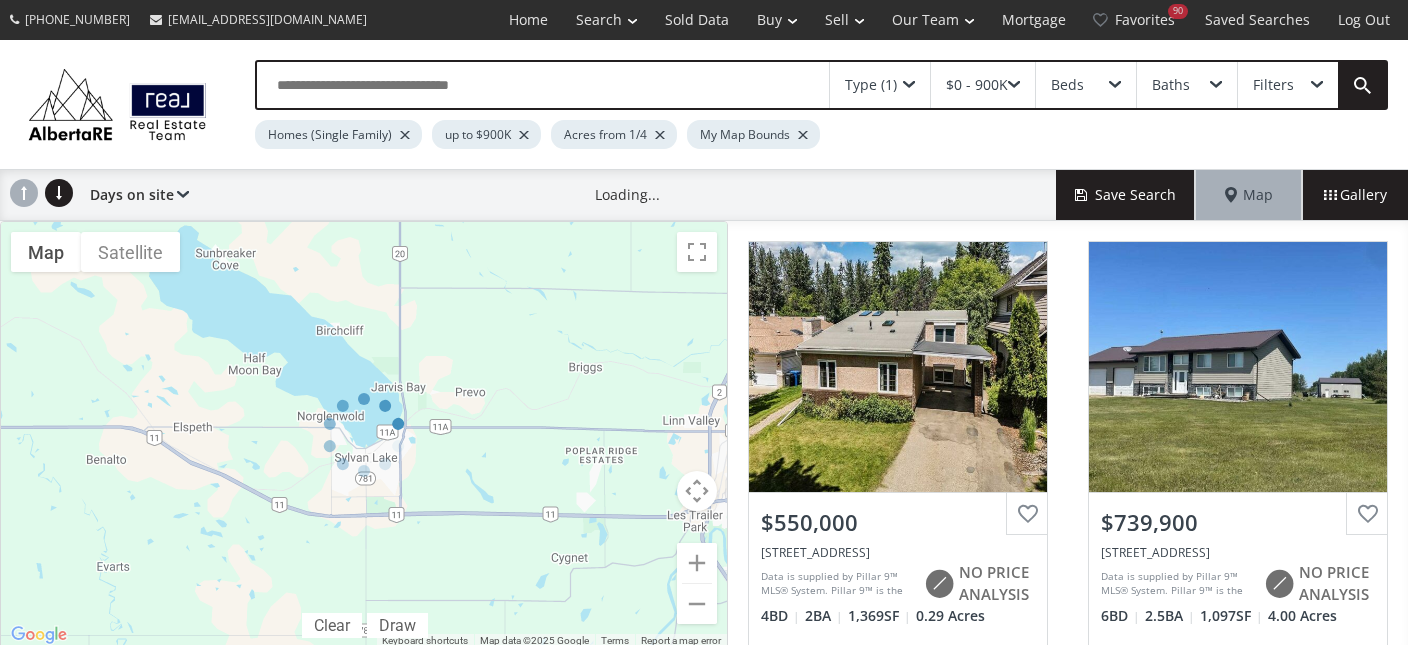 scroll, scrollTop: 0, scrollLeft: 0, axis: both 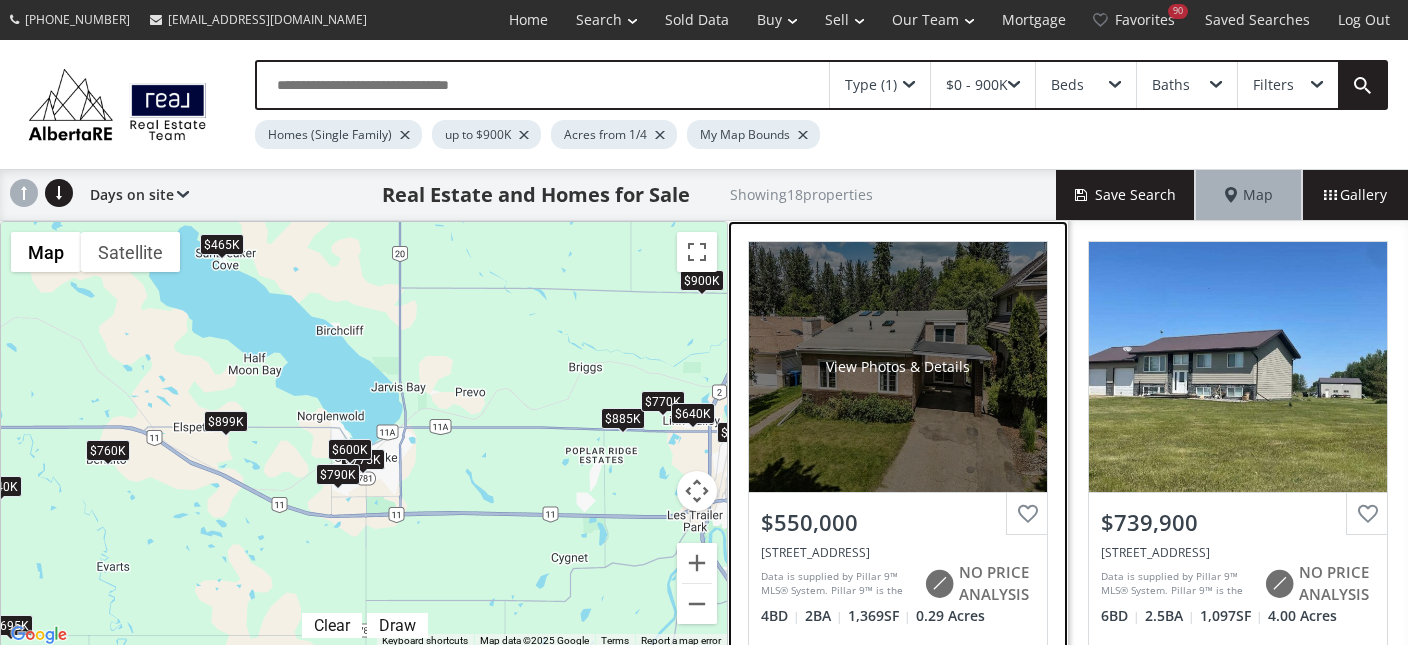 click on "$550,000" at bounding box center [898, 522] 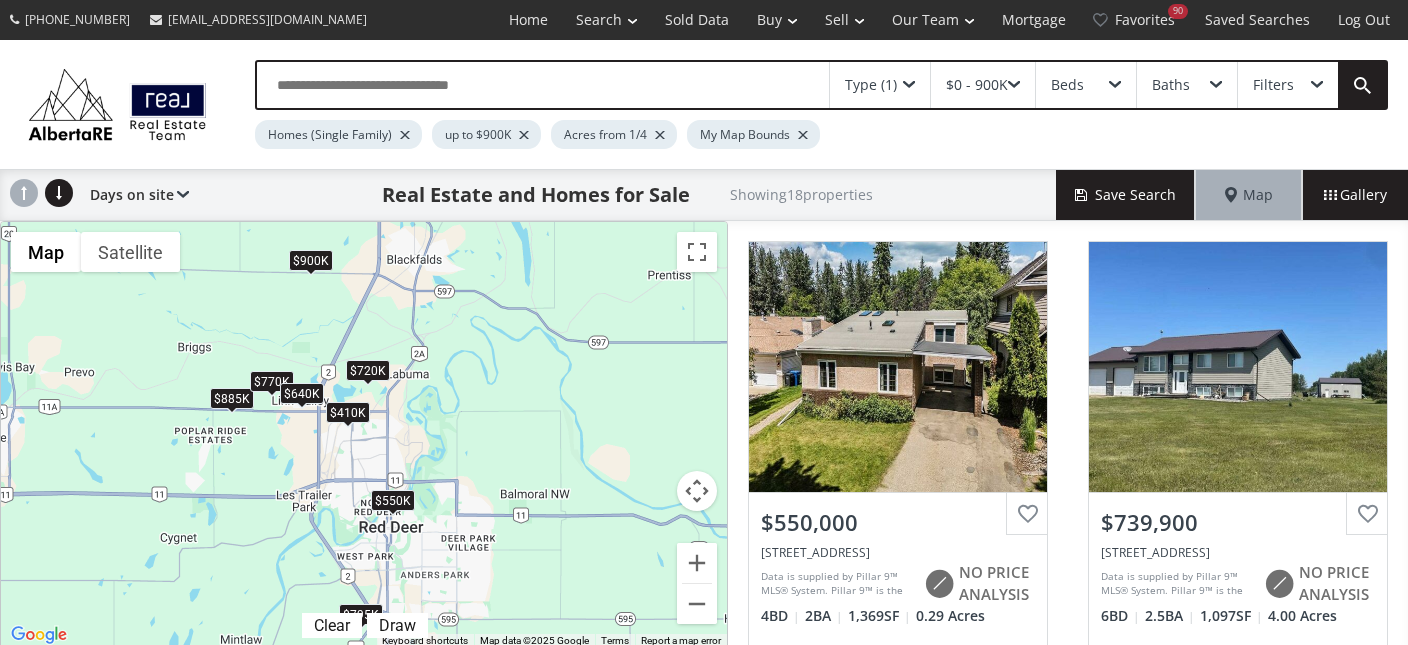 drag, startPoint x: 461, startPoint y: 412, endPoint x: 70, endPoint y: 392, distance: 391.51117 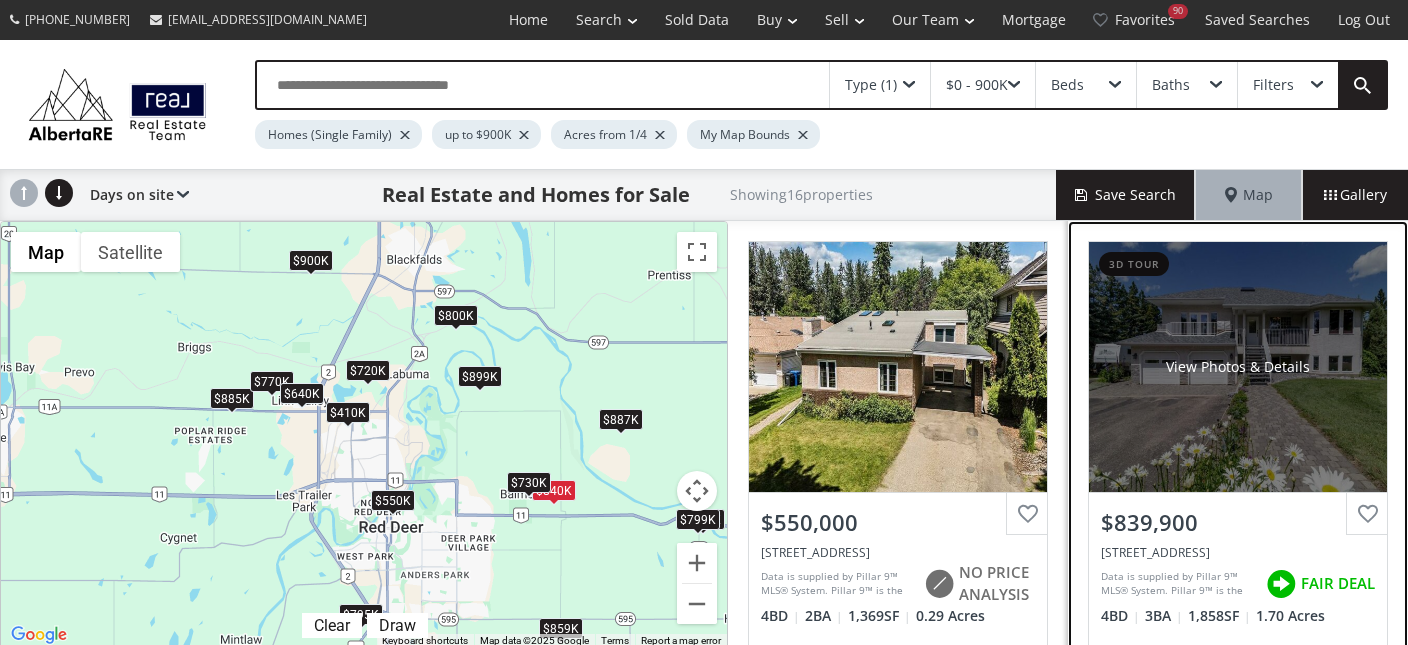 click on "View Photos & Details" at bounding box center (1238, 367) 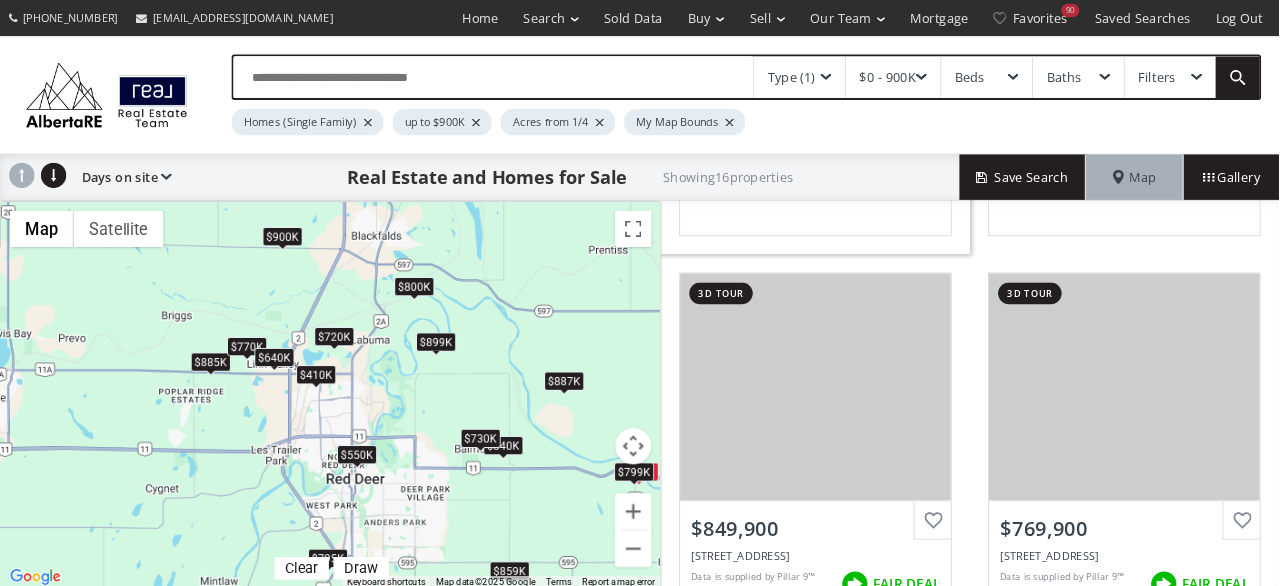 scroll, scrollTop: 1373, scrollLeft: 0, axis: vertical 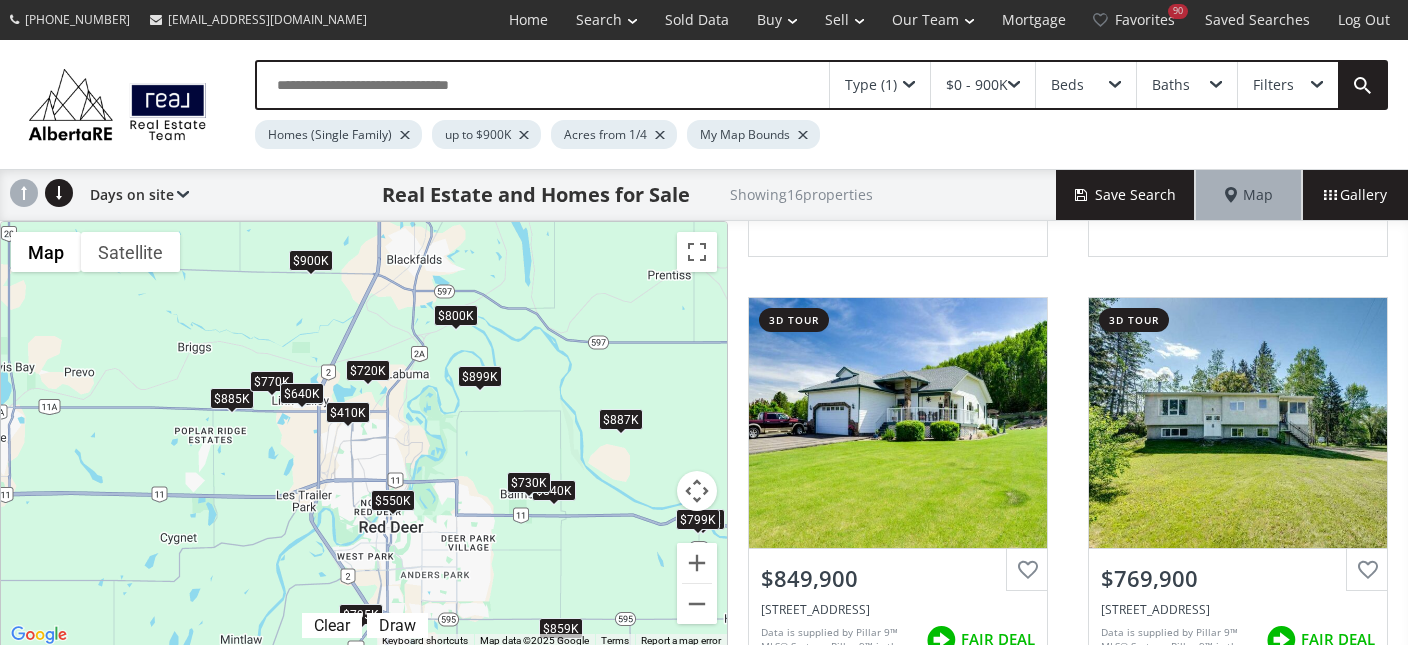 click on "$799K" at bounding box center [698, 519] 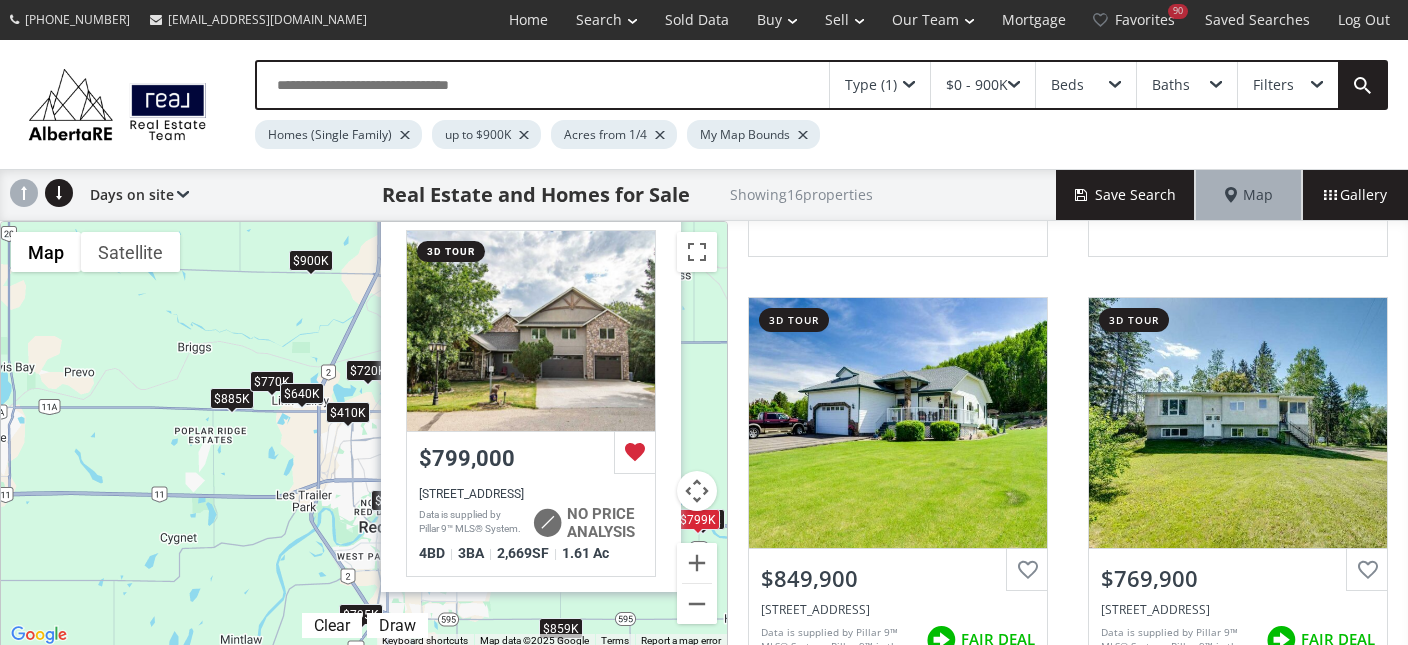 click on "To navigate, press the arrow keys. $550K $840K $800K $730K $885K $410K $850K $770K $887K $795K $859K $720K $899K $640K $900K $799K Range Road 261 Rural Red Deer County AB T4E 1A4 3d tour $799,000 38261 Range Road 261 #6, Rural Red Deer County, AB T4E 1A4 Data is supplied by Pillar 9™ MLS® System. Pillar 9™ is the owner of the copyright in its MLS® System. Data is deemed reliable but is not guaranteed accurate by Pillar 9™. The trademarks MLS®, Multiple Listing Service® and the associated logos are owned by The Canadian Real Estate Association (CREA) and identify the quality of services provided by real estate professionals who are members of CREA. Used under license.
Last updated: 2025-07-01 04:32:39  NO PRICE ANALYSIS 4  BD 3  BA 2,669  SF 1.61   Ac" at bounding box center (364, 435) 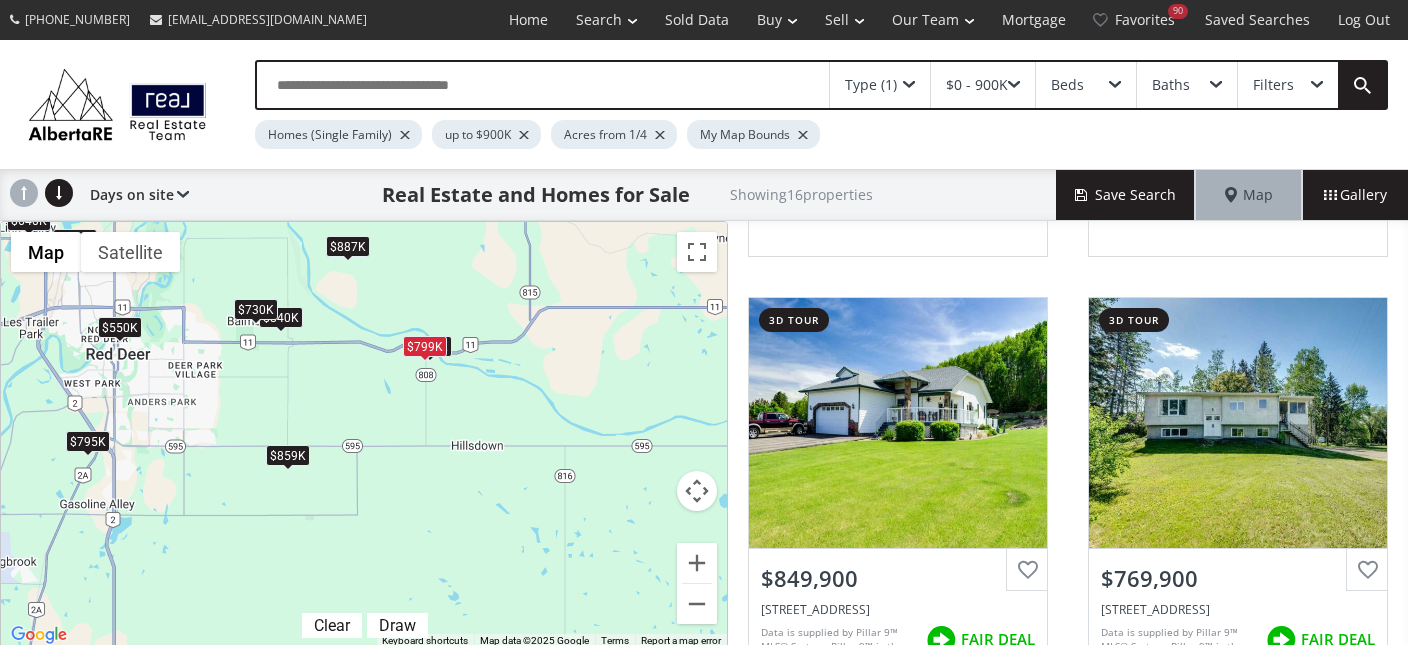 drag, startPoint x: 653, startPoint y: 535, endPoint x: 376, endPoint y: 353, distance: 331.4408 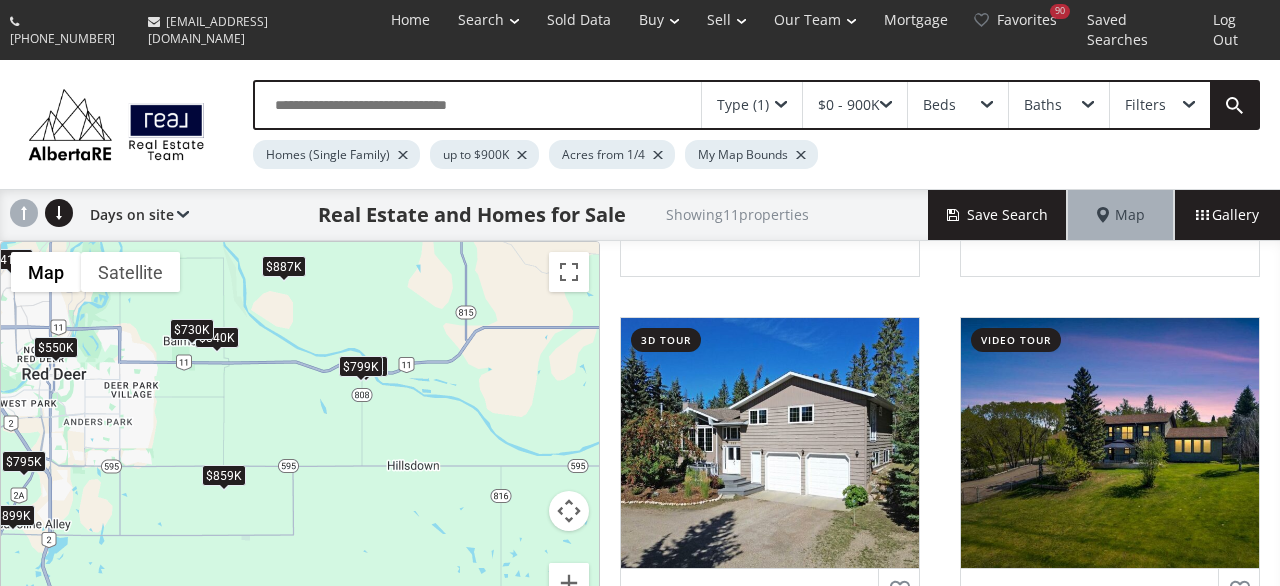 scroll, scrollTop: 1372, scrollLeft: 0, axis: vertical 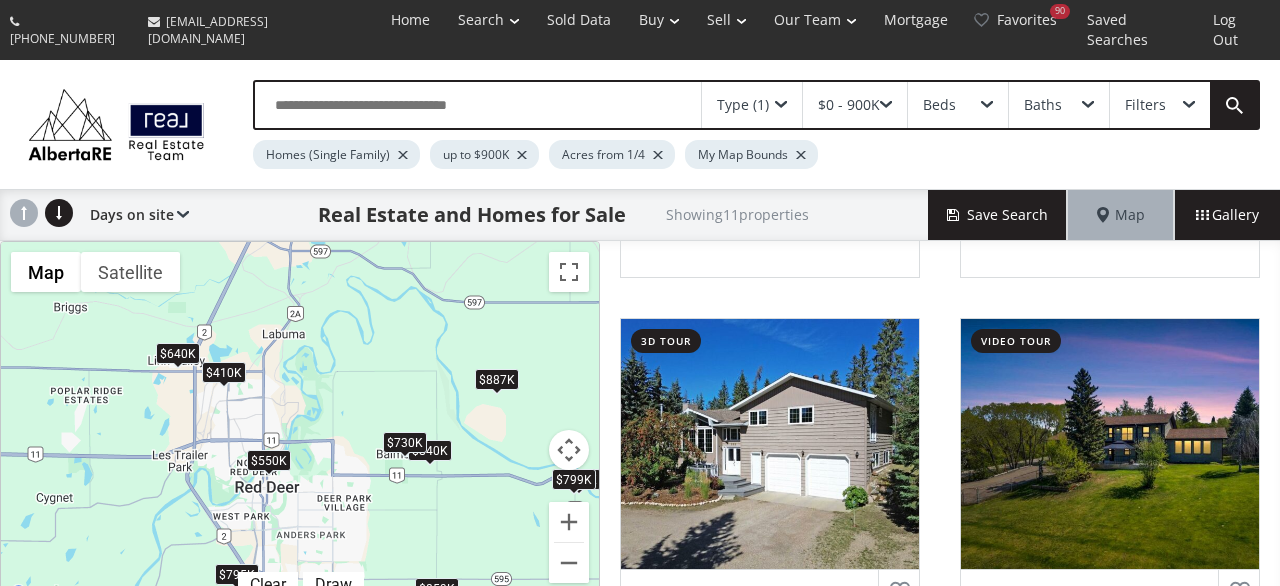 drag, startPoint x: 179, startPoint y: 291, endPoint x: 420, endPoint y: 466, distance: 297.8355 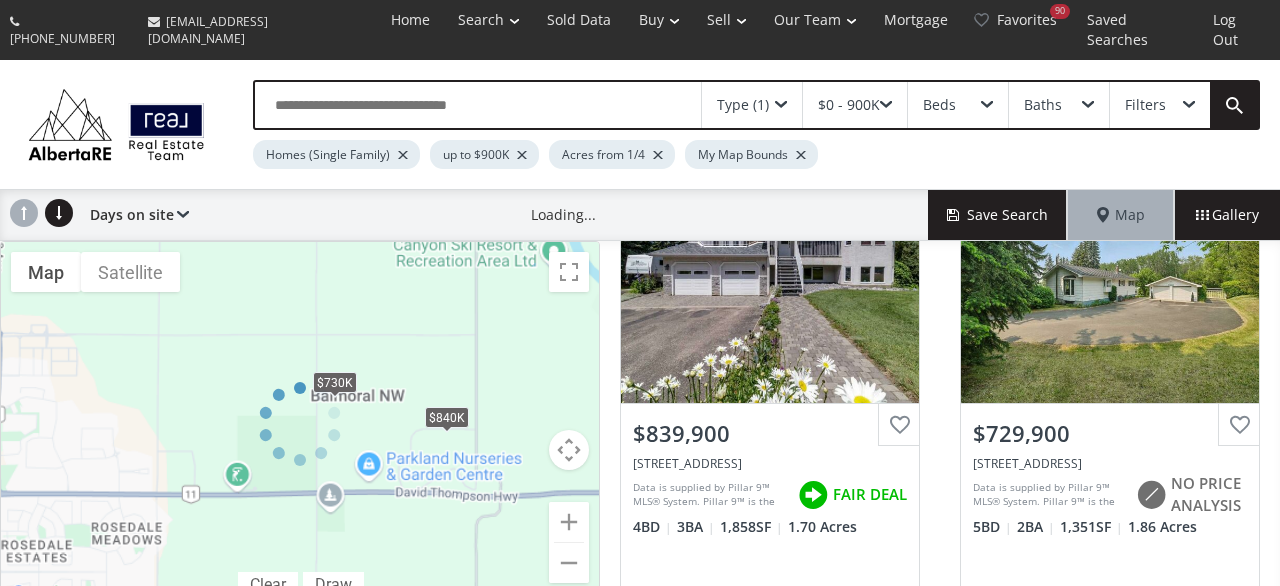 scroll, scrollTop: 109, scrollLeft: 0, axis: vertical 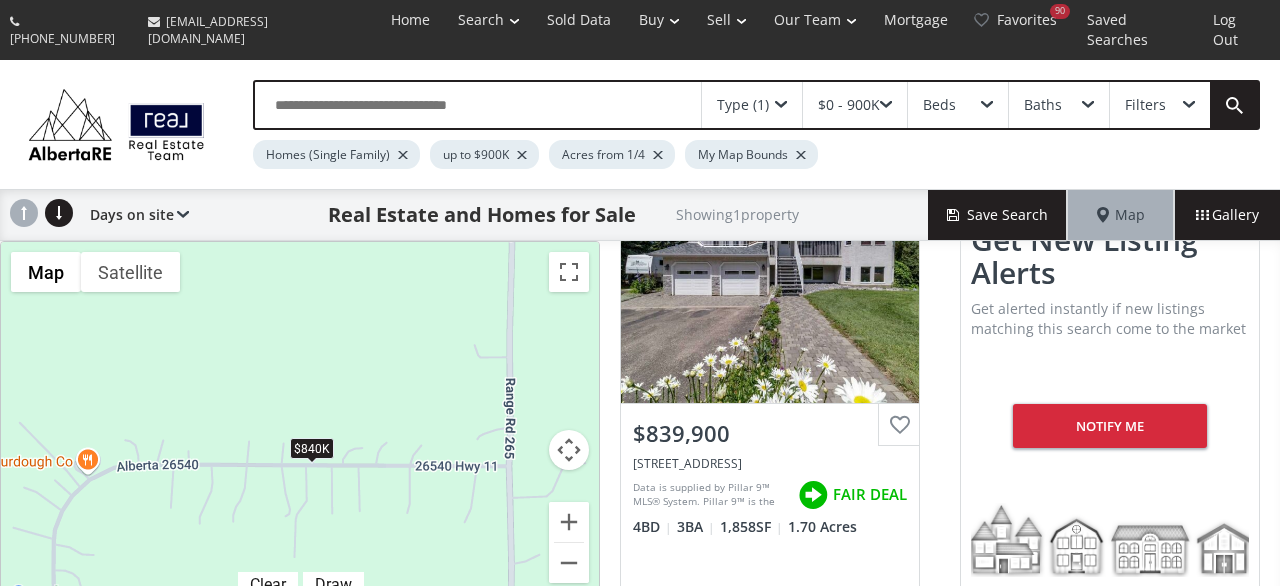 drag, startPoint x: 471, startPoint y: 495, endPoint x: 309, endPoint y: 480, distance: 162.69296 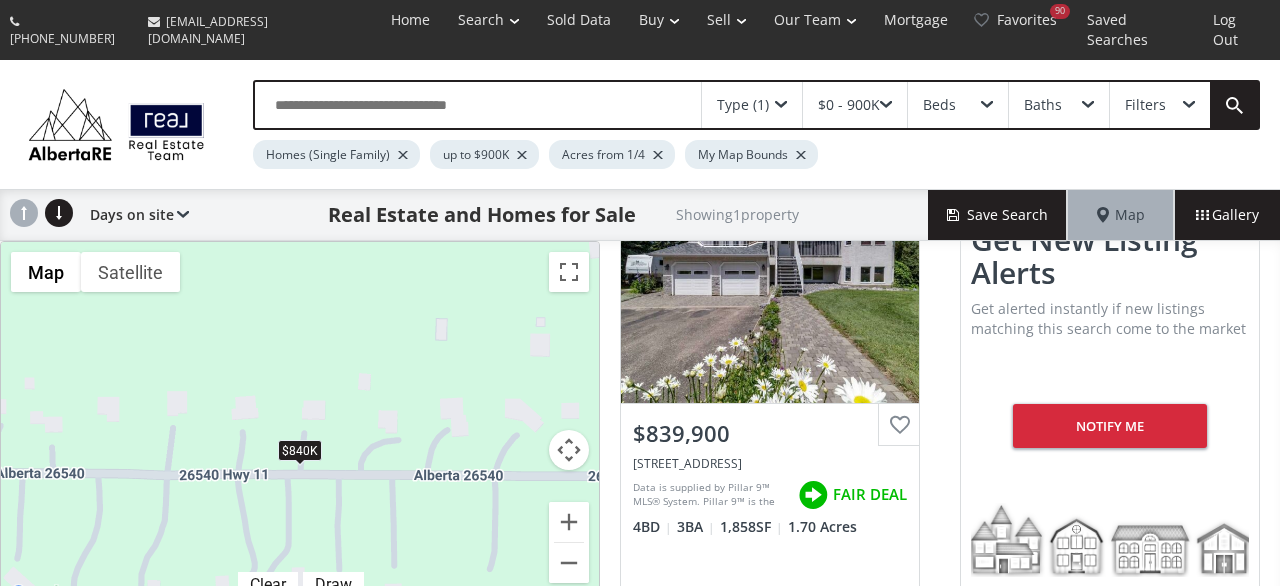 click on "Type   (1)" at bounding box center (743, 105) 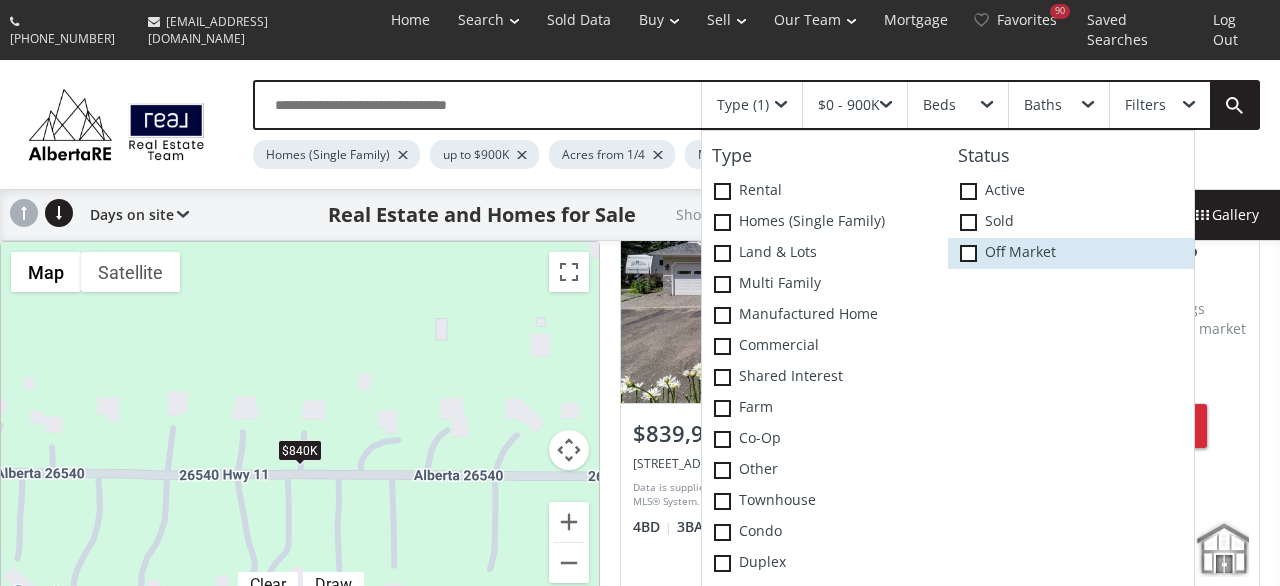 click at bounding box center [968, 253] 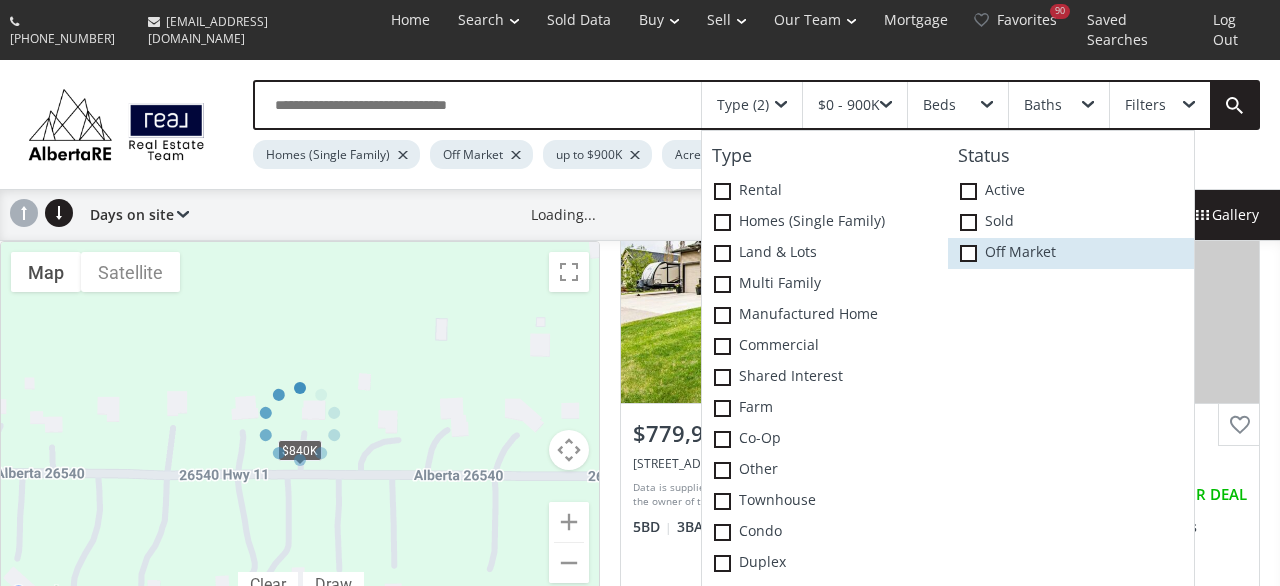 scroll, scrollTop: 1001, scrollLeft: 0, axis: vertical 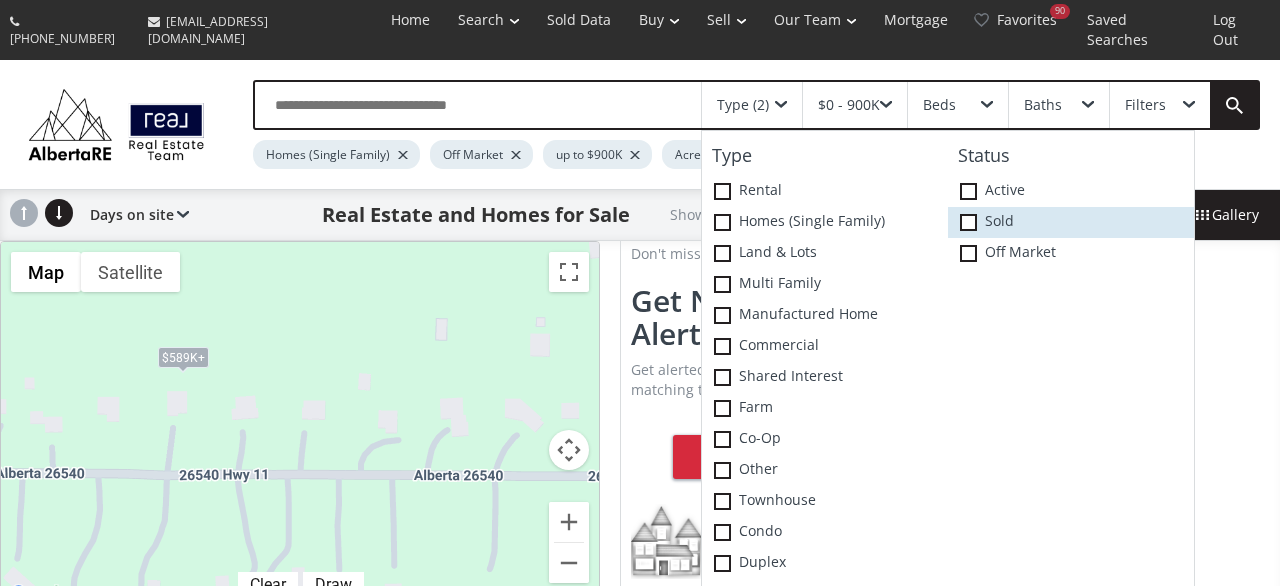 click at bounding box center [968, 222] 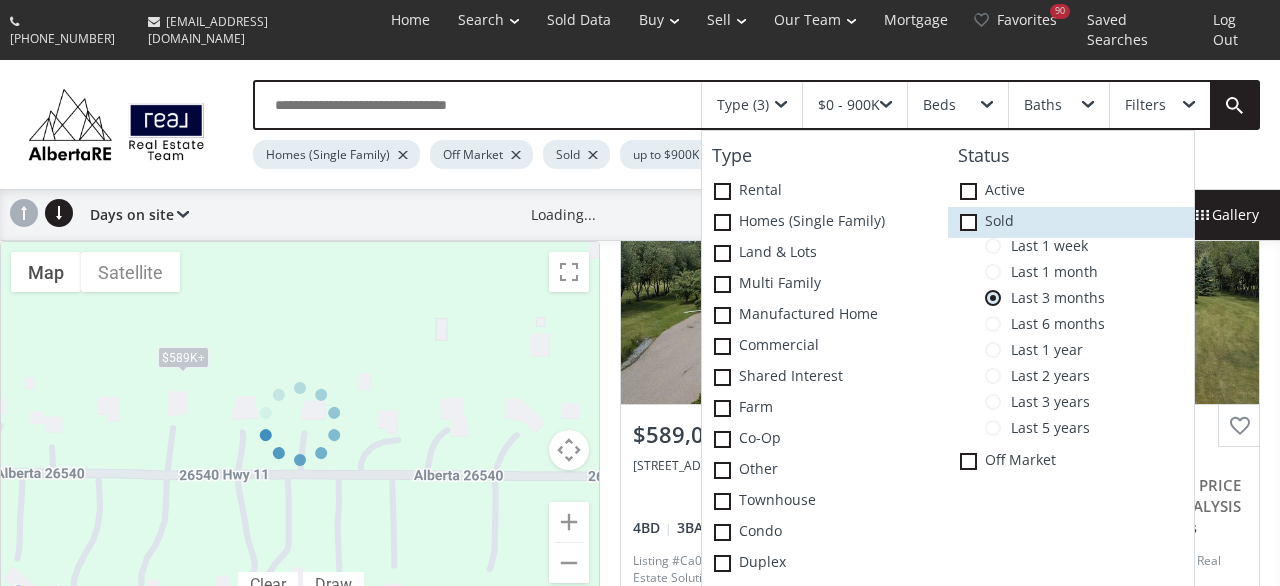 scroll, scrollTop: 50, scrollLeft: 0, axis: vertical 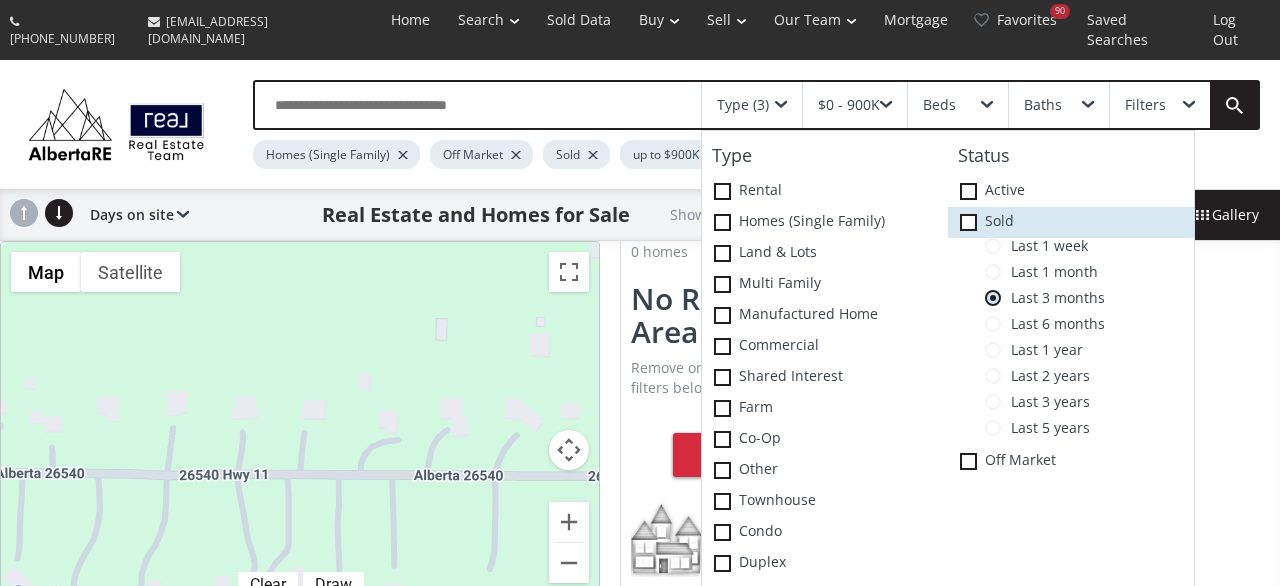 click at bounding box center [0, 0] 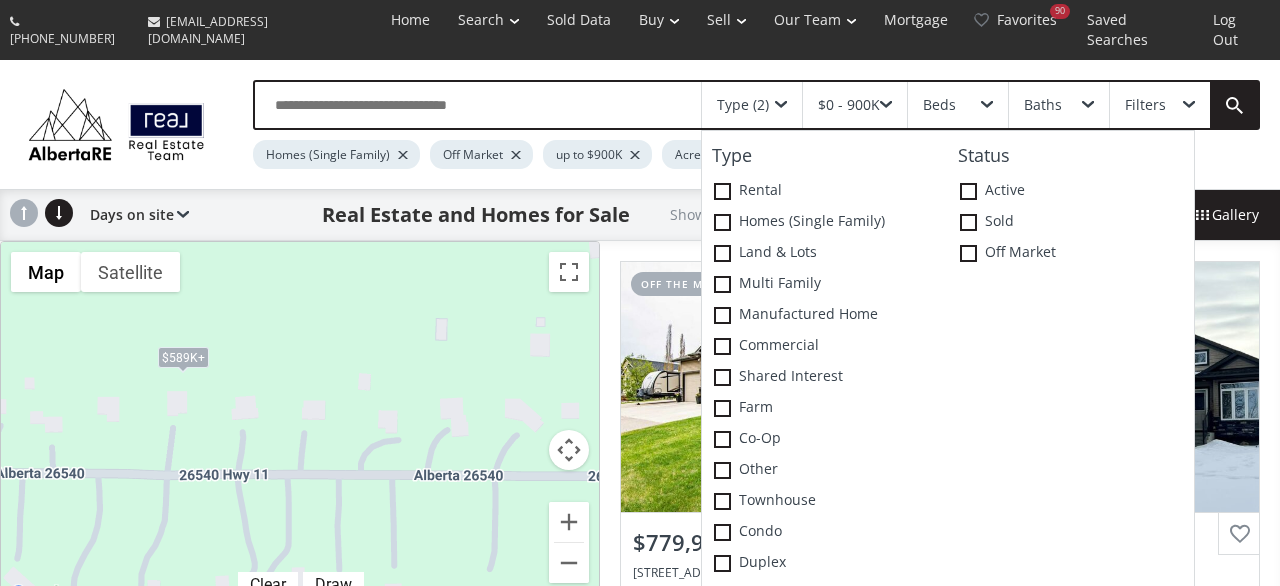 click on "To navigate, press the arrow keys. $780K $790K $589K+ $589K+" at bounding box center [300, 424] 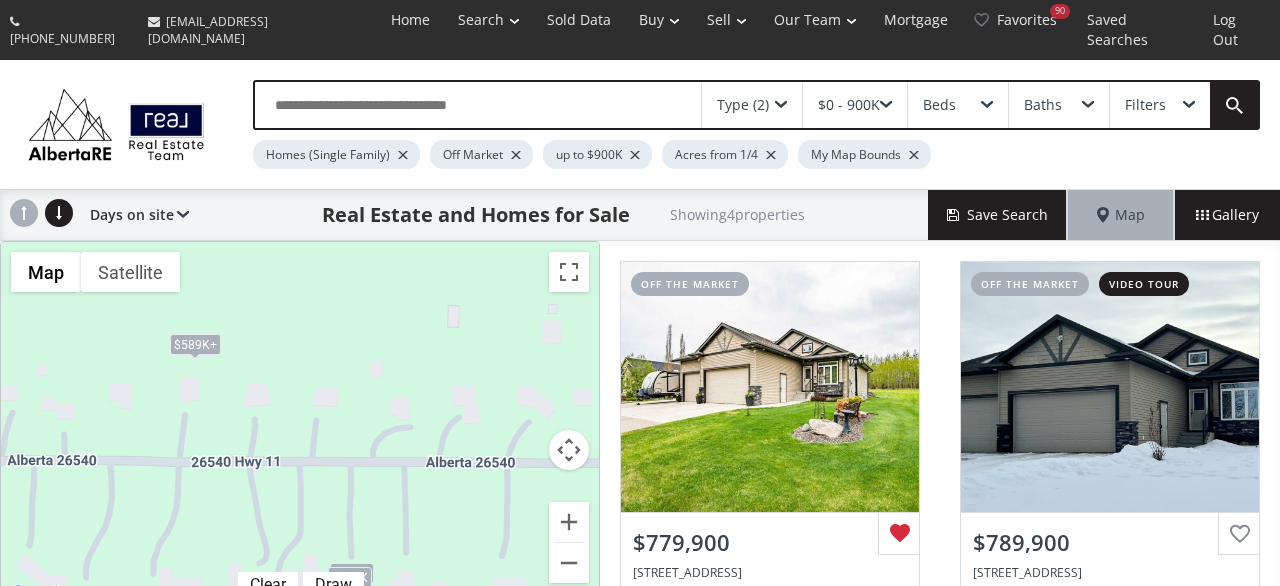 click on "$589K+" at bounding box center (195, 345) 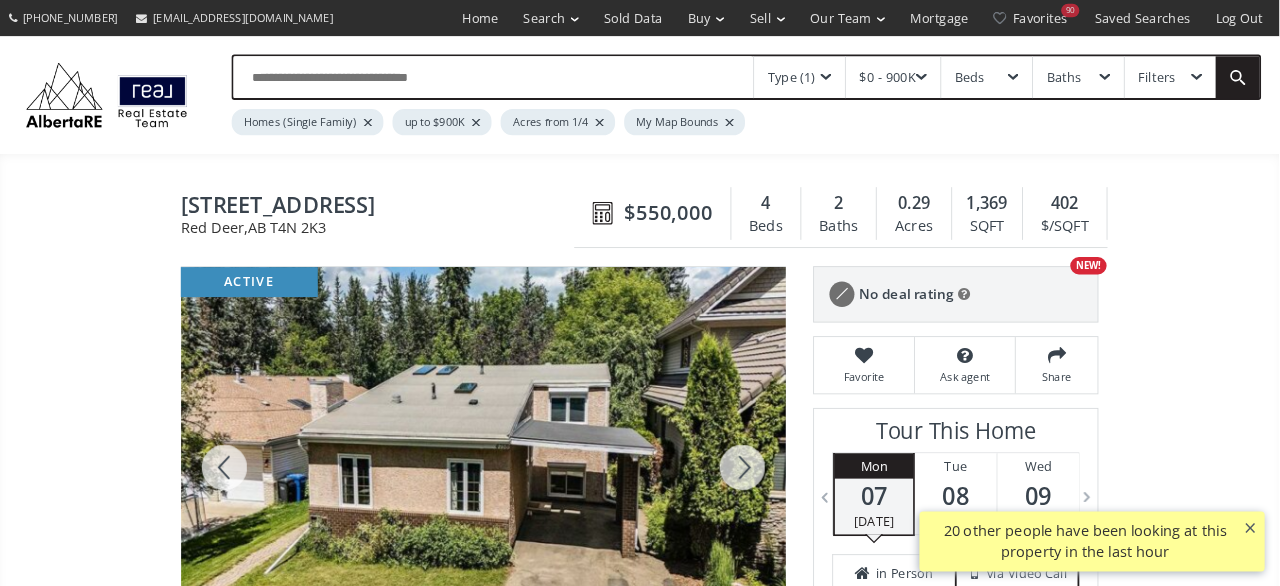scroll, scrollTop: 0, scrollLeft: 0, axis: both 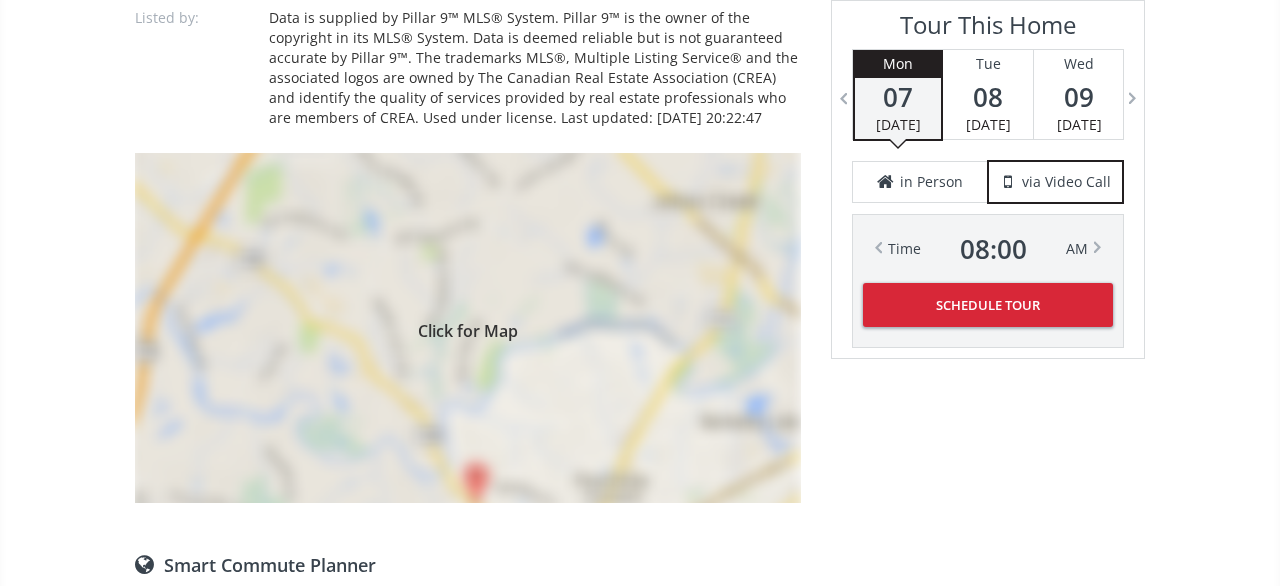 click on "Click for Map" at bounding box center [468, 328] 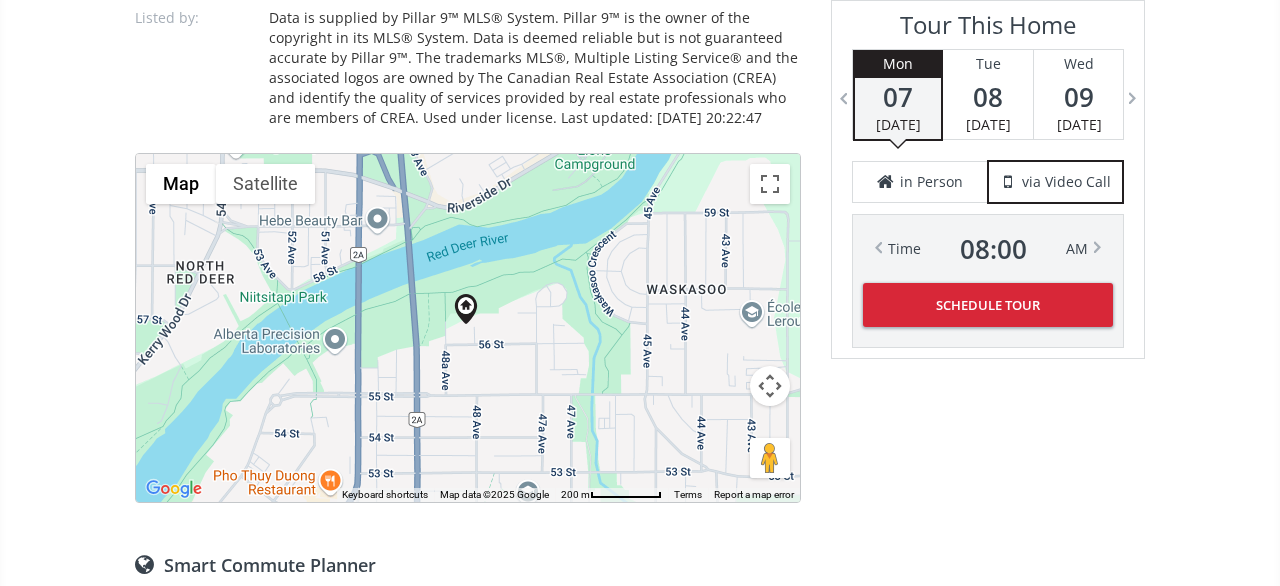 click at bounding box center [770, 386] 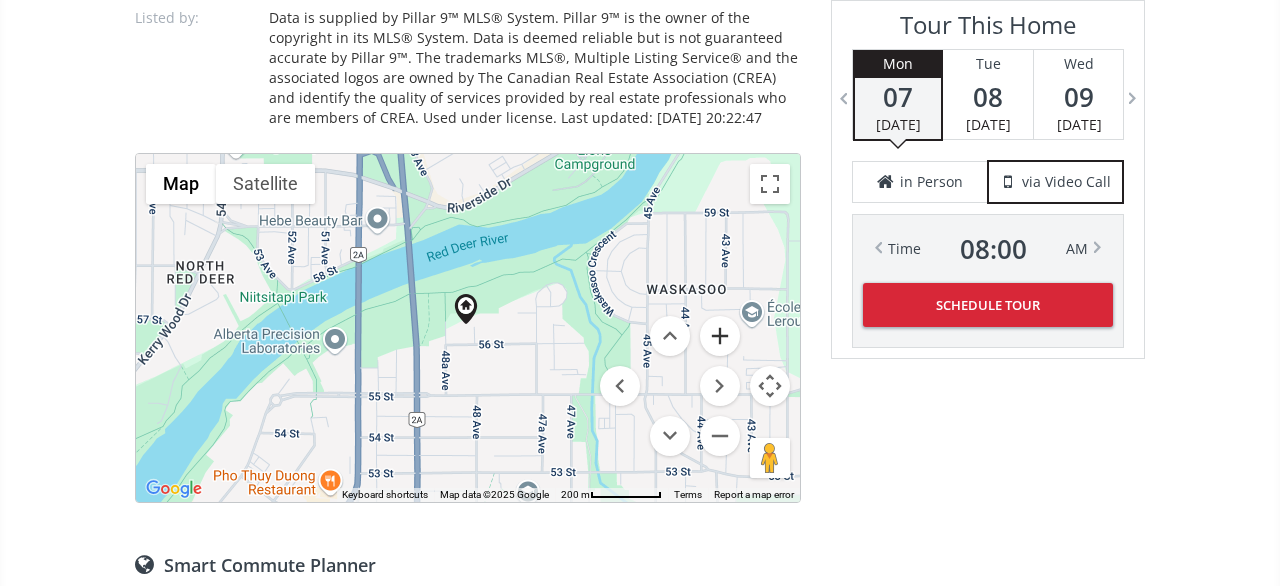click at bounding box center (720, 336) 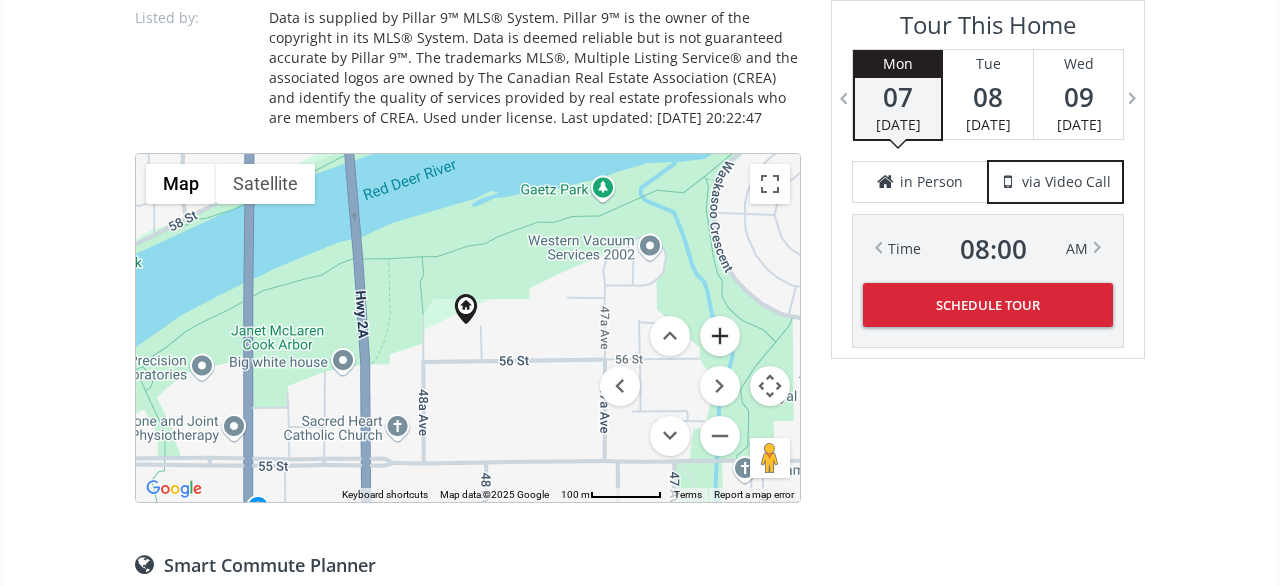 click at bounding box center [720, 336] 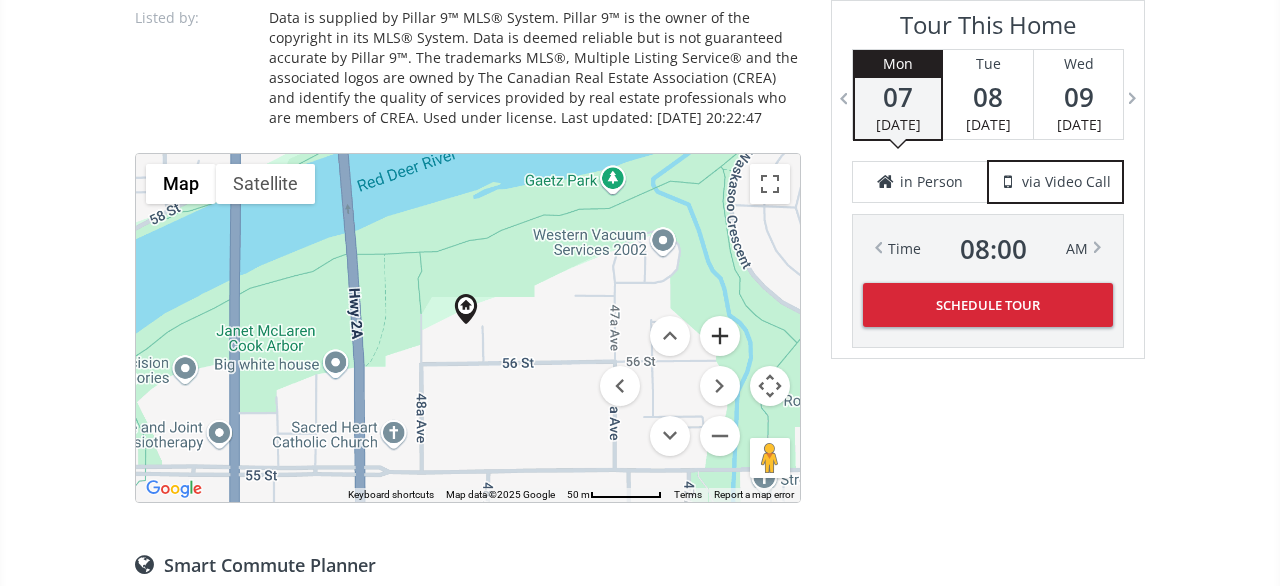 click at bounding box center [720, 336] 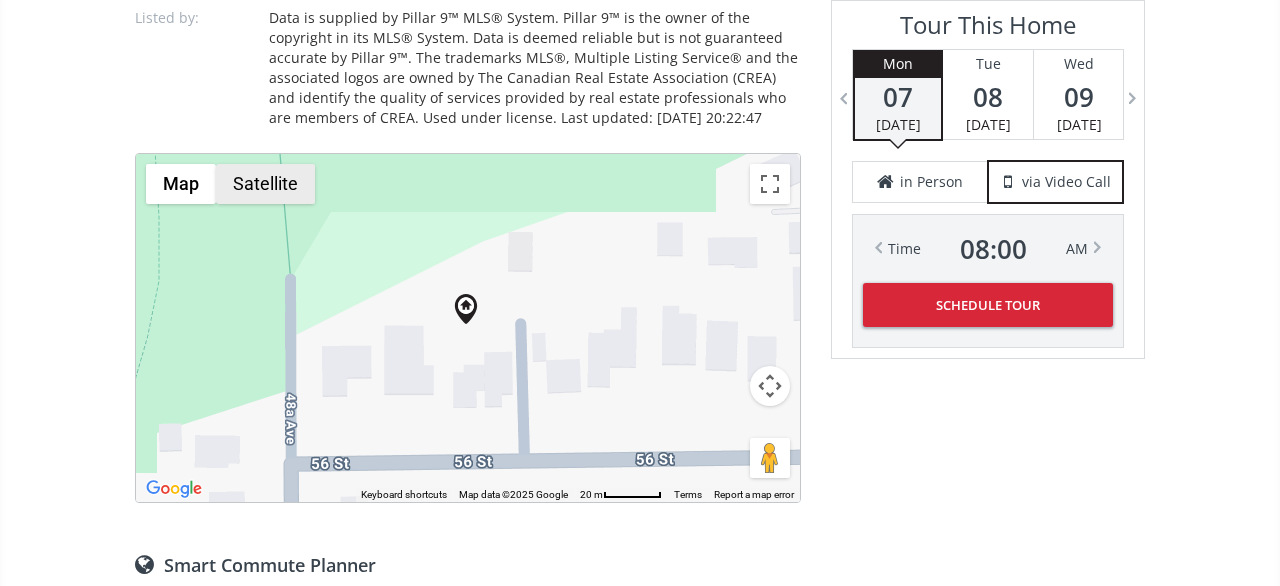 click on "Satellite" at bounding box center (265, 184) 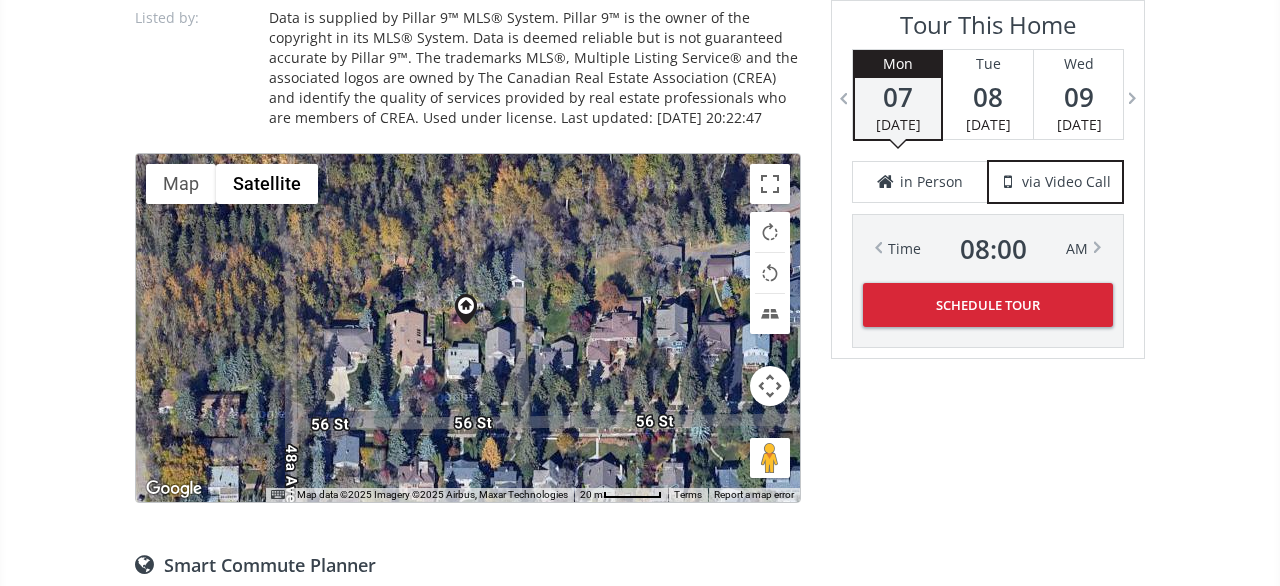click at bounding box center [770, 386] 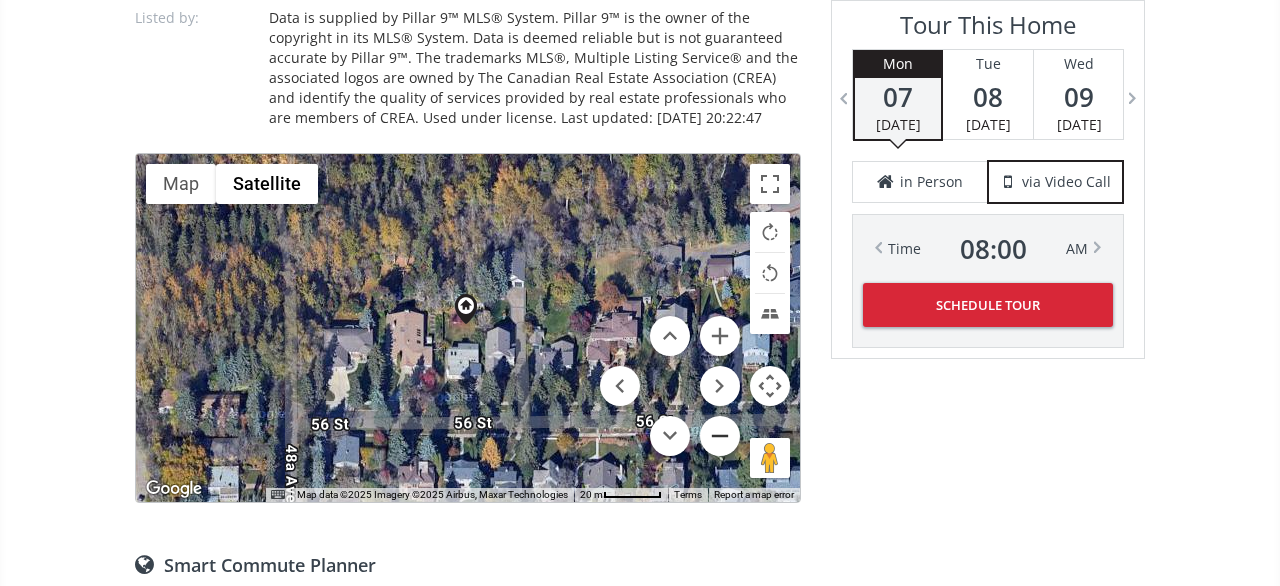 click at bounding box center [720, 436] 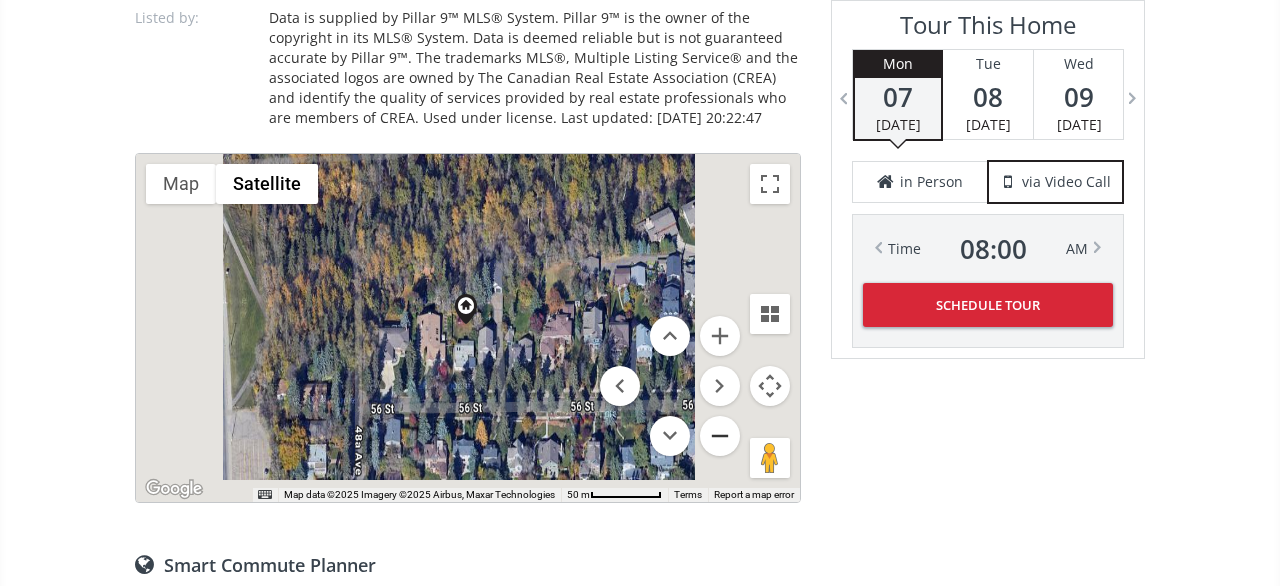click at bounding box center (720, 436) 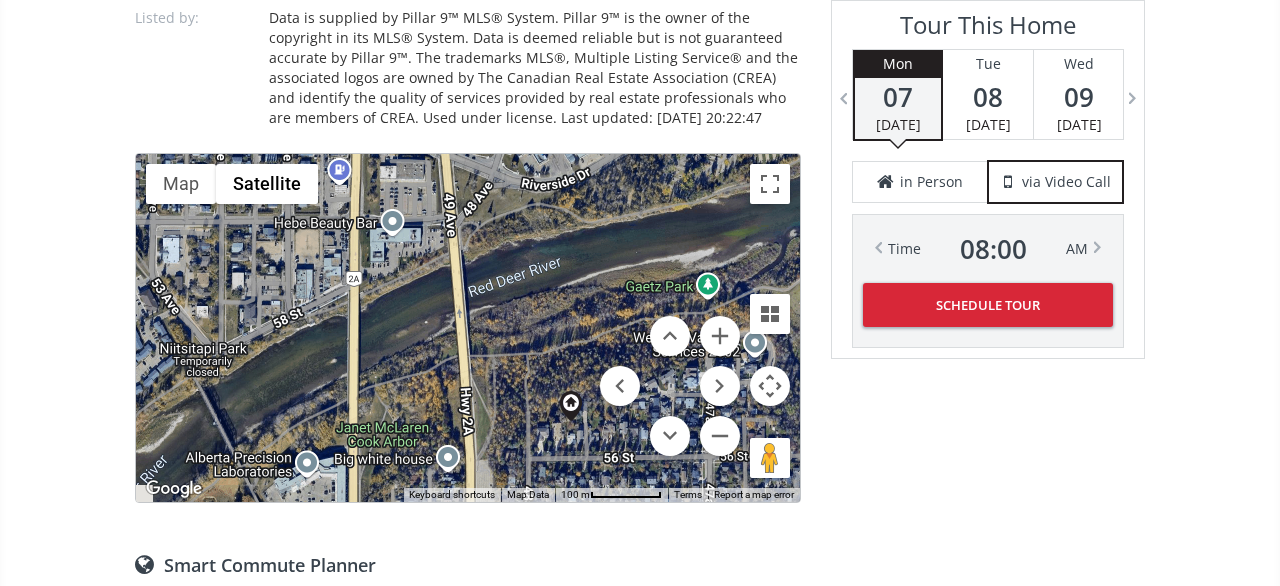 drag, startPoint x: 474, startPoint y: 271, endPoint x: 579, endPoint y: 381, distance: 152.06906 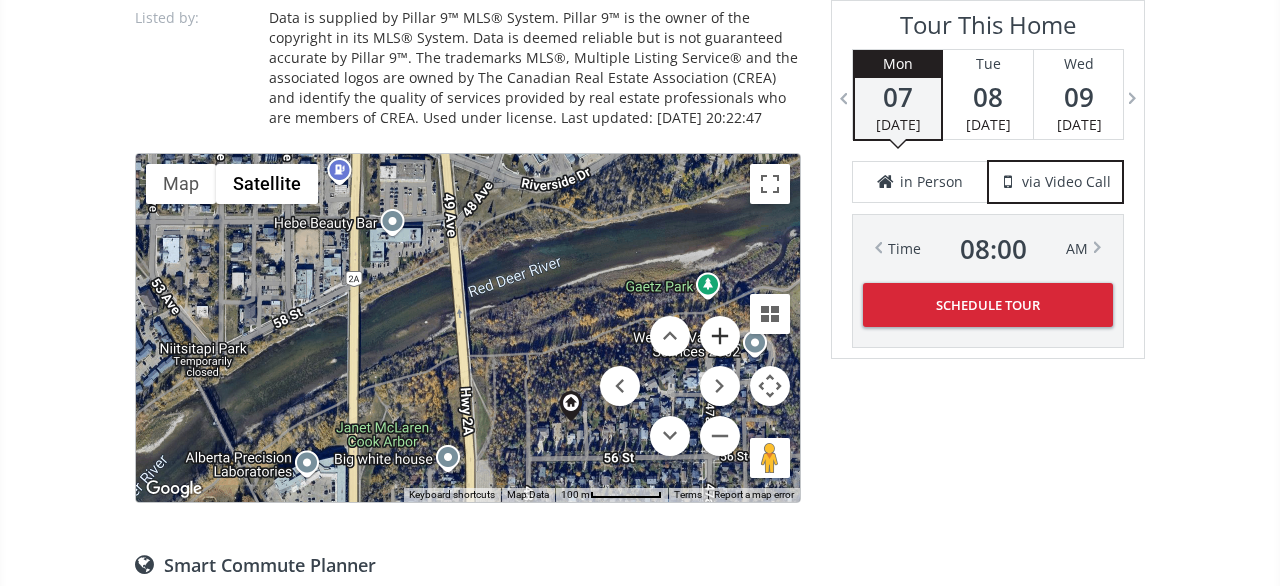 click at bounding box center [720, 336] 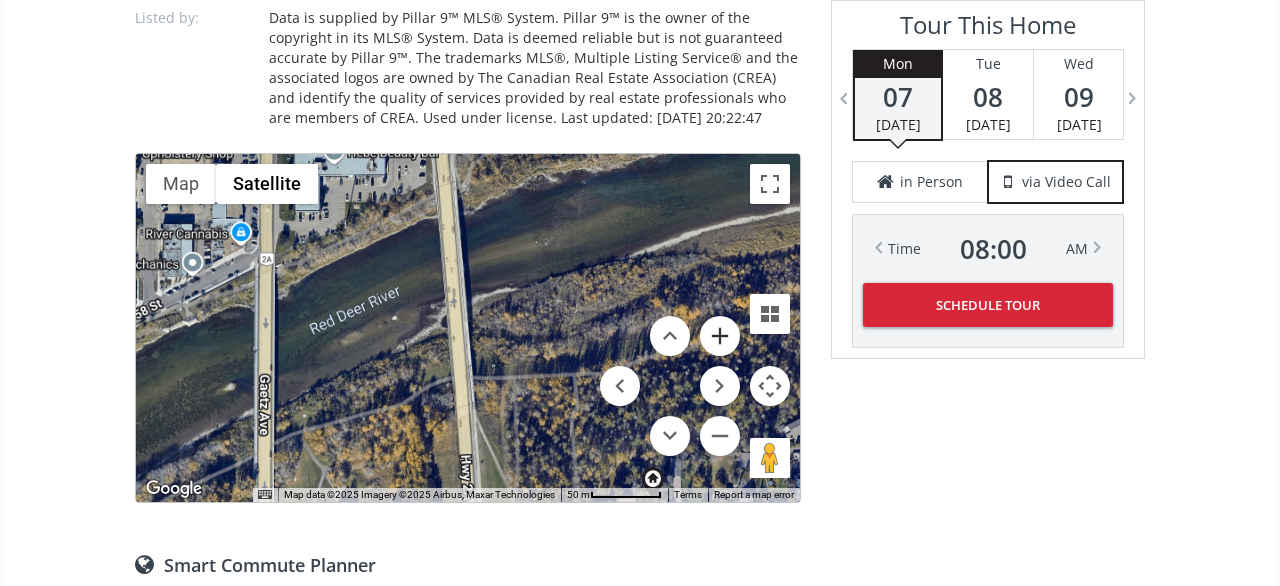 click at bounding box center [720, 336] 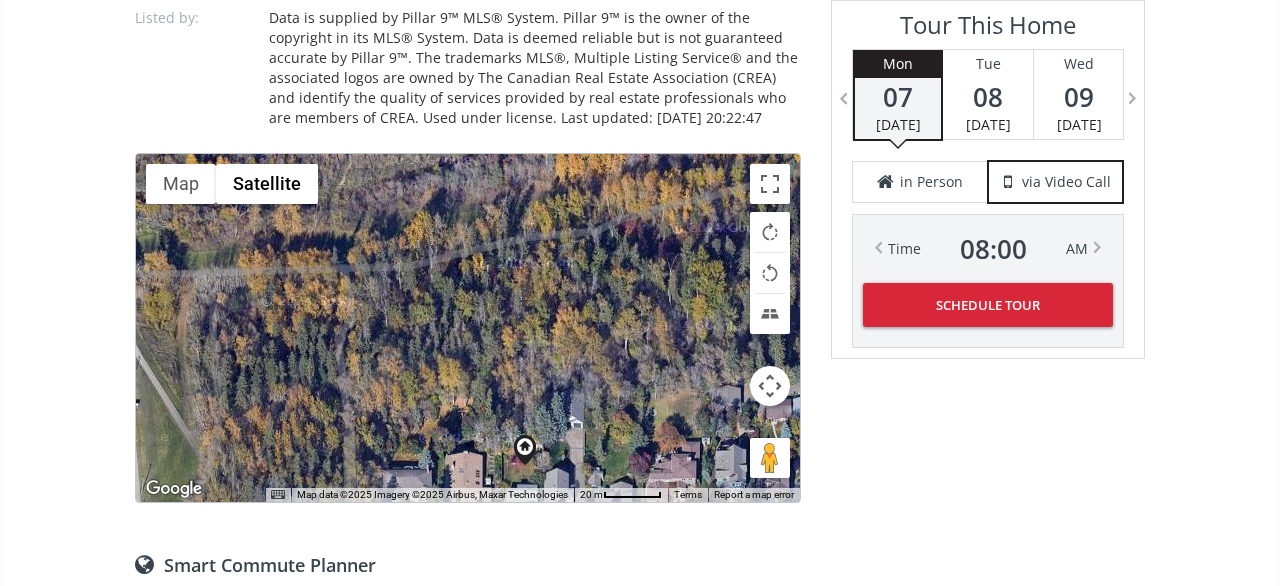 drag, startPoint x: 563, startPoint y: 457, endPoint x: 177, endPoint y: 311, distance: 412.68875 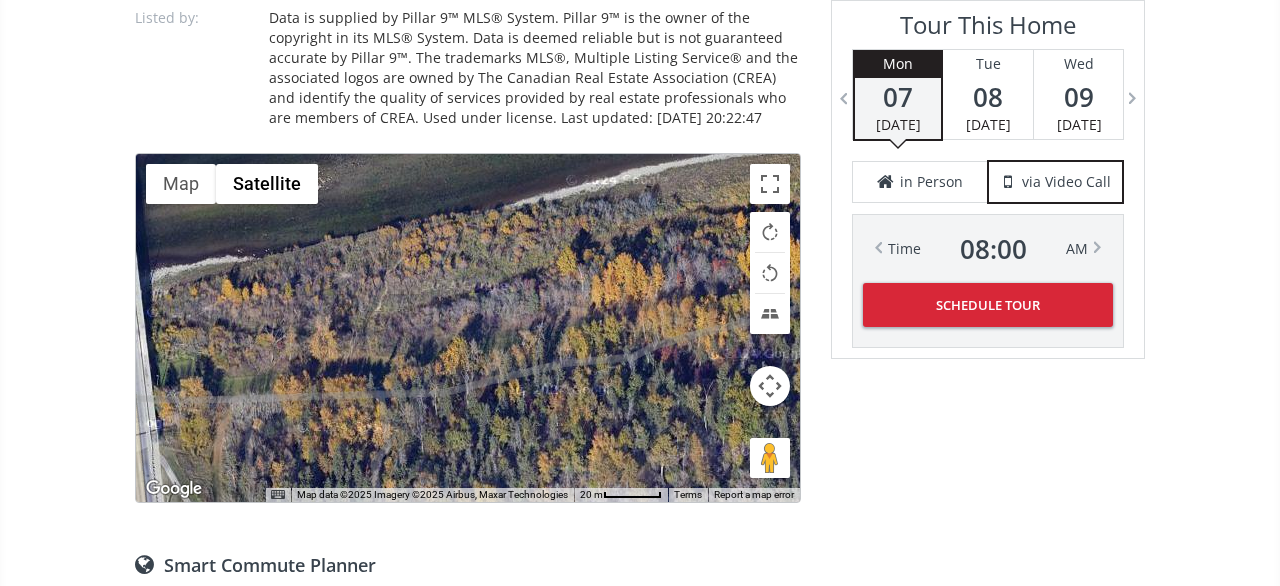 drag, startPoint x: 433, startPoint y: 396, endPoint x: 482, endPoint y: 522, distance: 135.19246 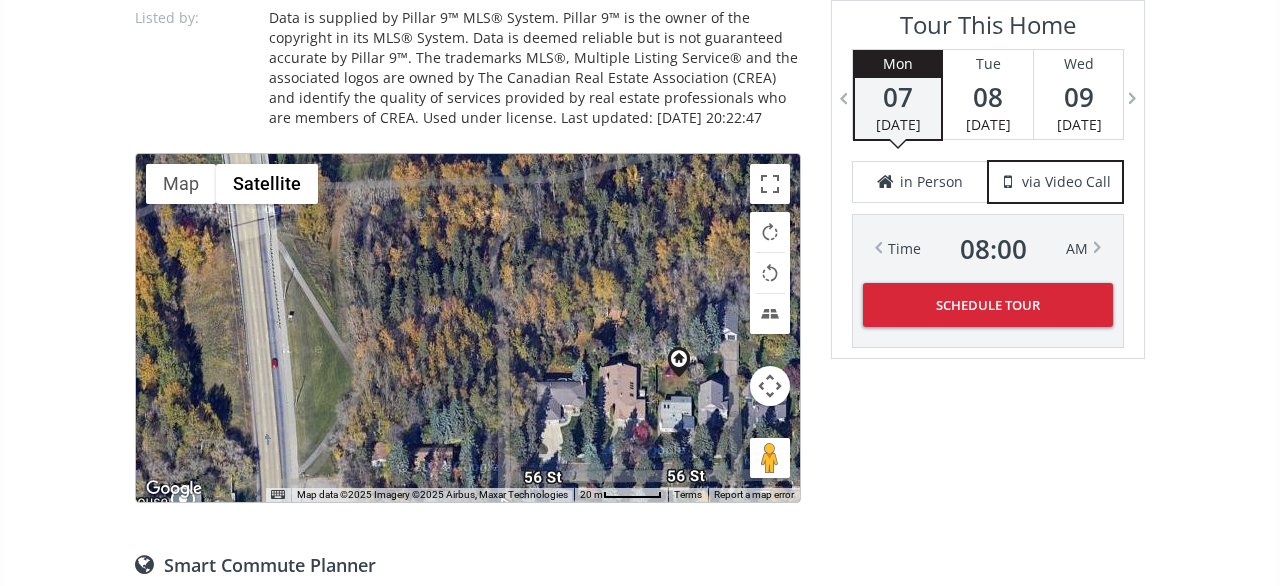 drag, startPoint x: 566, startPoint y: 355, endPoint x: 579, endPoint y: 105, distance: 250.33777 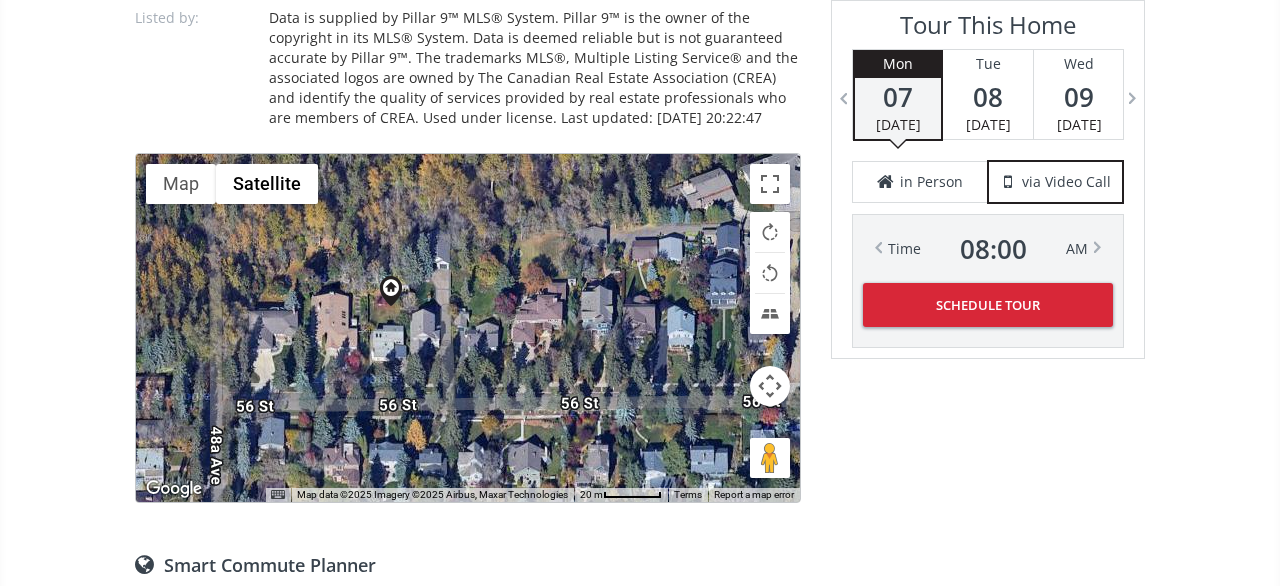click at bounding box center [770, 386] 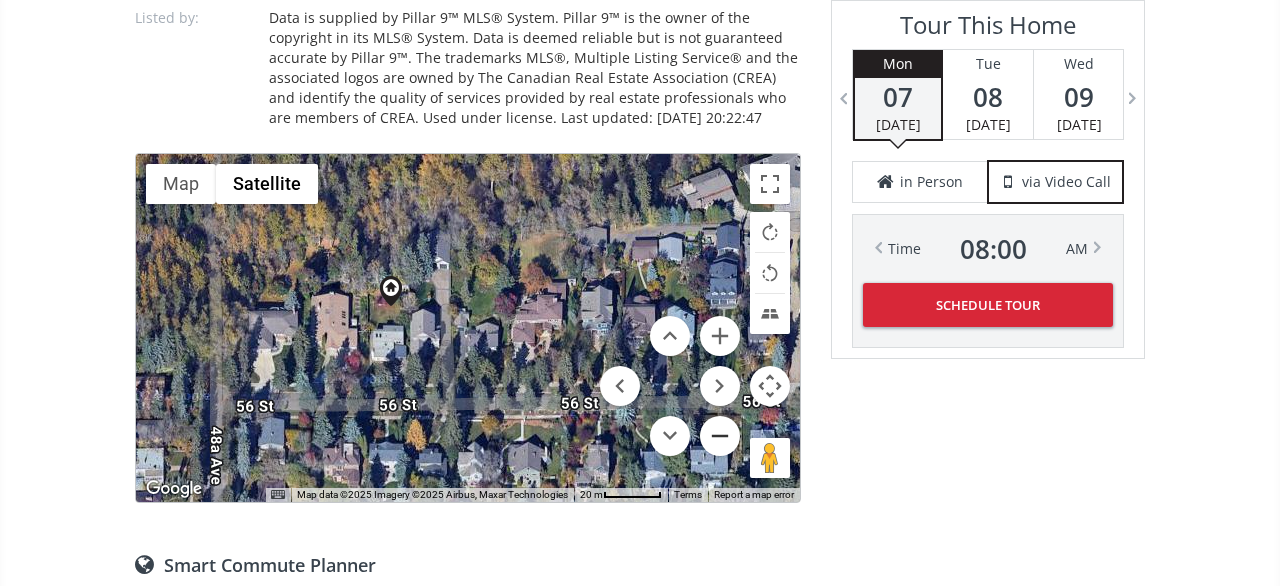 click at bounding box center (720, 436) 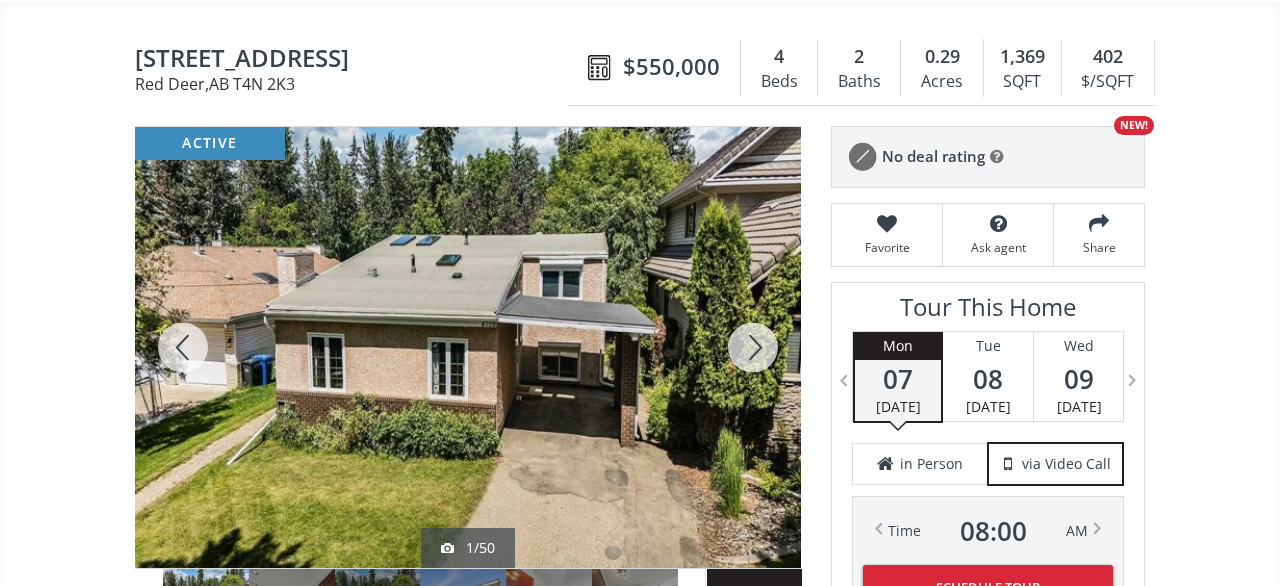 scroll, scrollTop: 208, scrollLeft: 0, axis: vertical 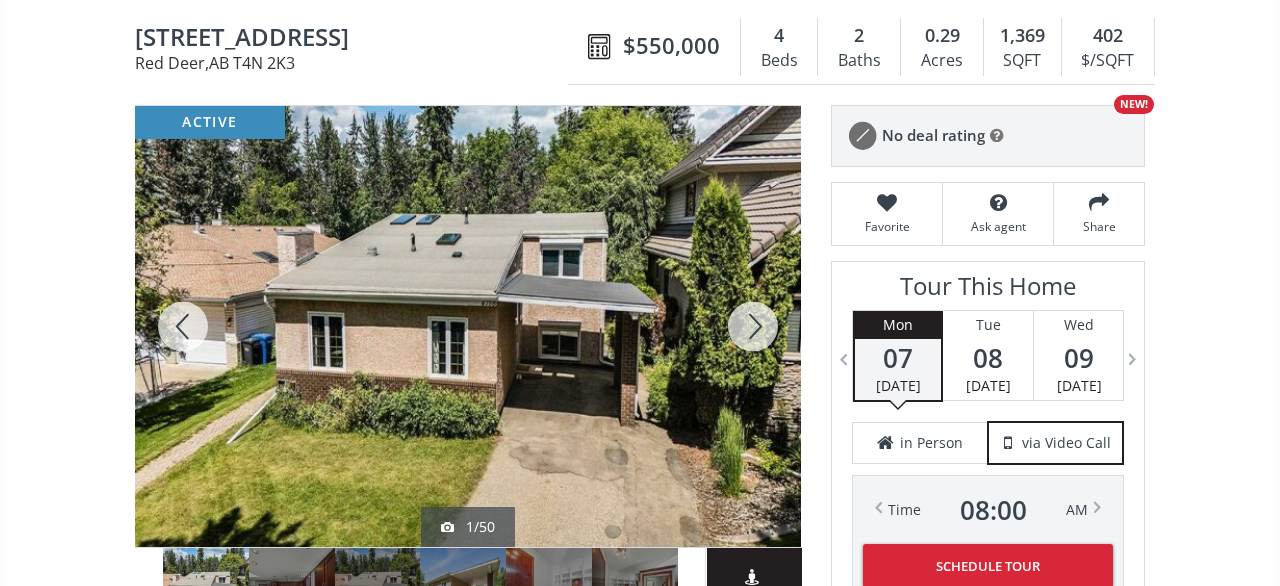 click at bounding box center (753, 326) 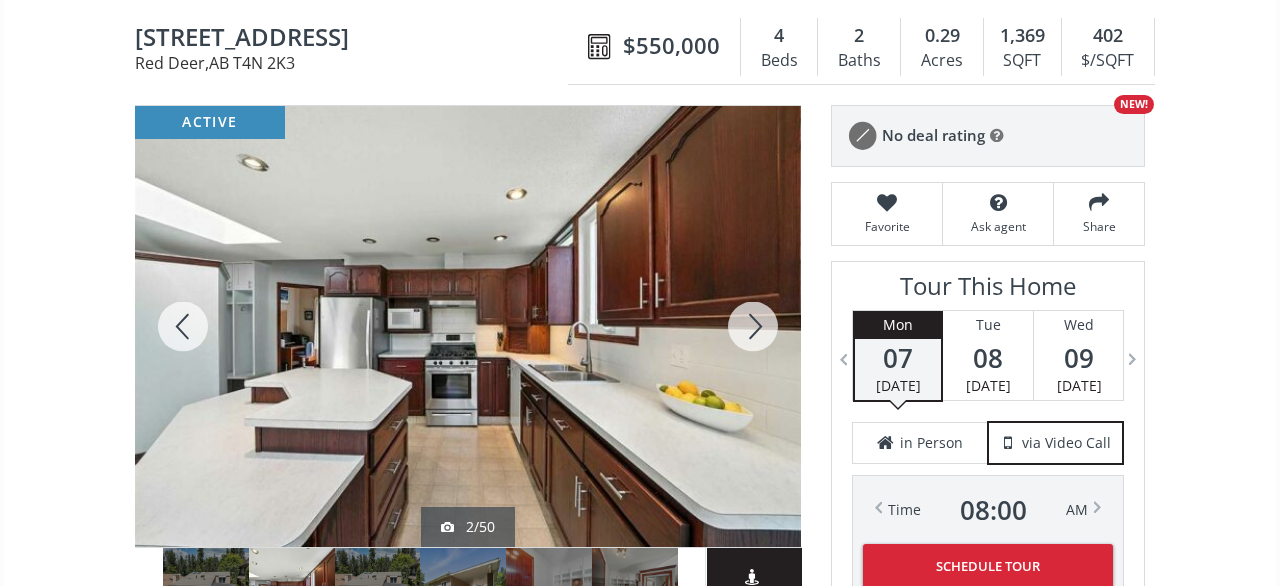click at bounding box center (753, 326) 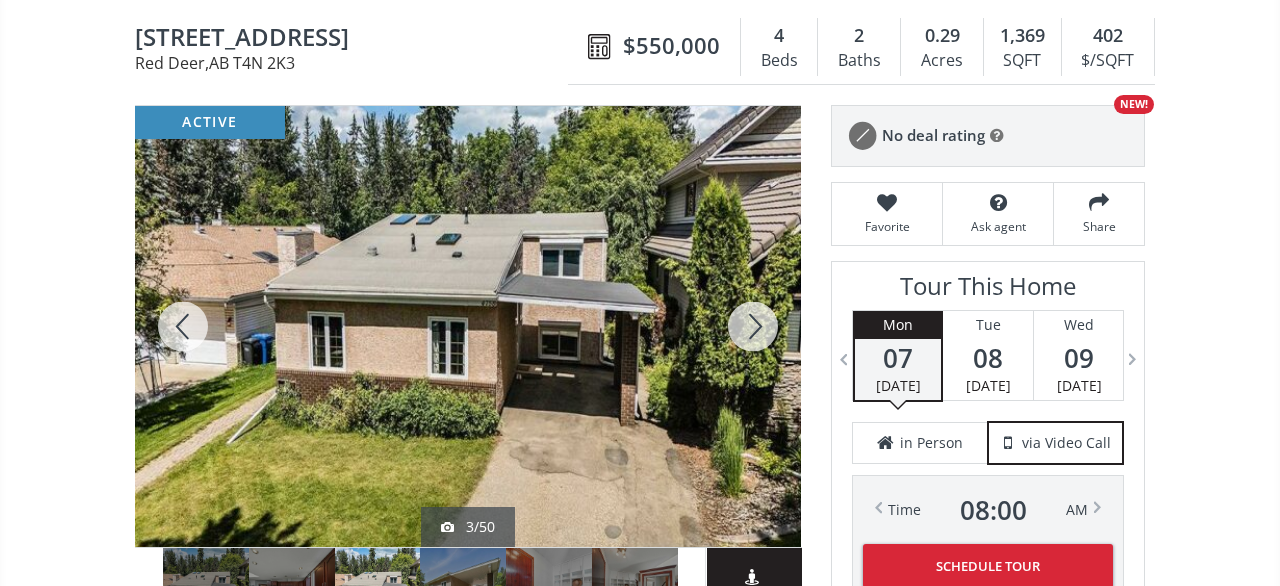 click at bounding box center [753, 326] 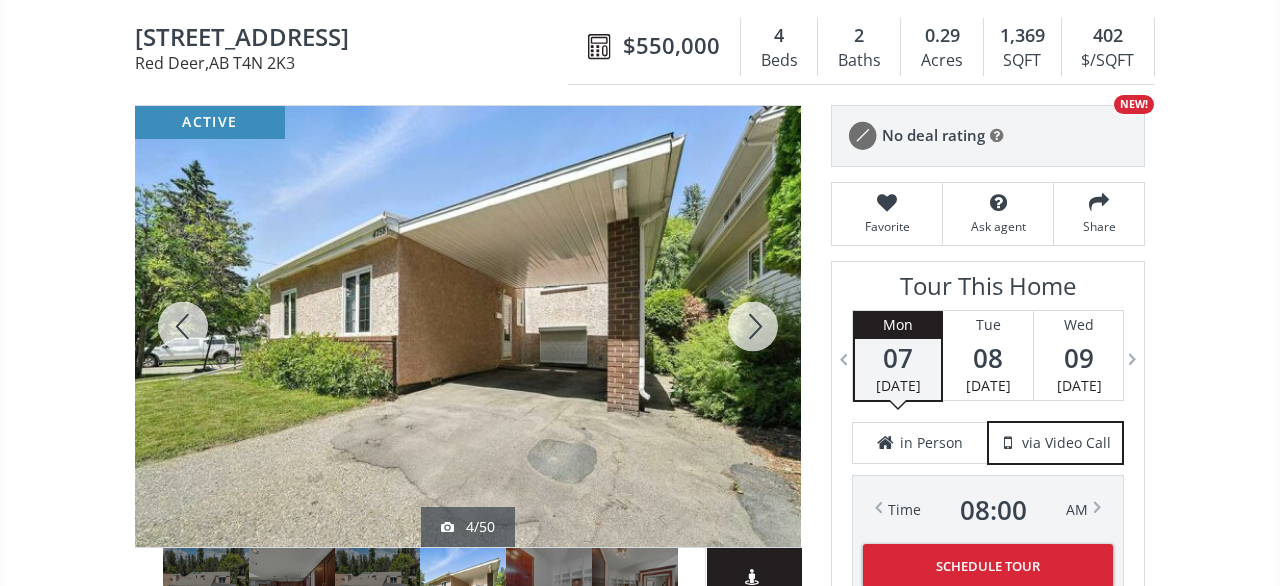 click at bounding box center (753, 326) 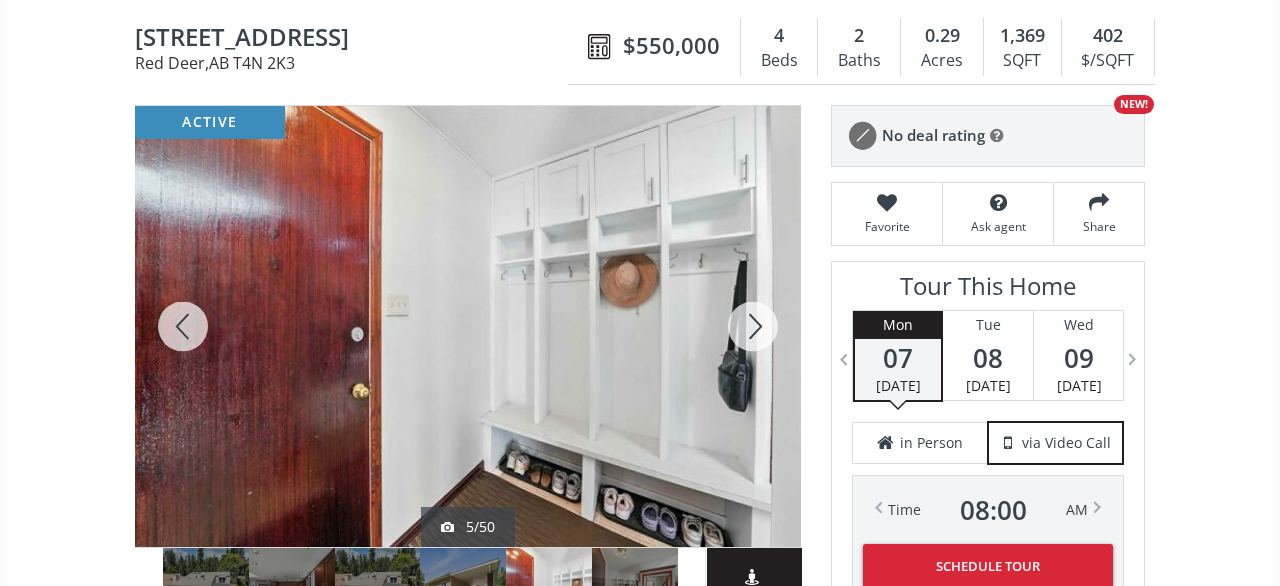 click at bounding box center [753, 326] 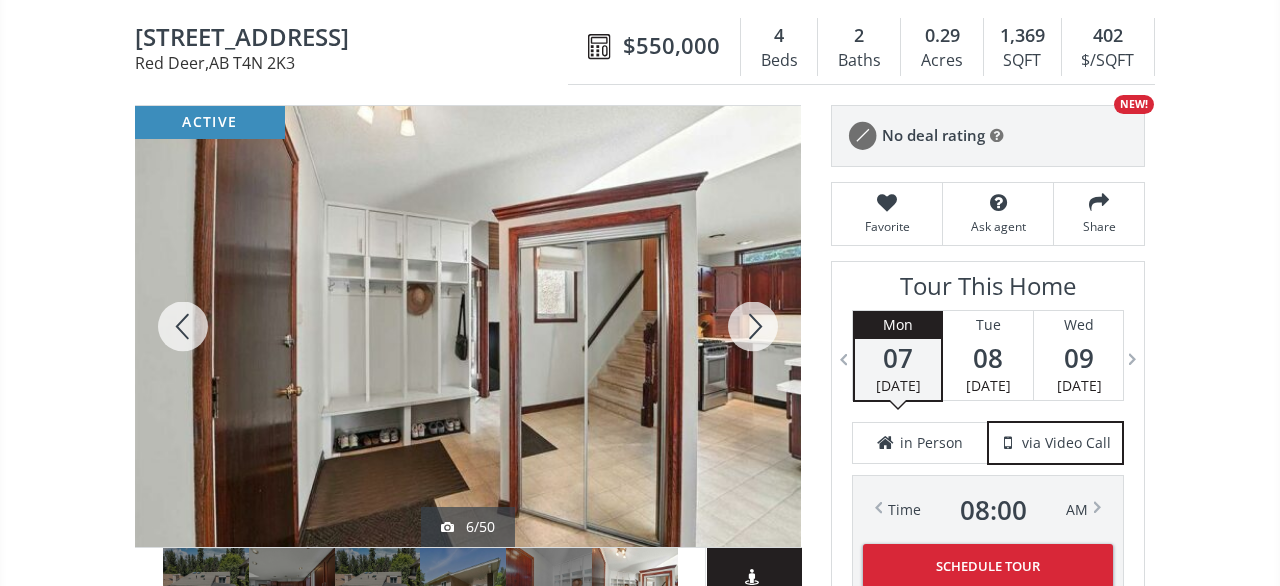click at bounding box center [753, 326] 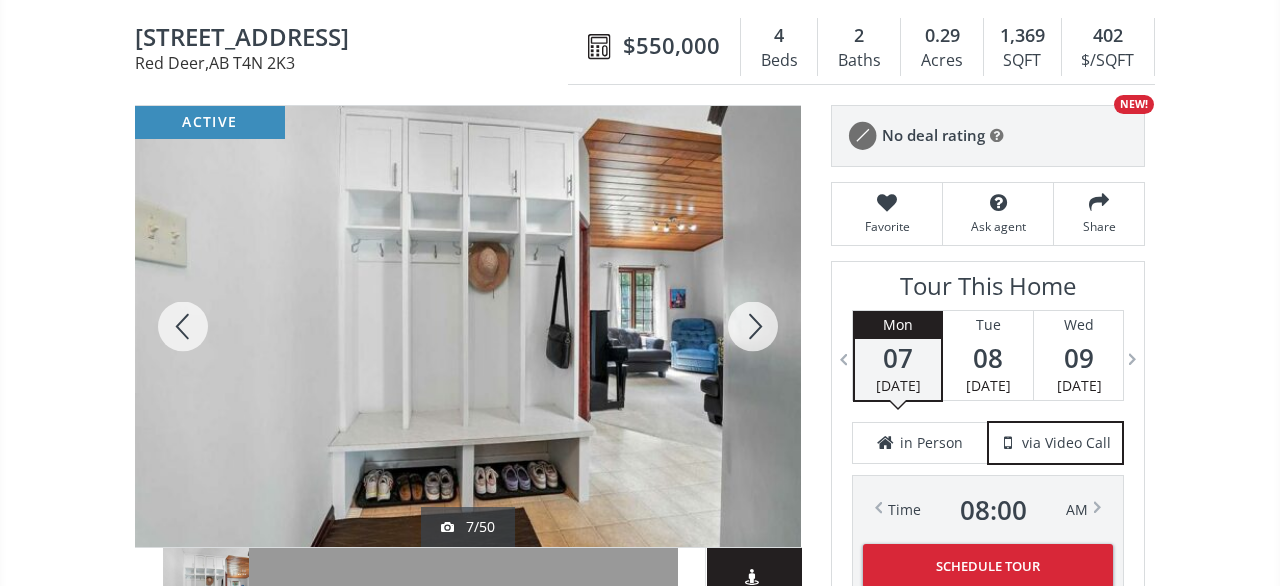 click at bounding box center (753, 326) 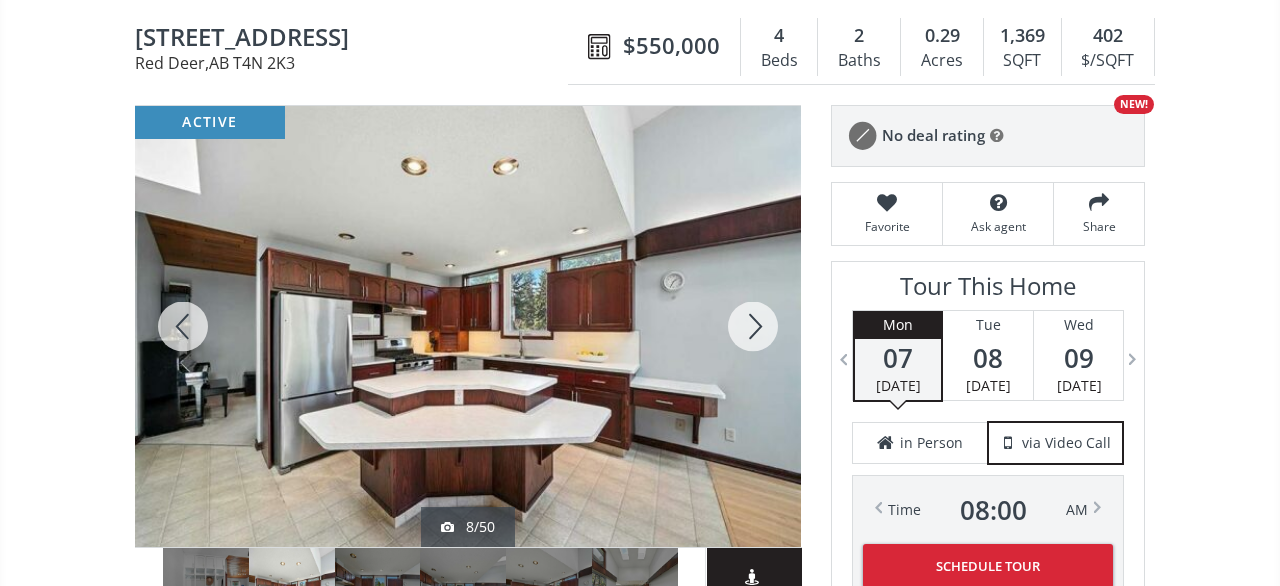 click at bounding box center [753, 326] 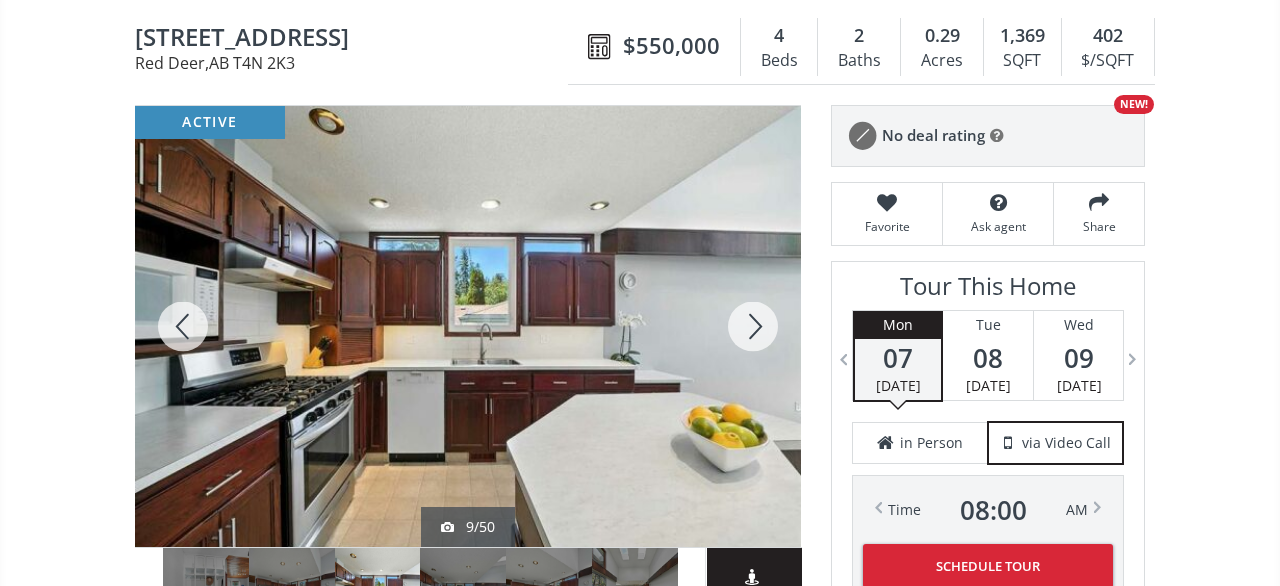 click at bounding box center [753, 326] 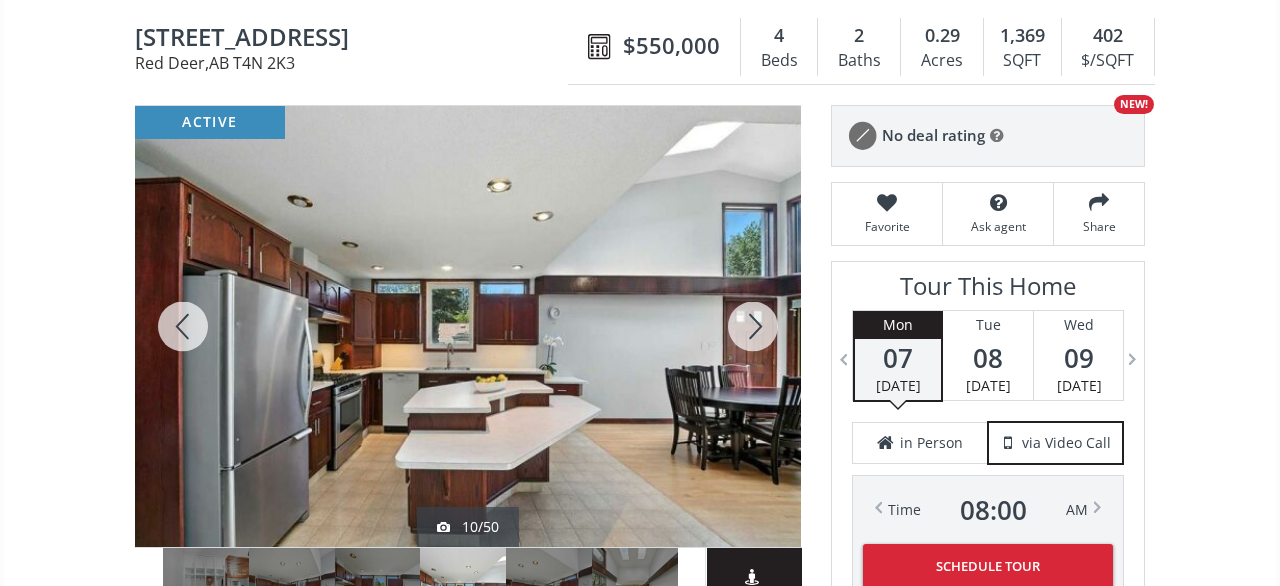 click at bounding box center (753, 326) 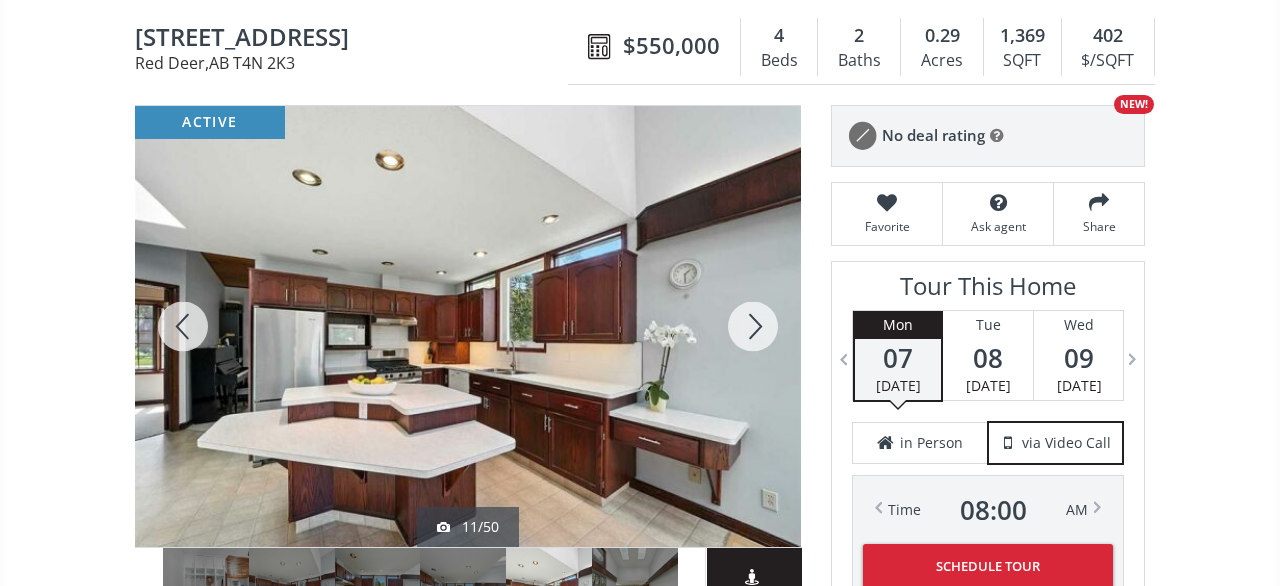 click at bounding box center (753, 326) 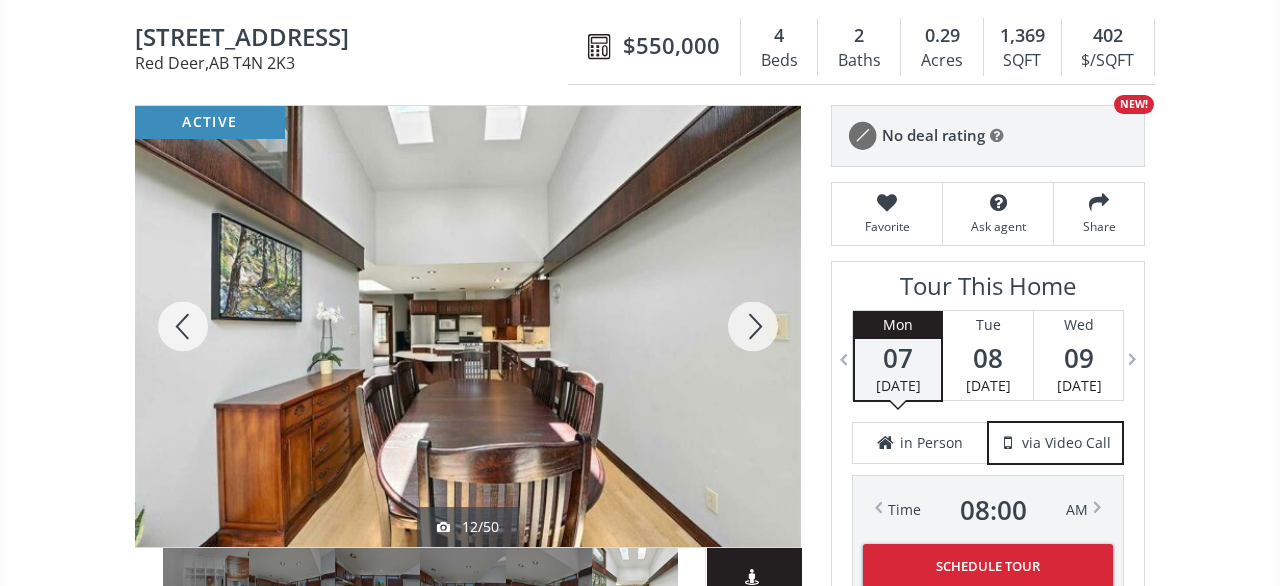 click at bounding box center (753, 326) 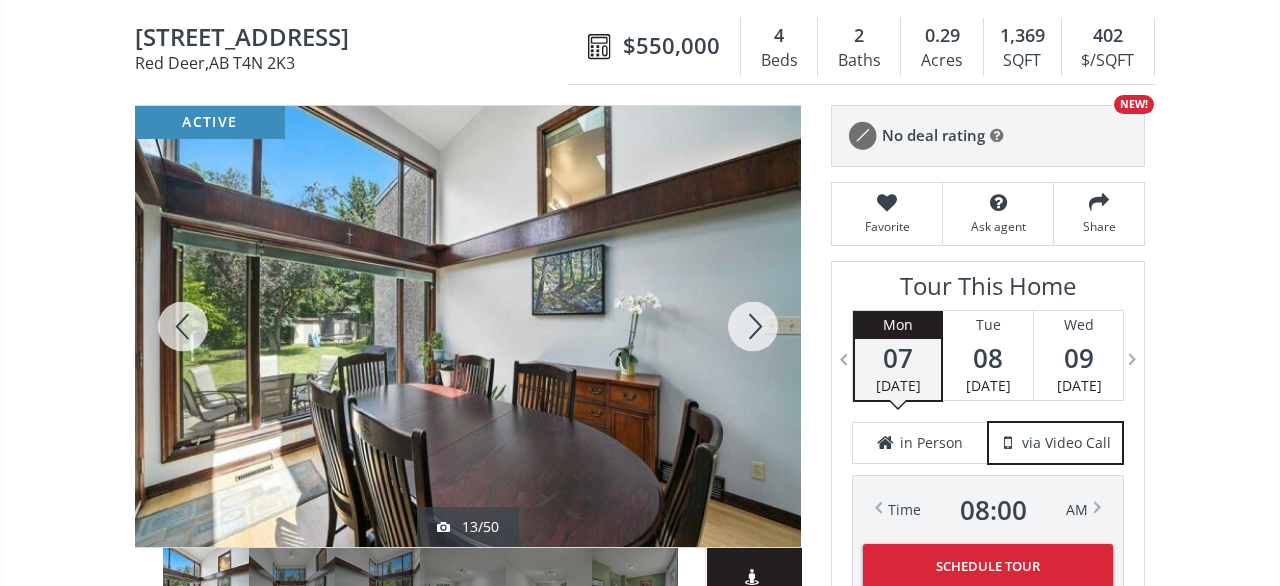 click at bounding box center (753, 326) 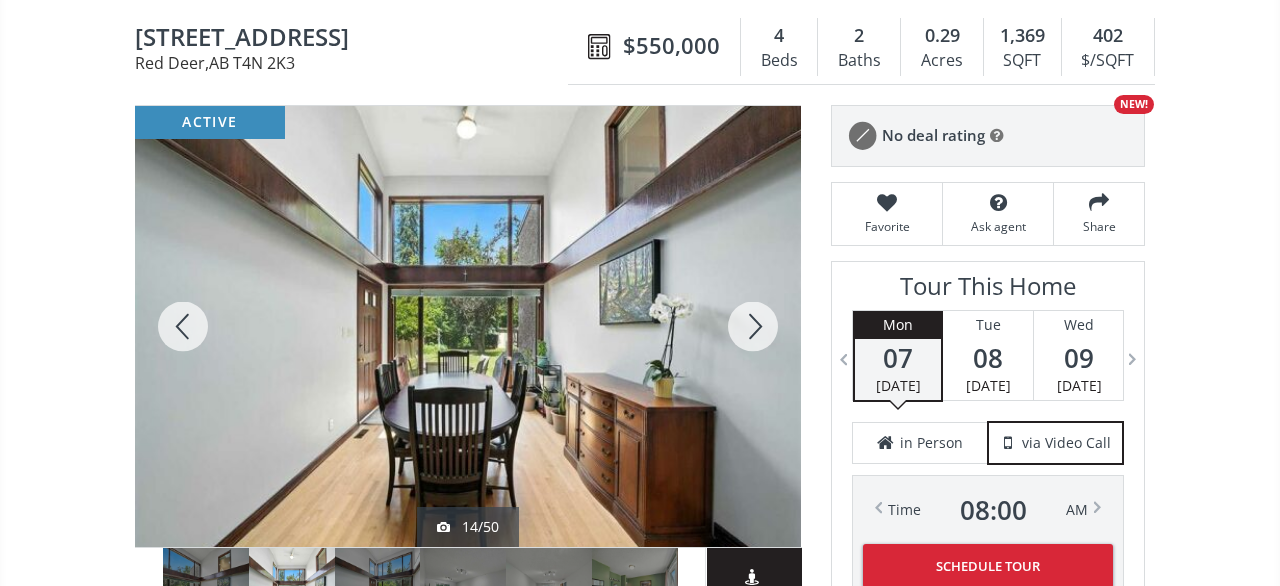 click at bounding box center [753, 326] 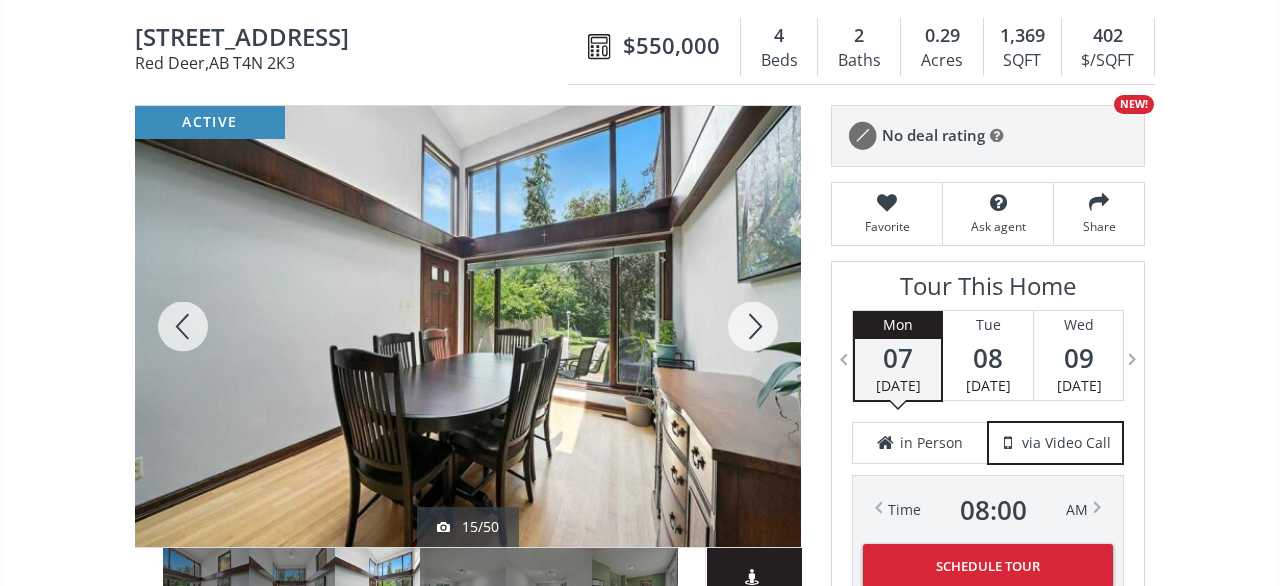 click at bounding box center (753, 326) 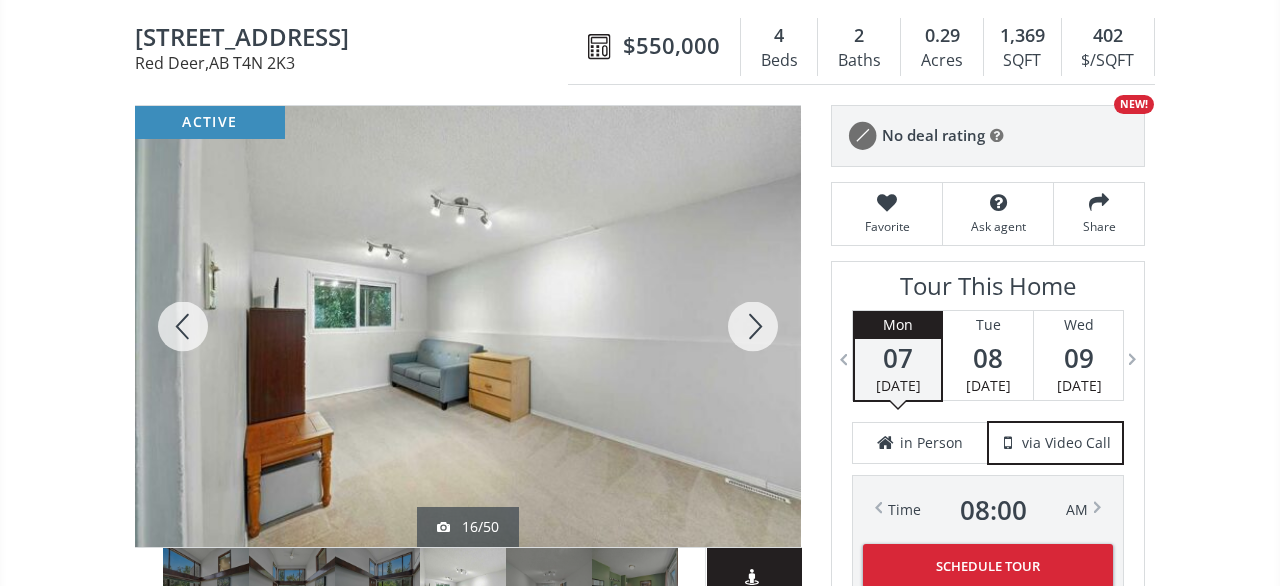 click at bounding box center (753, 326) 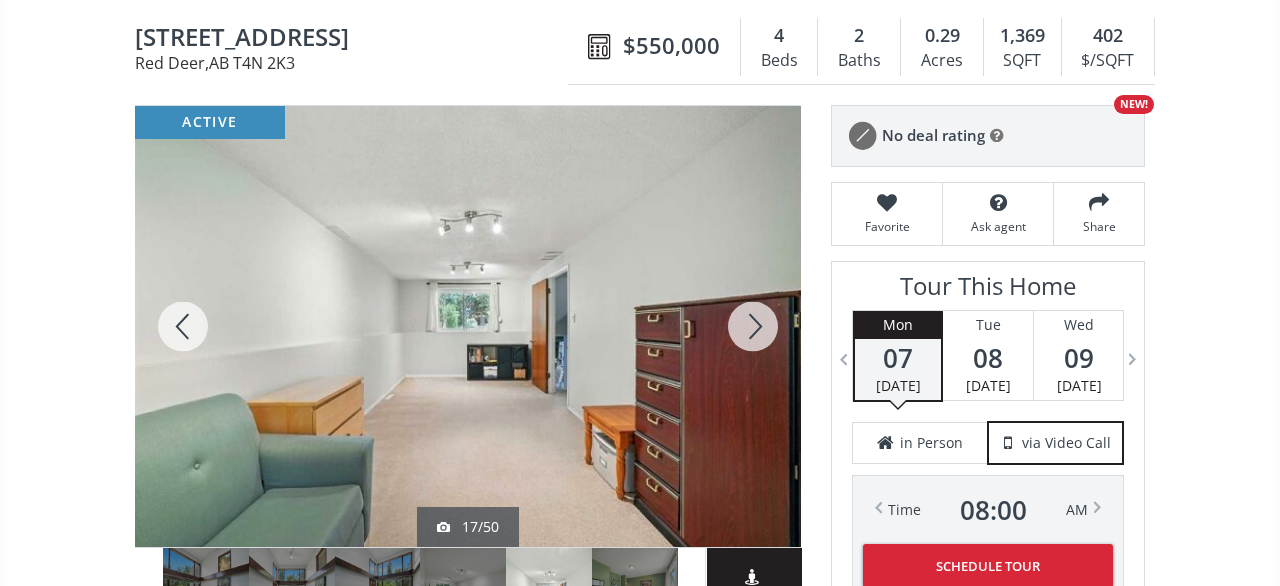 click at bounding box center [753, 326] 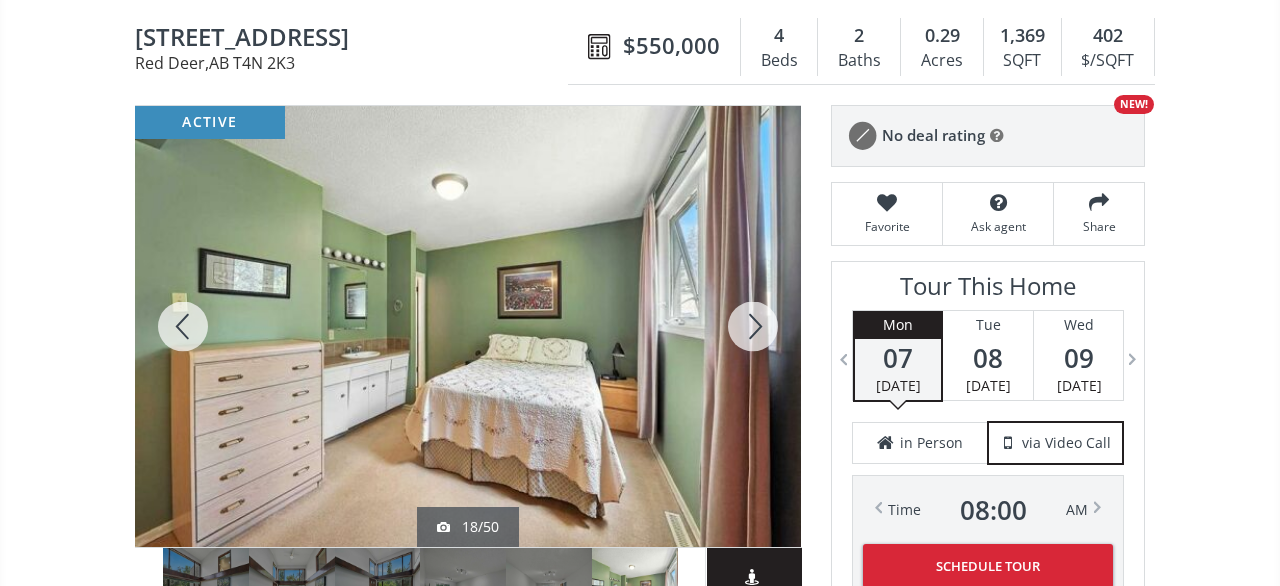click at bounding box center (753, 326) 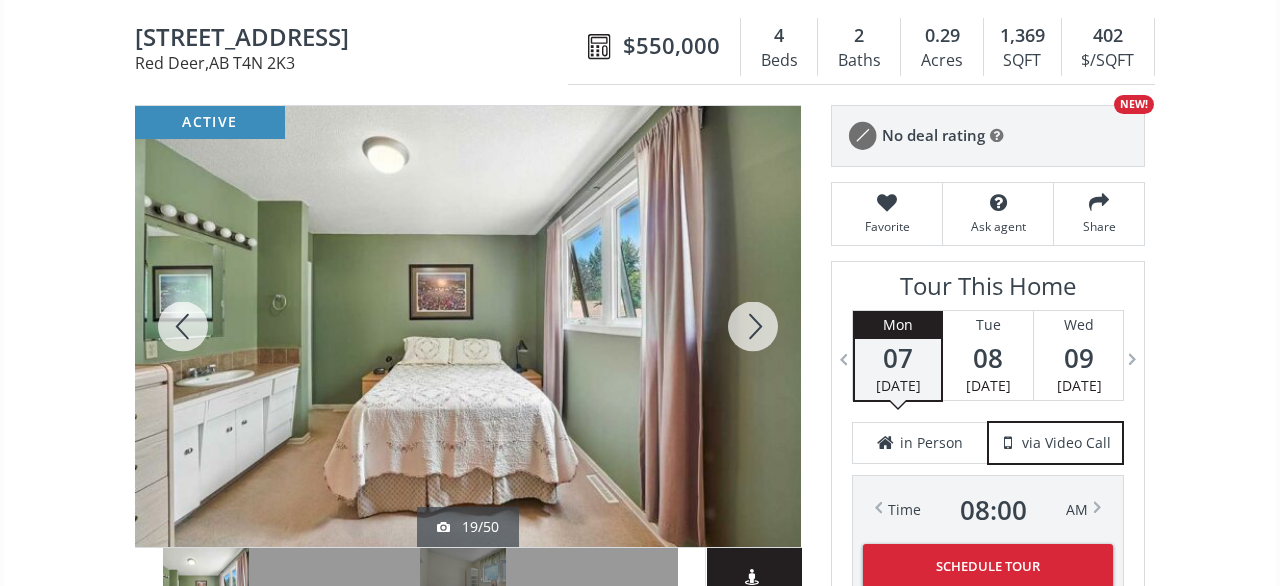 click at bounding box center (753, 326) 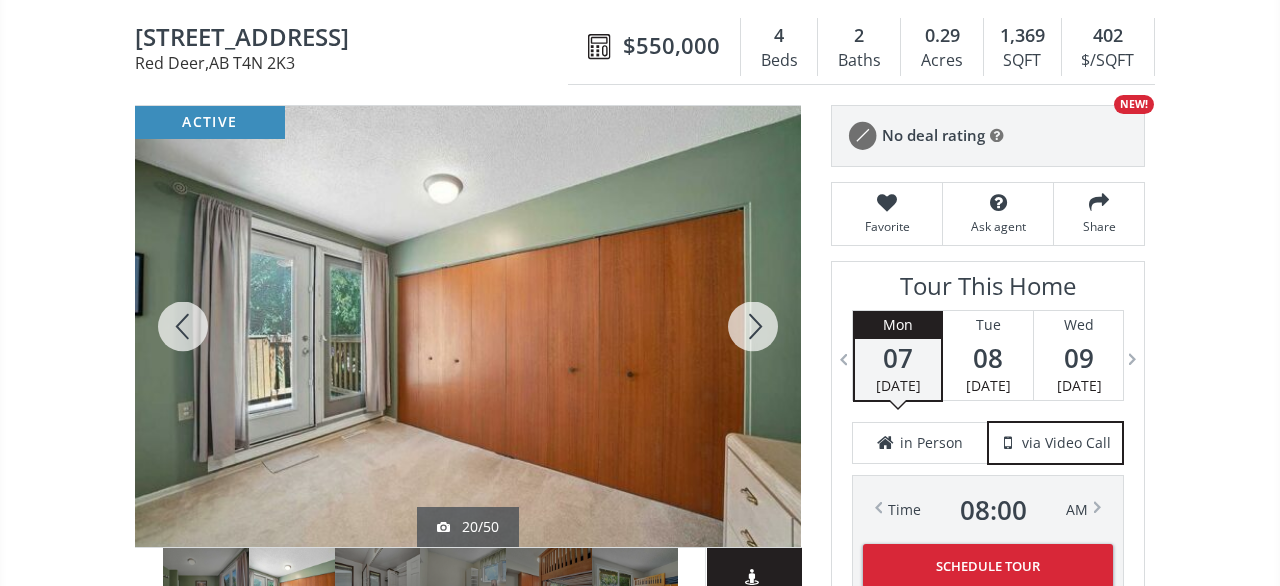 click at bounding box center [753, 326] 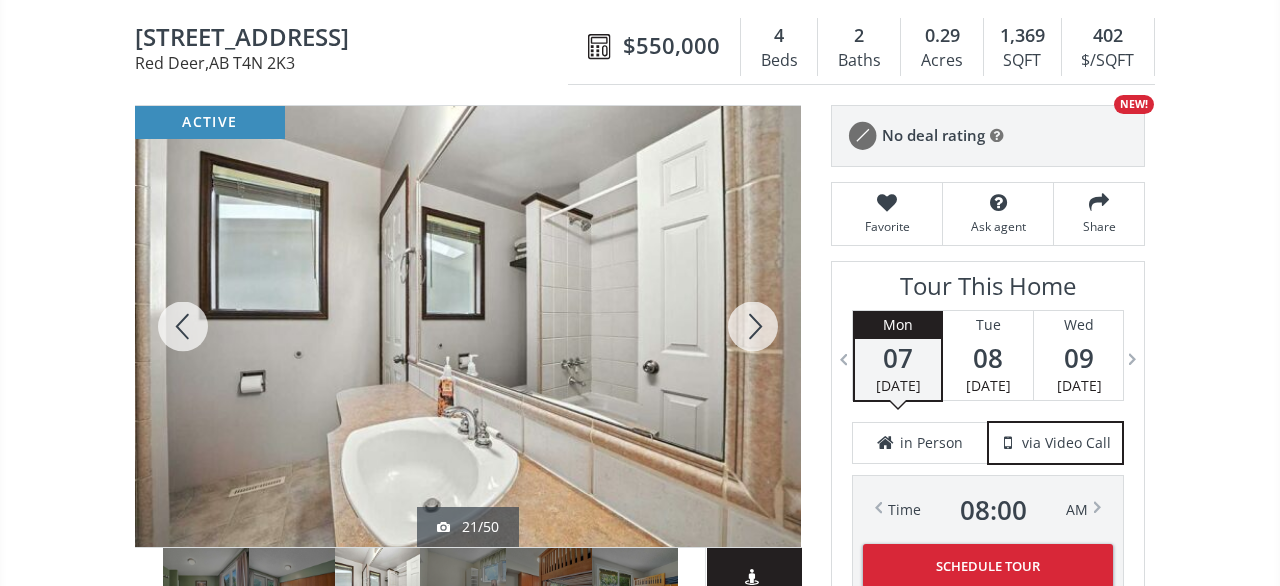 click at bounding box center (753, 326) 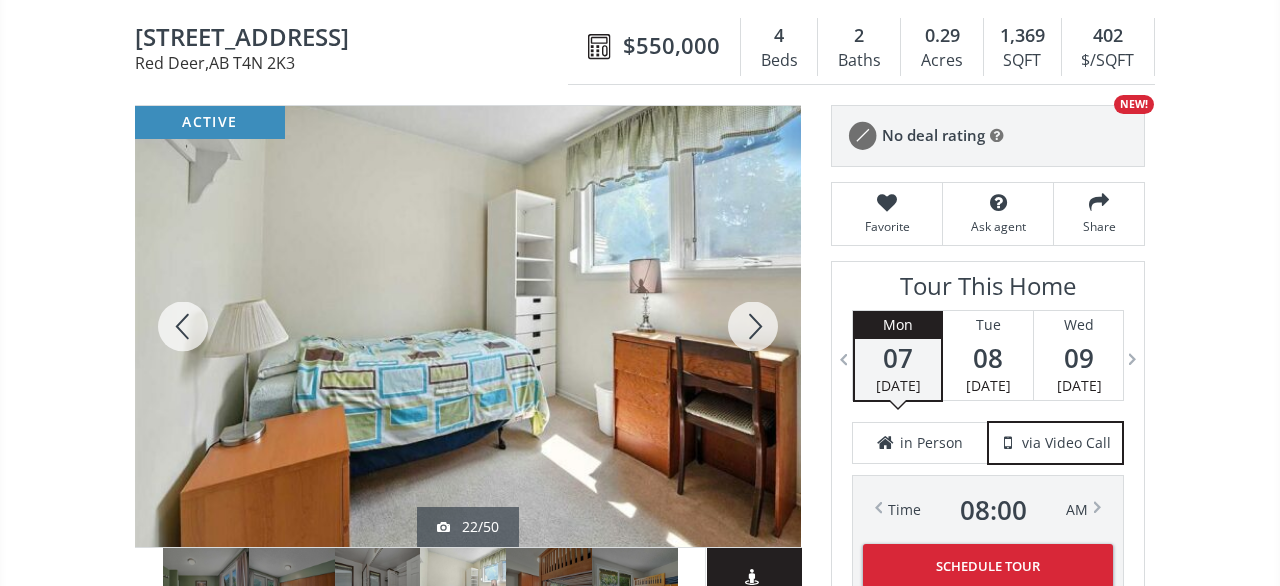 click at bounding box center [753, 326] 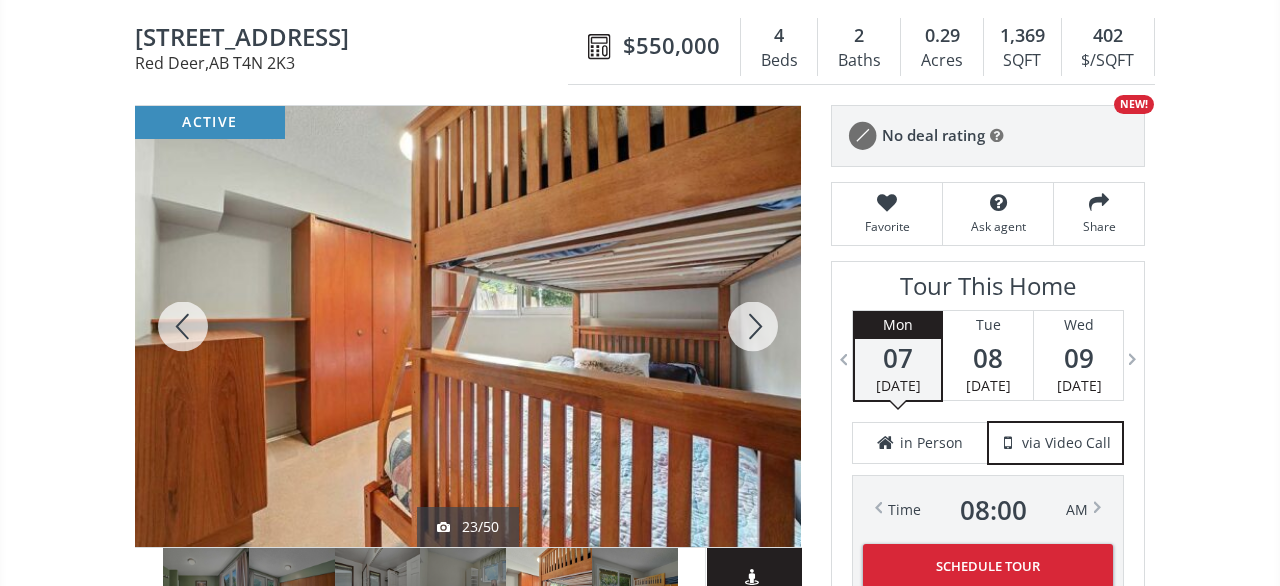 click at bounding box center [753, 326] 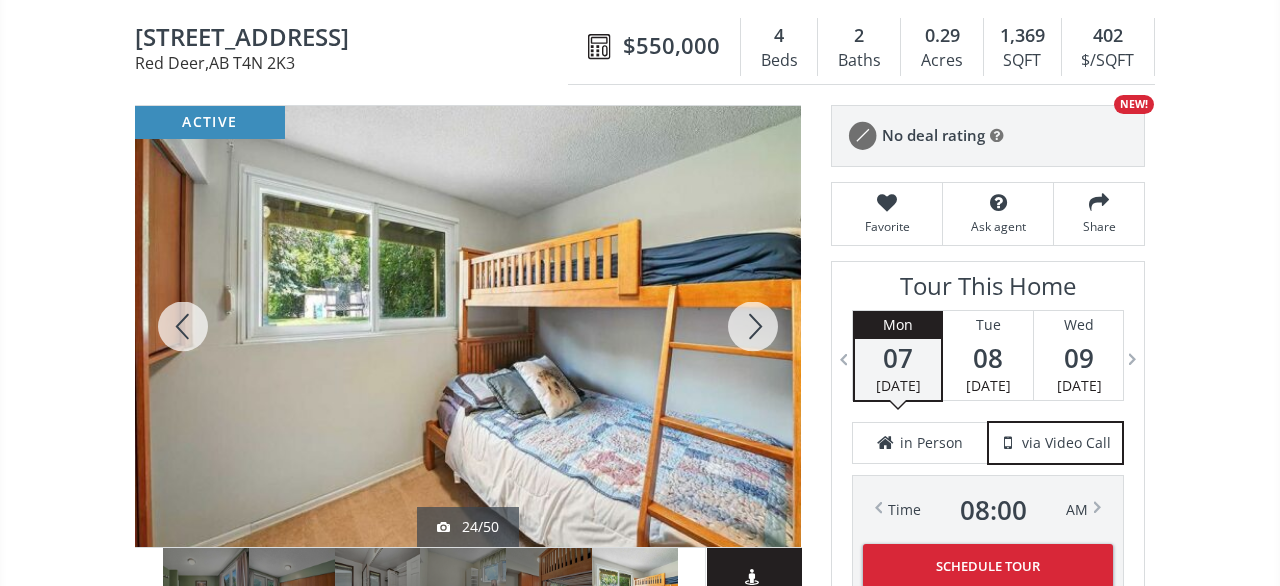 click at bounding box center [753, 326] 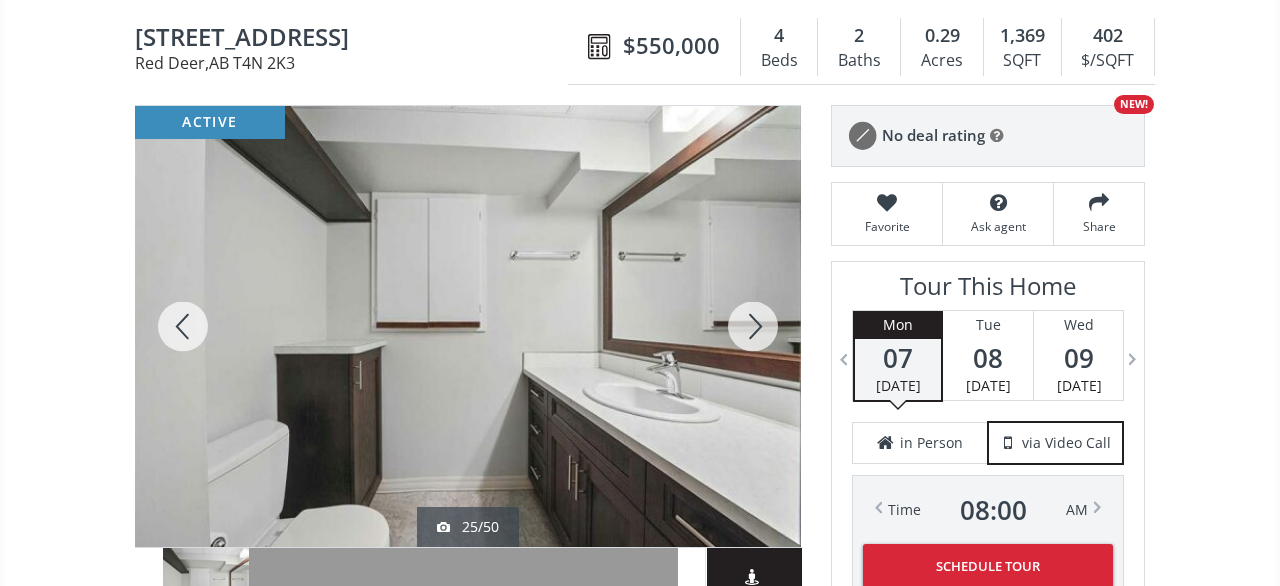 click at bounding box center (753, 326) 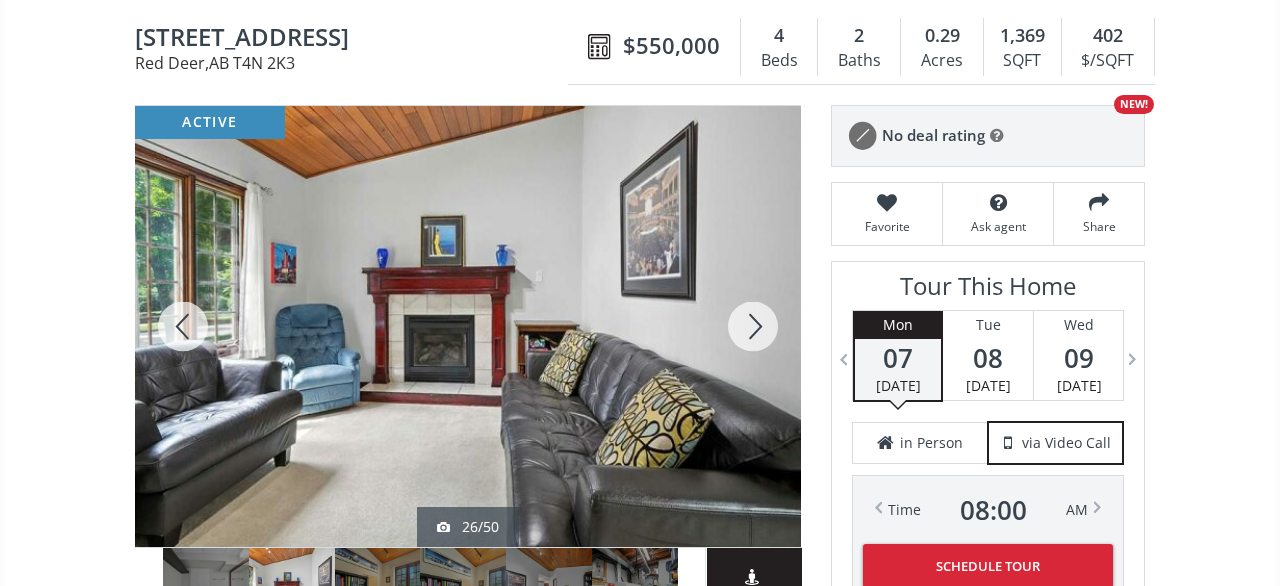 click at bounding box center [753, 326] 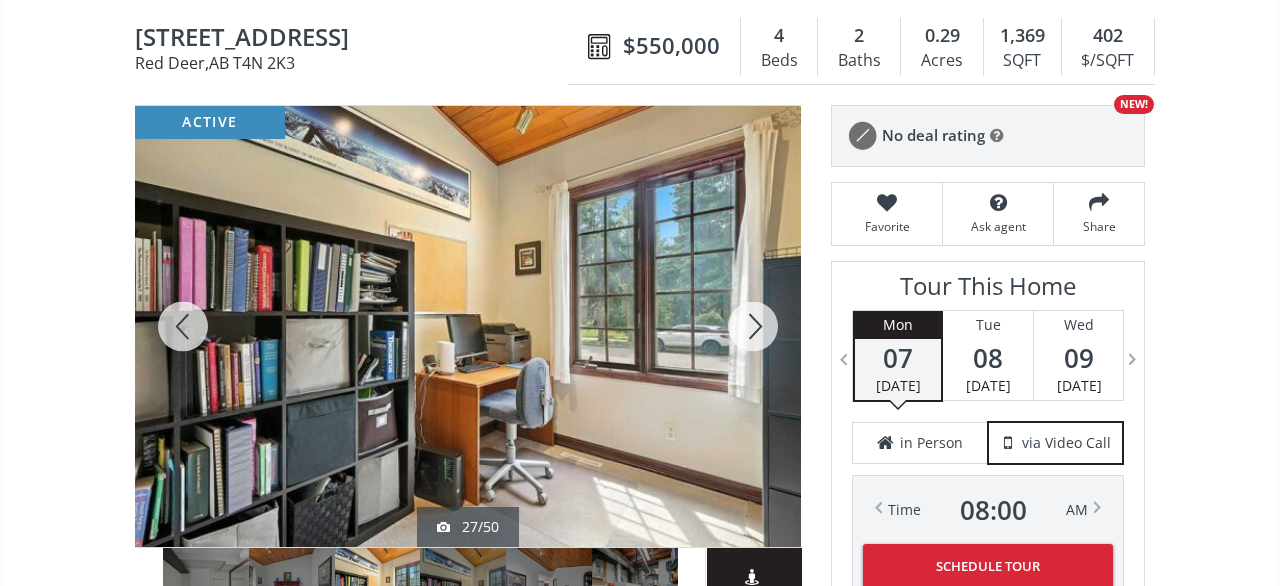 click at bounding box center (753, 326) 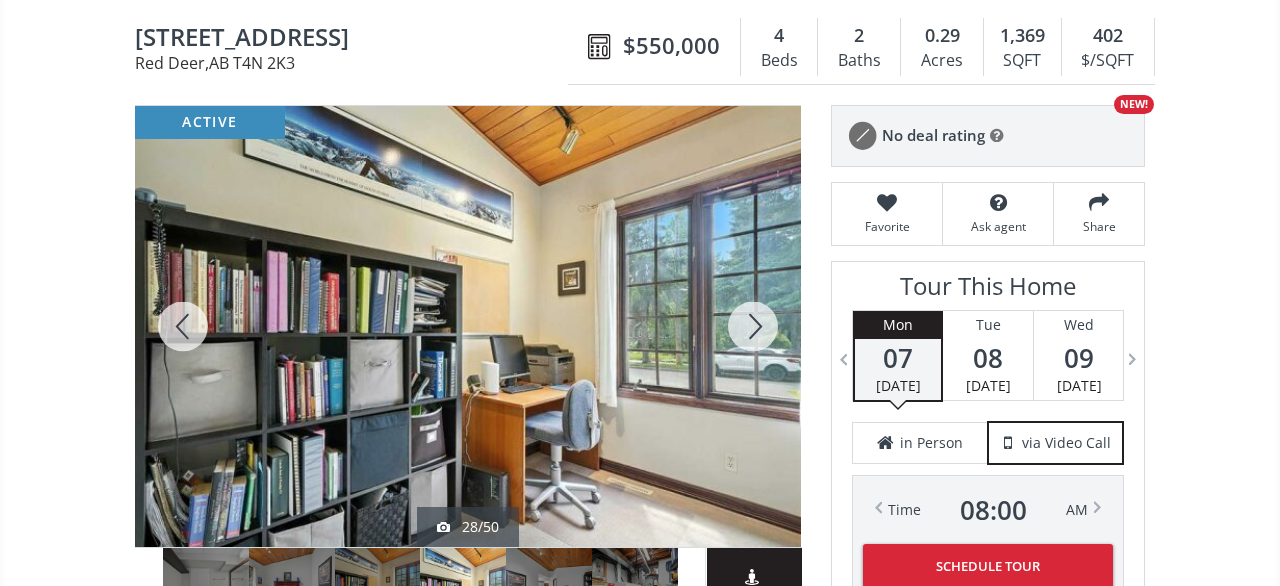 click at bounding box center (753, 326) 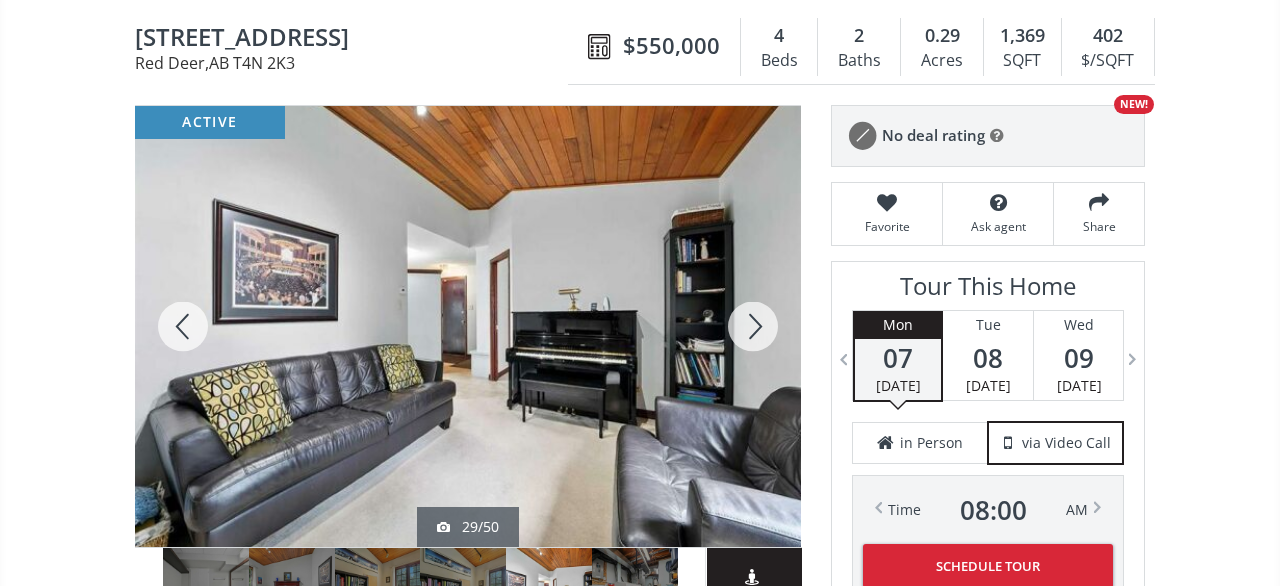 click at bounding box center [753, 326] 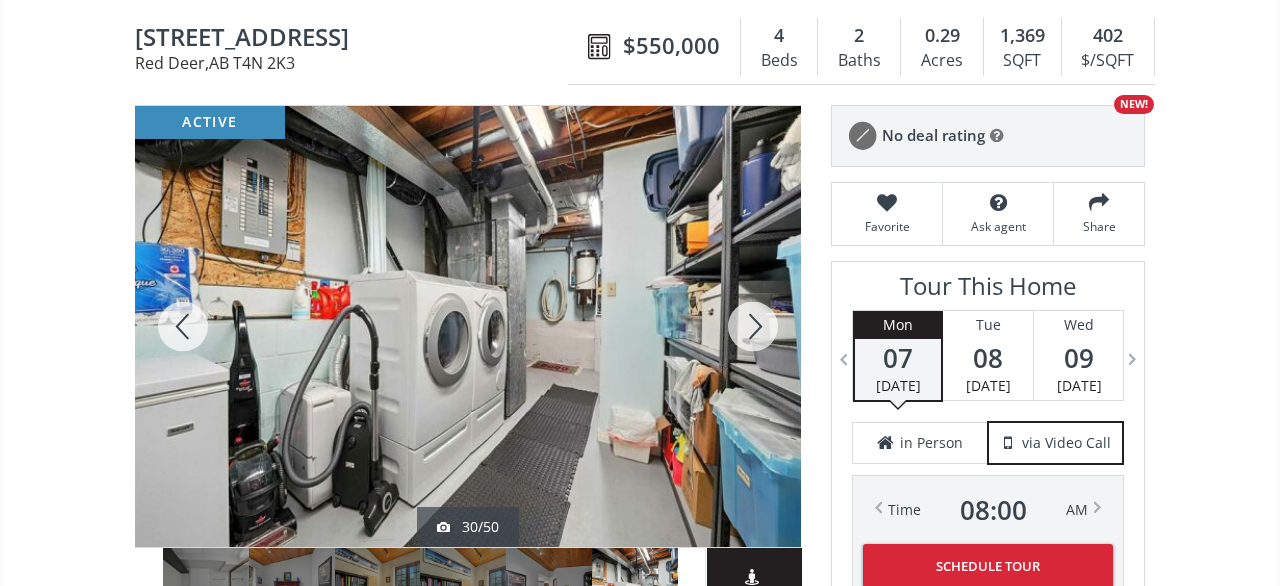 click at bounding box center [753, 326] 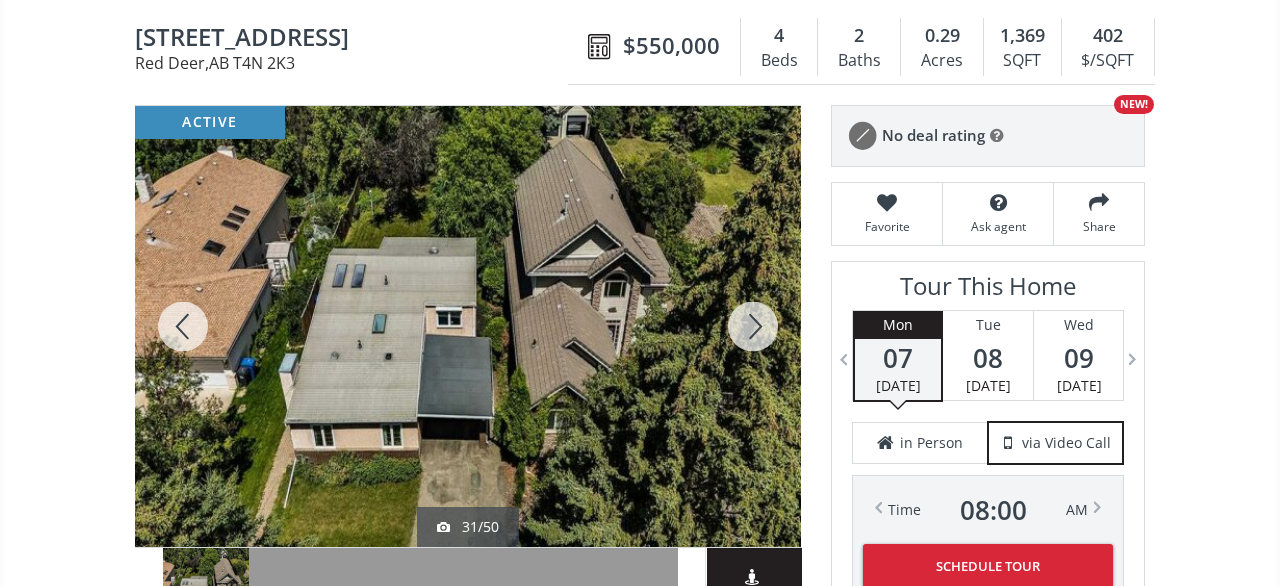 click at bounding box center [753, 326] 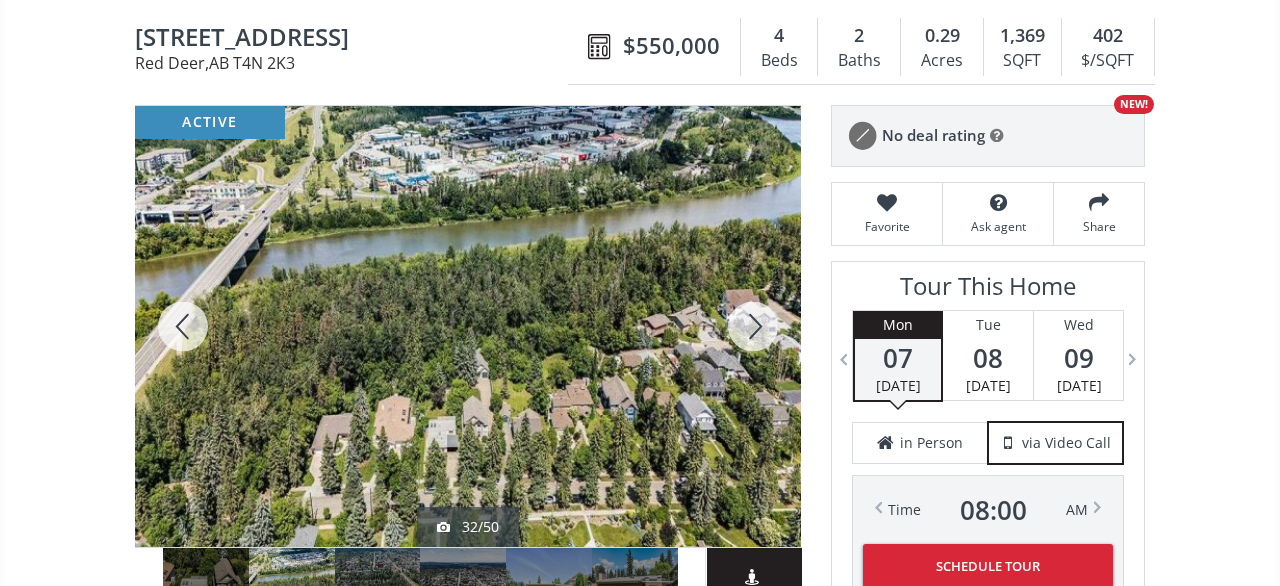 click at bounding box center (753, 326) 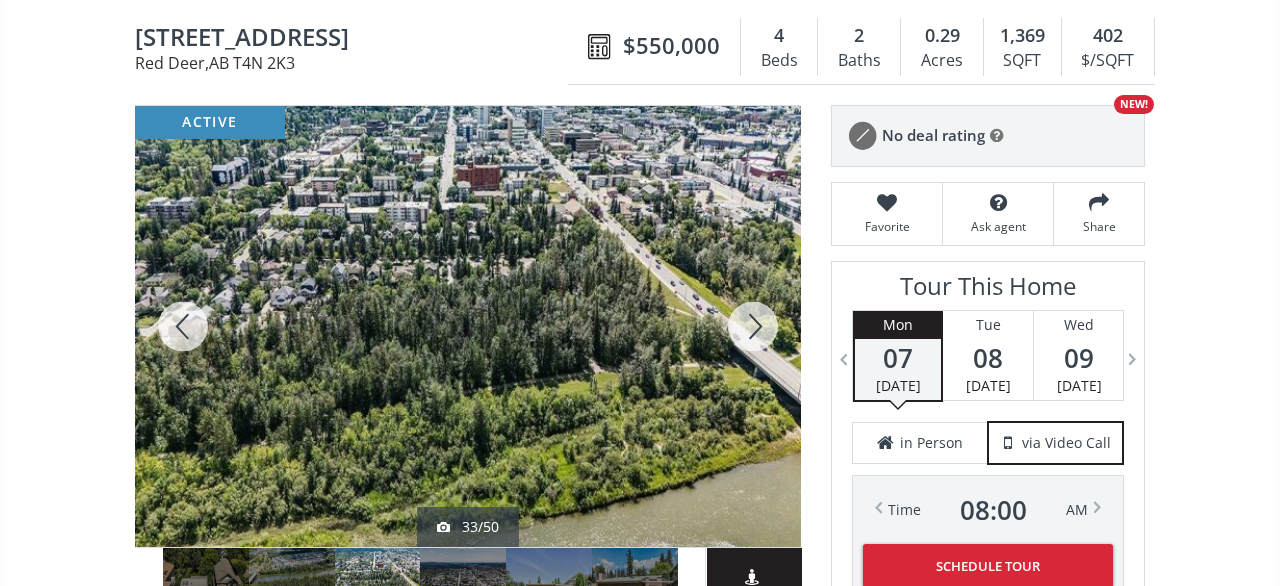 click at bounding box center [753, 326] 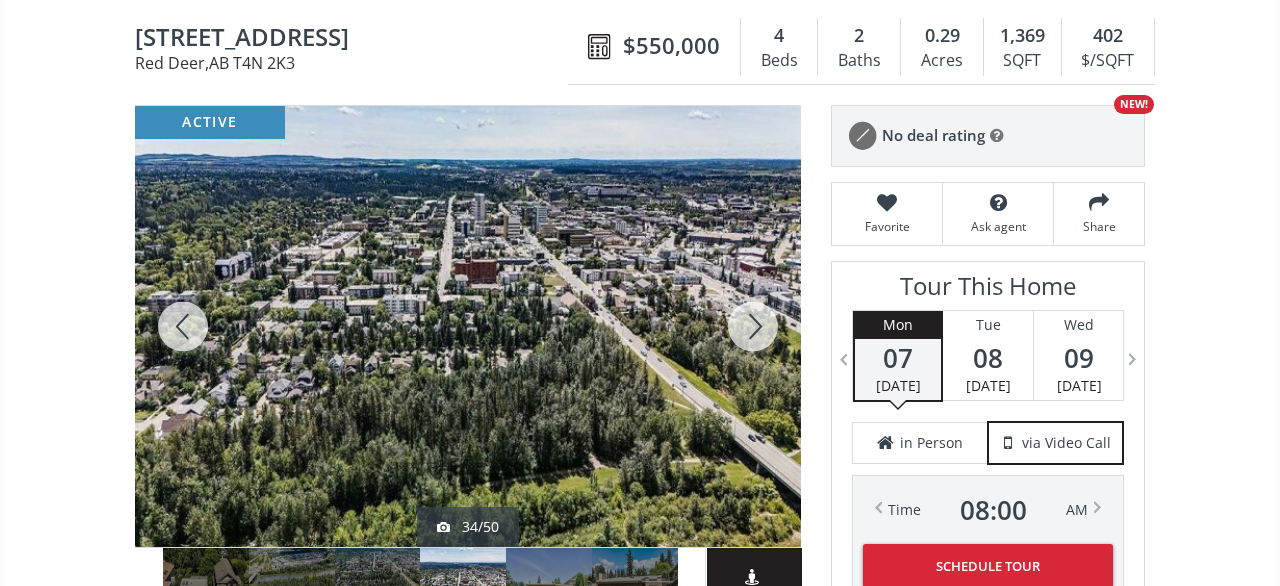 click at bounding box center [753, 326] 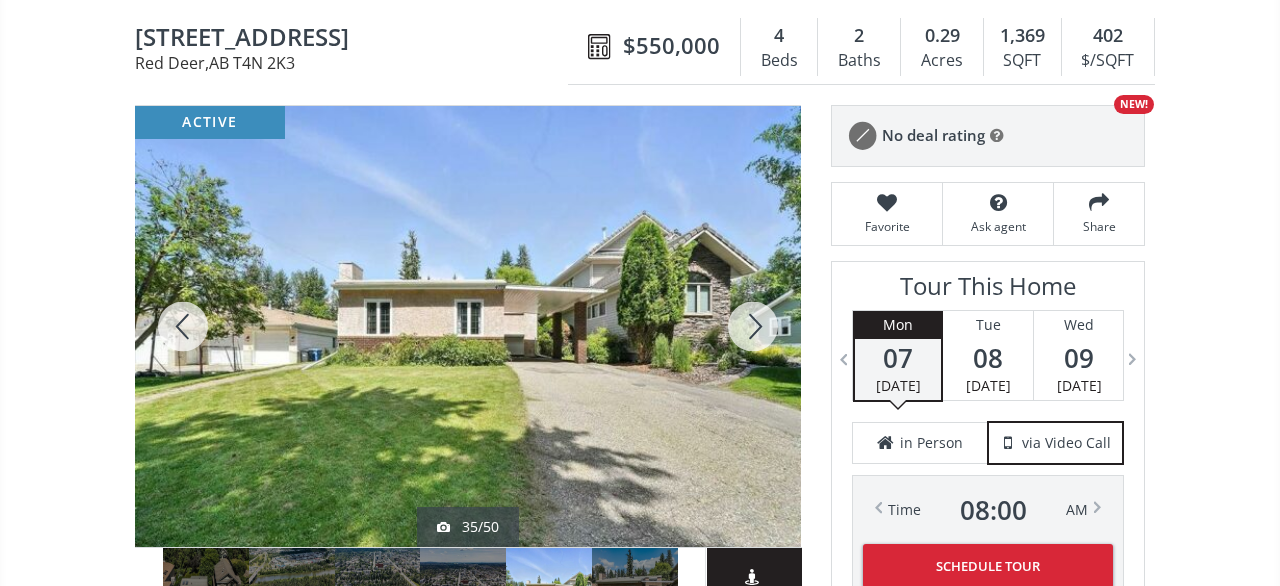 click at bounding box center [753, 326] 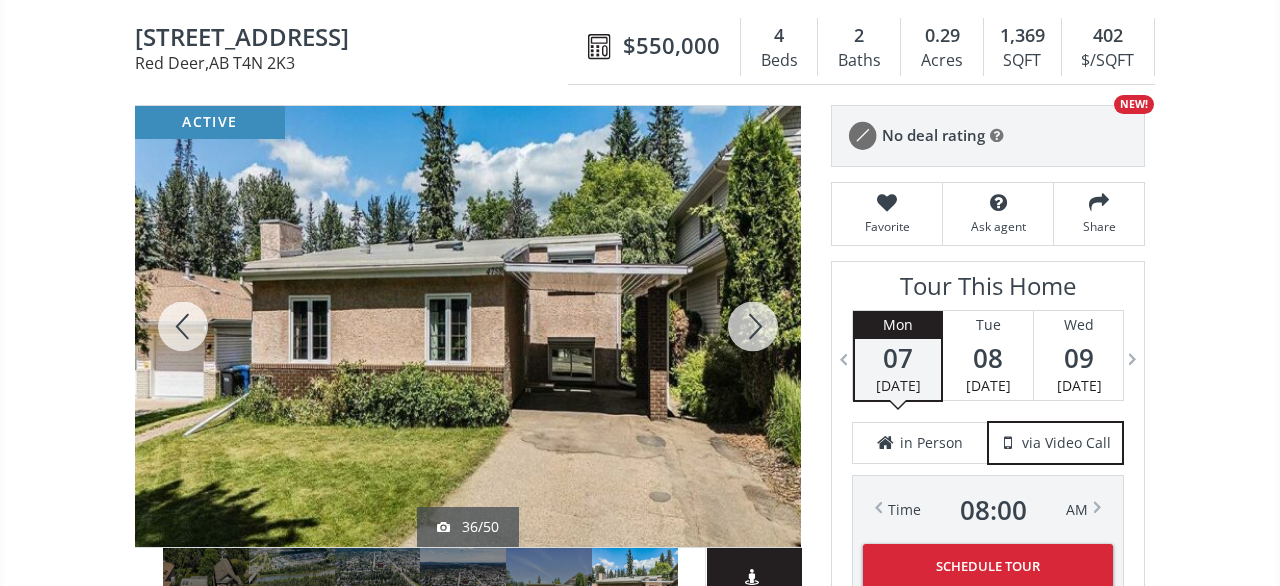 click at bounding box center [753, 326] 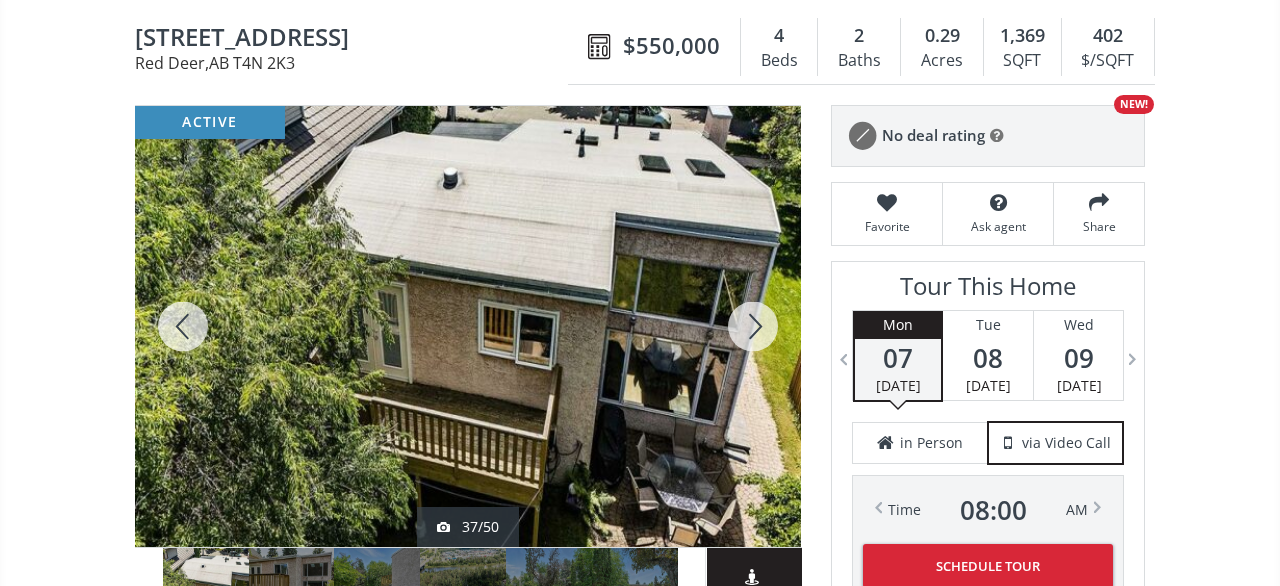 click at bounding box center [753, 326] 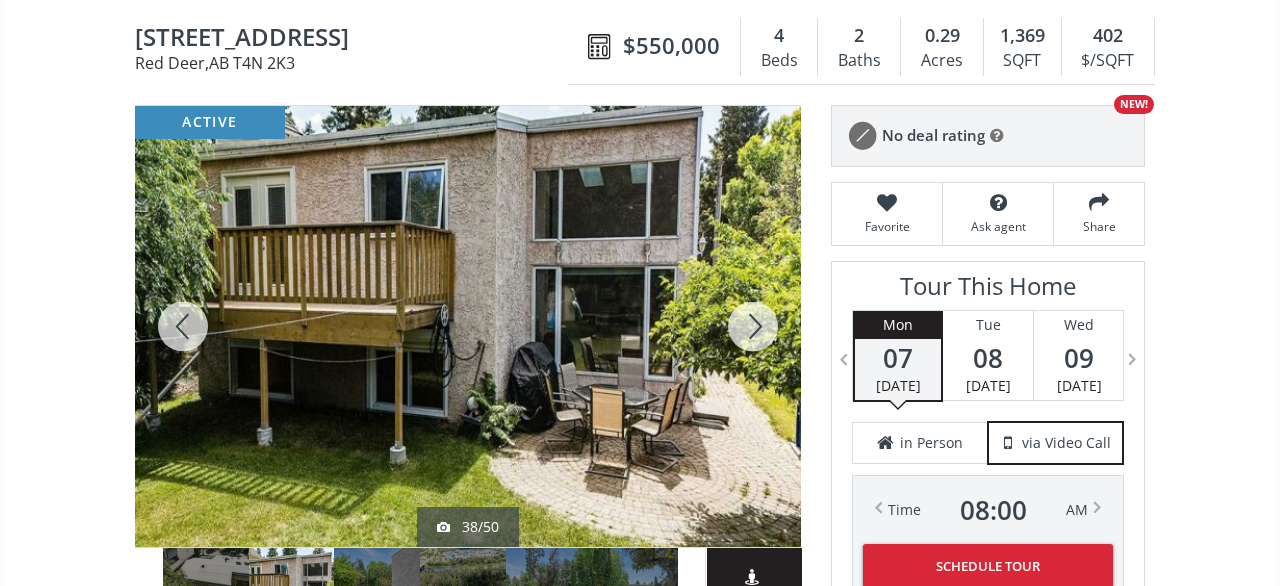 click at bounding box center [753, 326] 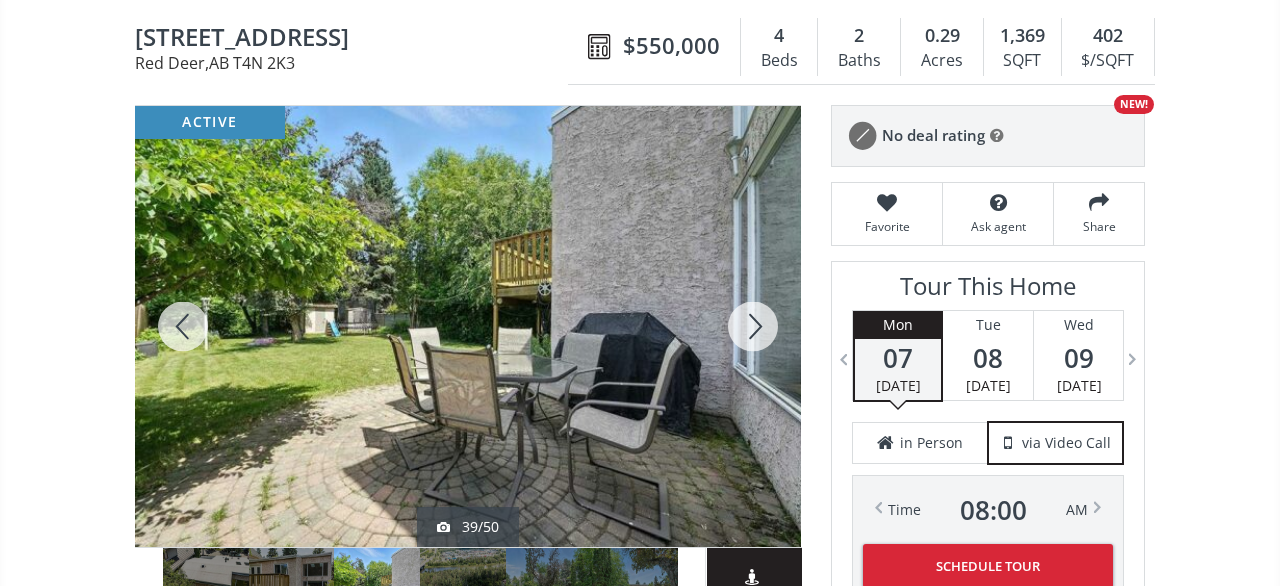 click at bounding box center (753, 326) 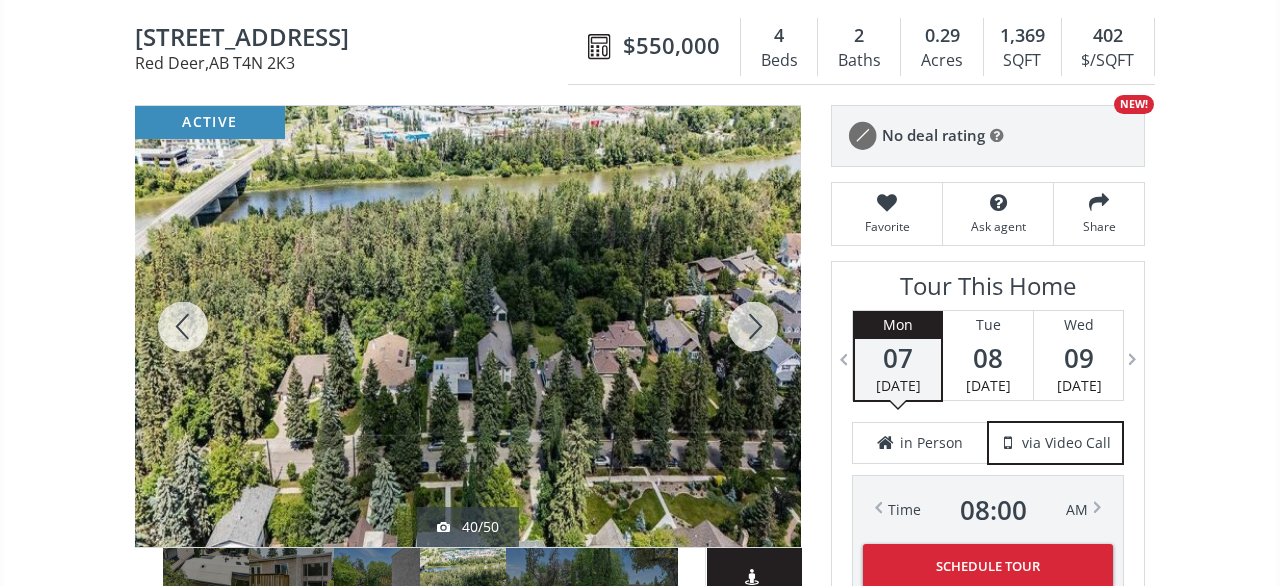 click at bounding box center (753, 326) 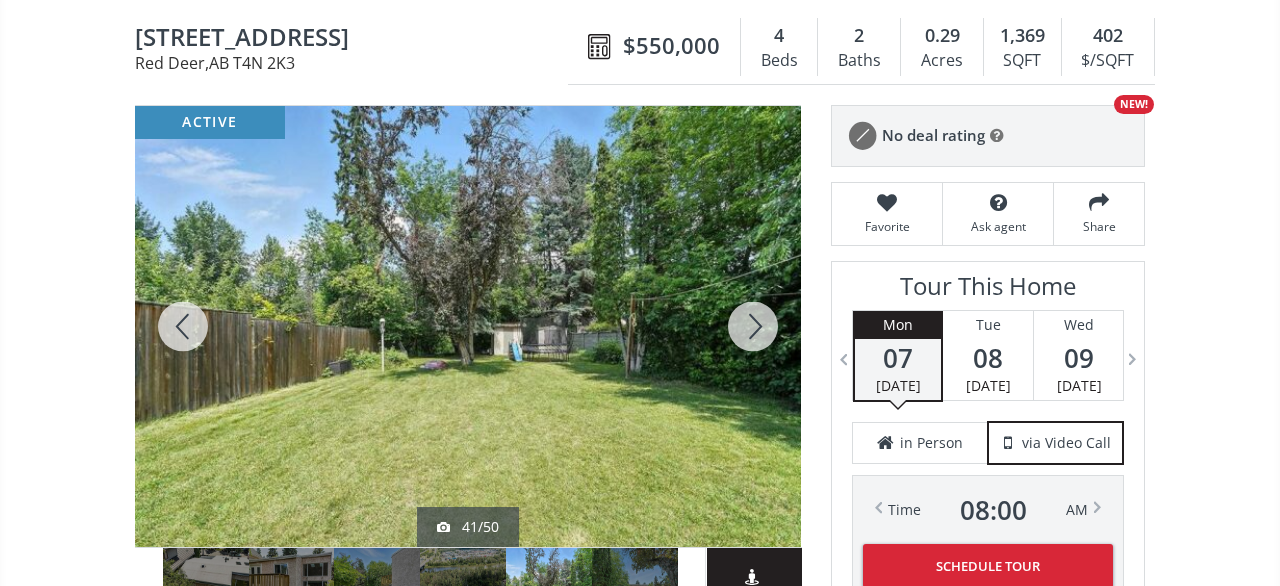click at bounding box center [753, 326] 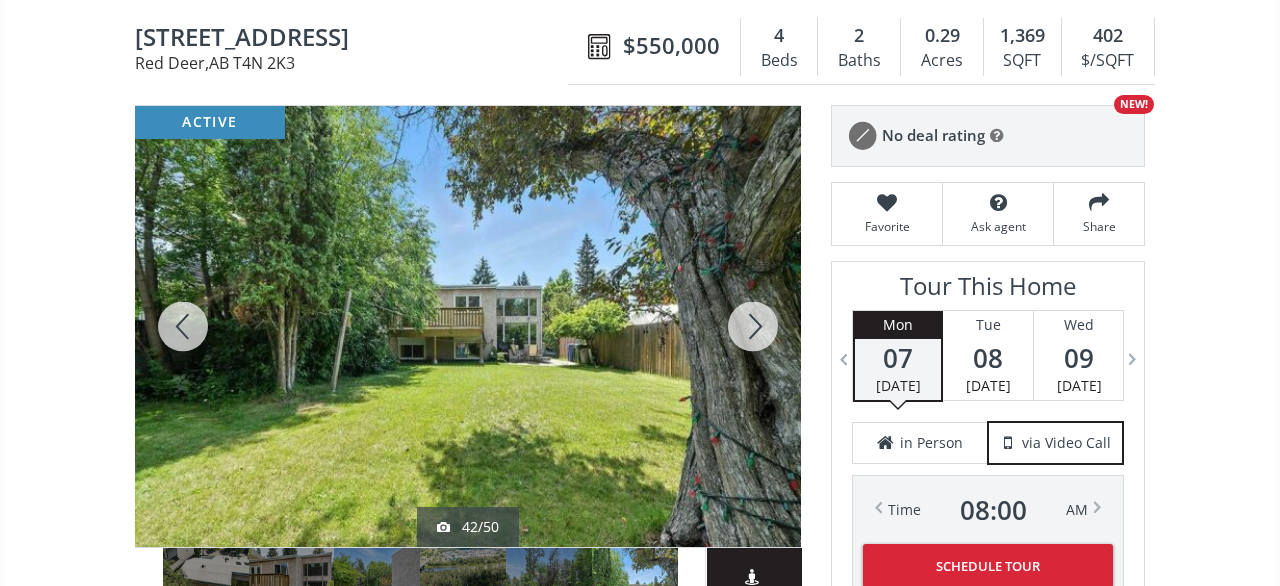 click at bounding box center [753, 326] 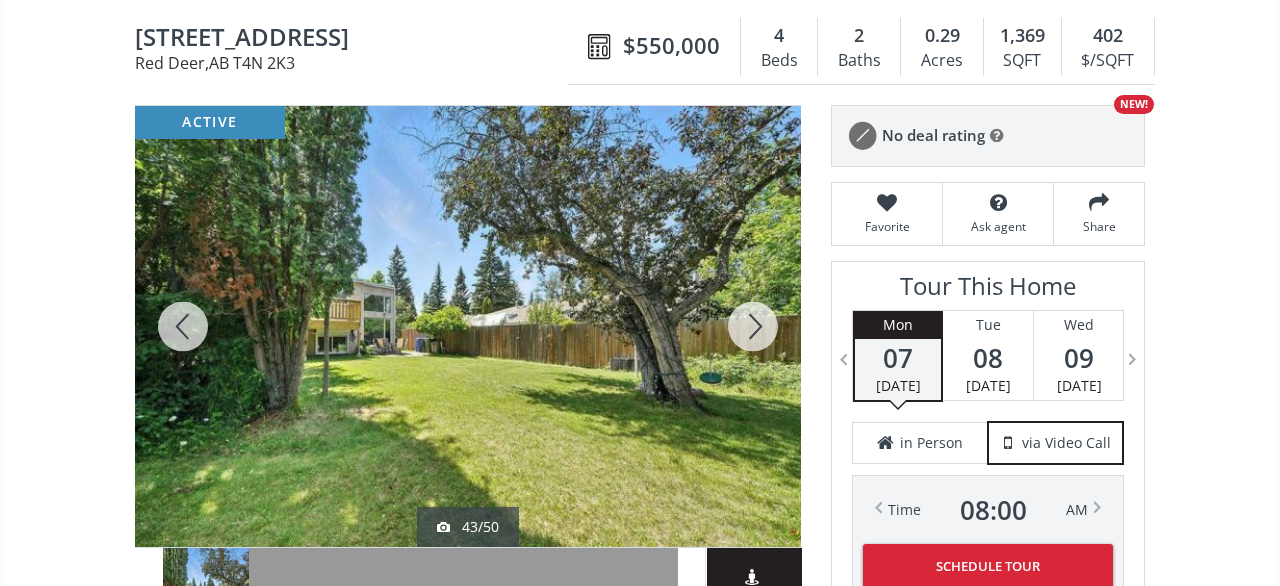 click at bounding box center [753, 326] 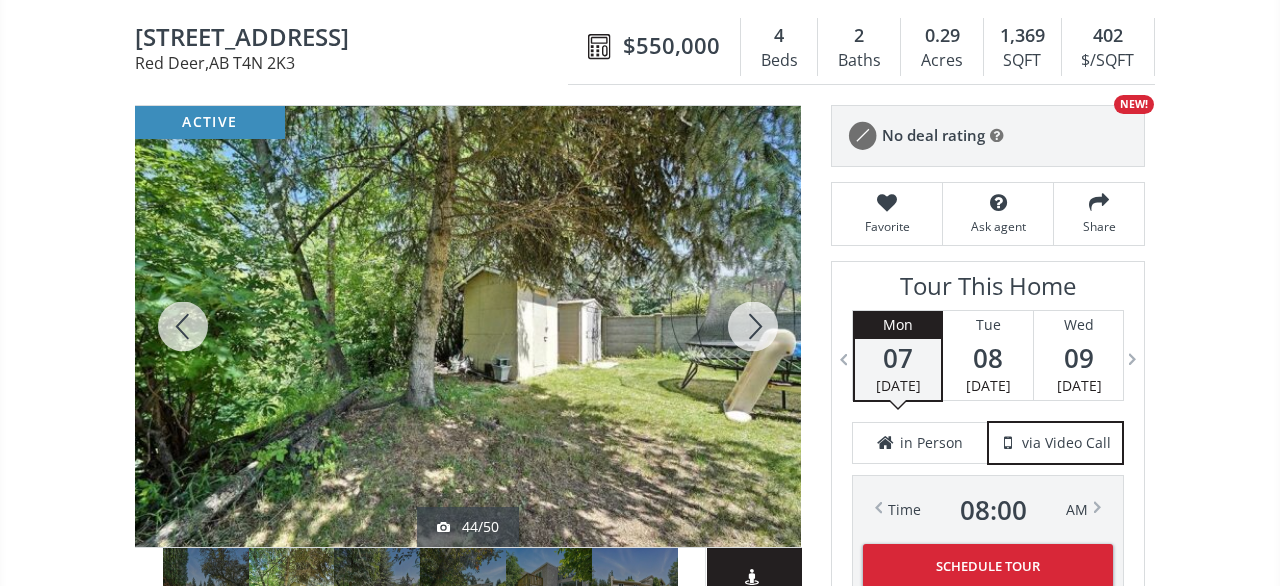 click at bounding box center [753, 326] 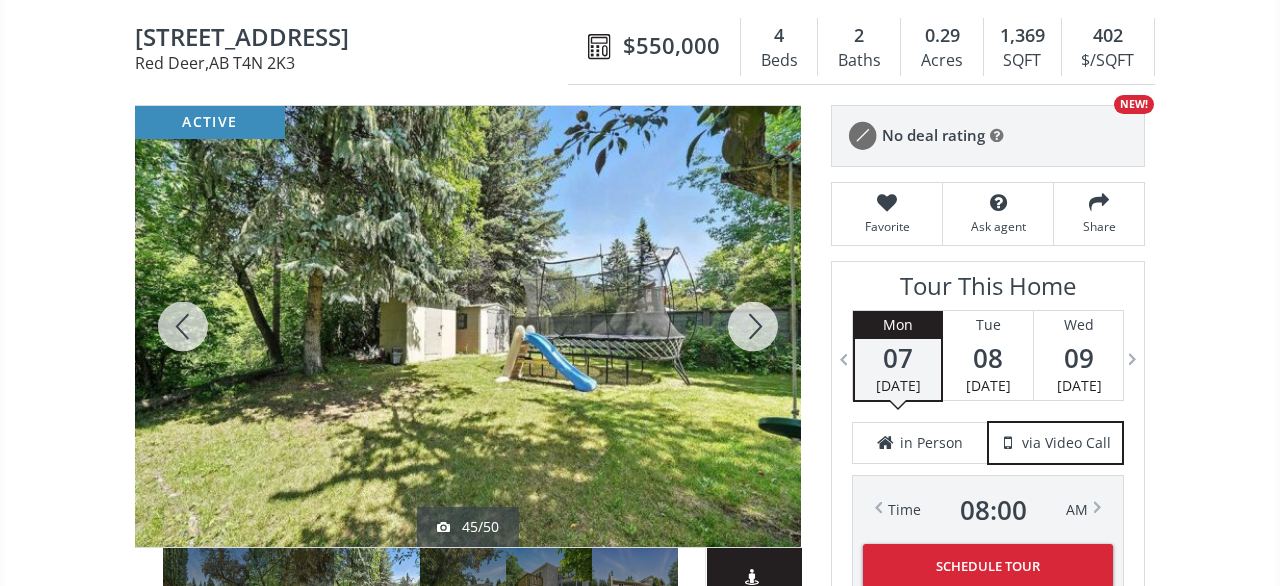 click at bounding box center [753, 326] 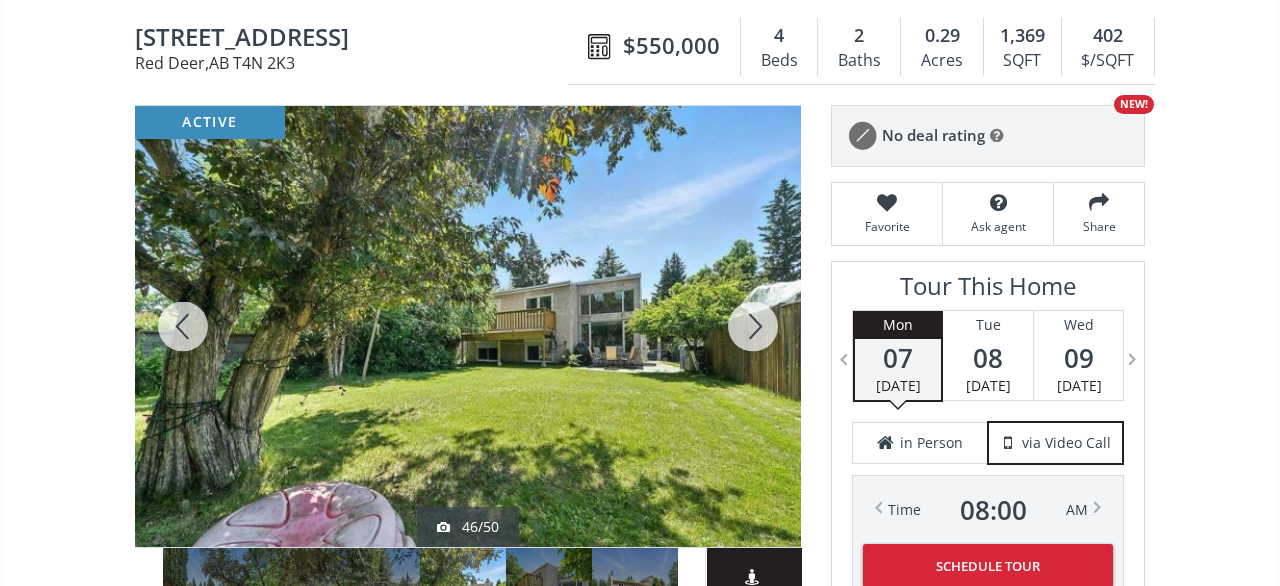 click at bounding box center [753, 326] 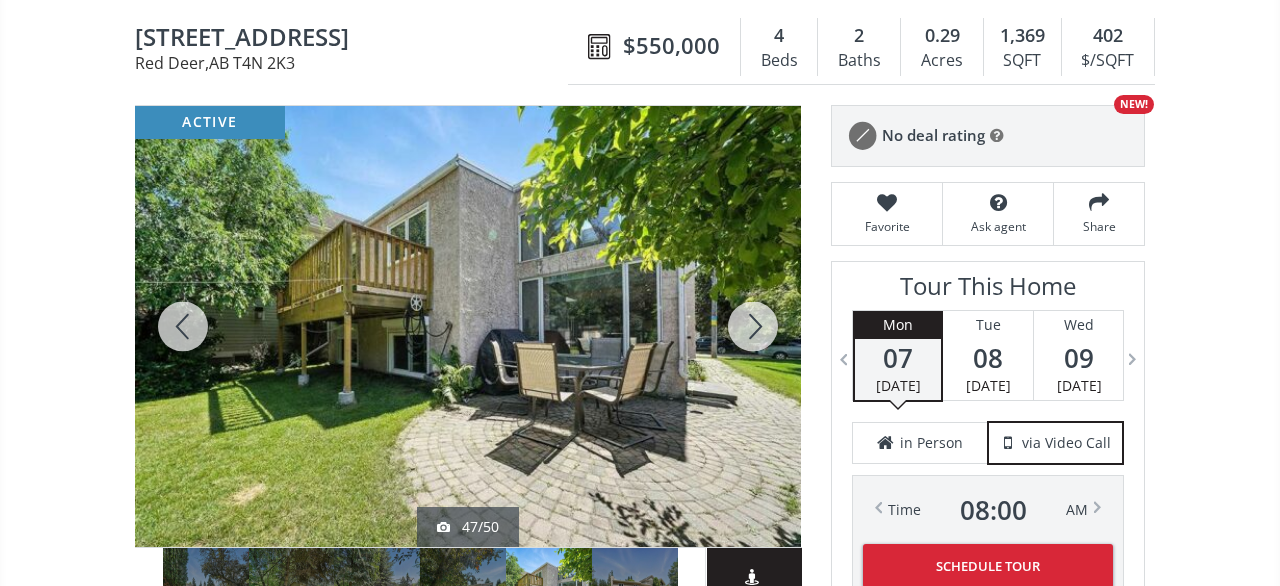 click at bounding box center [753, 326] 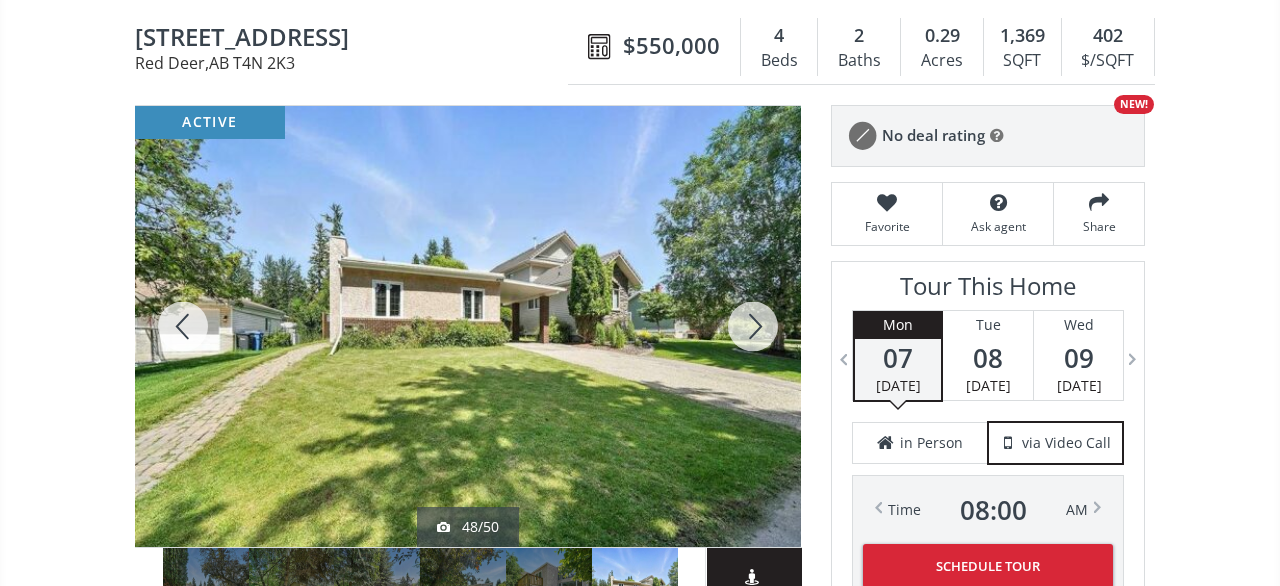 click at bounding box center (753, 326) 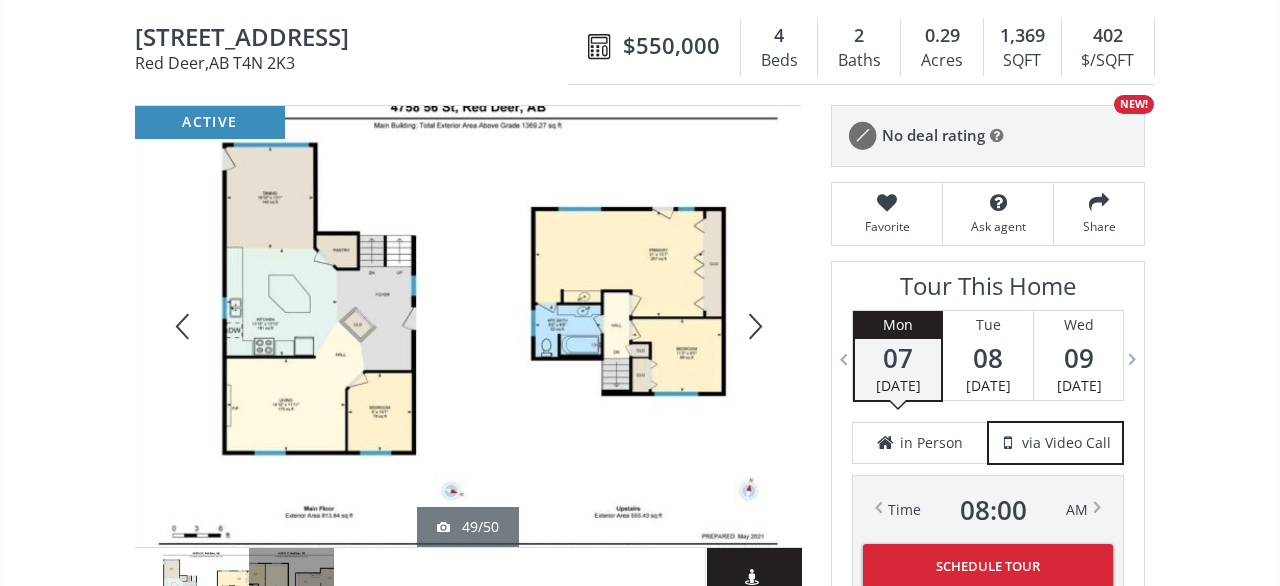 click at bounding box center (753, 326) 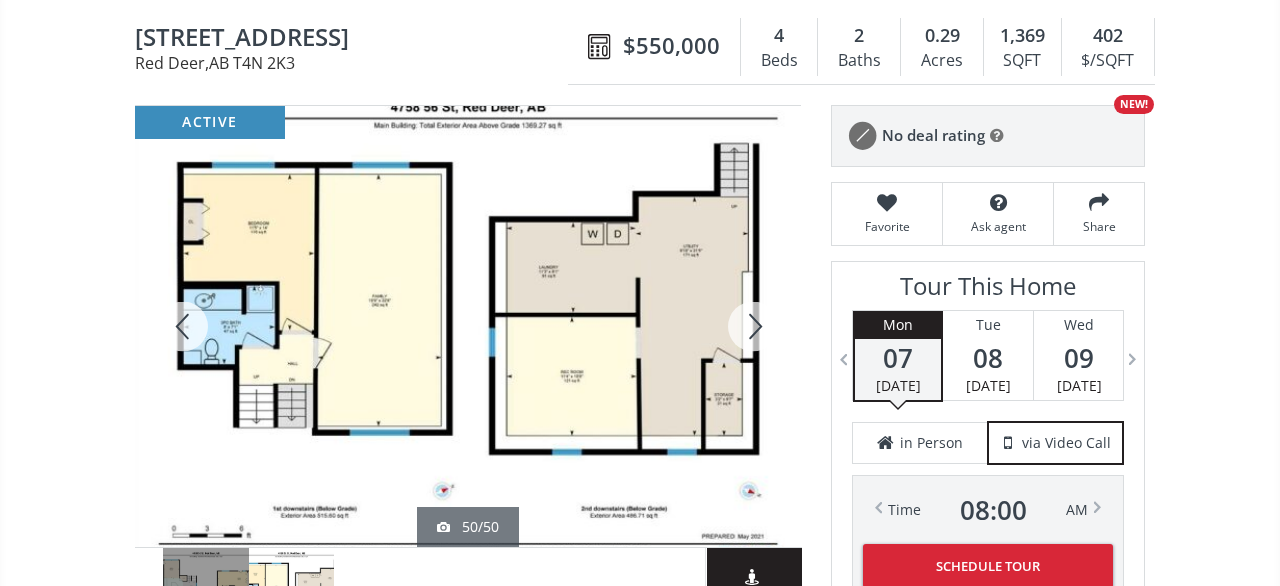 click at bounding box center (753, 326) 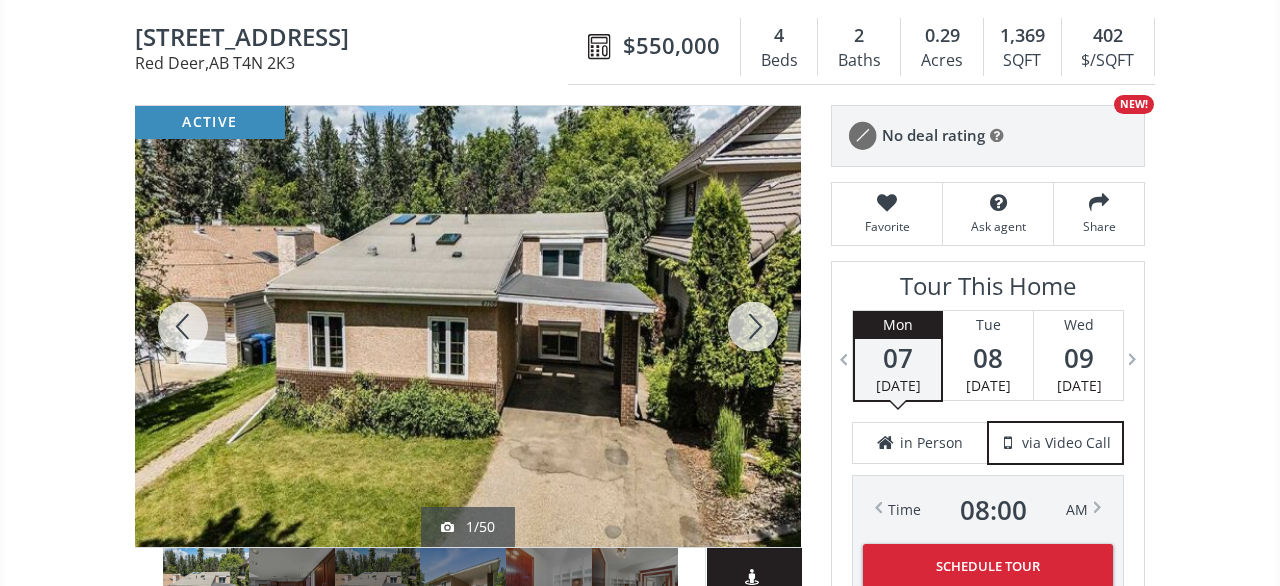 click at bounding box center (753, 326) 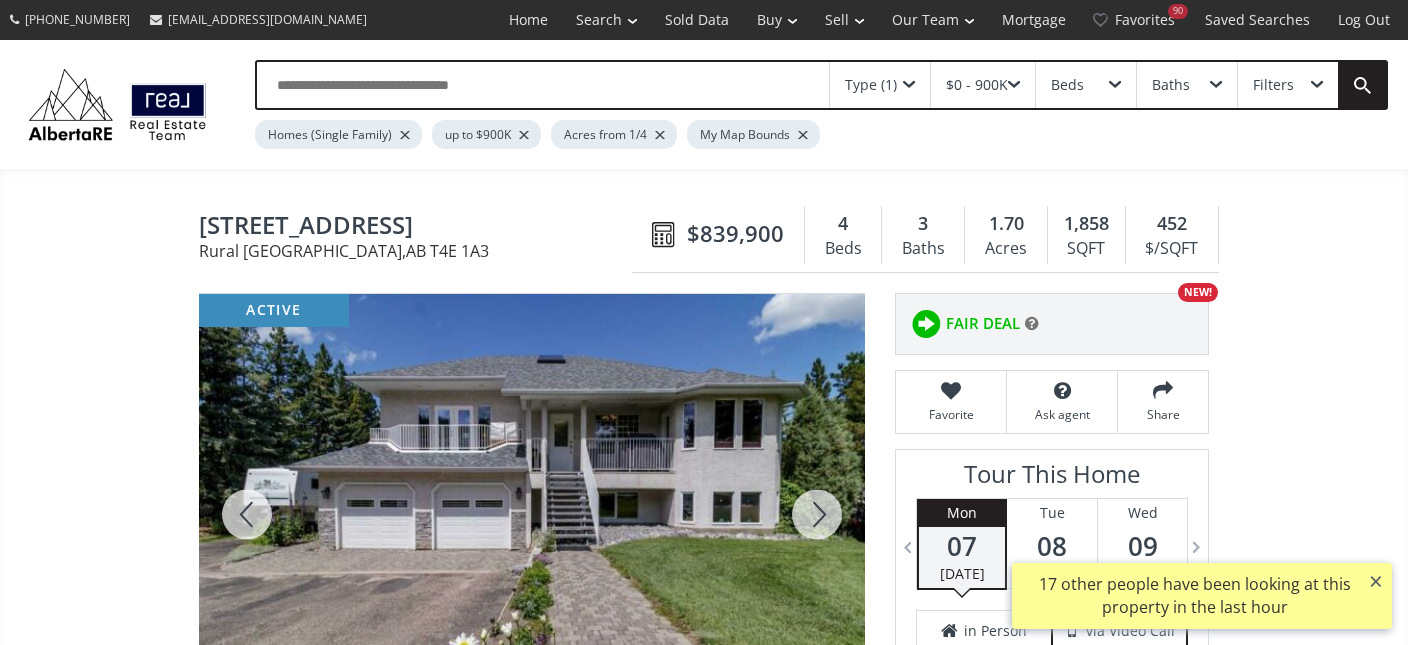 scroll, scrollTop: 0, scrollLeft: 0, axis: both 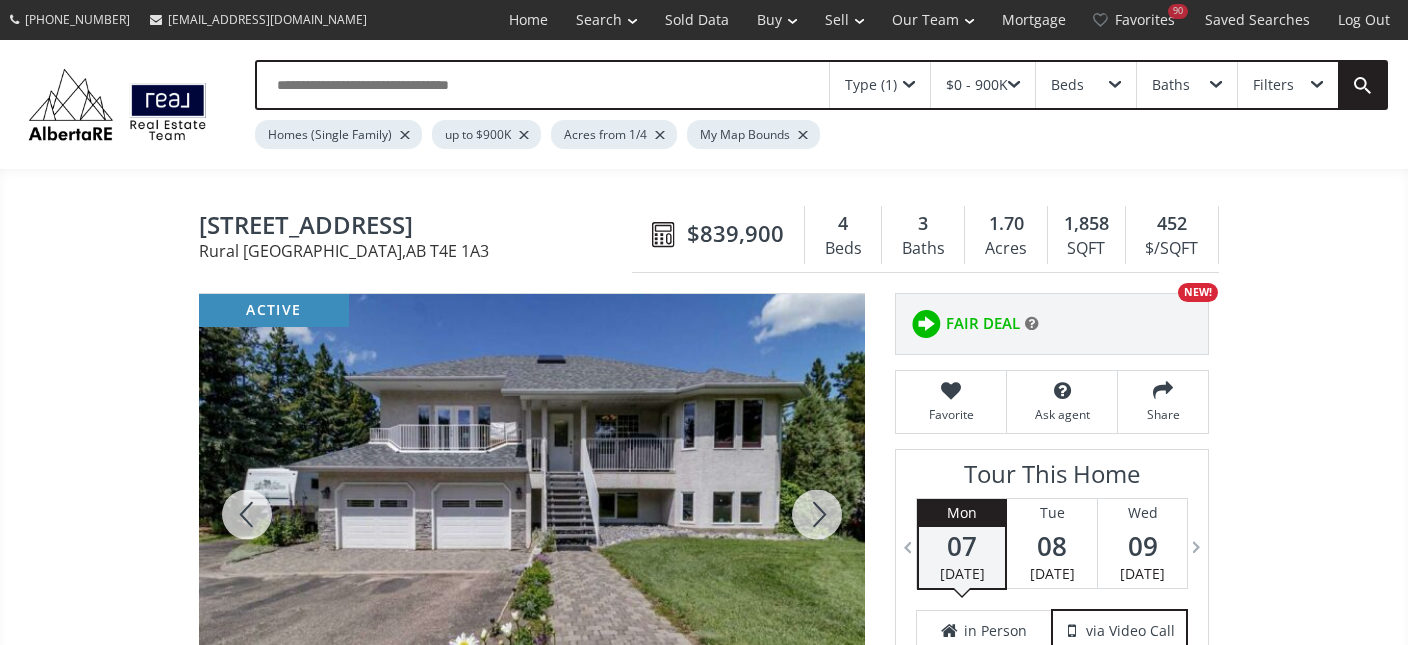 click at bounding box center (532, 514) 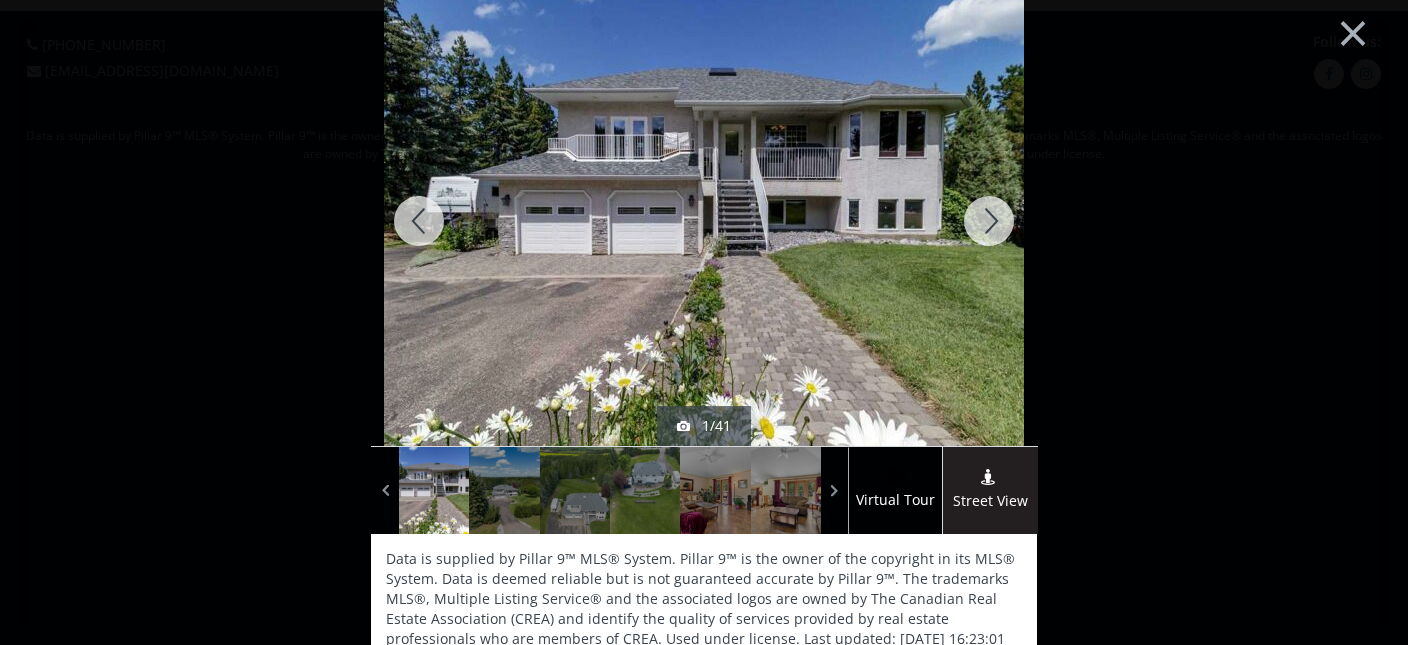 click at bounding box center [989, 221] 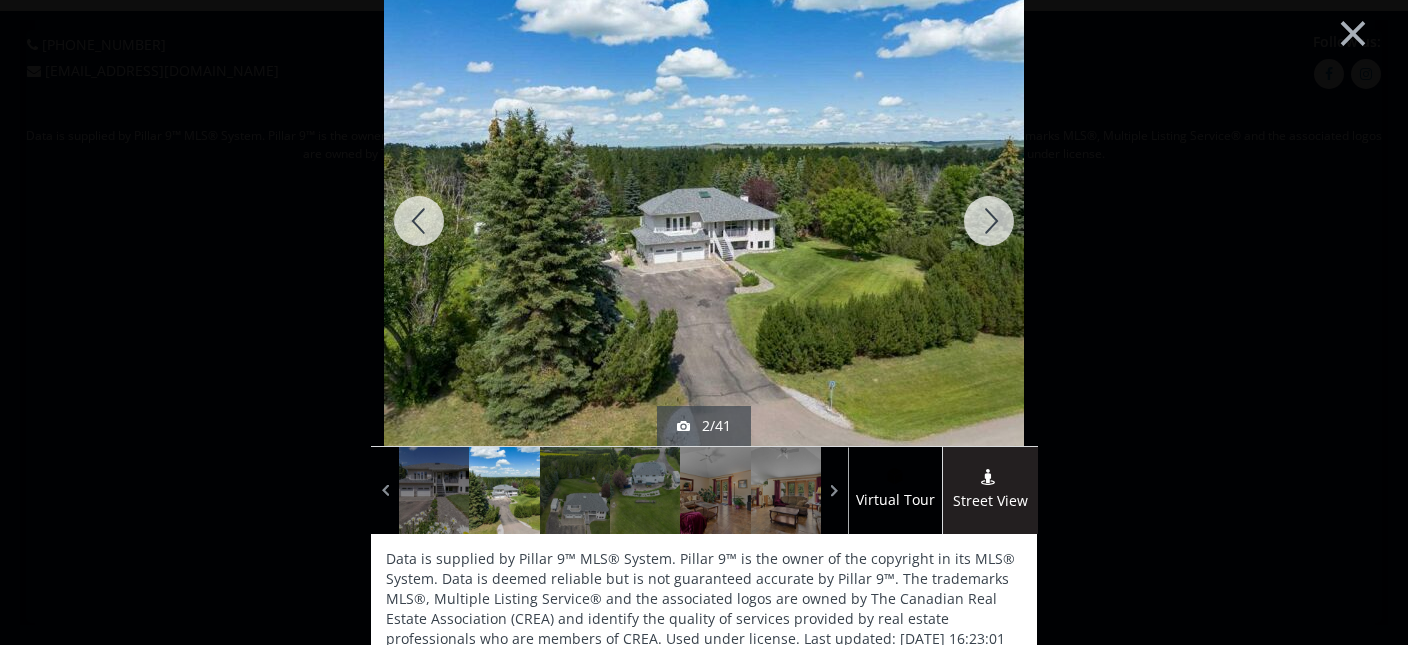 click at bounding box center [989, 221] 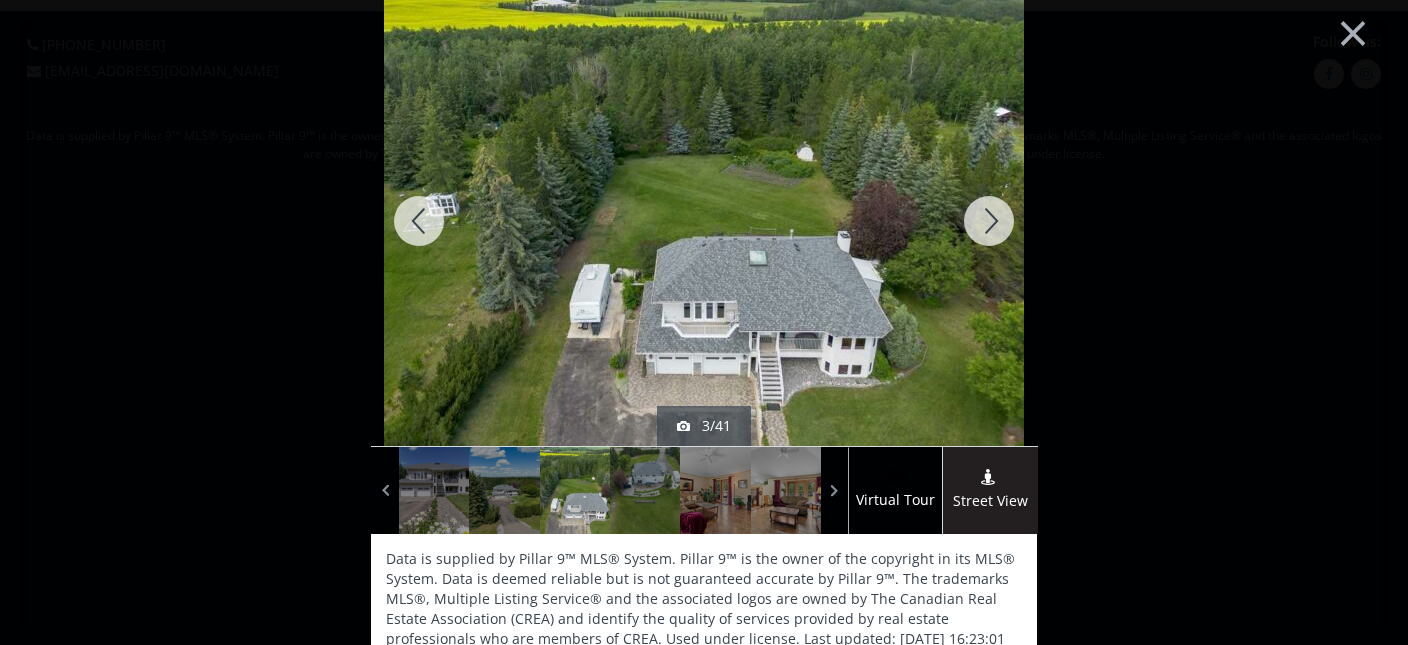 click at bounding box center (989, 221) 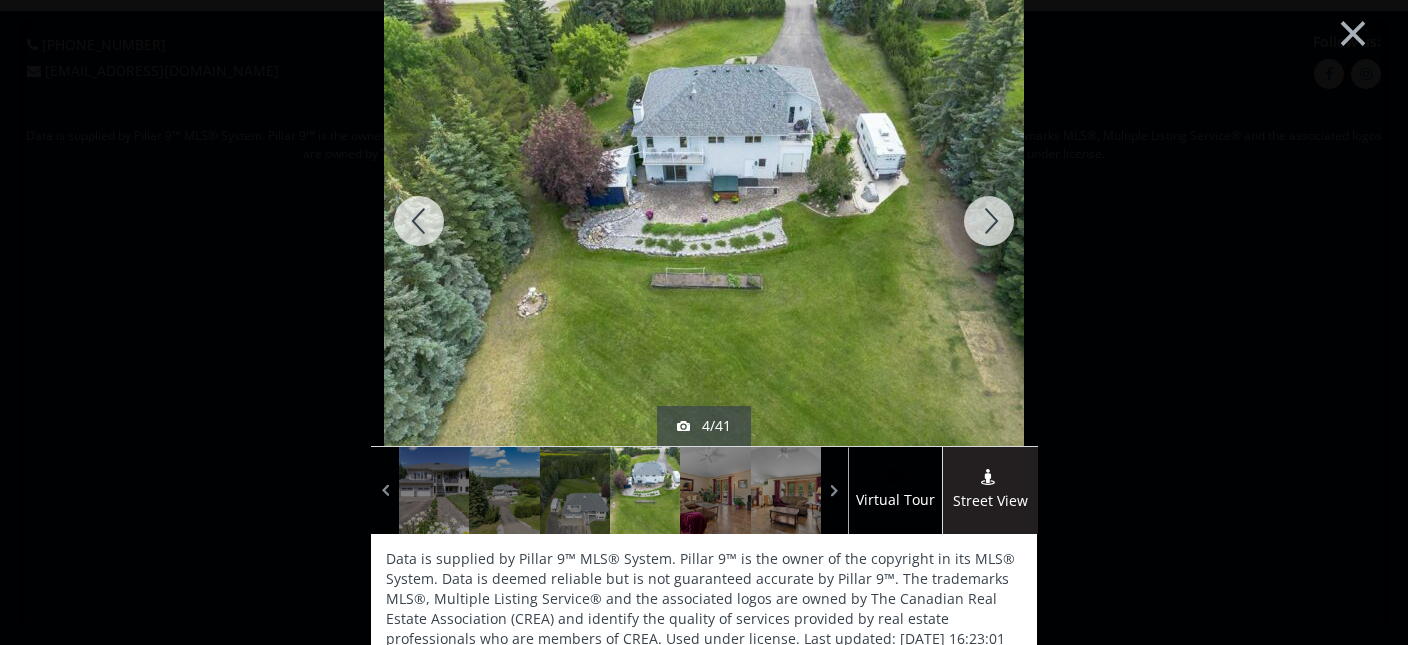 click at bounding box center [989, 221] 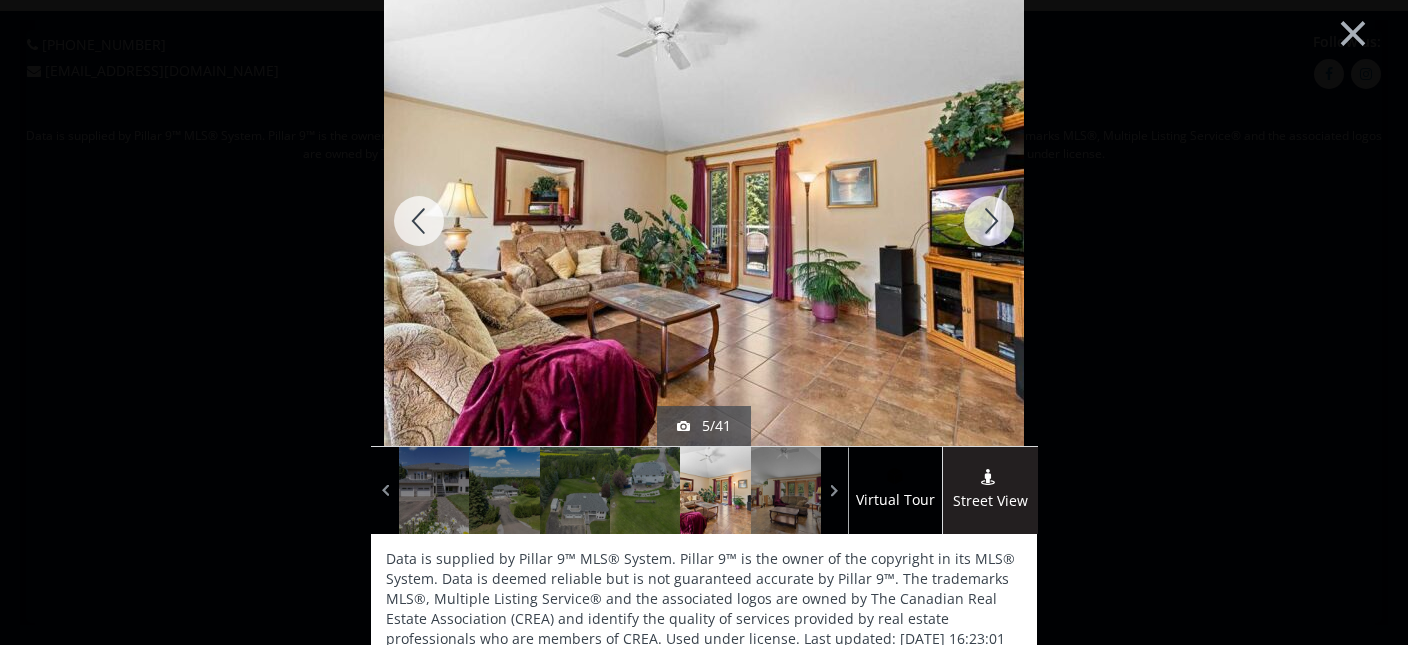 click at bounding box center [989, 221] 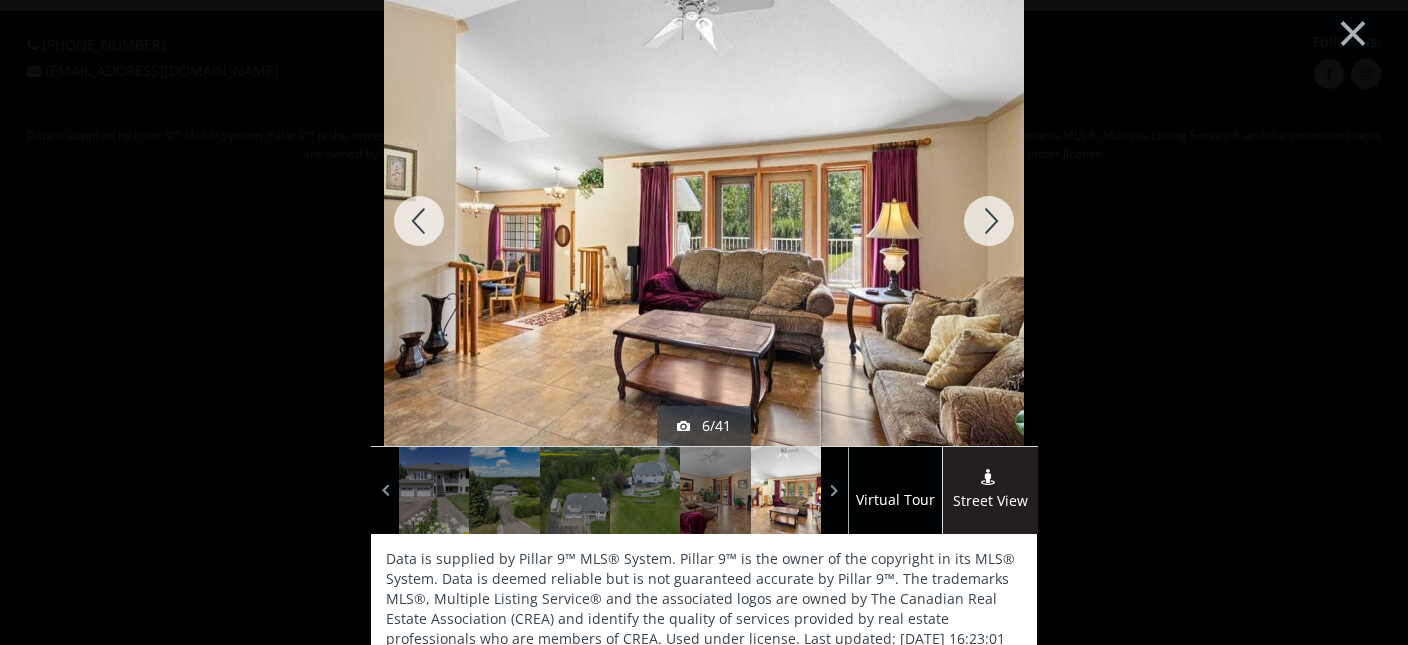 click at bounding box center (989, 221) 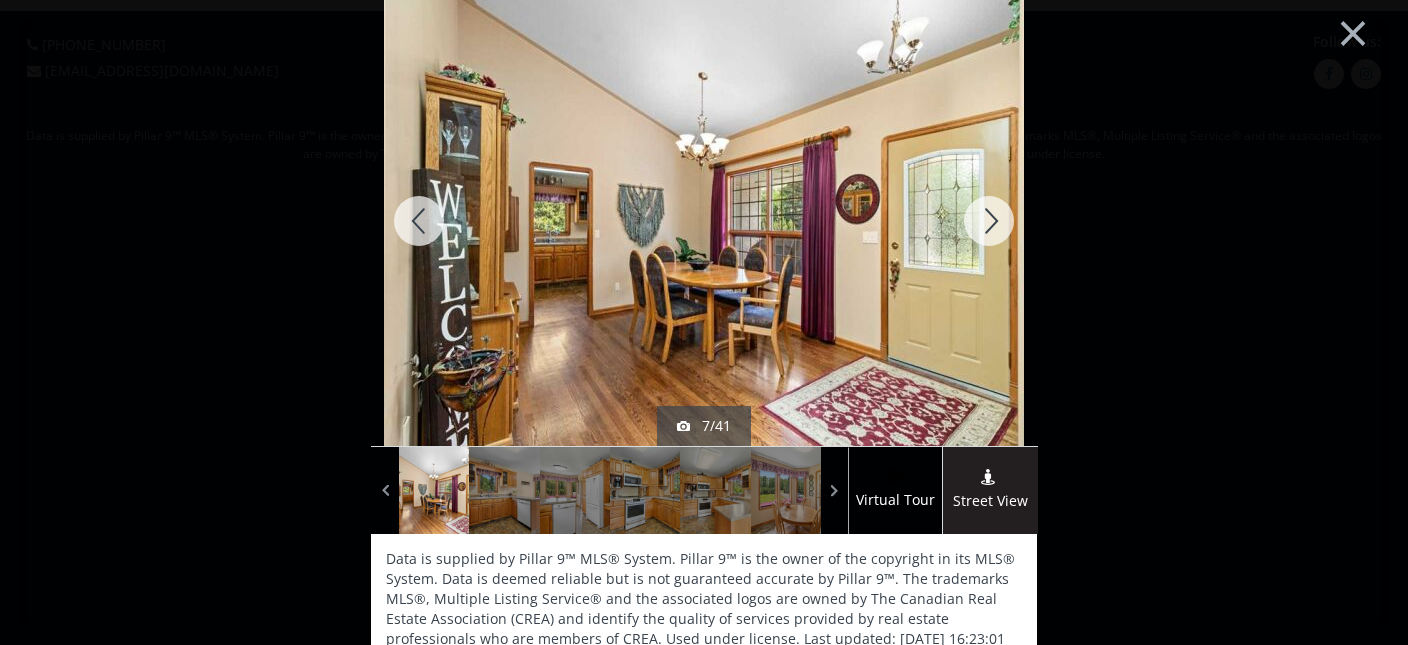 click at bounding box center [989, 221] 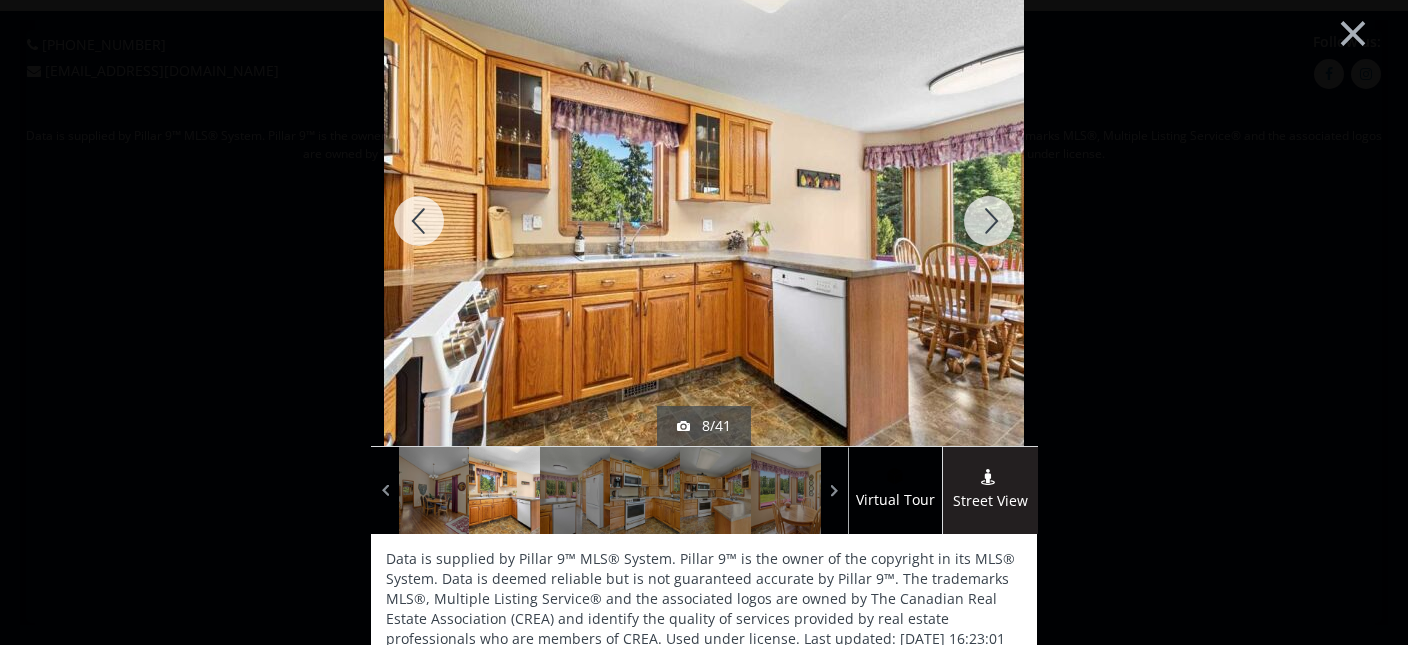 click at bounding box center [989, 221] 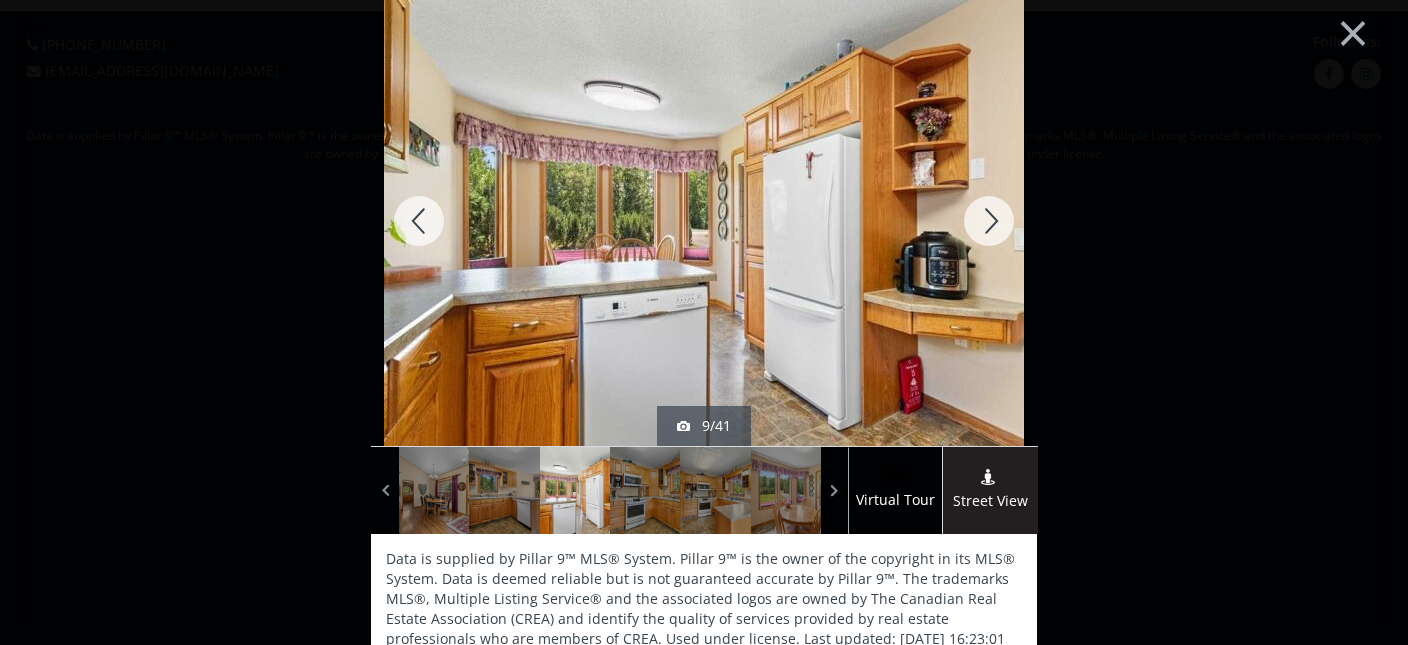 click at bounding box center [989, 221] 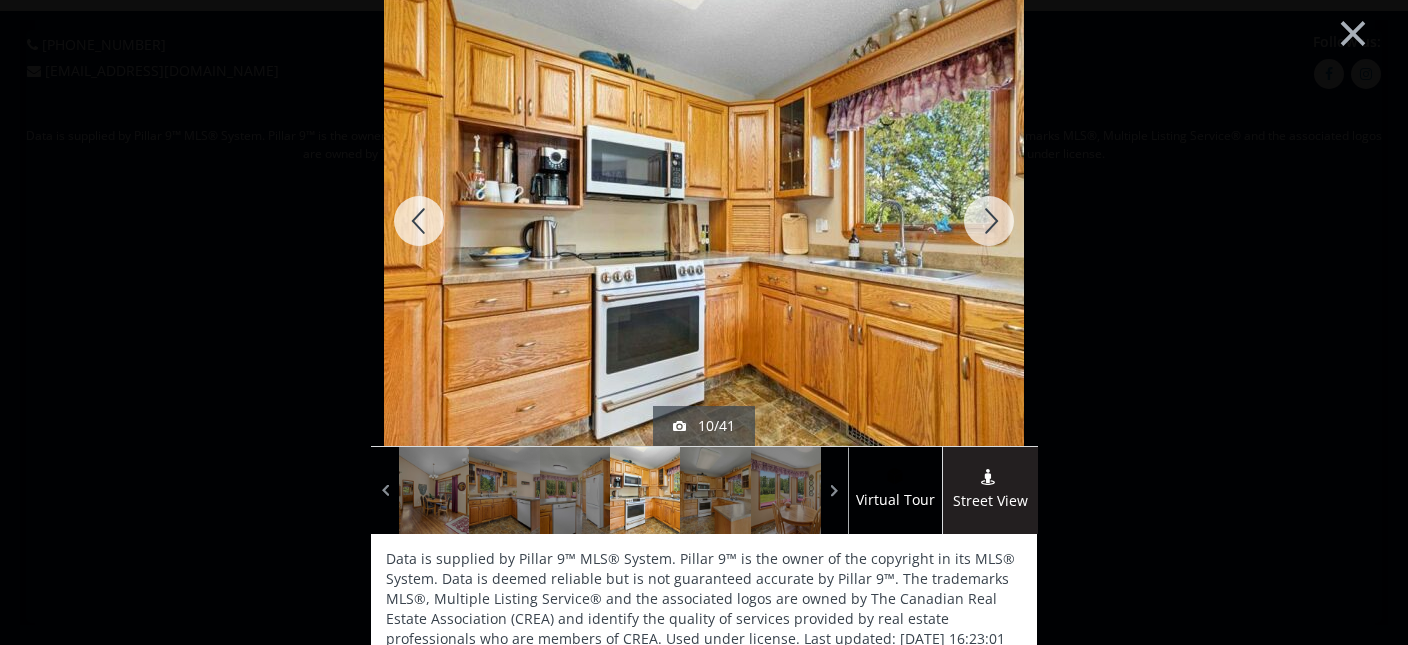 click at bounding box center [989, 221] 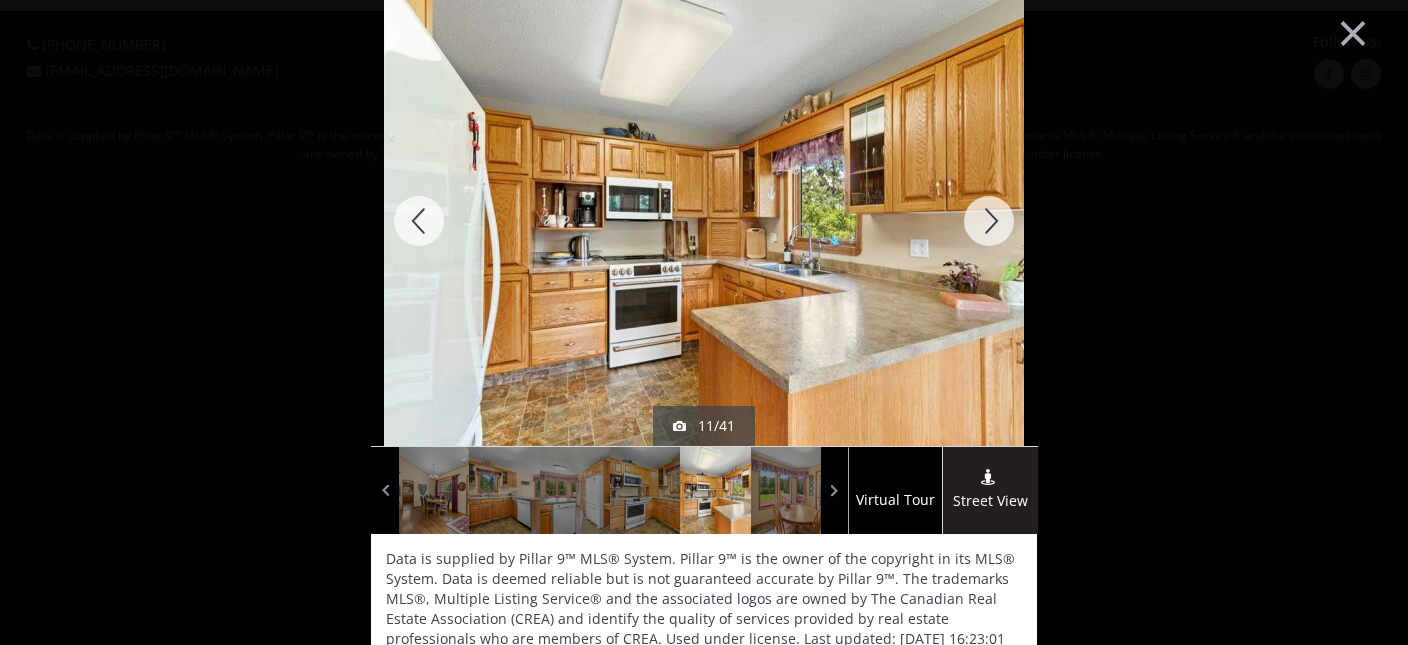 click at bounding box center (989, 221) 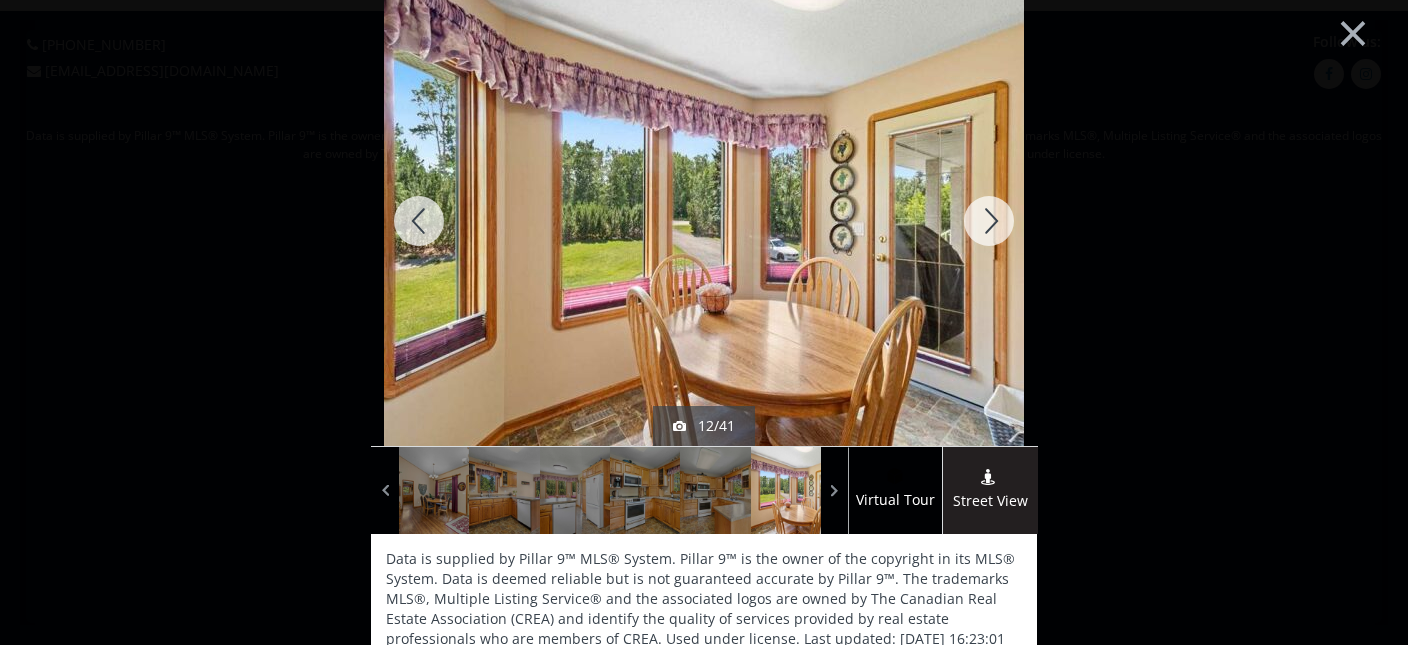 click at bounding box center (989, 221) 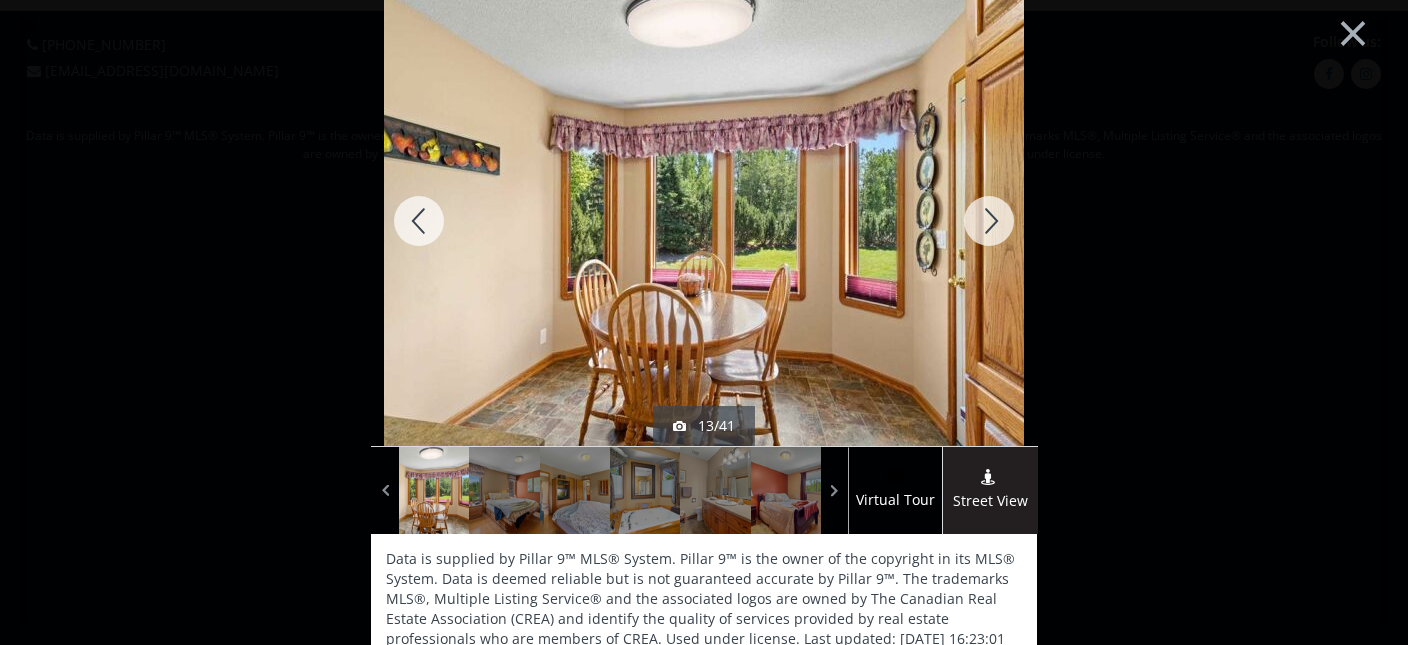 click at bounding box center [989, 221] 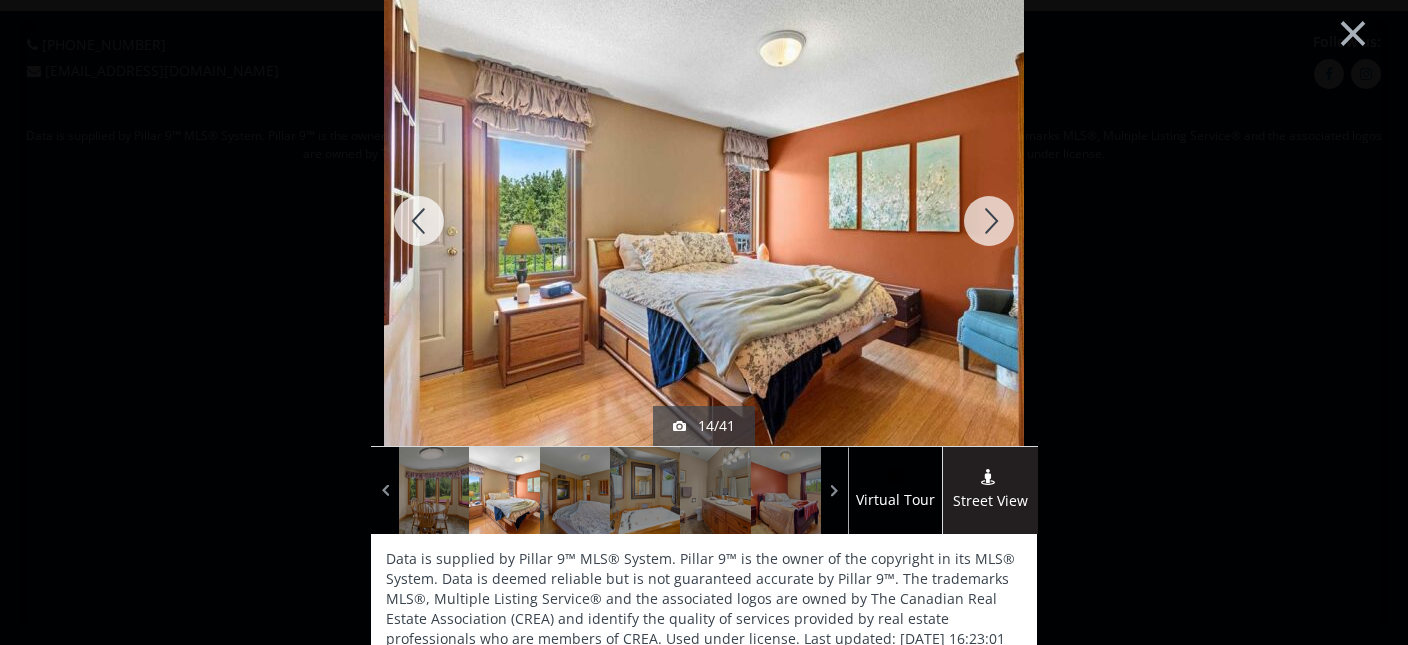 click at bounding box center (989, 221) 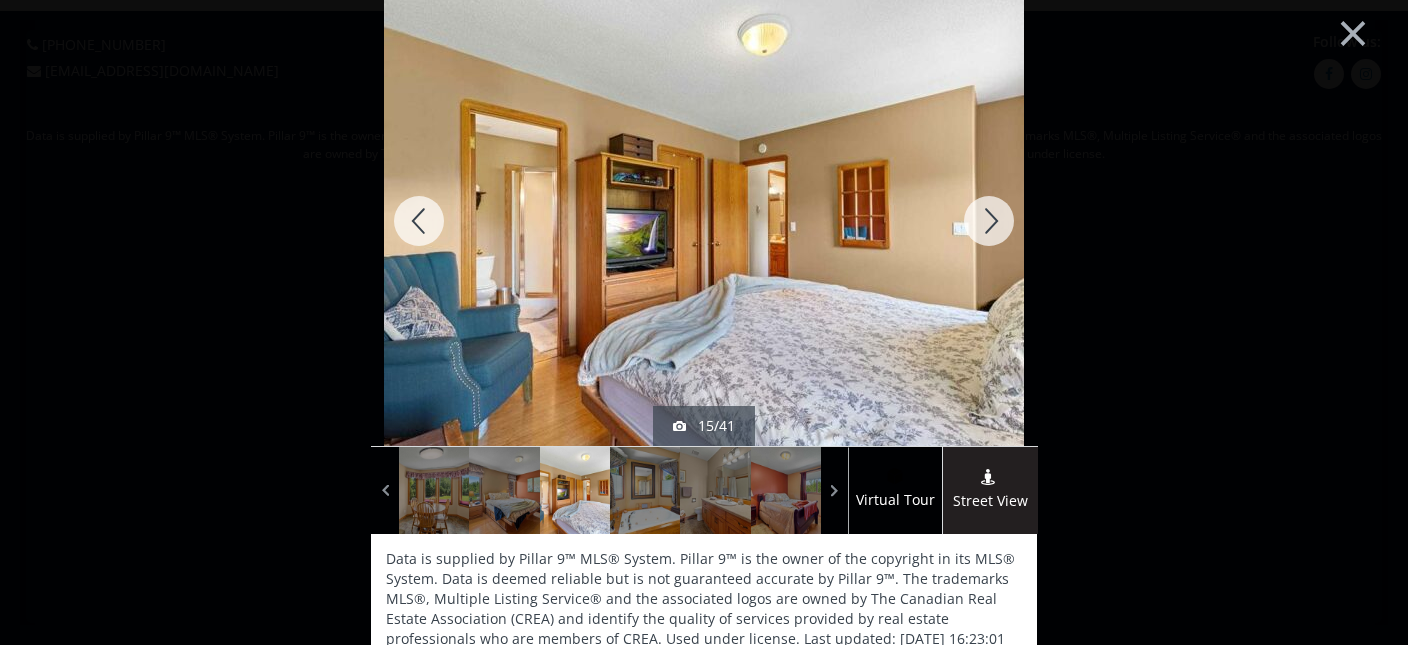 click at bounding box center (989, 221) 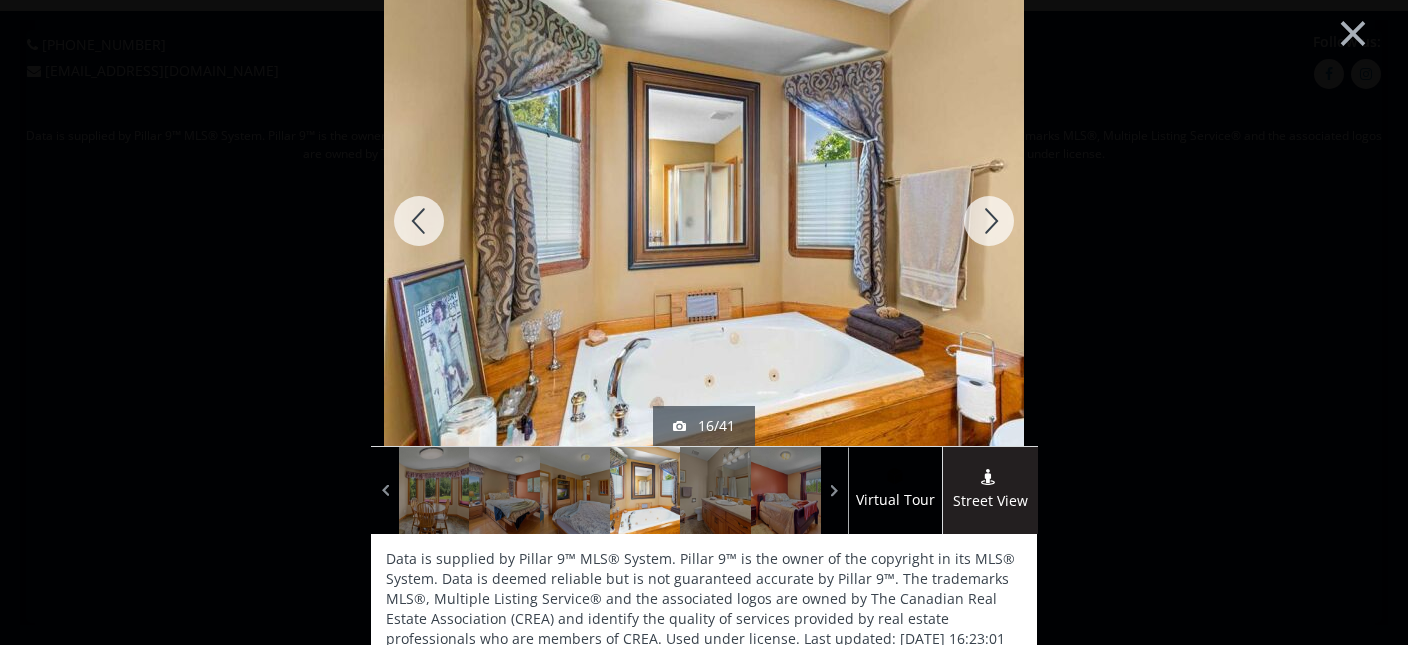 click at bounding box center (989, 221) 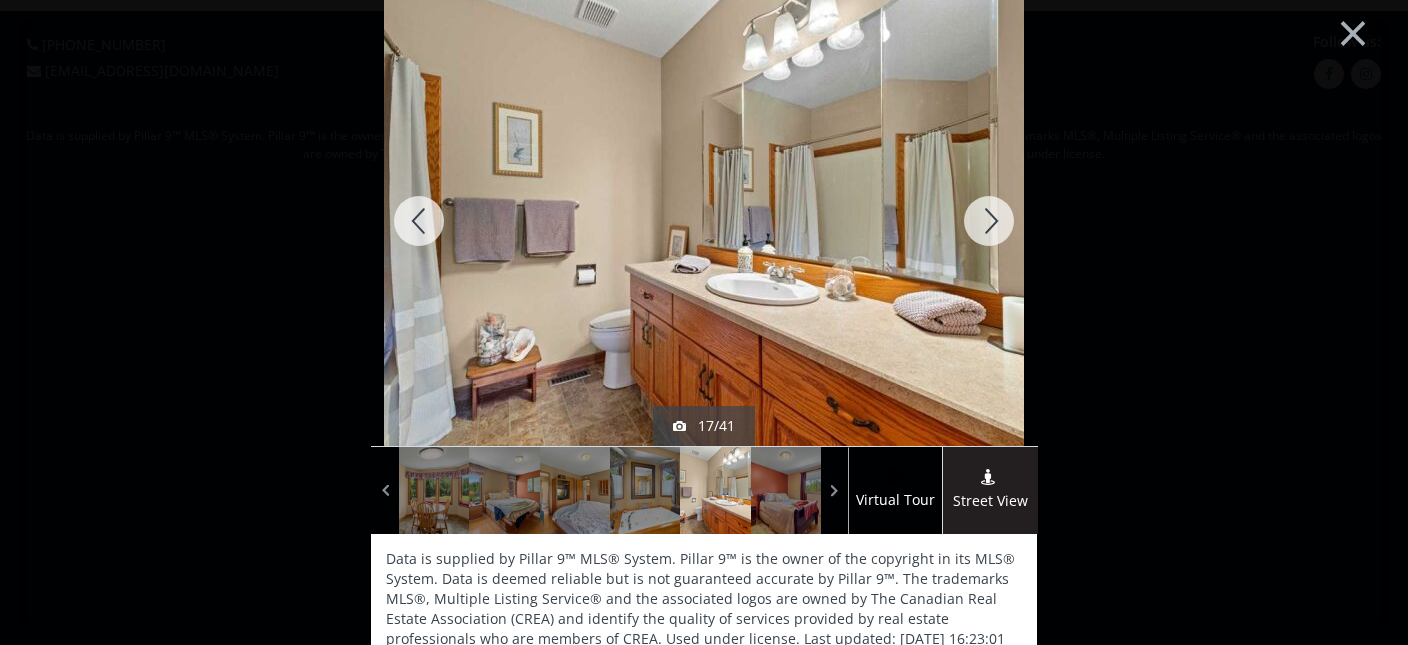 click at bounding box center (989, 221) 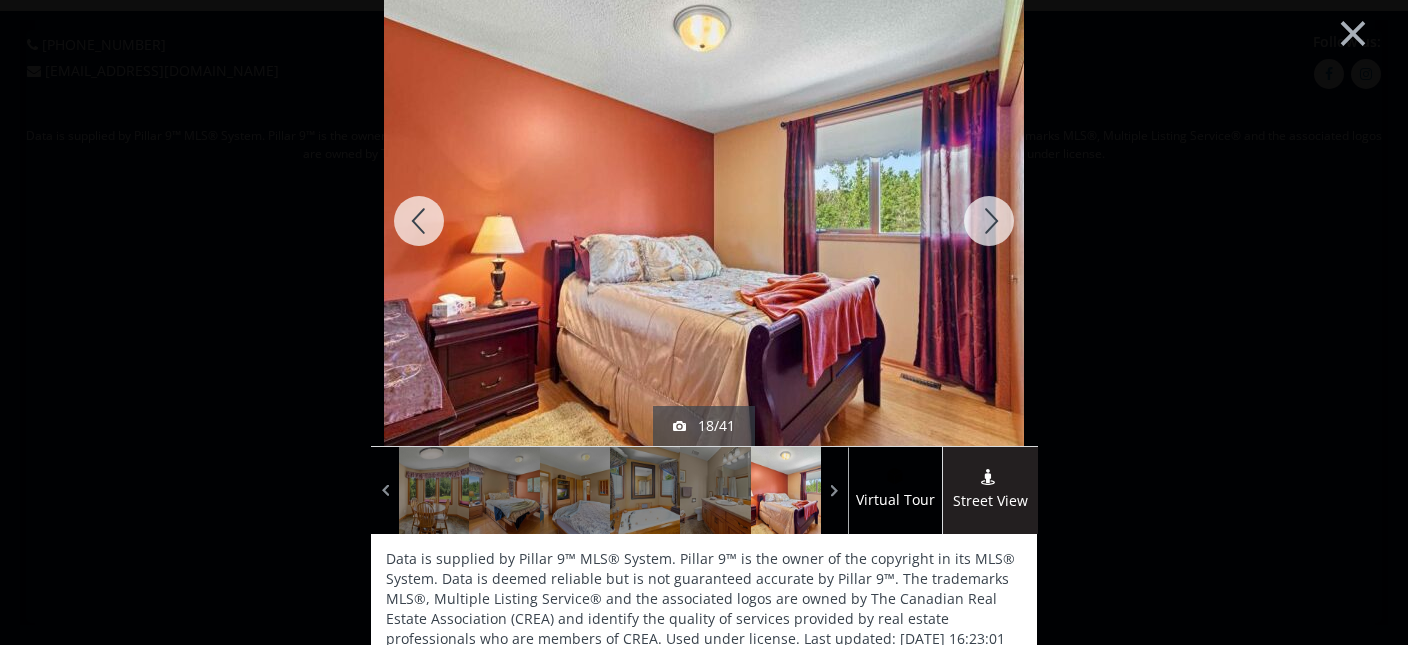 click at bounding box center (989, 221) 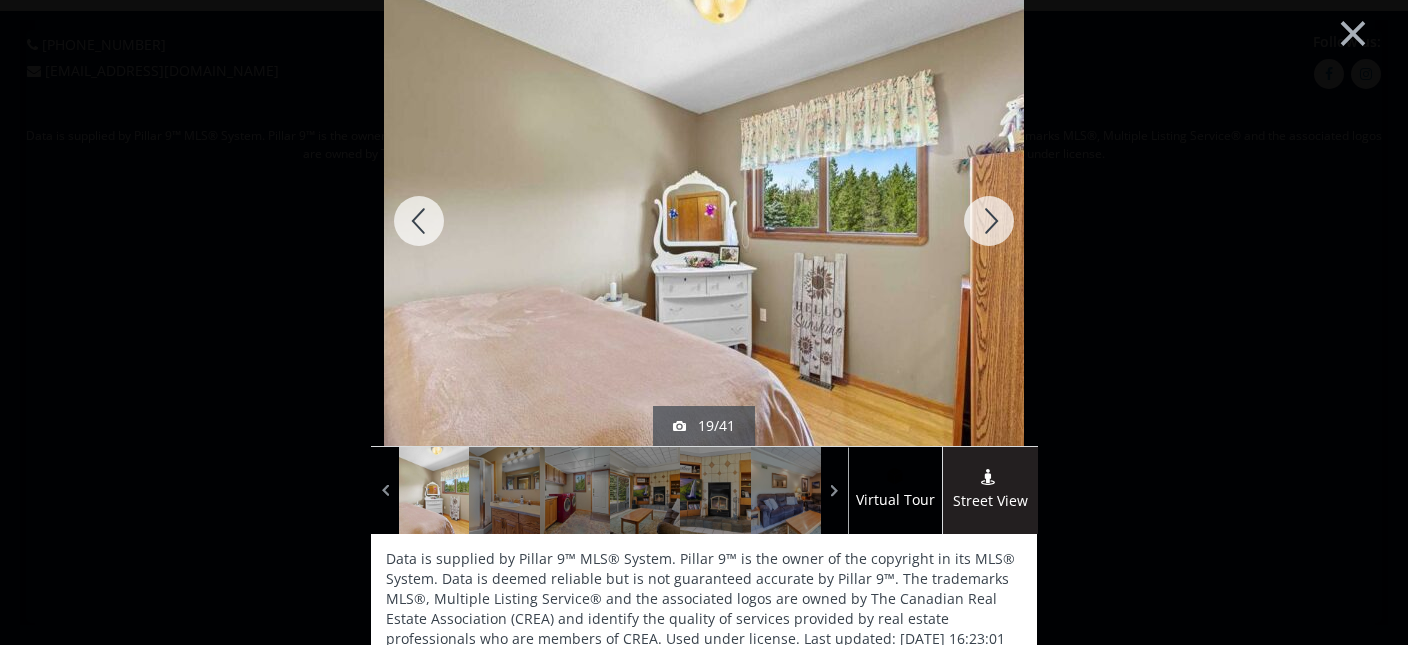 click at bounding box center (989, 221) 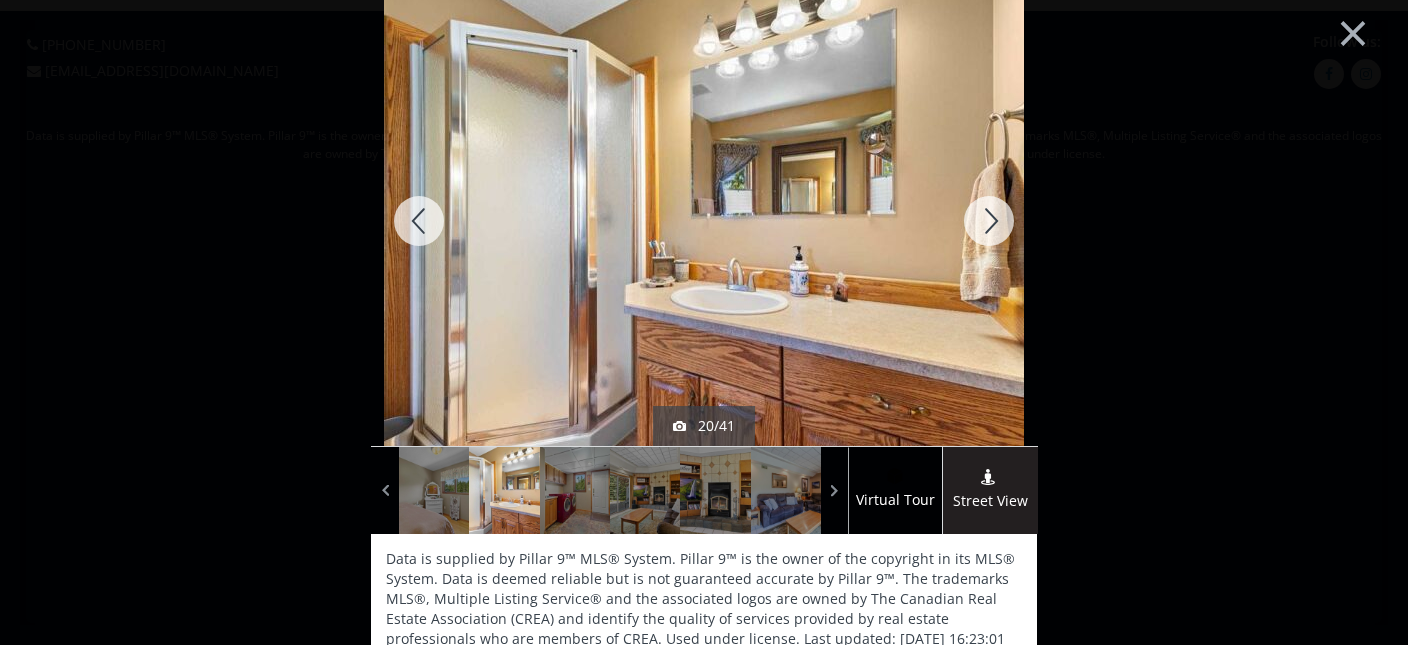 click at bounding box center (989, 221) 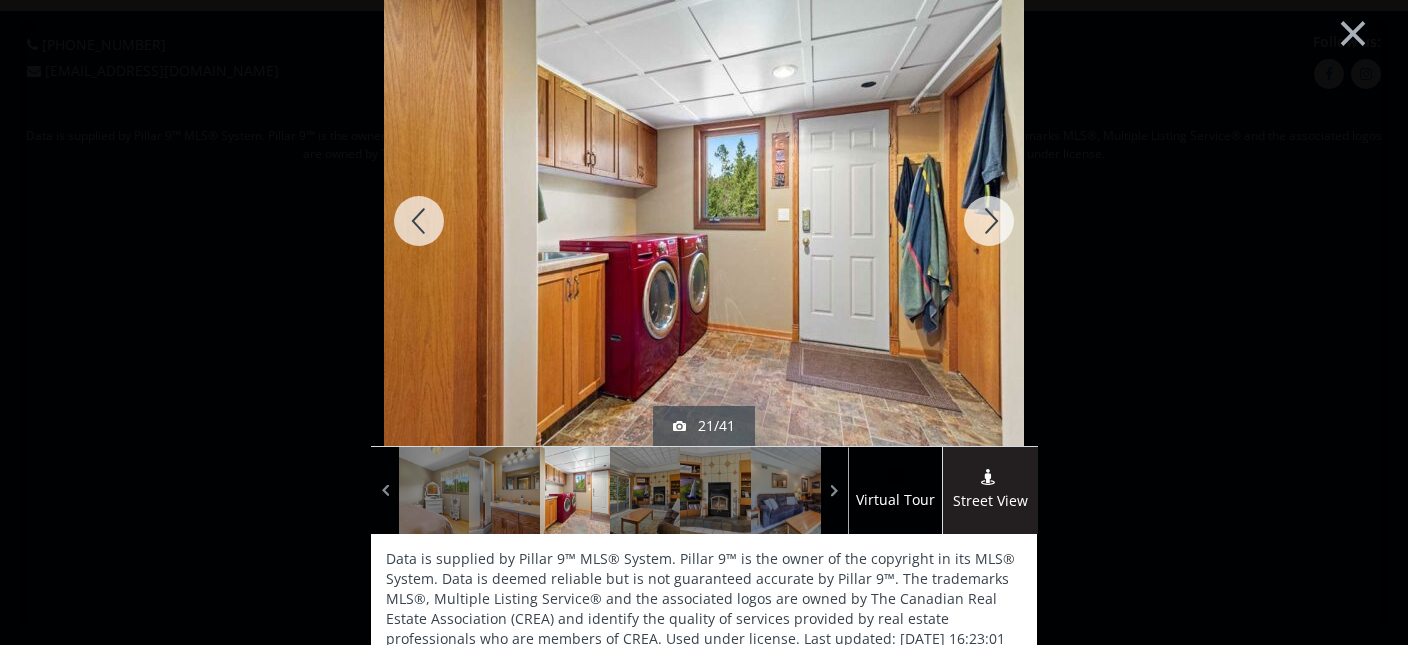 click at bounding box center (989, 221) 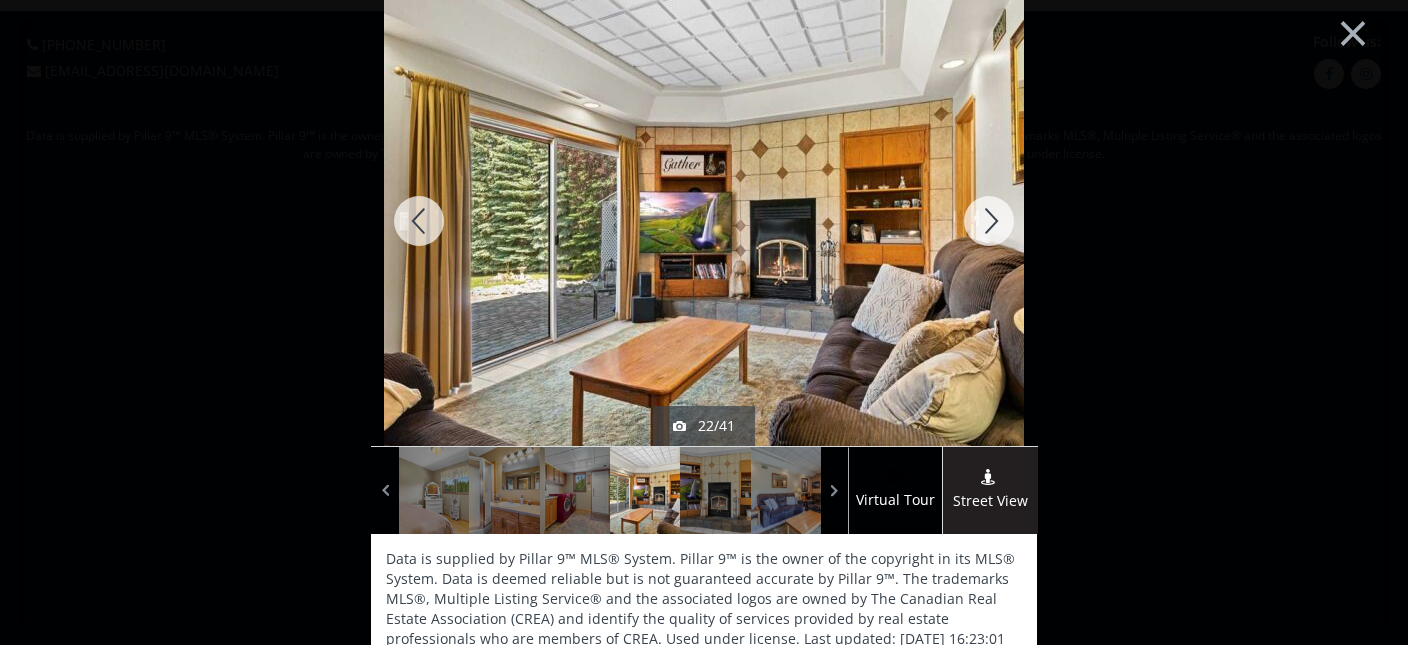 click at bounding box center (989, 221) 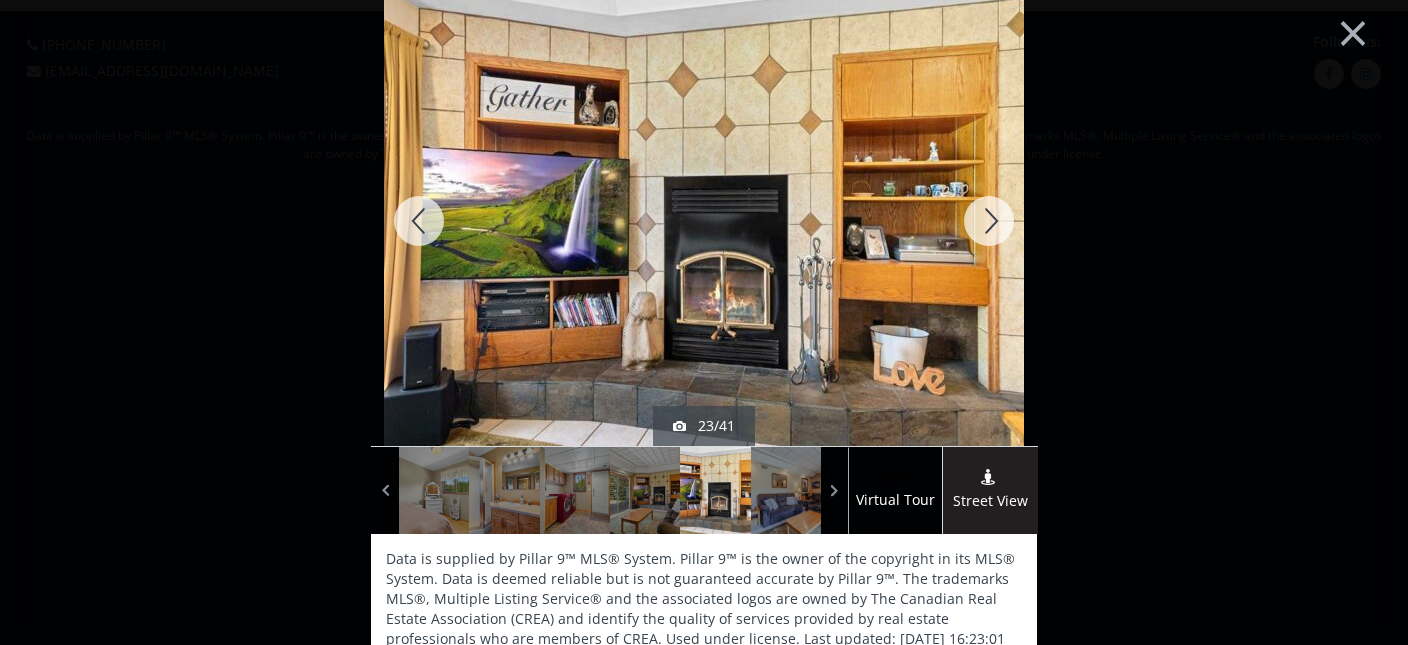 click at bounding box center (989, 221) 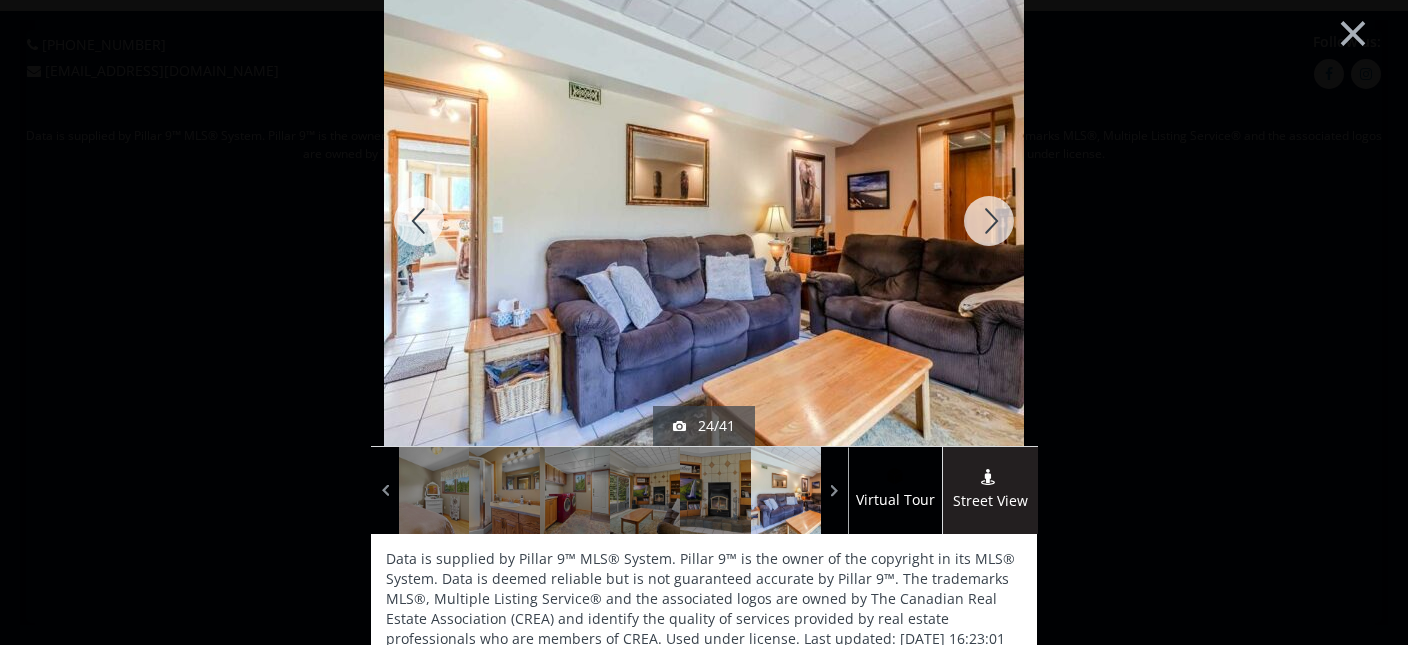click at bounding box center (989, 221) 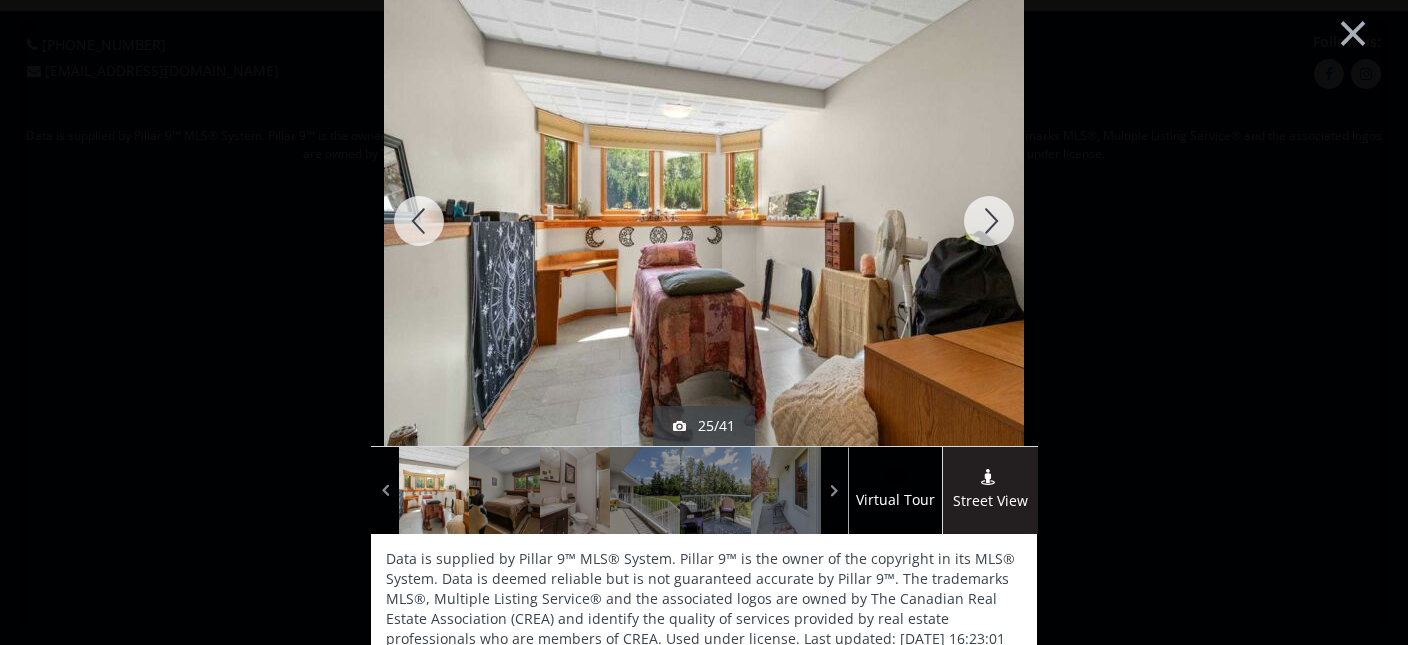 click at bounding box center [989, 221] 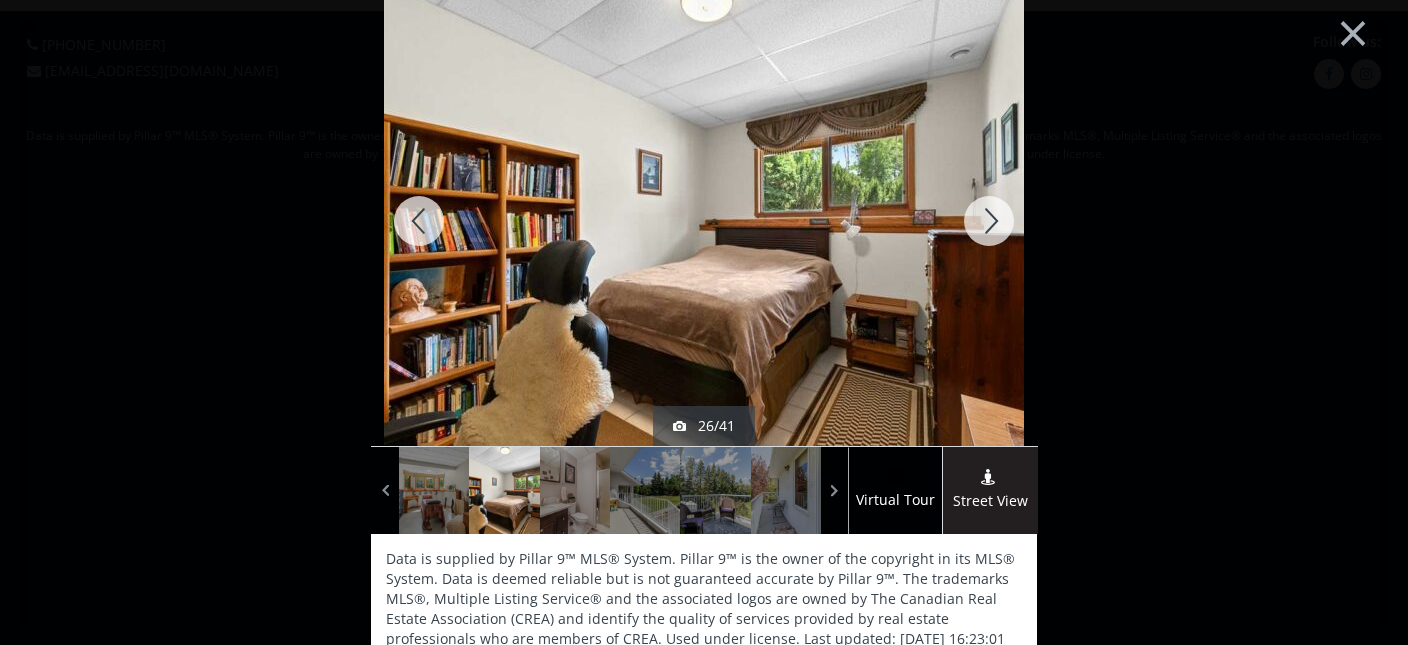 click at bounding box center [989, 221] 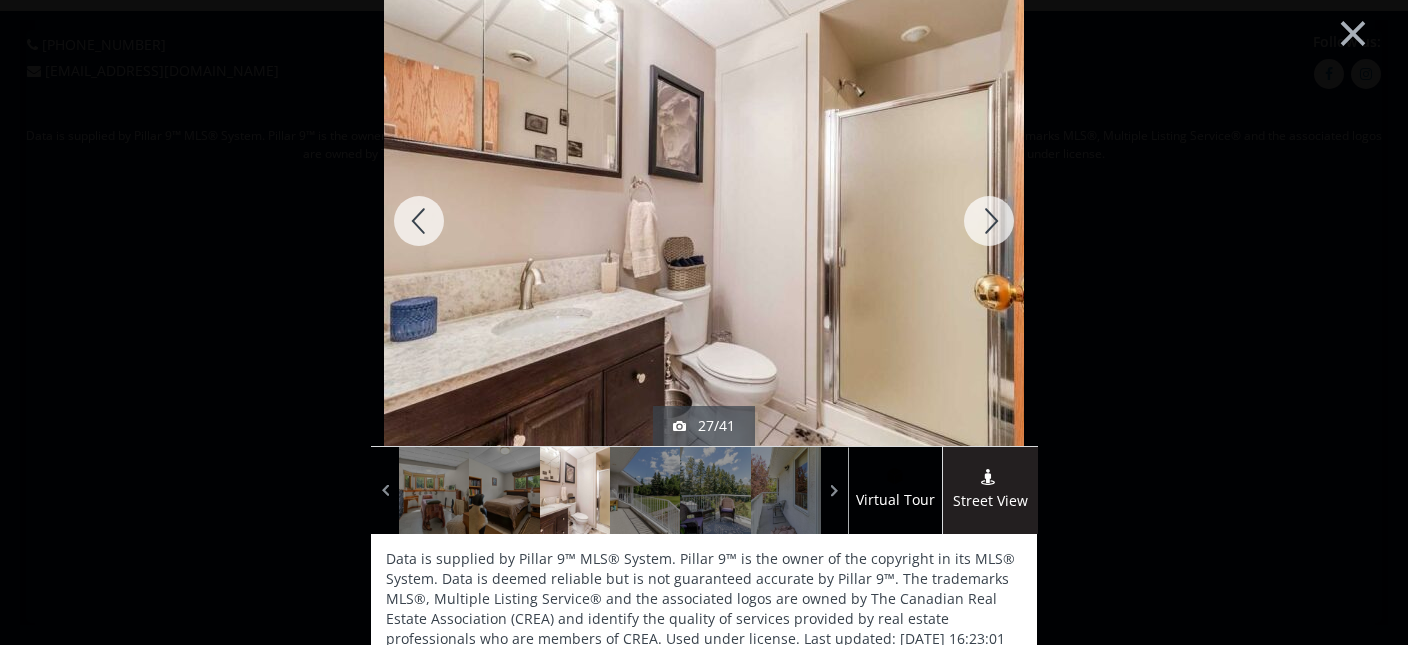 click at bounding box center (989, 221) 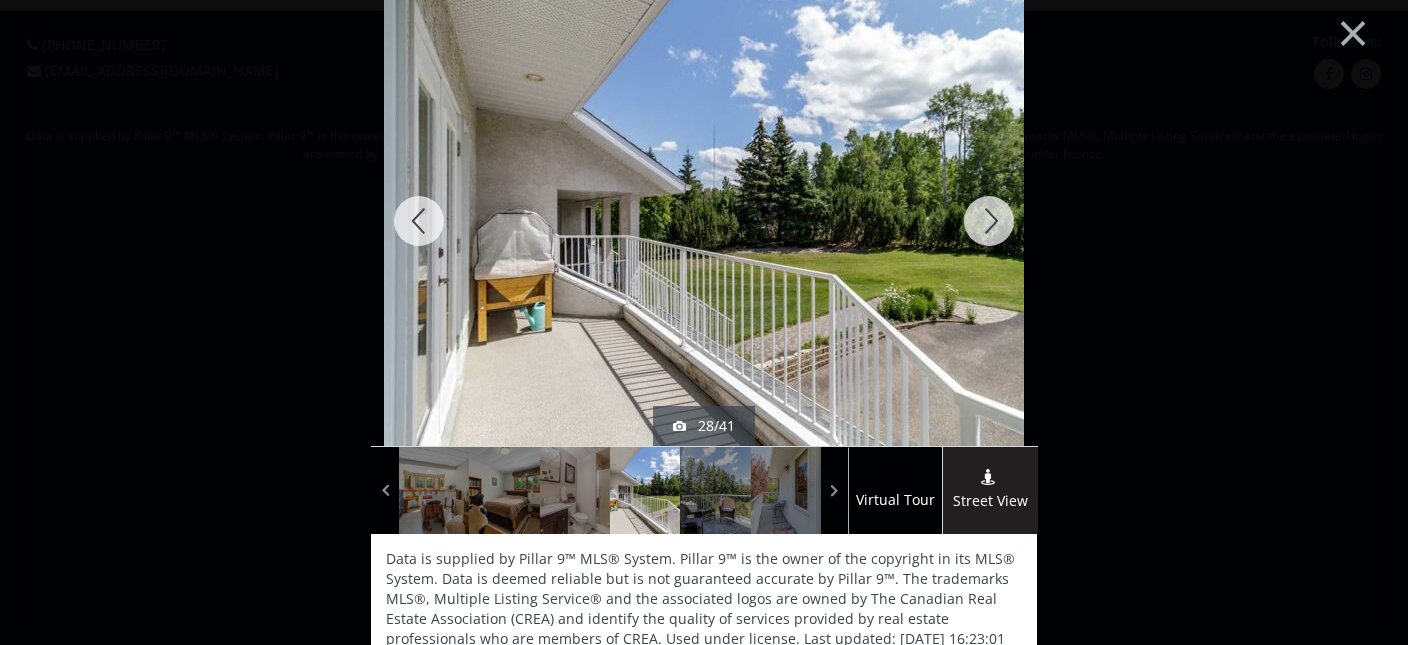 click at bounding box center [989, 221] 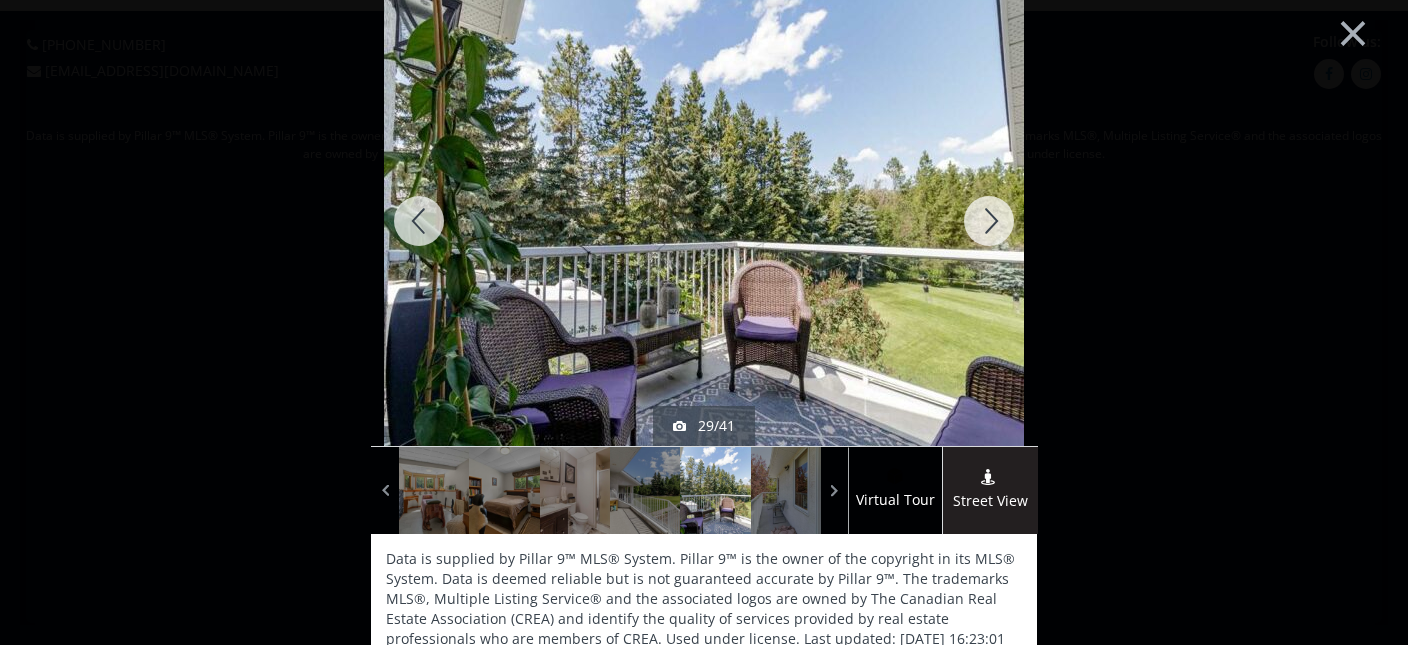 click at bounding box center [989, 221] 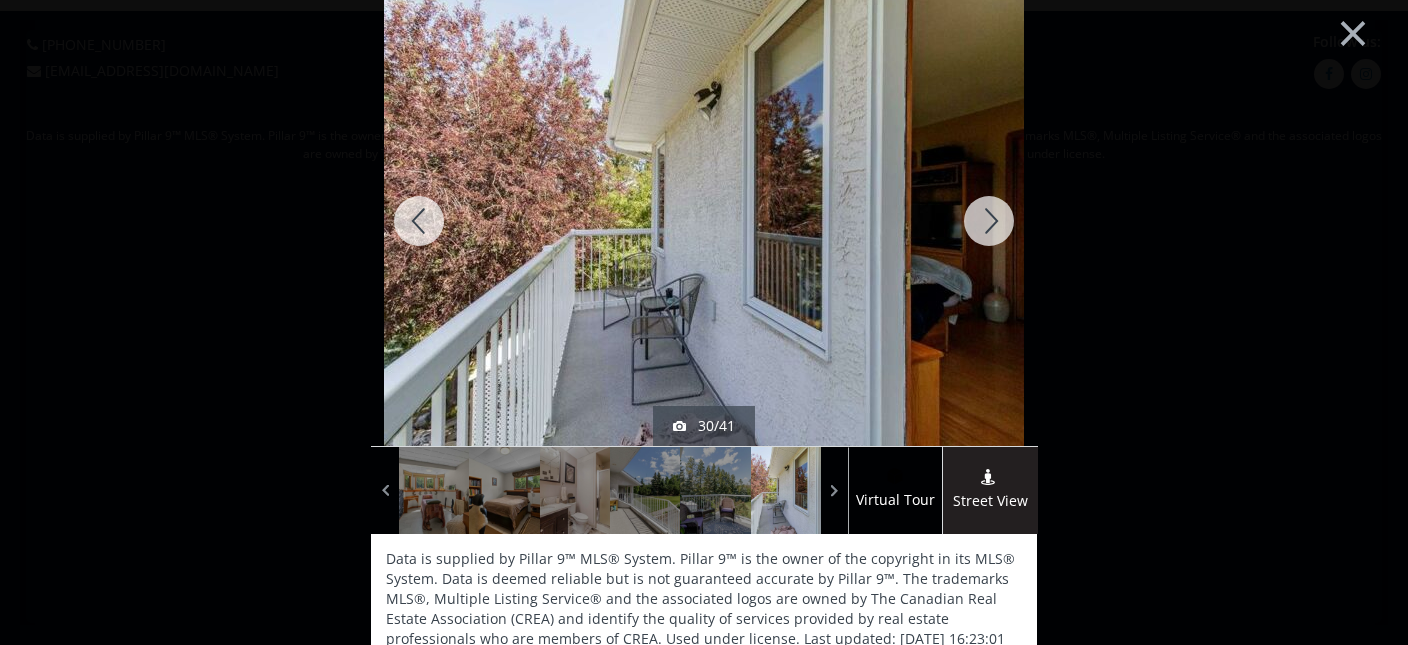 click at bounding box center (989, 221) 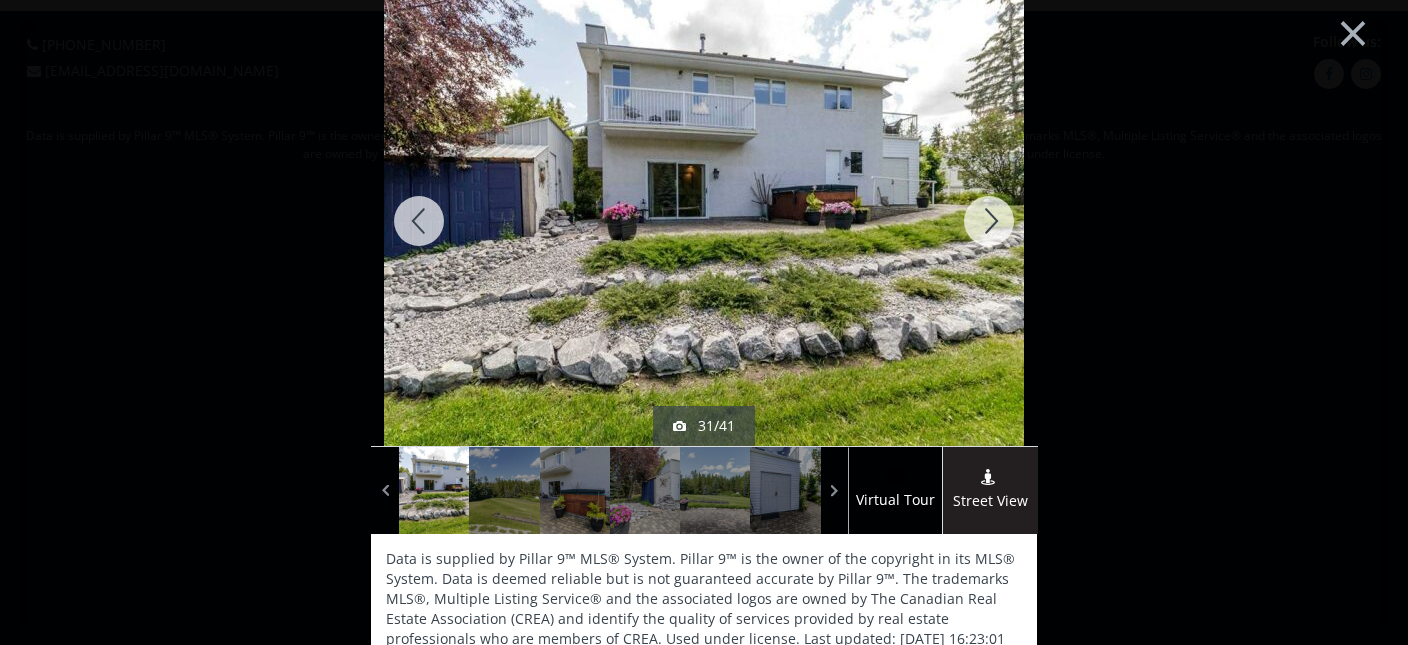 click at bounding box center [989, 221] 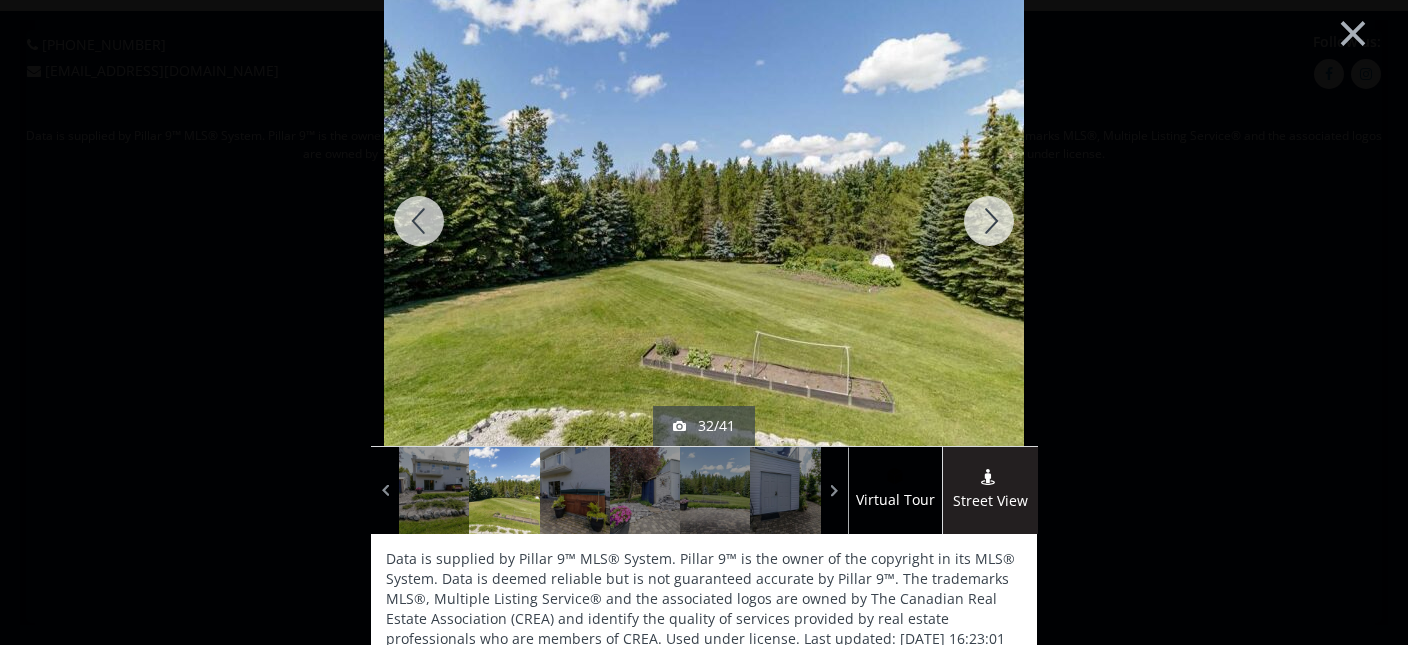 click at bounding box center [989, 221] 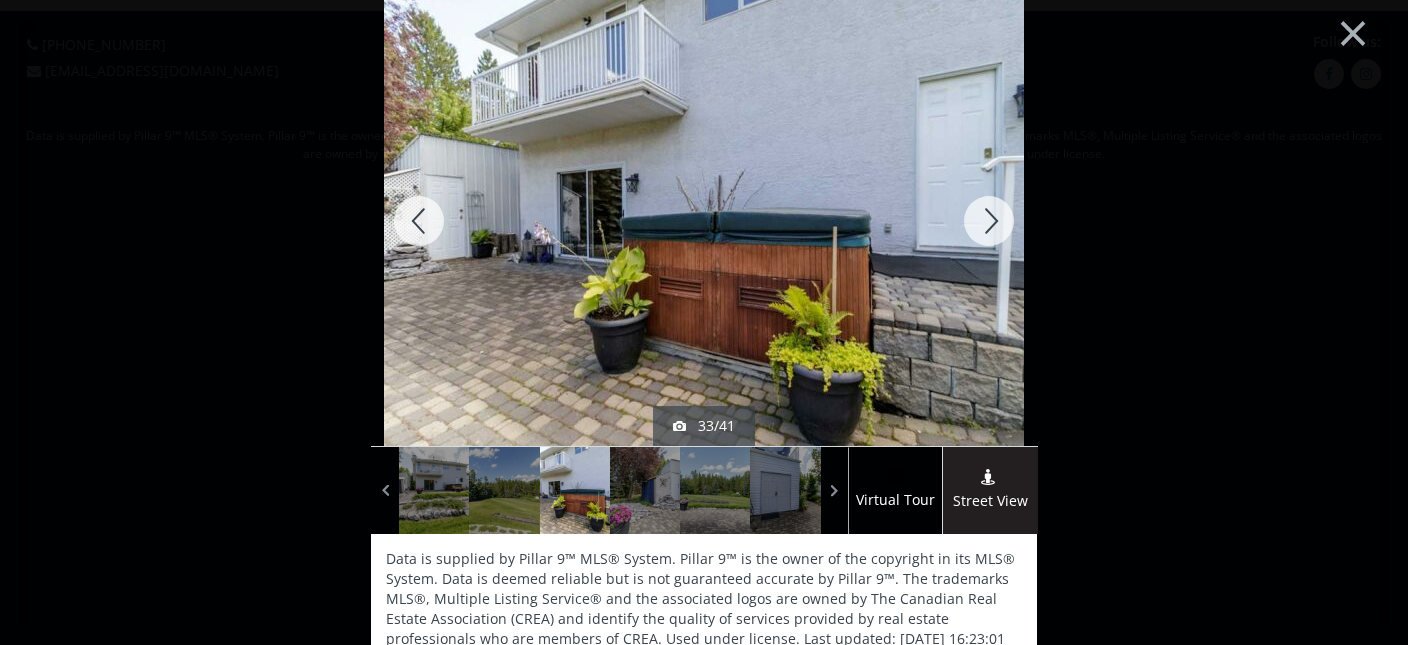 click at bounding box center (989, 221) 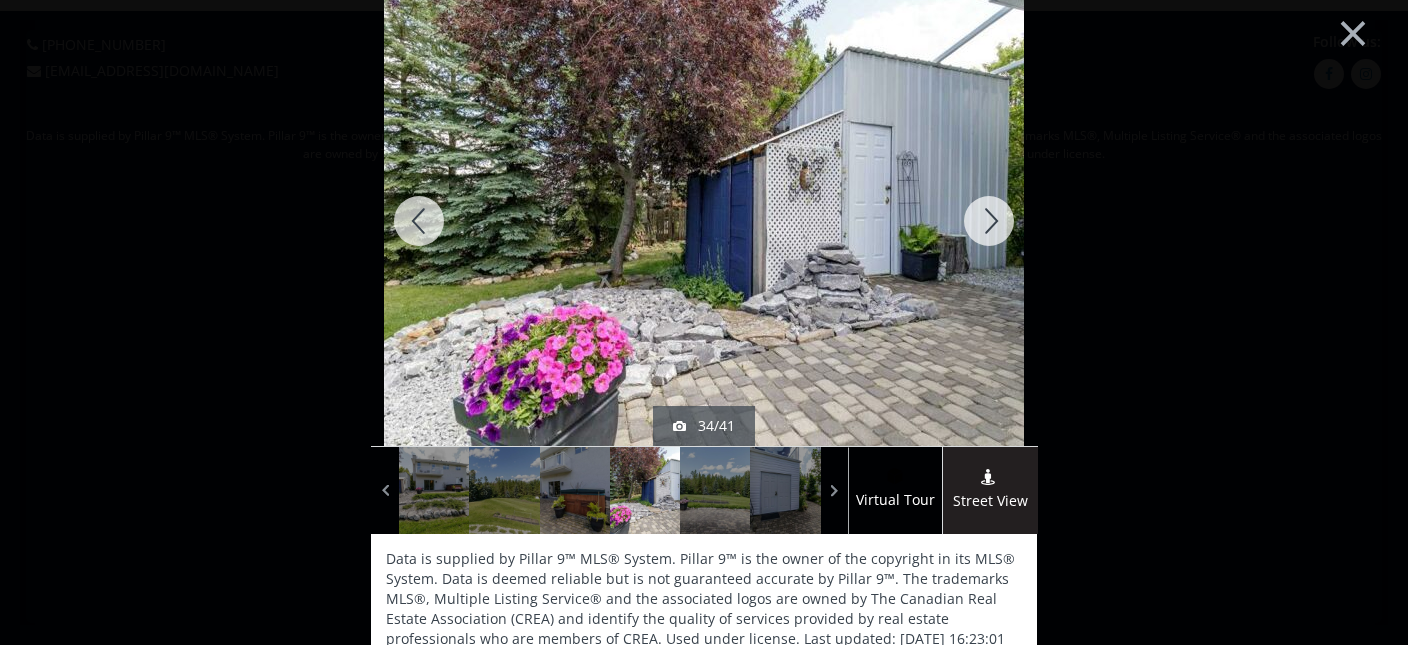 click at bounding box center (989, 221) 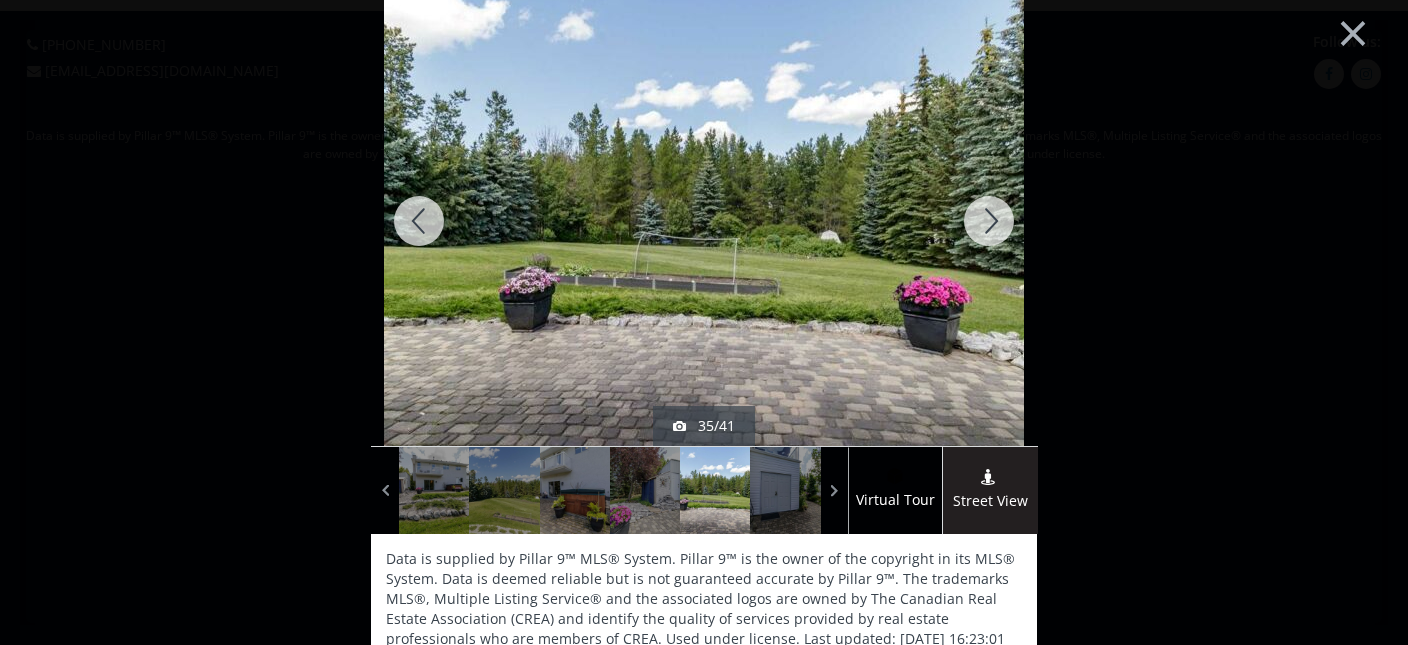 click at bounding box center (989, 221) 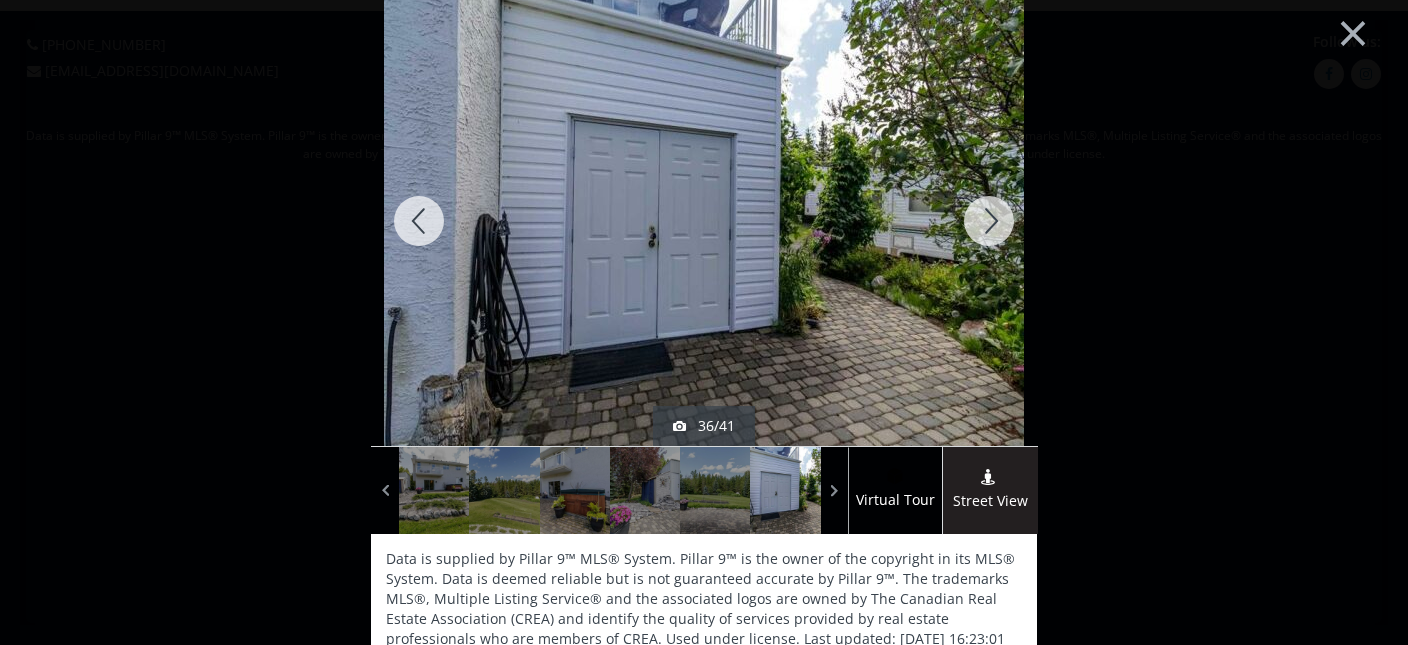 click at bounding box center (989, 221) 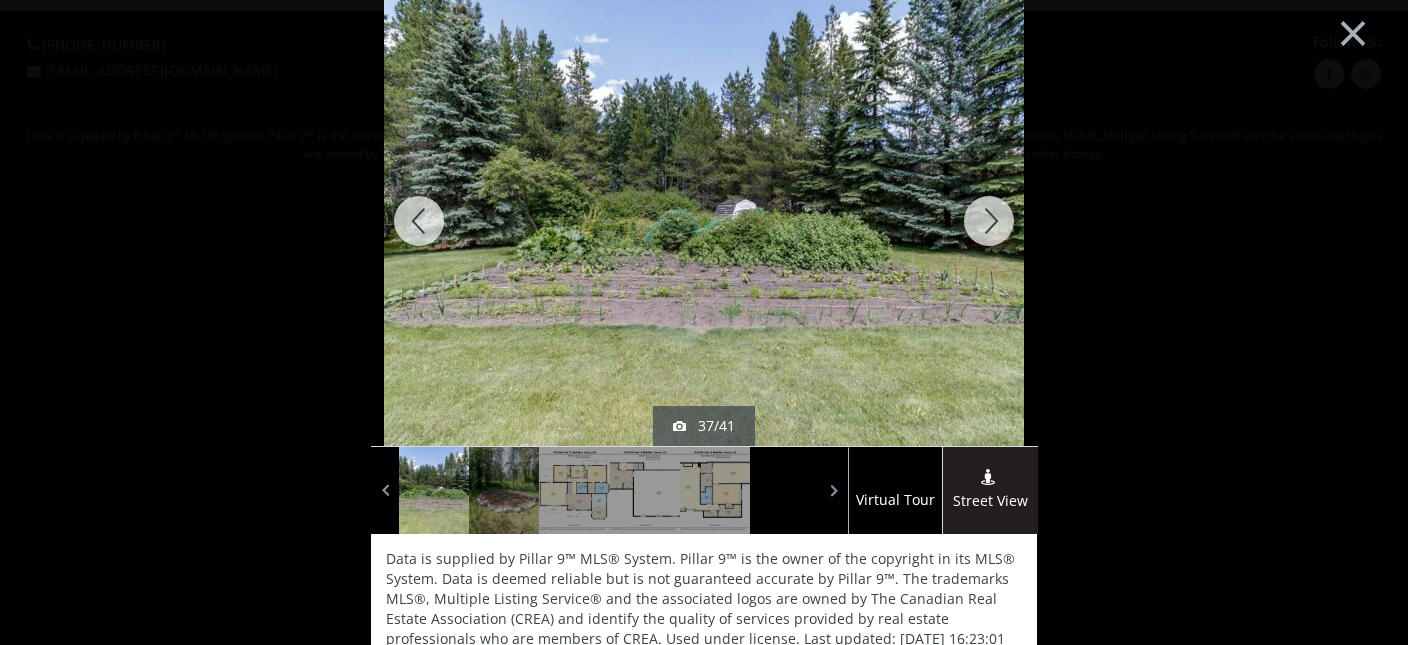 click at bounding box center [989, 221] 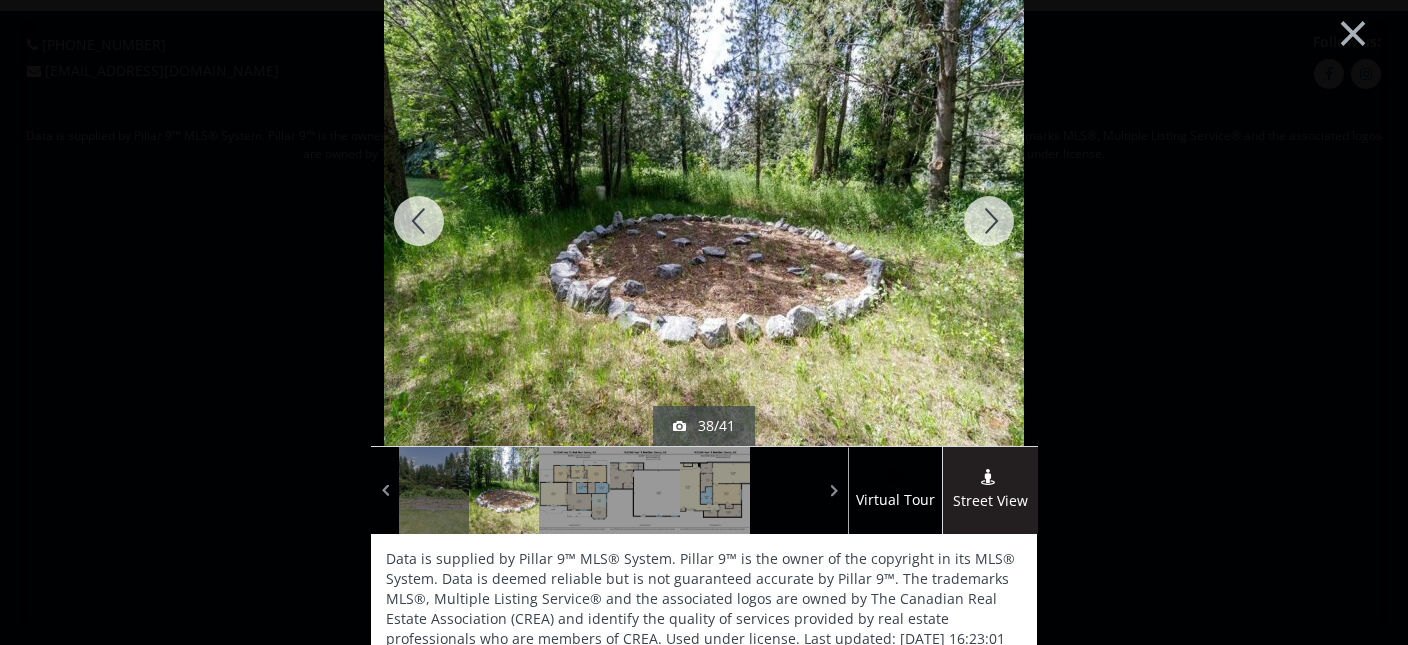 click at bounding box center (989, 221) 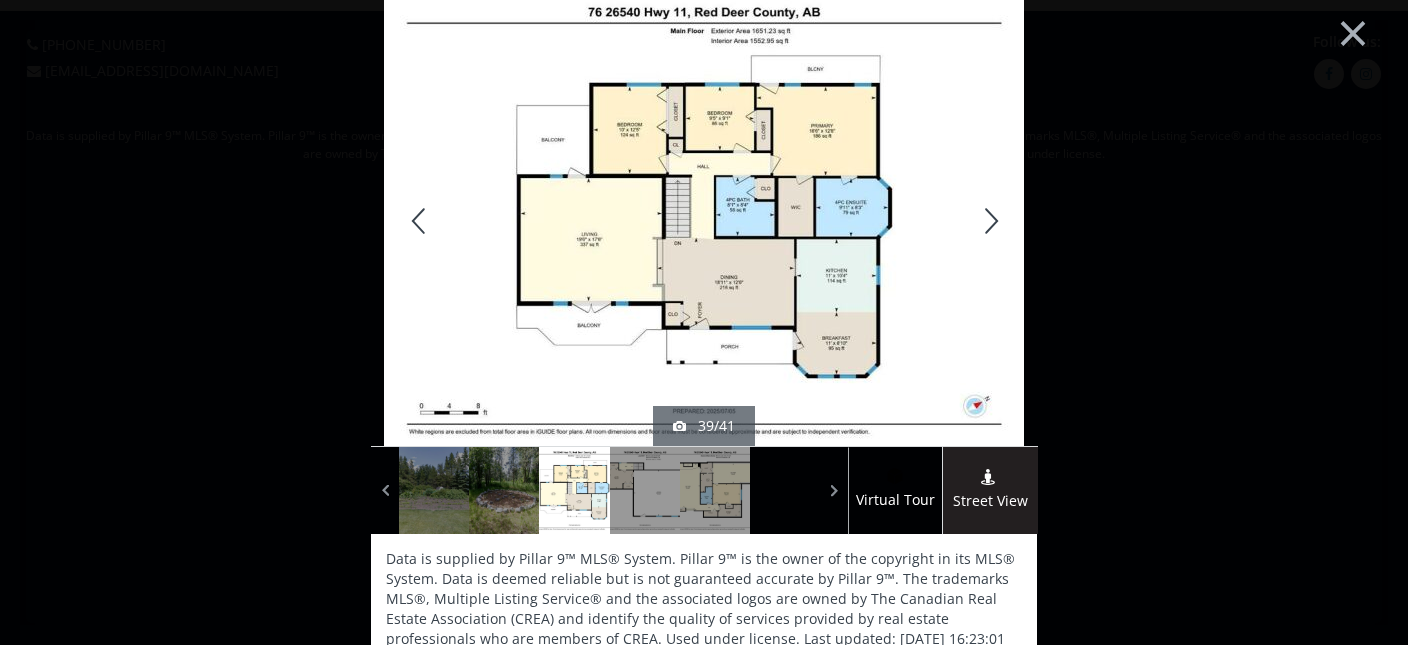 click at bounding box center (989, 221) 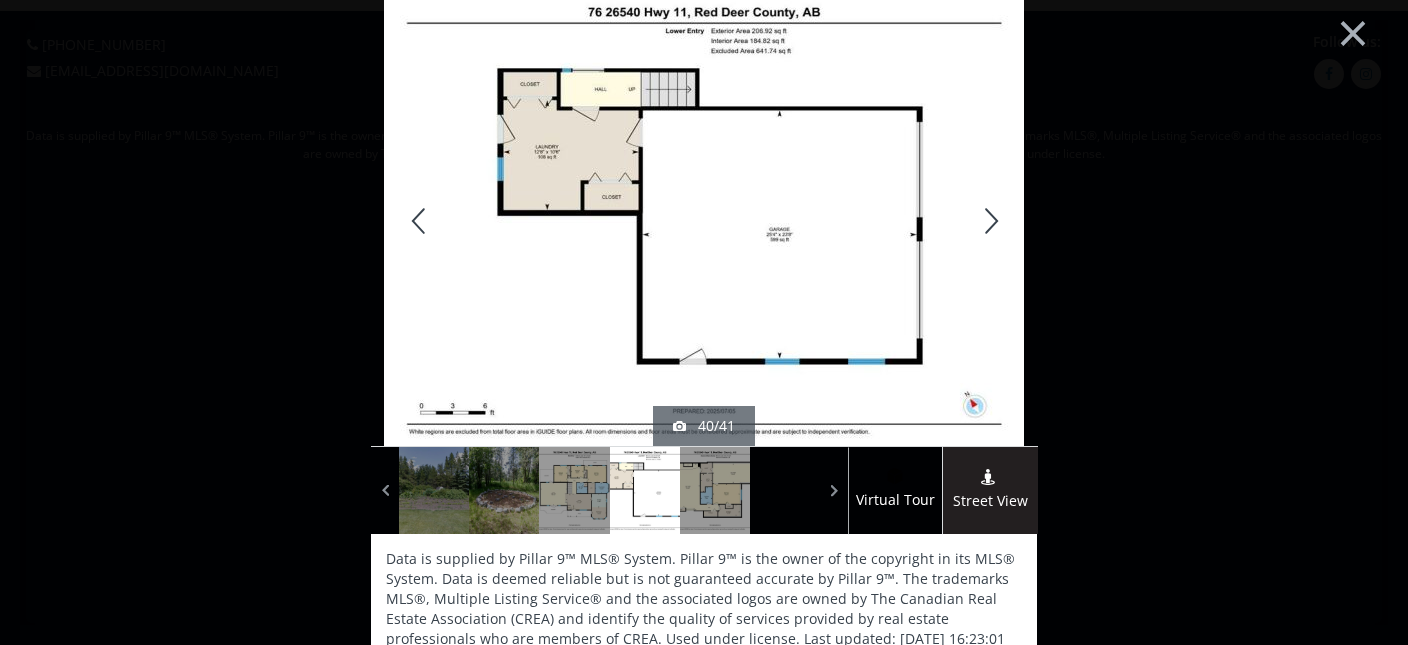 click at bounding box center (989, 221) 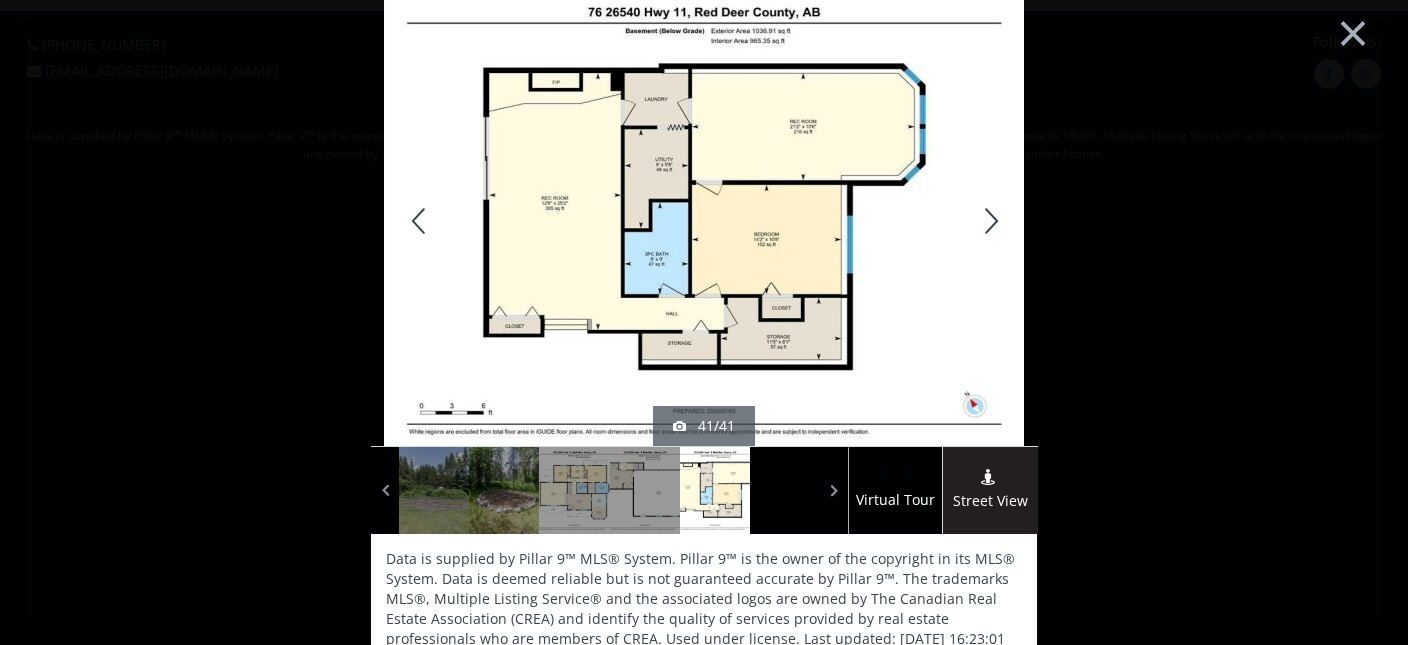 click at bounding box center [989, 221] 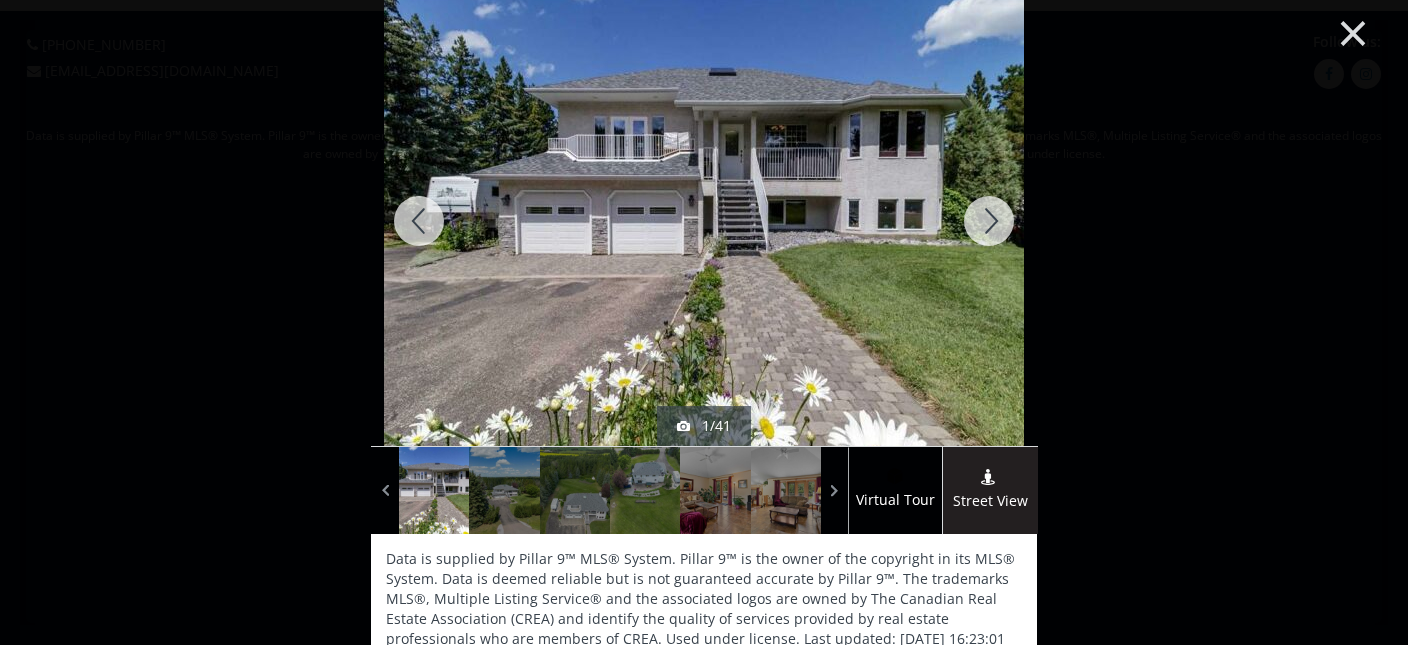 click on "×" at bounding box center [1353, 31] 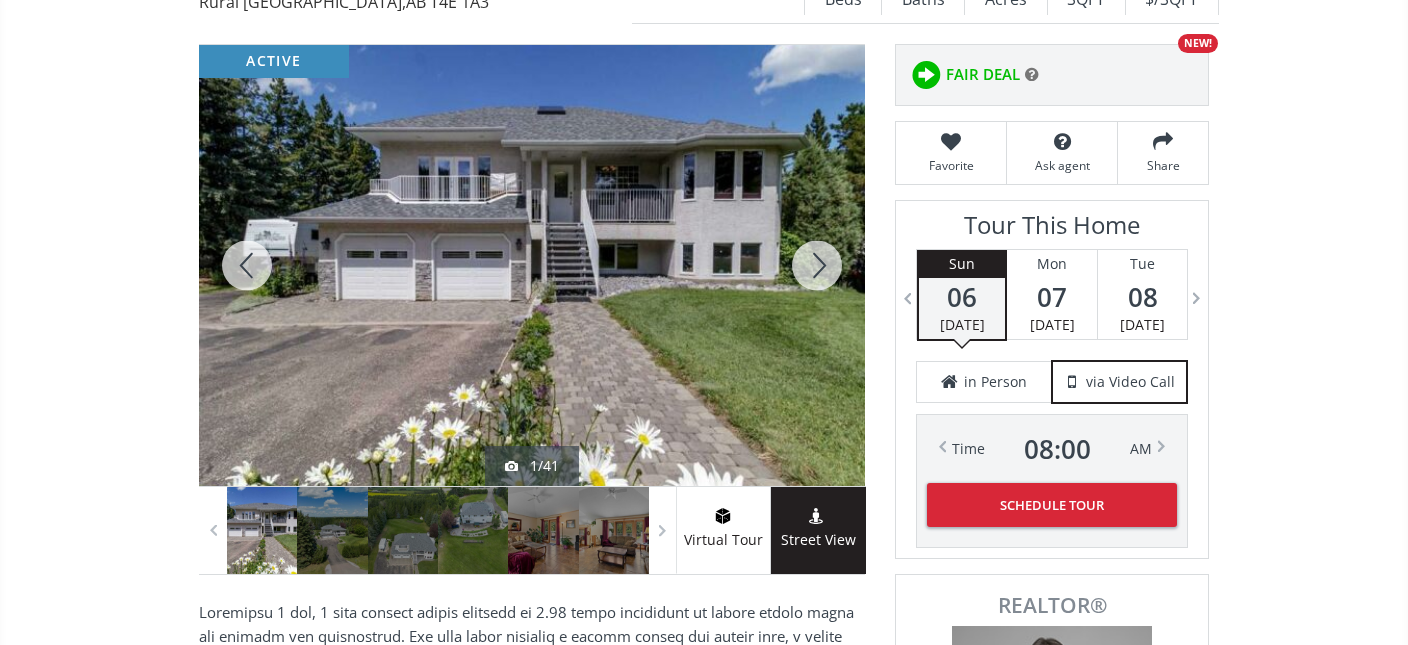 scroll, scrollTop: 316, scrollLeft: 0, axis: vertical 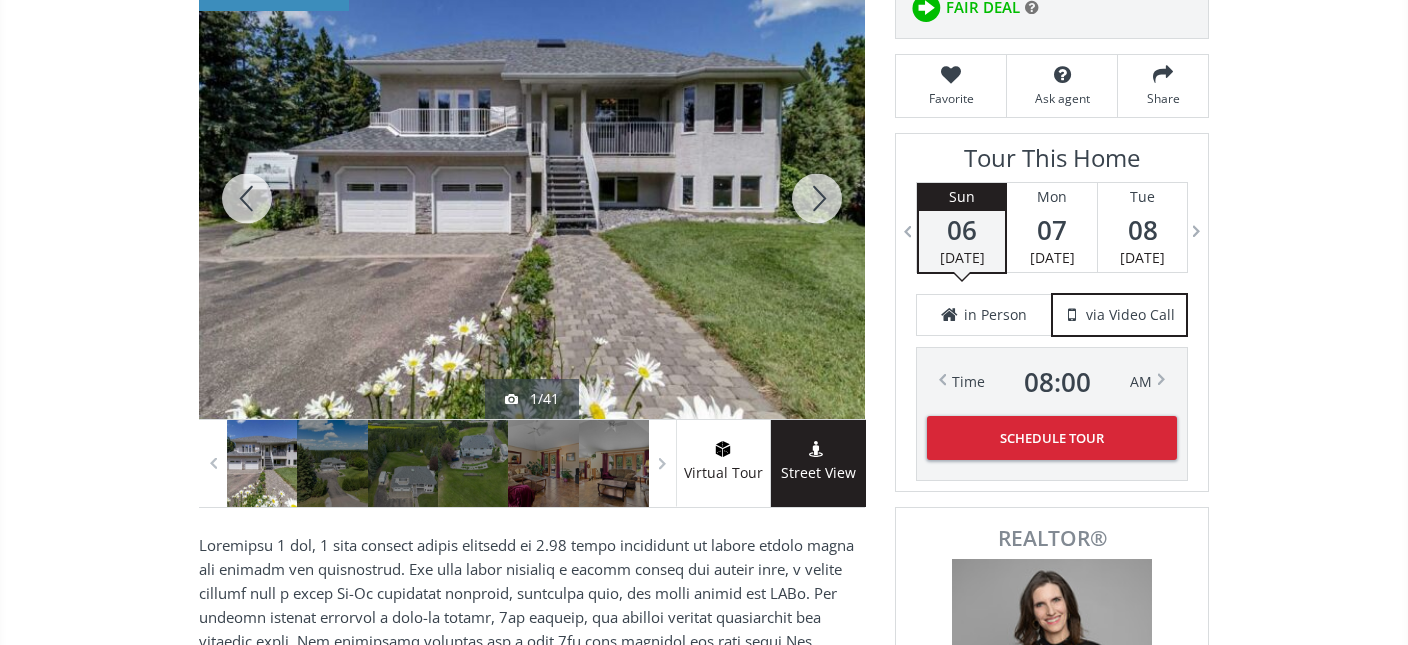 click at bounding box center (532, 198) 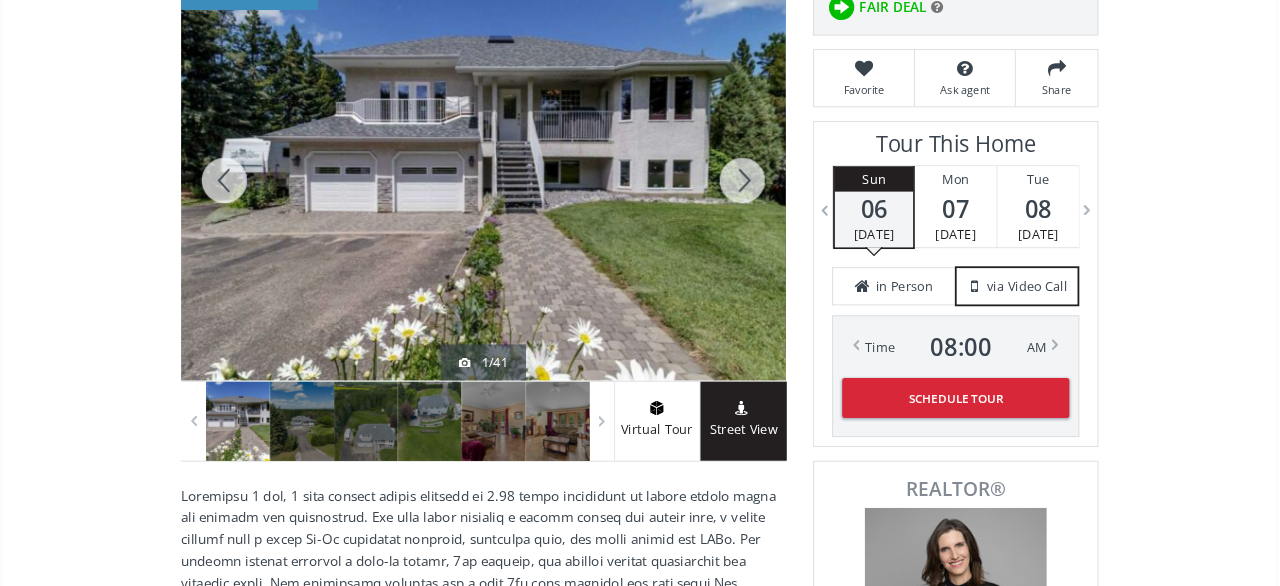 scroll, scrollTop: 0, scrollLeft: 0, axis: both 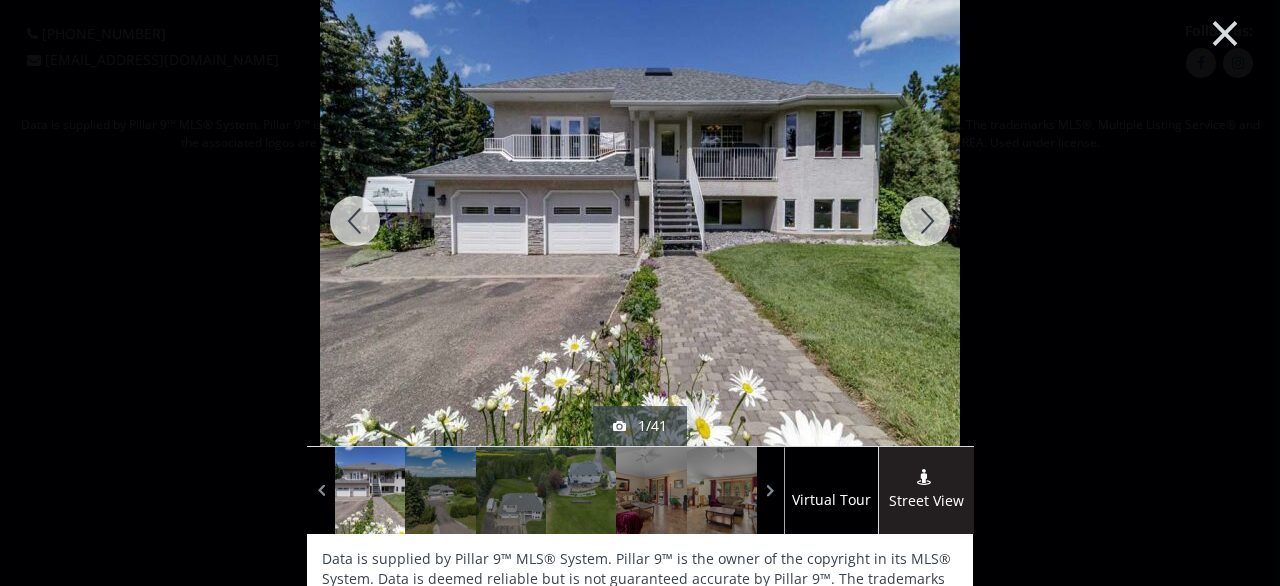 click on "×" at bounding box center [1225, 31] 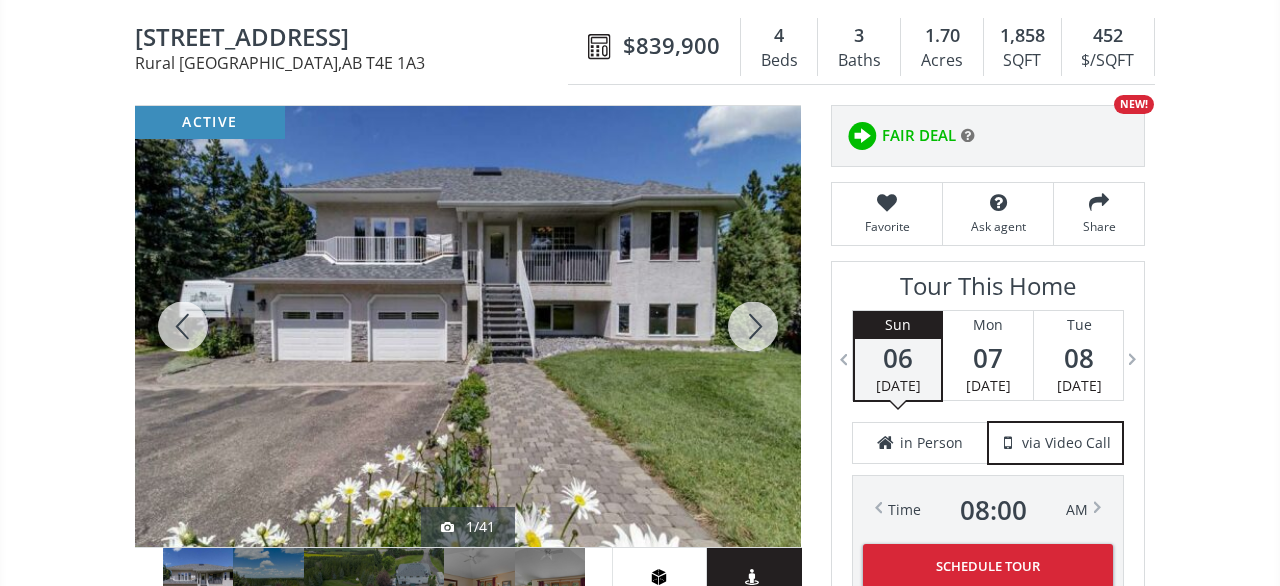 scroll, scrollTop: 0, scrollLeft: 0, axis: both 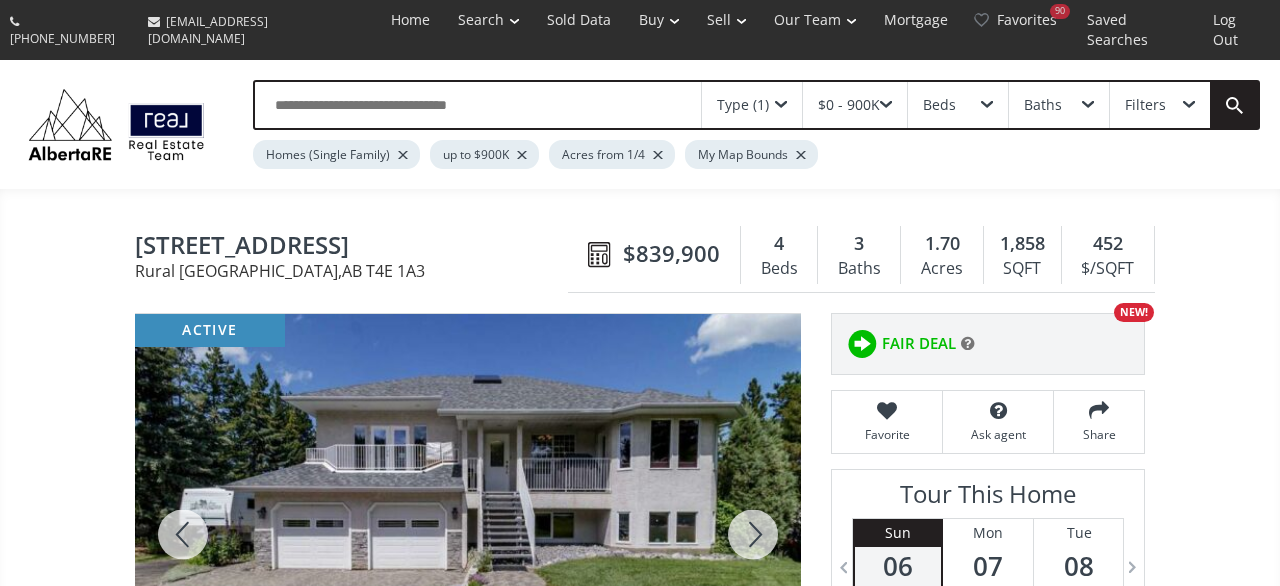 drag, startPoint x: 399, startPoint y: 231, endPoint x: 89, endPoint y: 215, distance: 310.41263 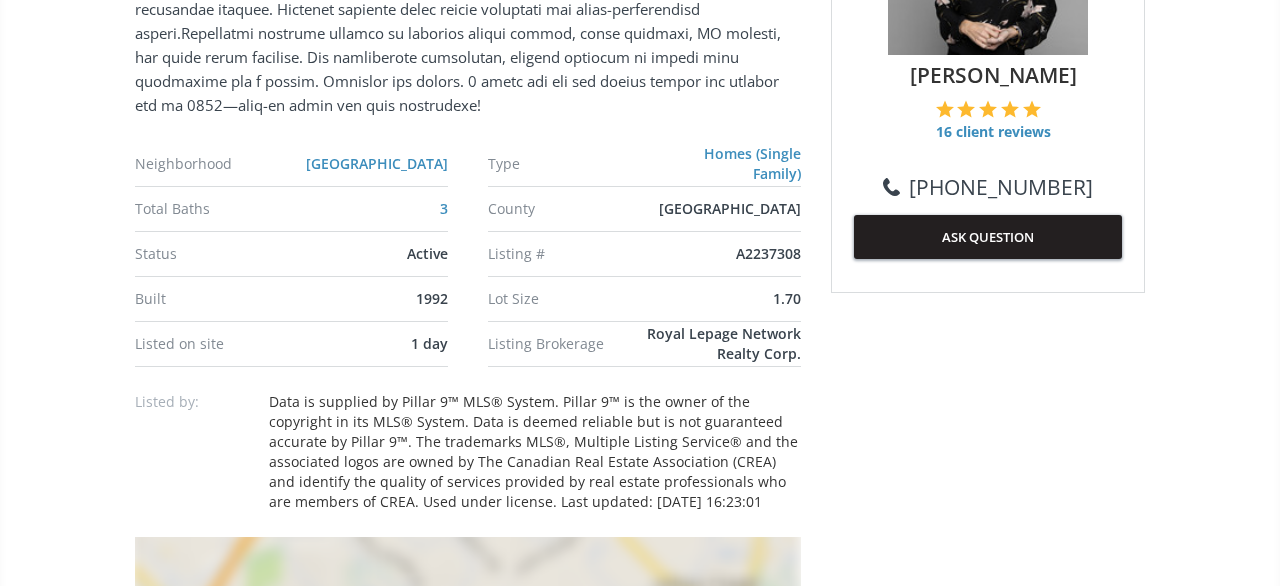 scroll, scrollTop: 1144, scrollLeft: 0, axis: vertical 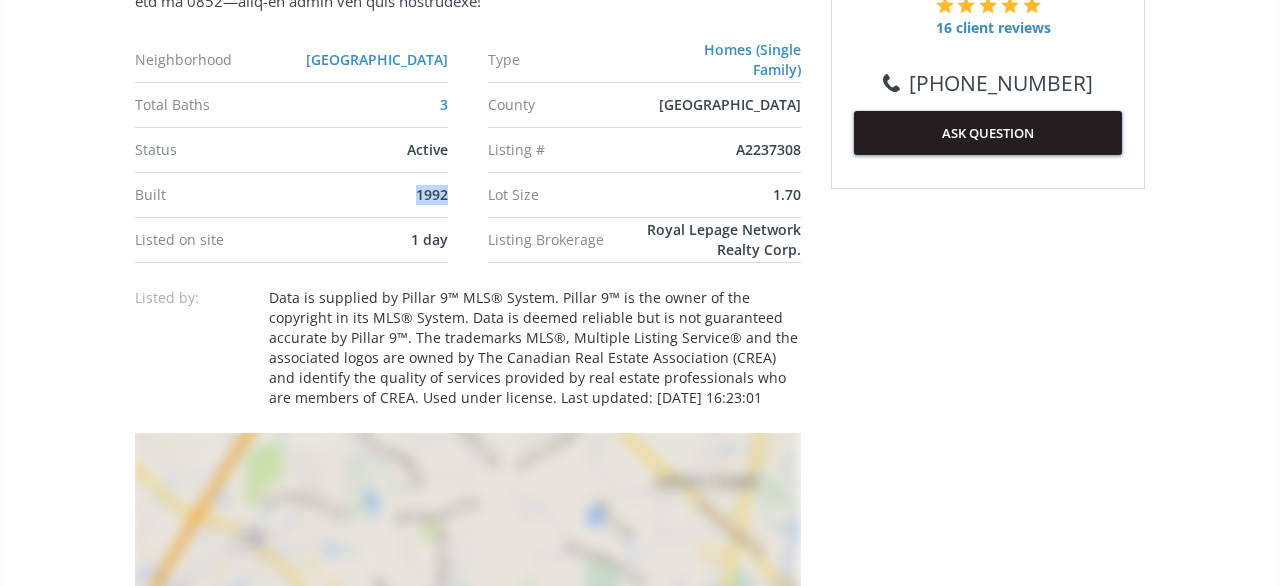 drag, startPoint x: 449, startPoint y: 177, endPoint x: 393, endPoint y: 169, distance: 56.568542 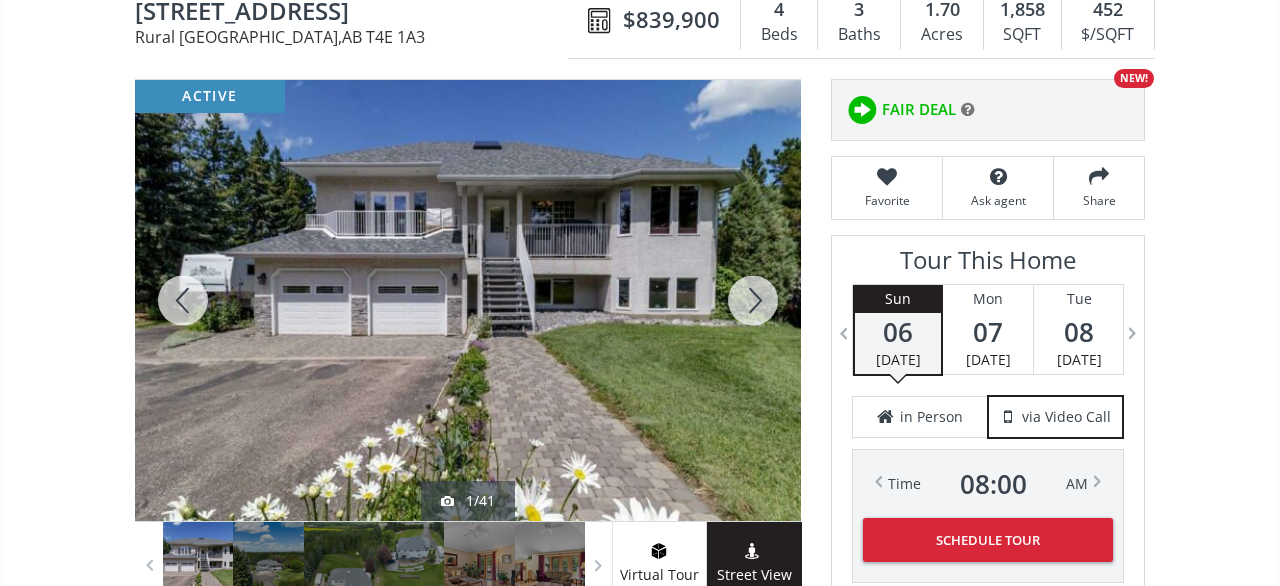 scroll, scrollTop: 0, scrollLeft: 0, axis: both 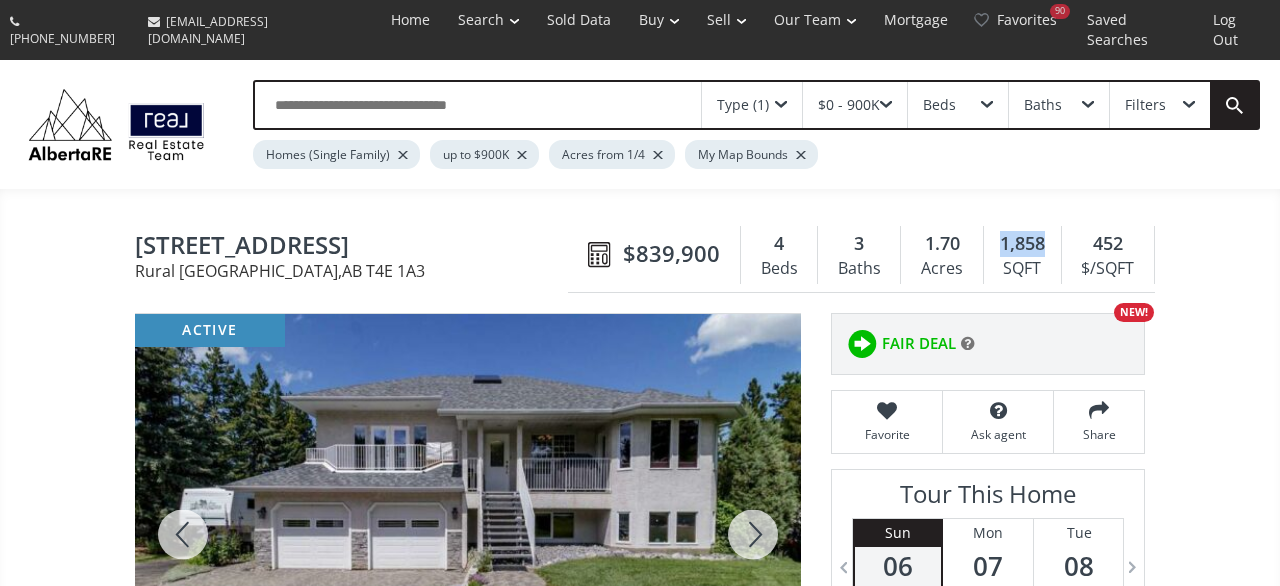 drag, startPoint x: 1055, startPoint y: 221, endPoint x: 997, endPoint y: 218, distance: 58.077534 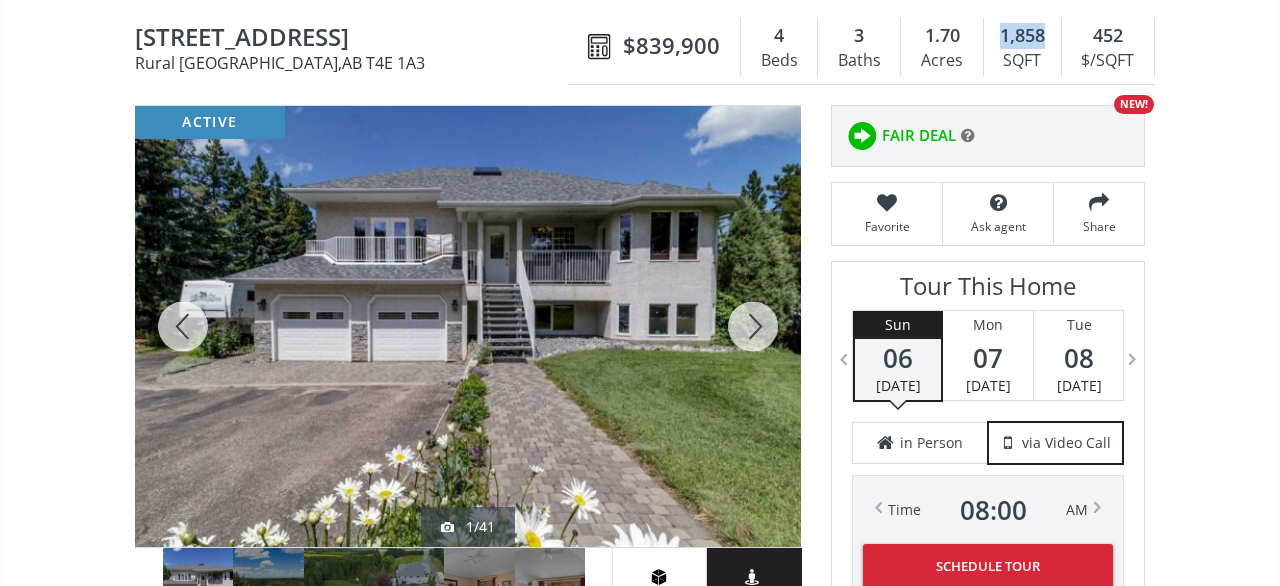 scroll, scrollTop: 0, scrollLeft: 0, axis: both 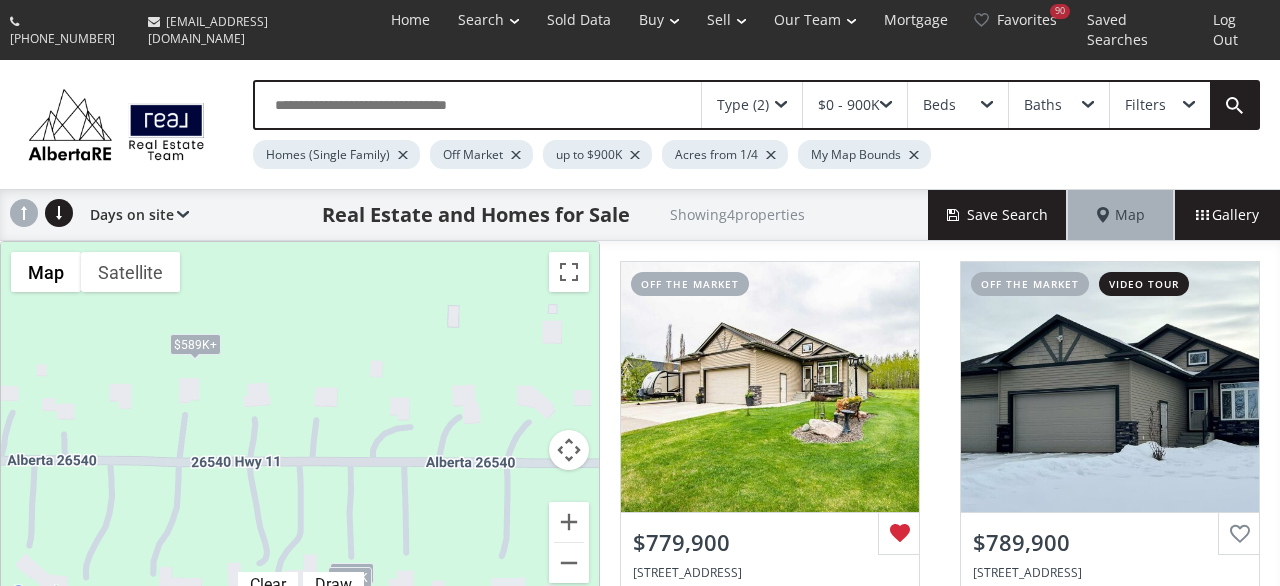 click on "To navigate, press the arrow keys. $780K $790K $589K+ $589K+" at bounding box center [300, 424] 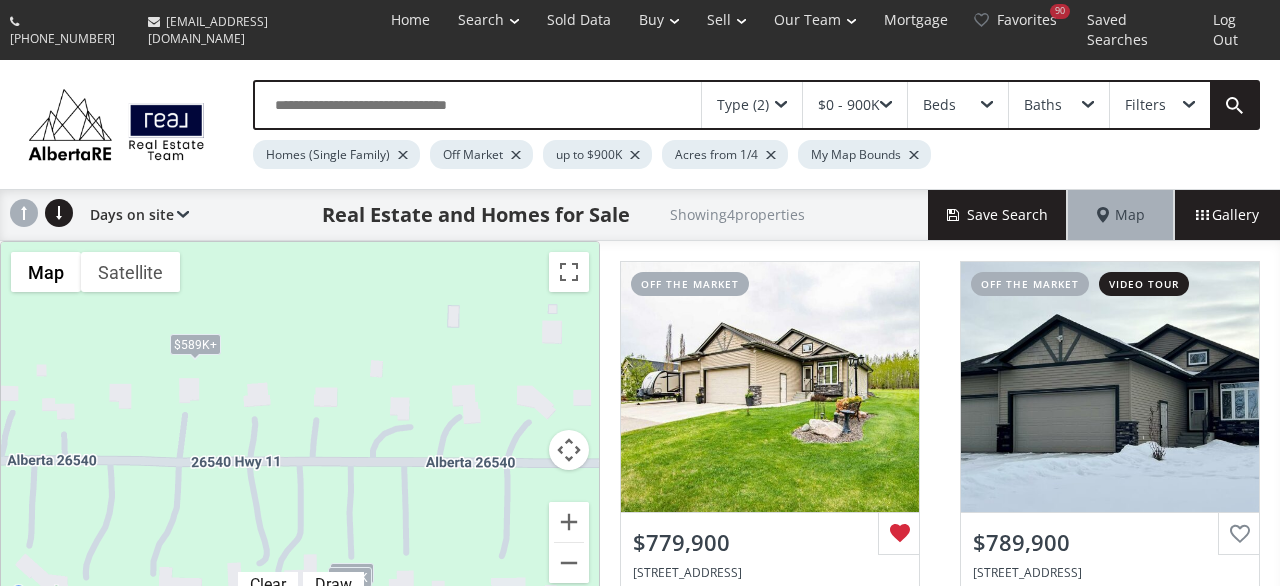 click on "Off Market" at bounding box center [481, 154] 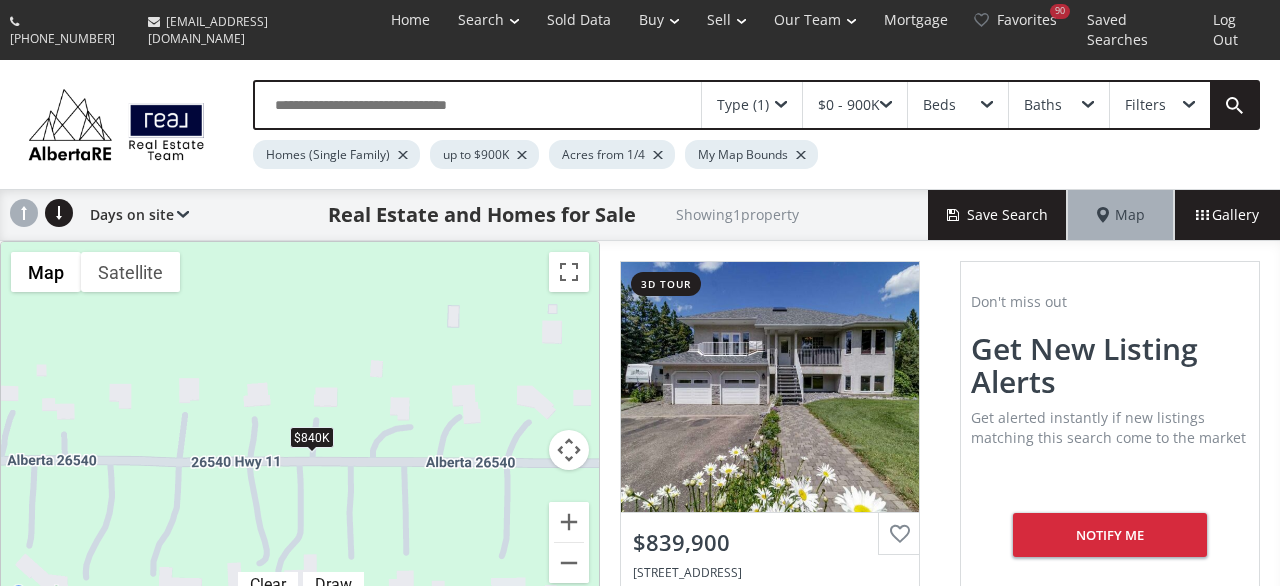click on "To navigate, press the arrow keys. $840K" at bounding box center [300, 424] 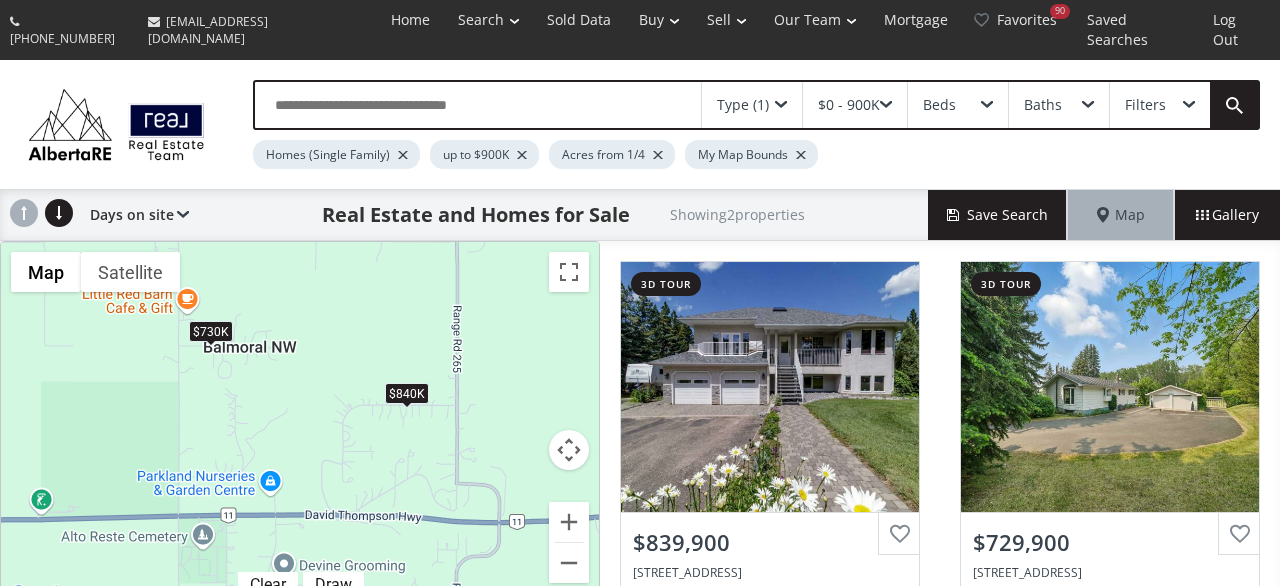 click on "$730K" at bounding box center [211, 331] 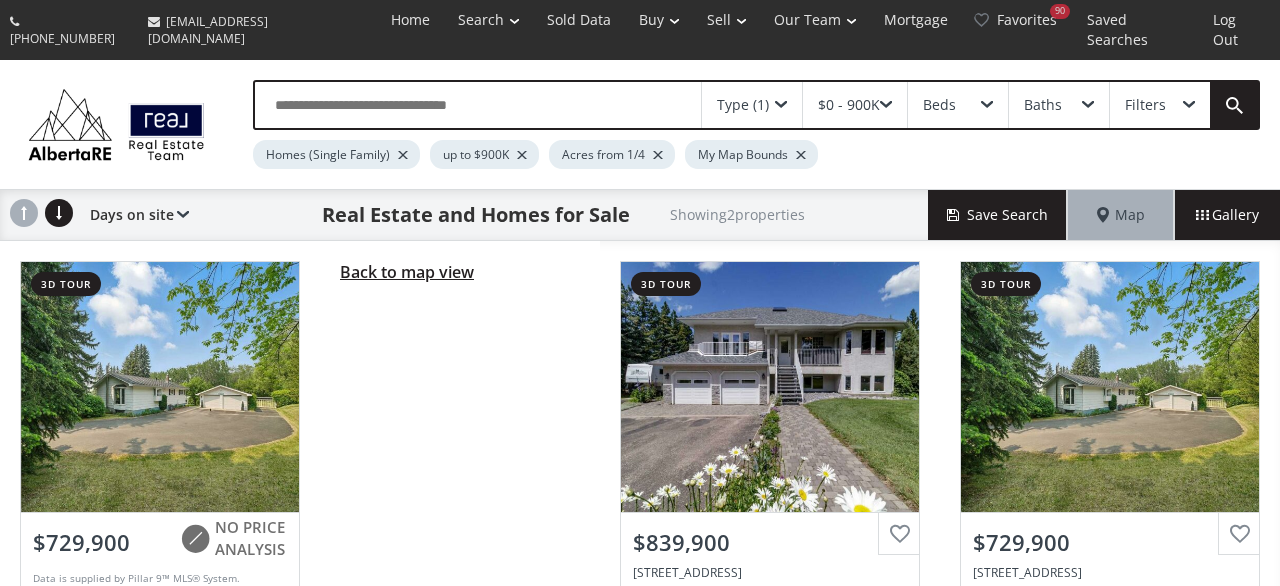 click on "Back to map view" at bounding box center [407, 272] 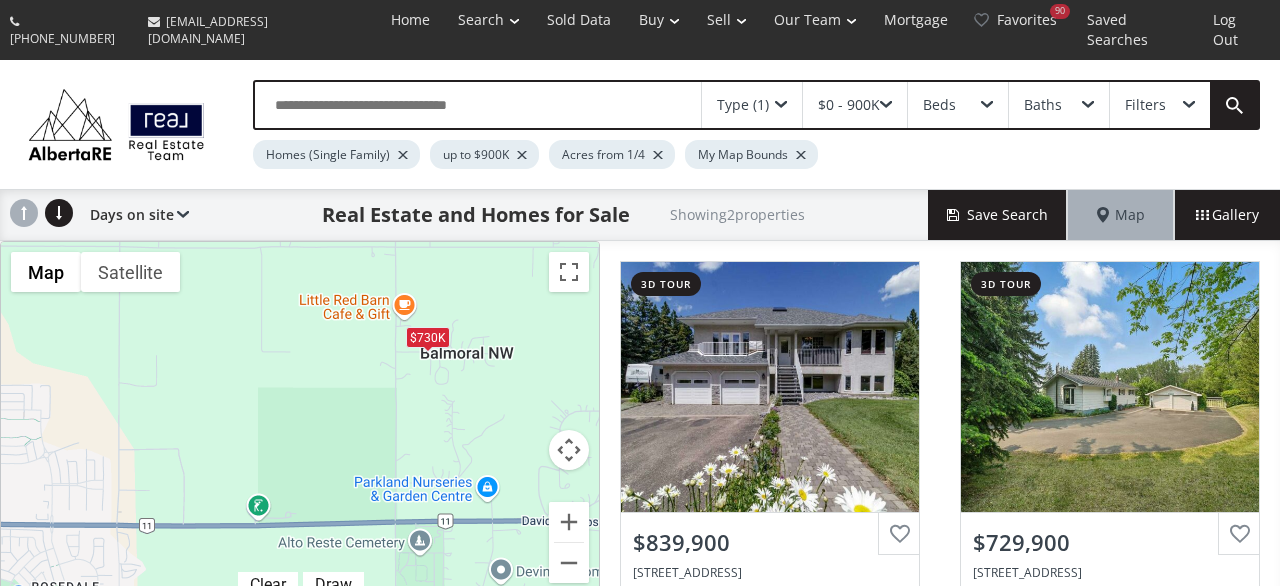 drag, startPoint x: 305, startPoint y: 307, endPoint x: 523, endPoint y: 319, distance: 218.33003 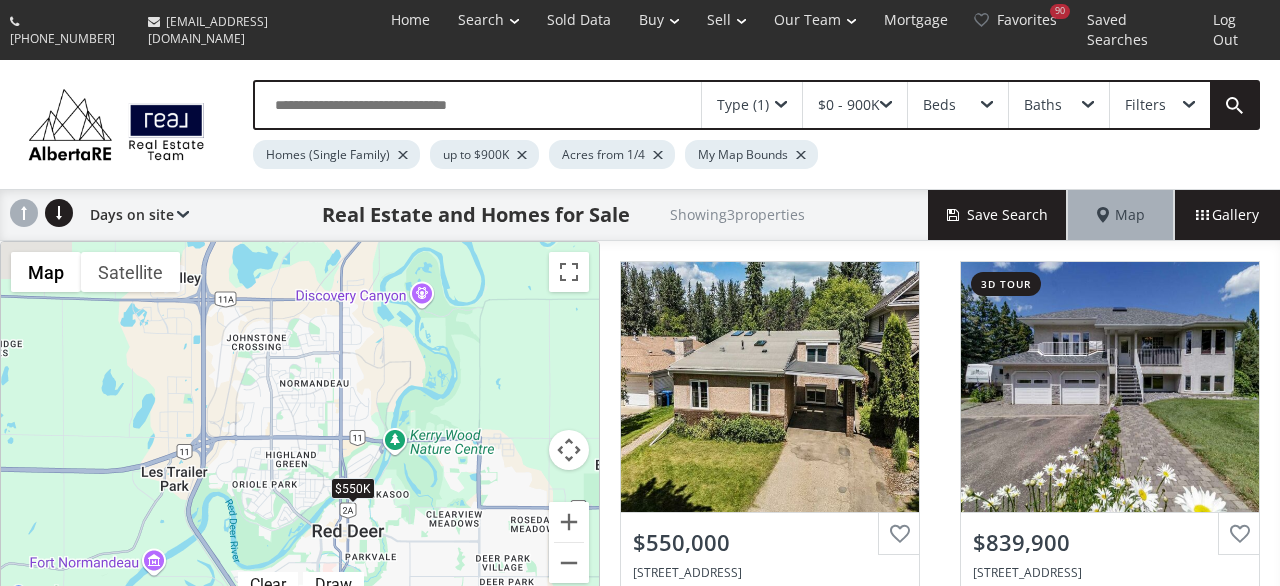 drag, startPoint x: 151, startPoint y: 369, endPoint x: 372, endPoint y: 470, distance: 242.9856 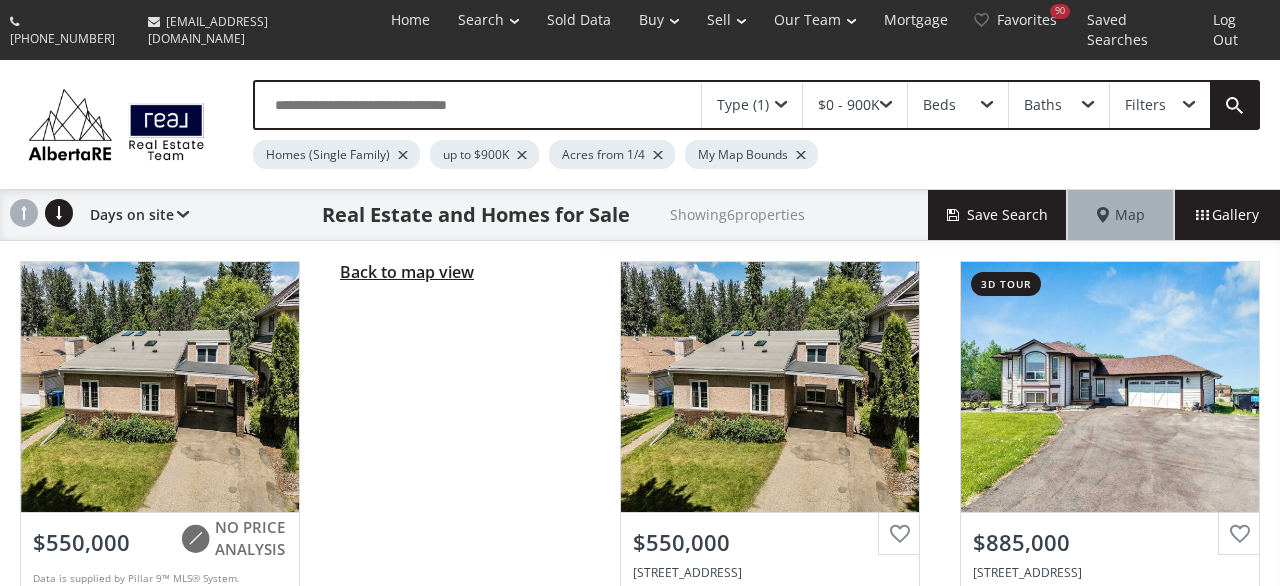click on "Back to map view" at bounding box center (407, 272) 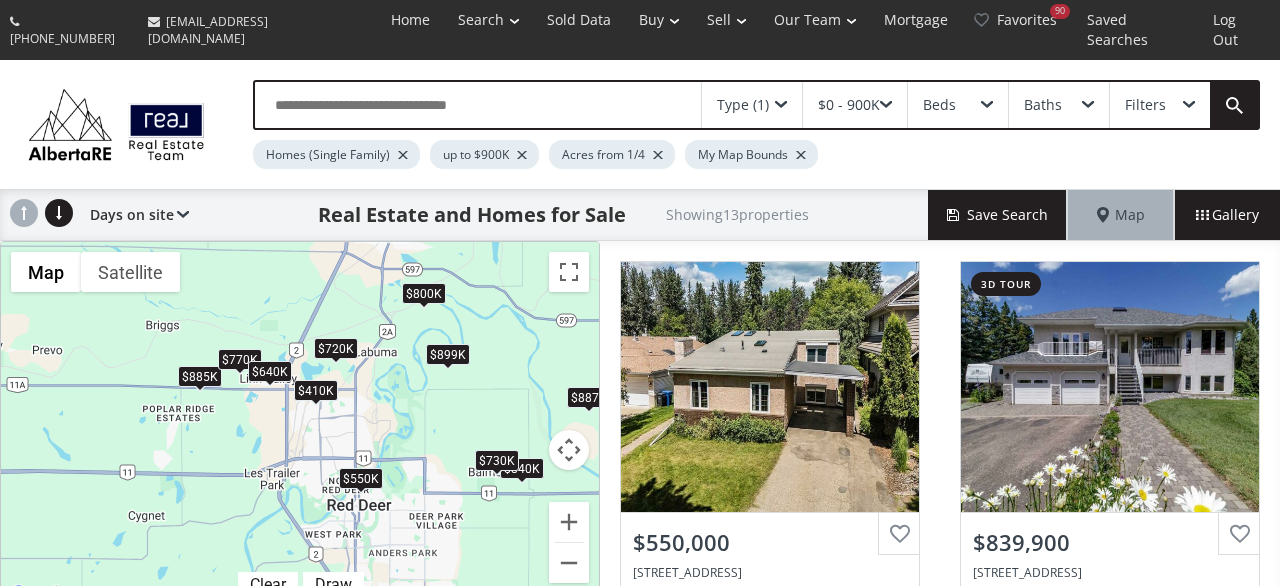 drag, startPoint x: 457, startPoint y: 352, endPoint x: 494, endPoint y: 395, distance: 56.727417 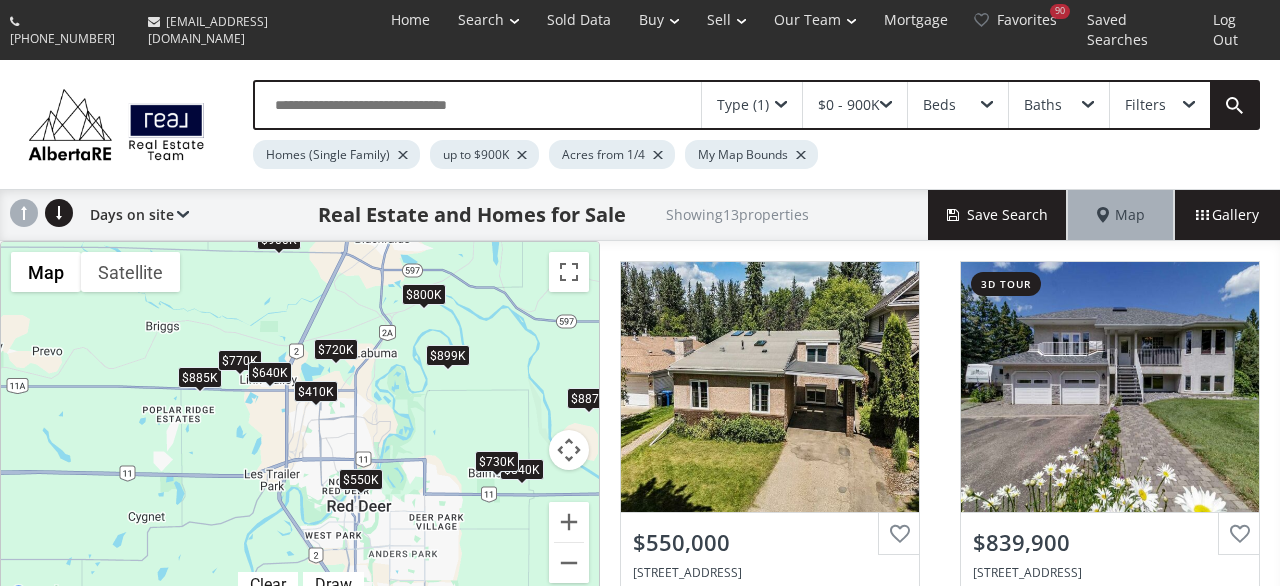click on "Acres from 1/4" at bounding box center (612, 154) 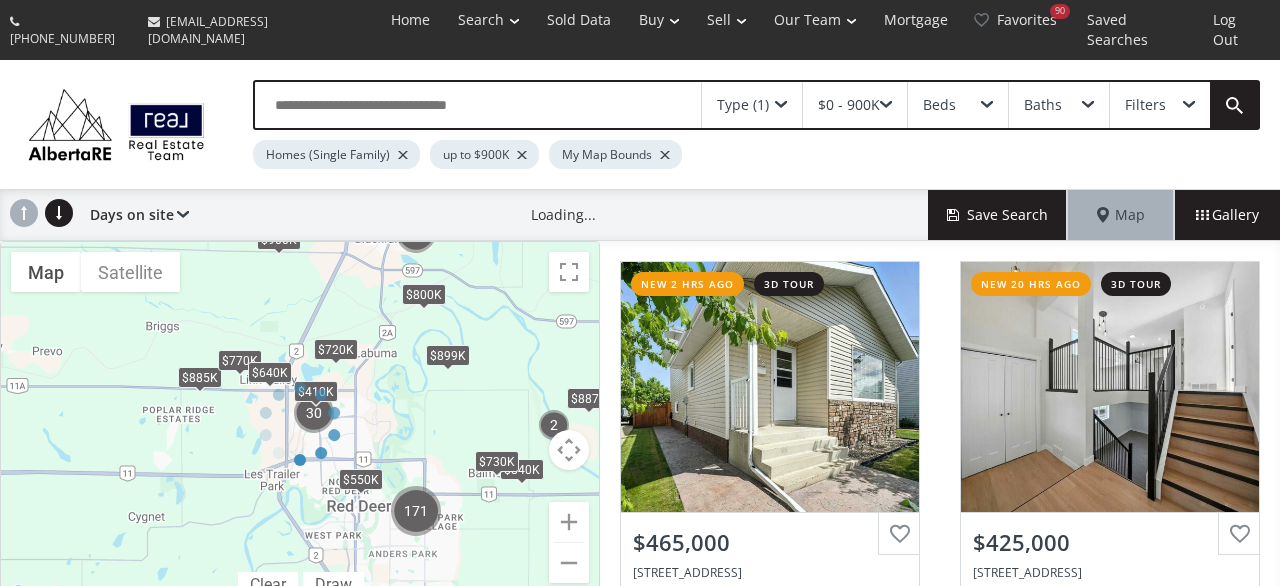 click at bounding box center (886, 105) 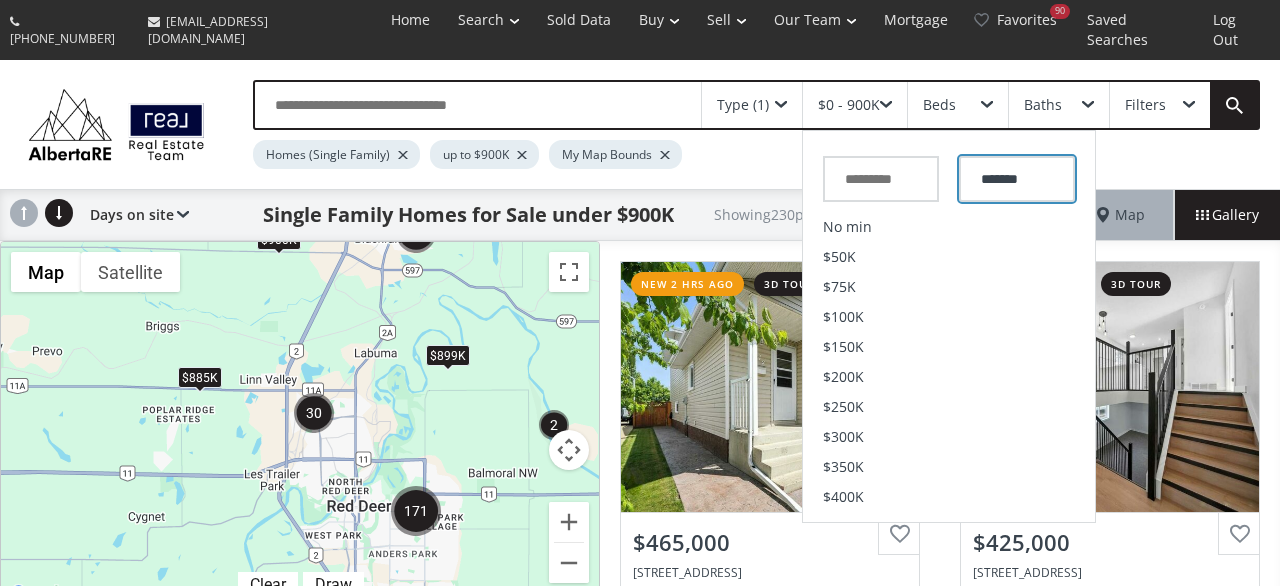 click on "*******" at bounding box center [1017, 179] 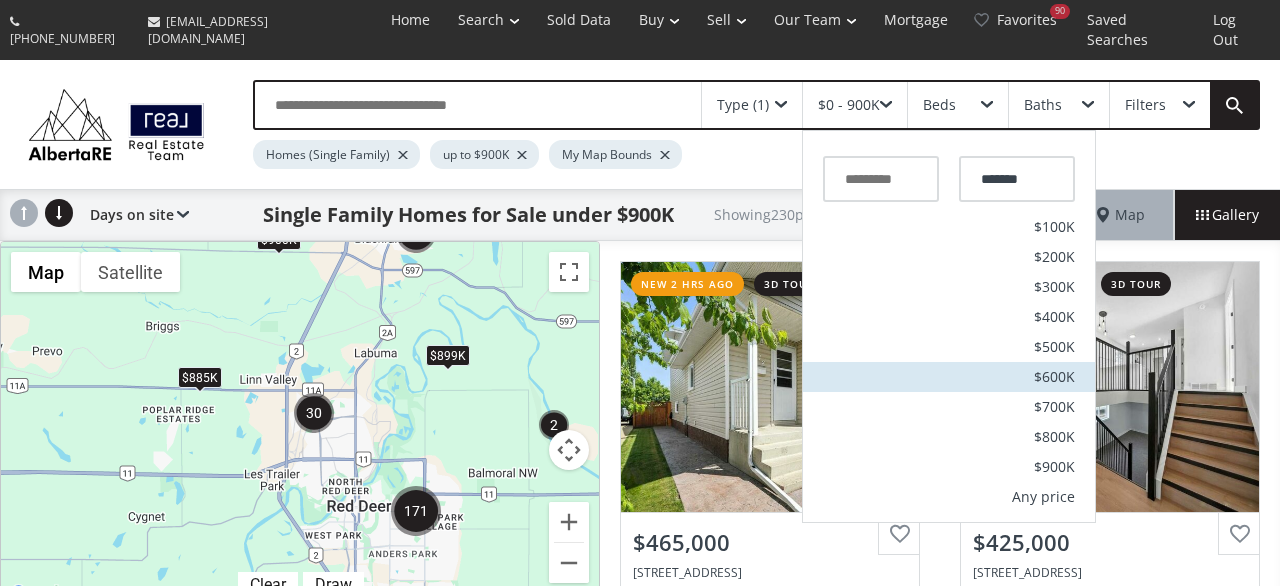 click on "$600K" at bounding box center (949, 377) 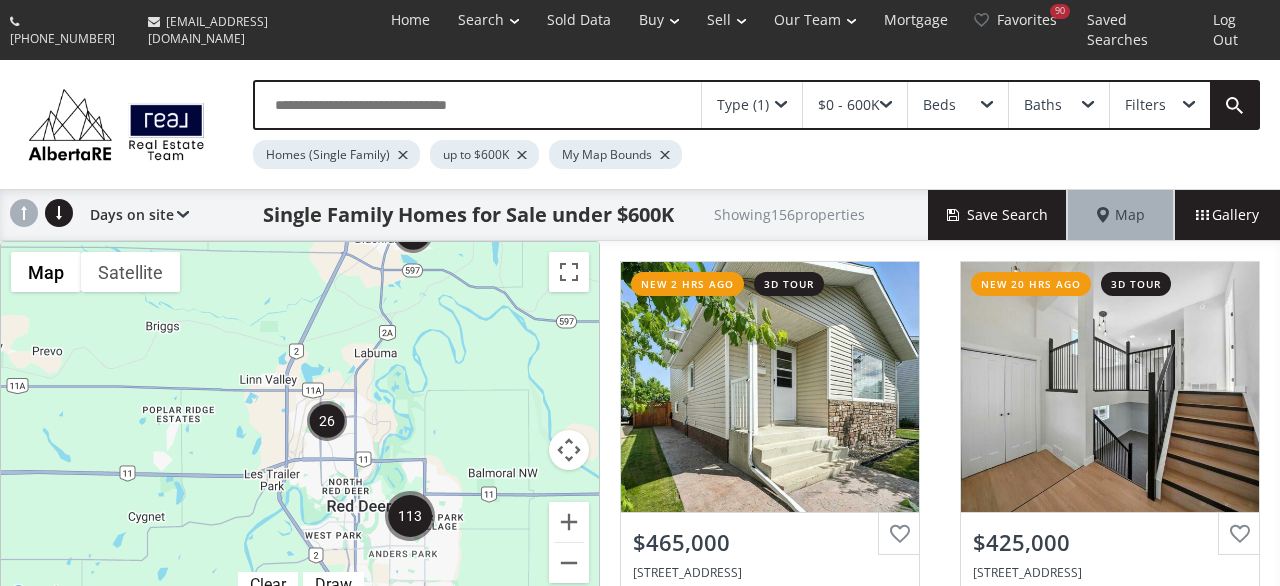 click on "To navigate, press the arrow keys." at bounding box center (300, 424) 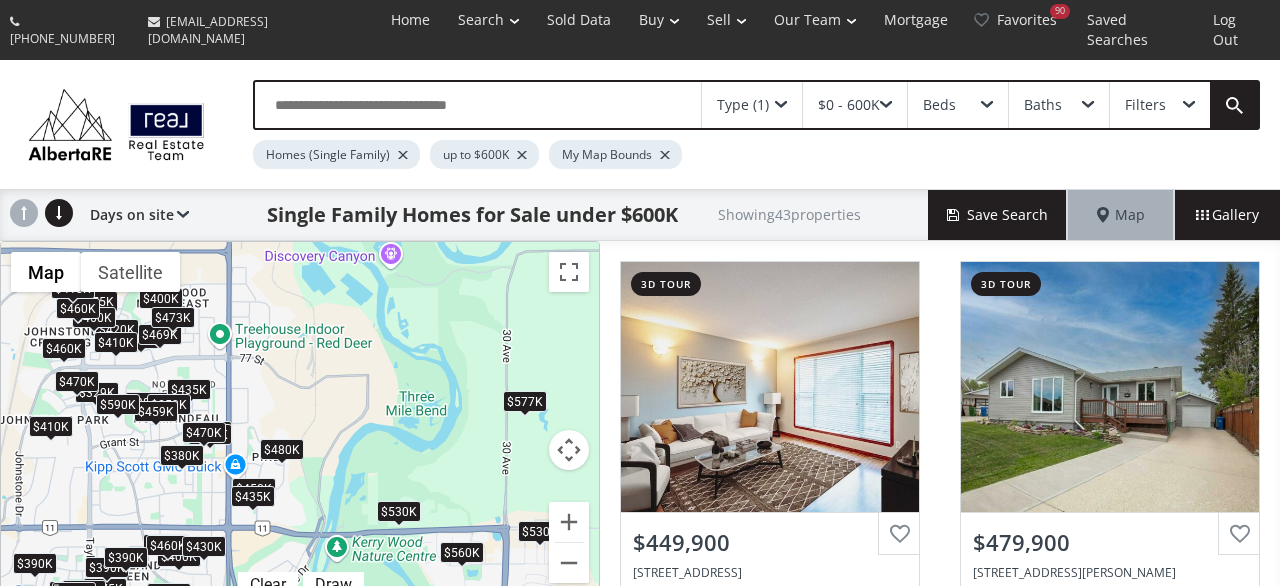click on "$577K" at bounding box center [525, 401] 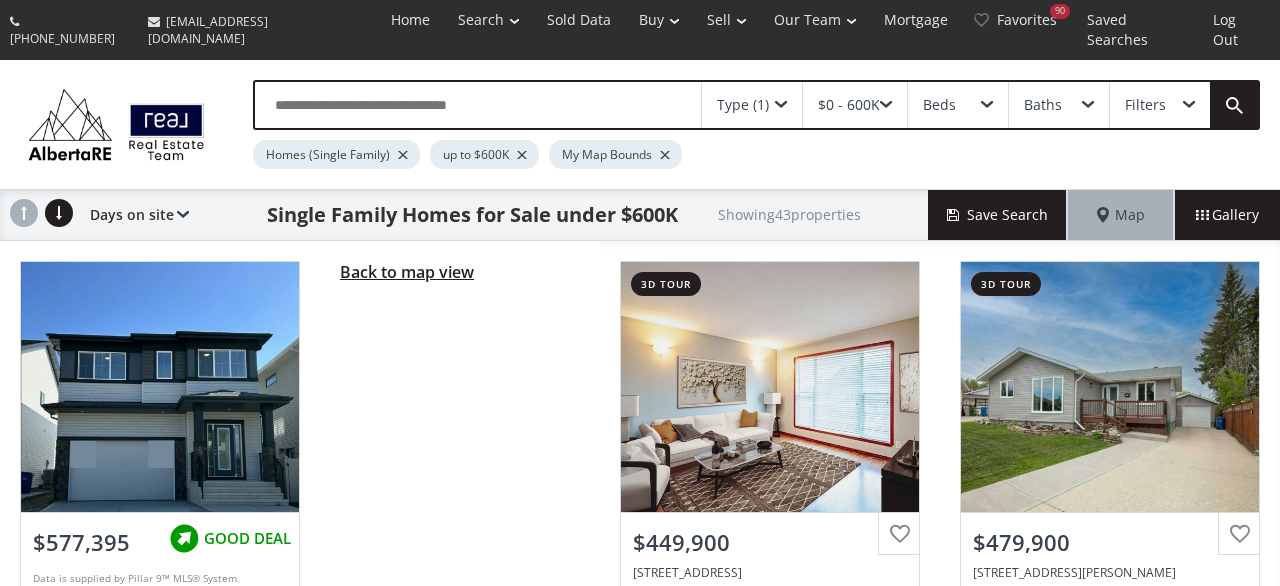click on "Back to map view" at bounding box center (407, 272) 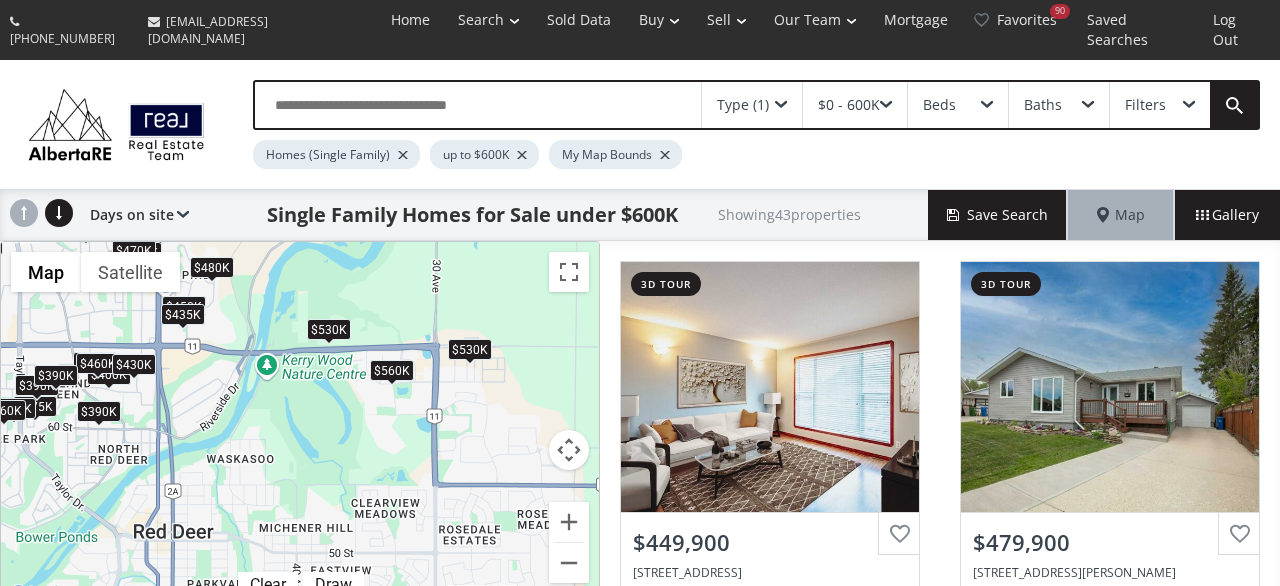 drag, startPoint x: 484, startPoint y: 495, endPoint x: 411, endPoint y: 302, distance: 206.34438 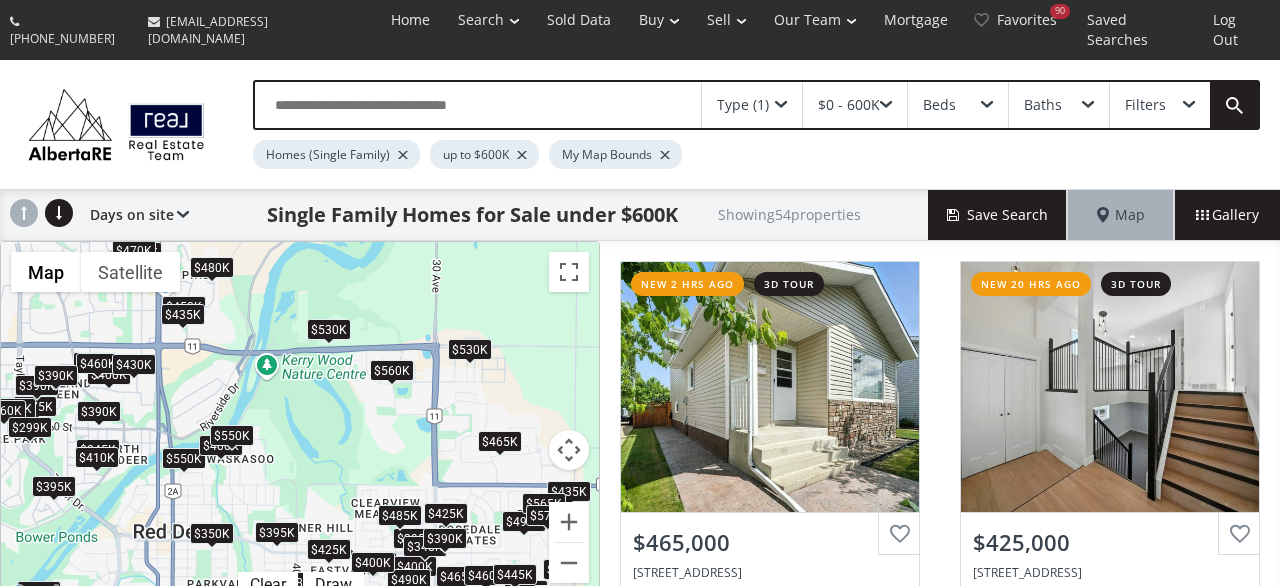 click on "$560K" at bounding box center (392, 371) 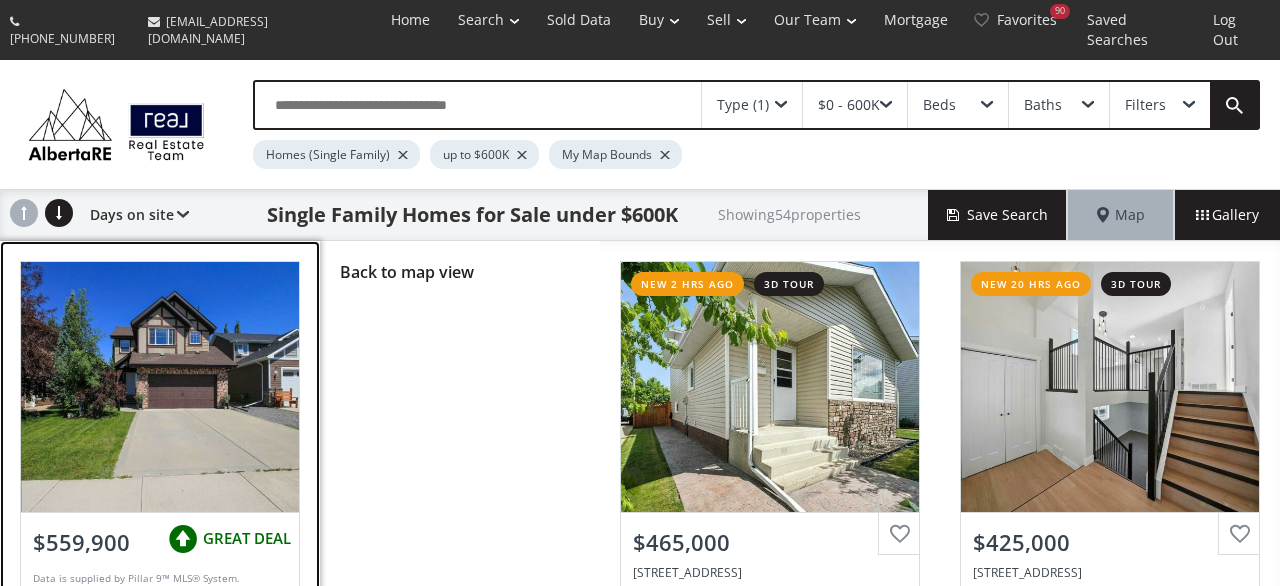 click at bounding box center [160, 387] 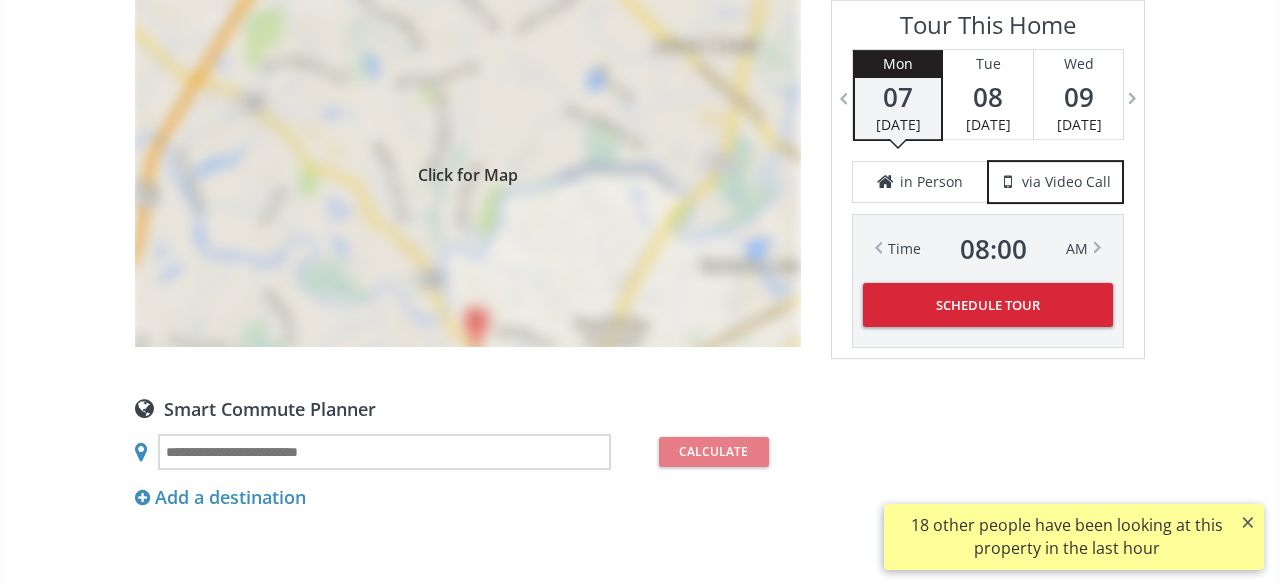 scroll, scrollTop: 1664, scrollLeft: 0, axis: vertical 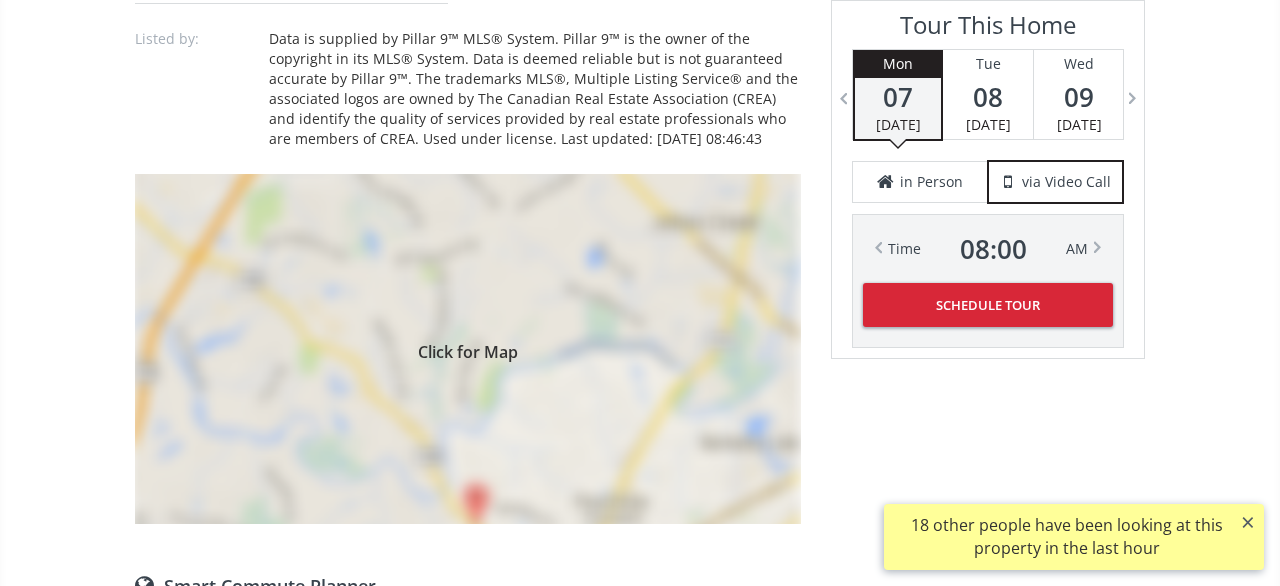click on "Click for Map" at bounding box center [468, 349] 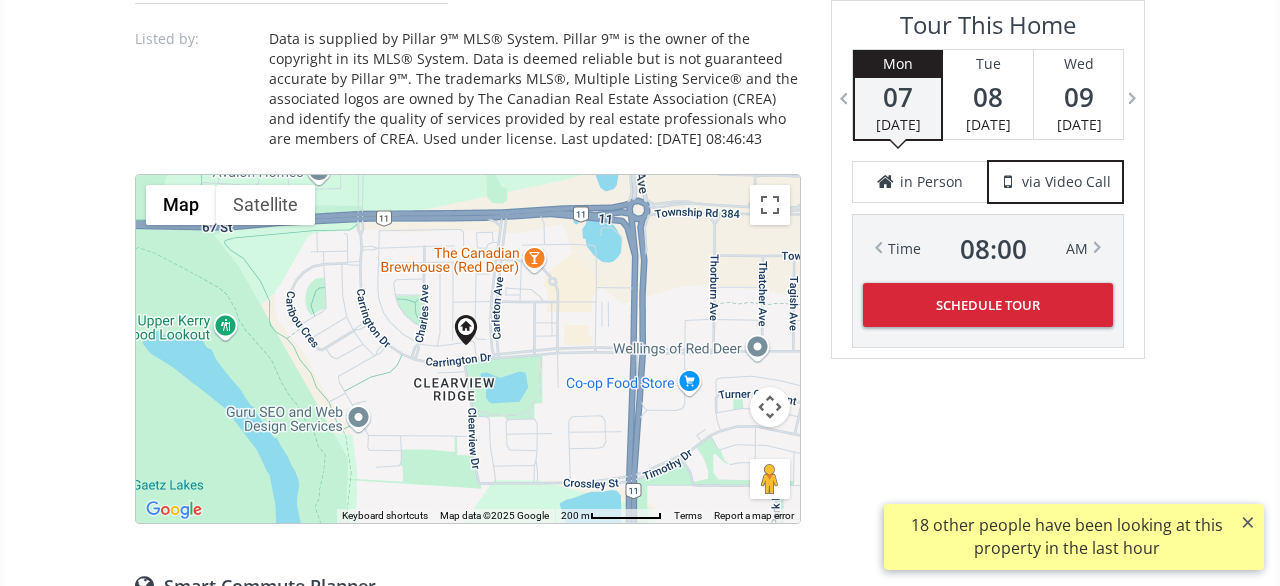 click at bounding box center (770, 407) 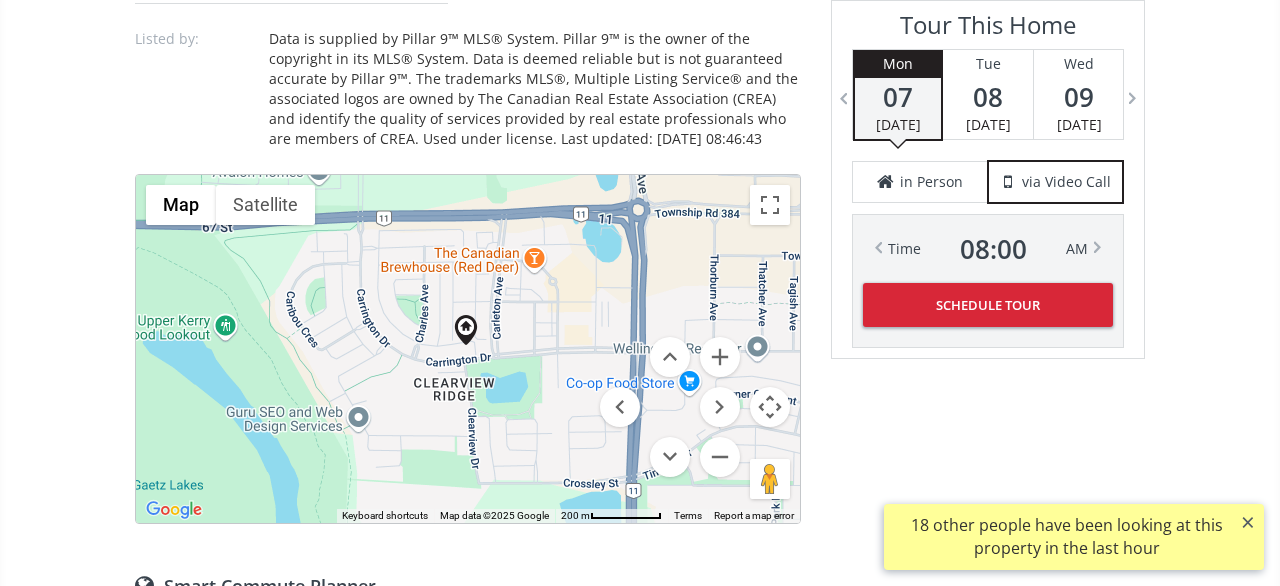 click on "To navigate, press the arrow keys." at bounding box center (468, 349) 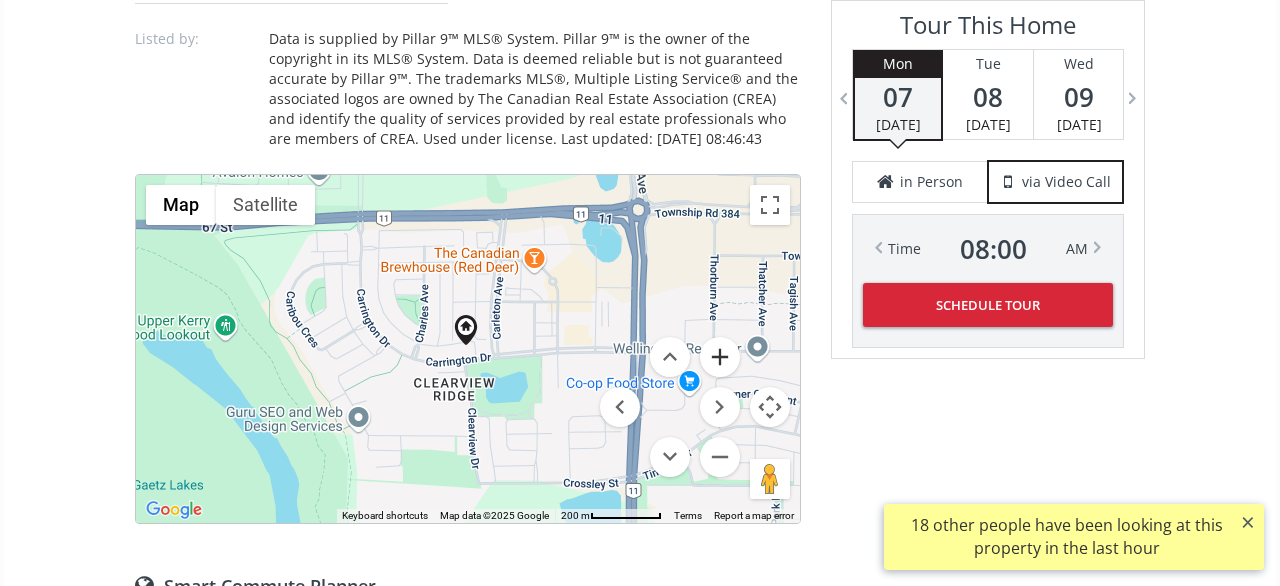 click at bounding box center (720, 357) 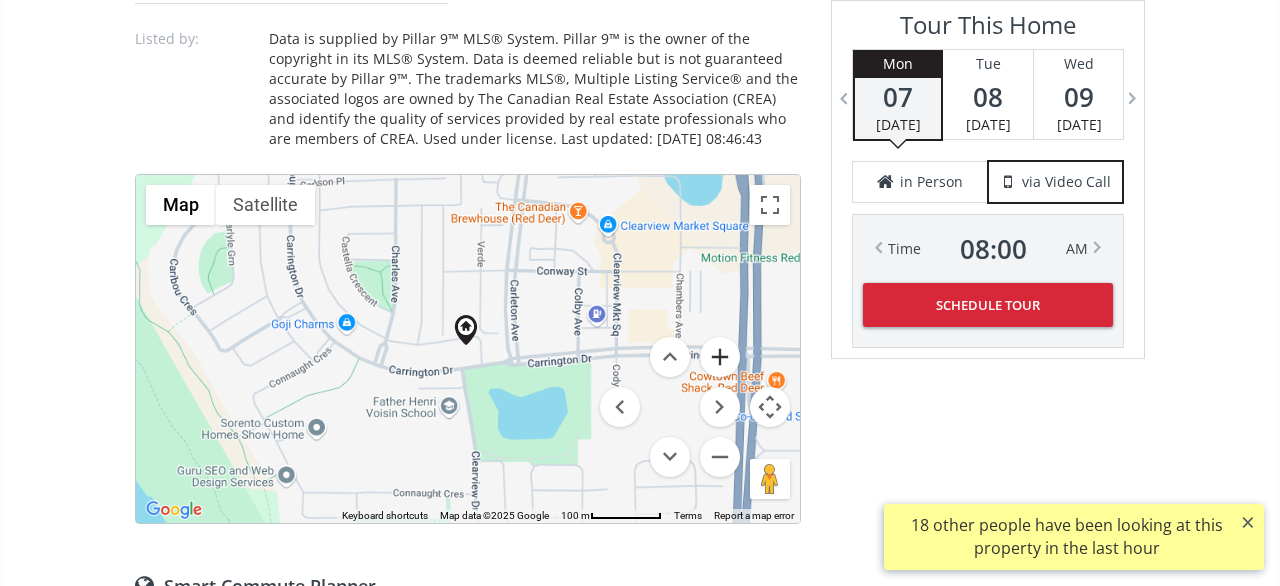 click at bounding box center (720, 357) 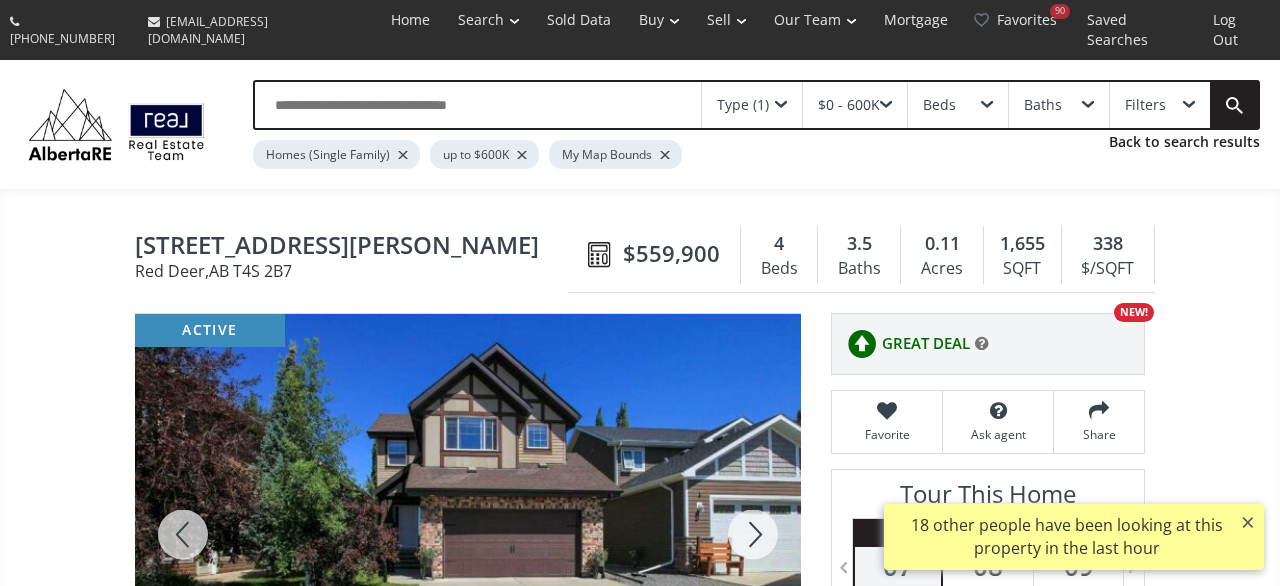 scroll, scrollTop: 104, scrollLeft: 0, axis: vertical 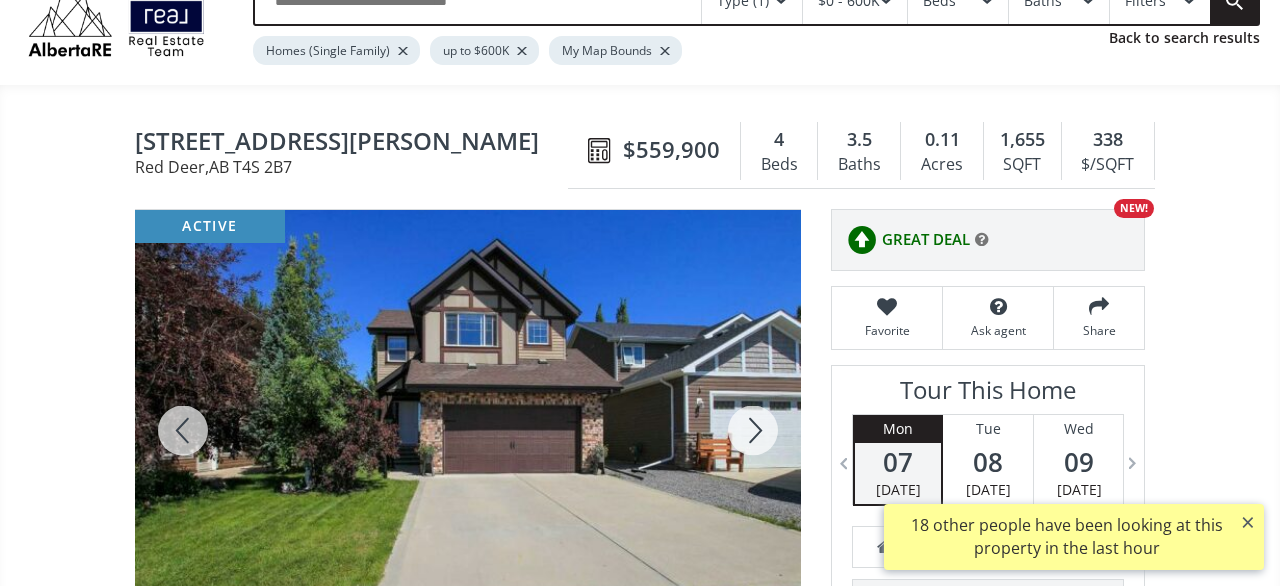 click at bounding box center [183, 430] 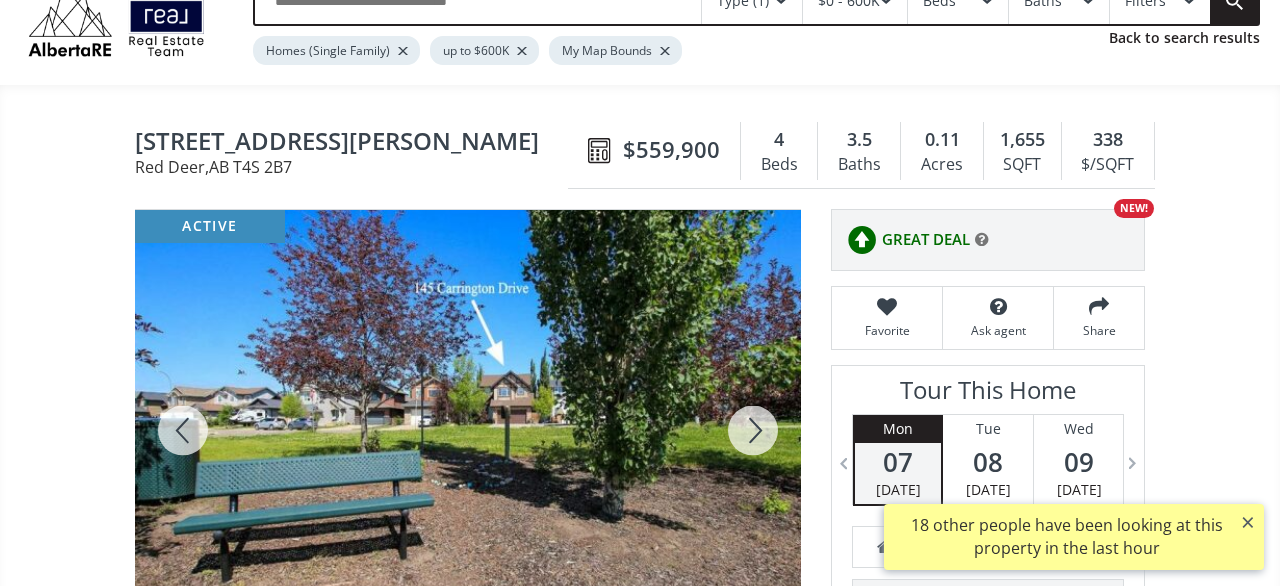 click at bounding box center (183, 430) 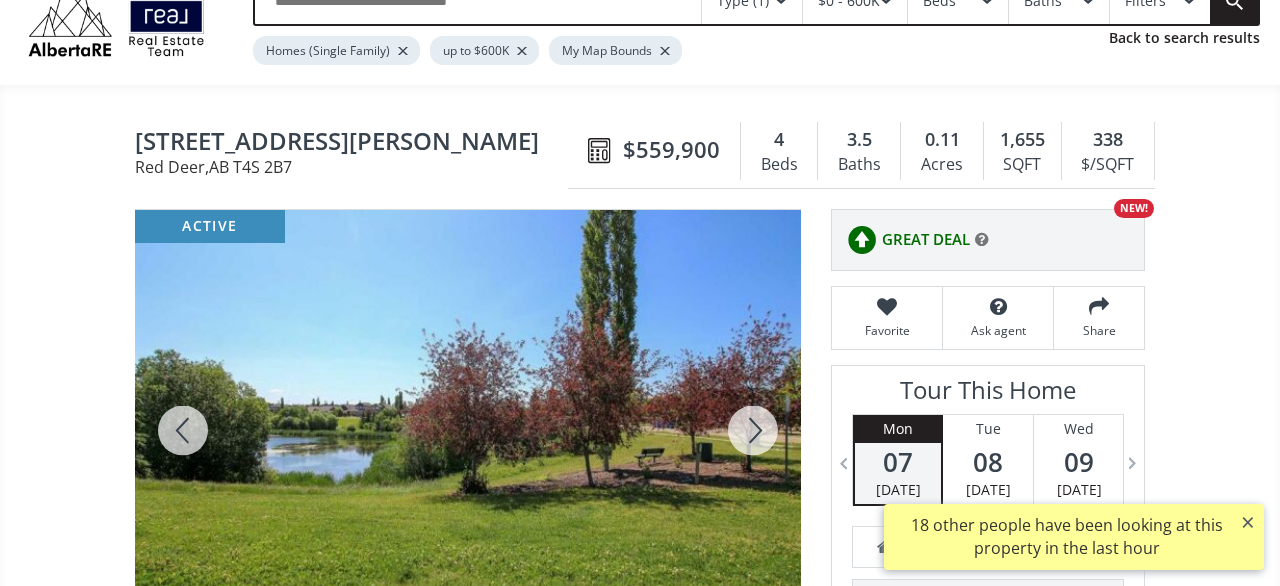 click at bounding box center (183, 430) 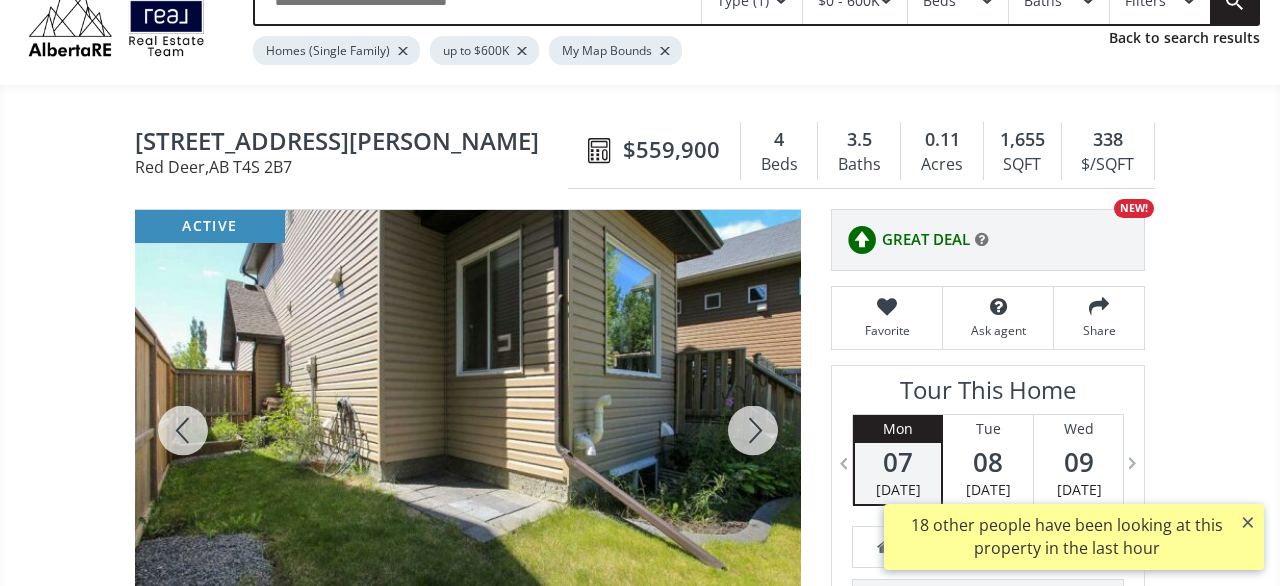 click at bounding box center [183, 430] 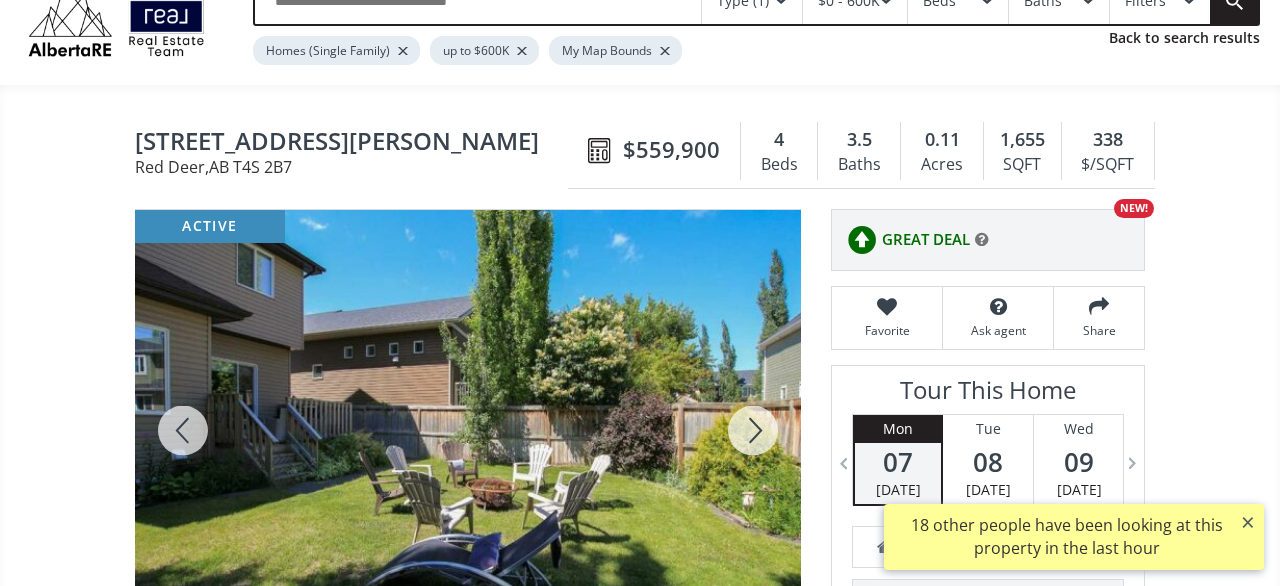 click at bounding box center (183, 430) 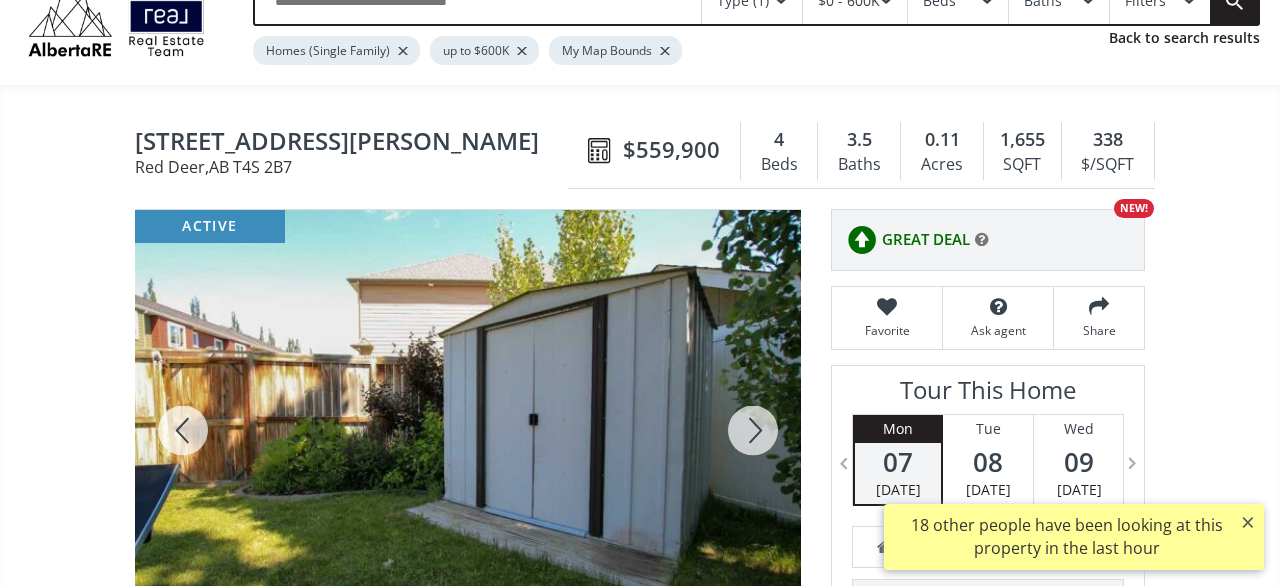 click at bounding box center (183, 430) 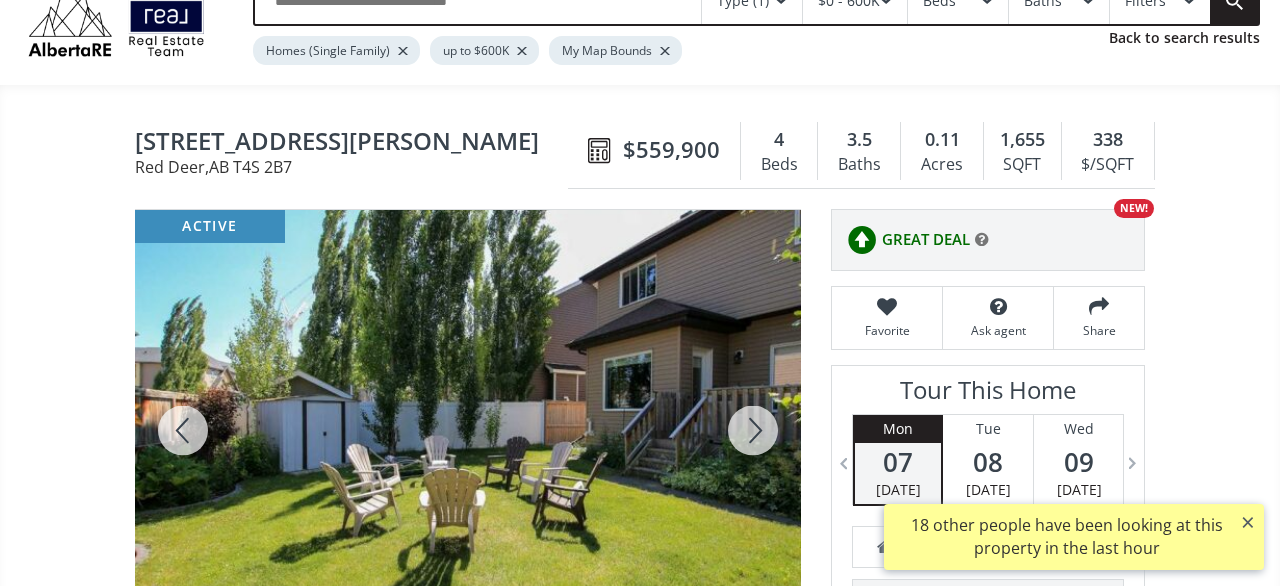 click at bounding box center (183, 430) 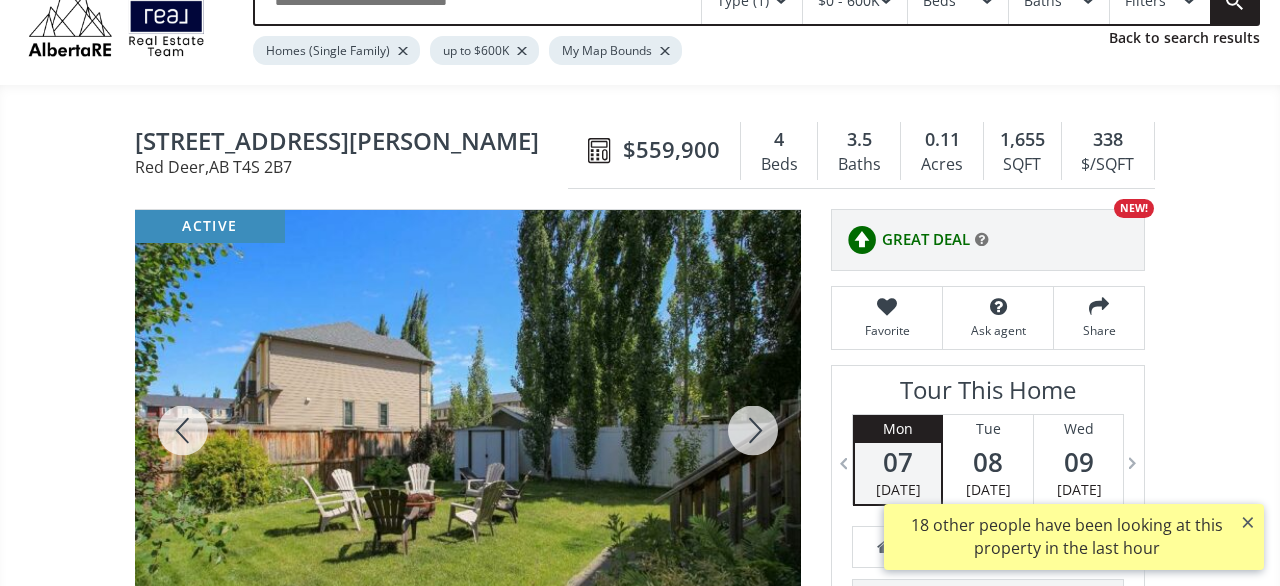 click at bounding box center (183, 430) 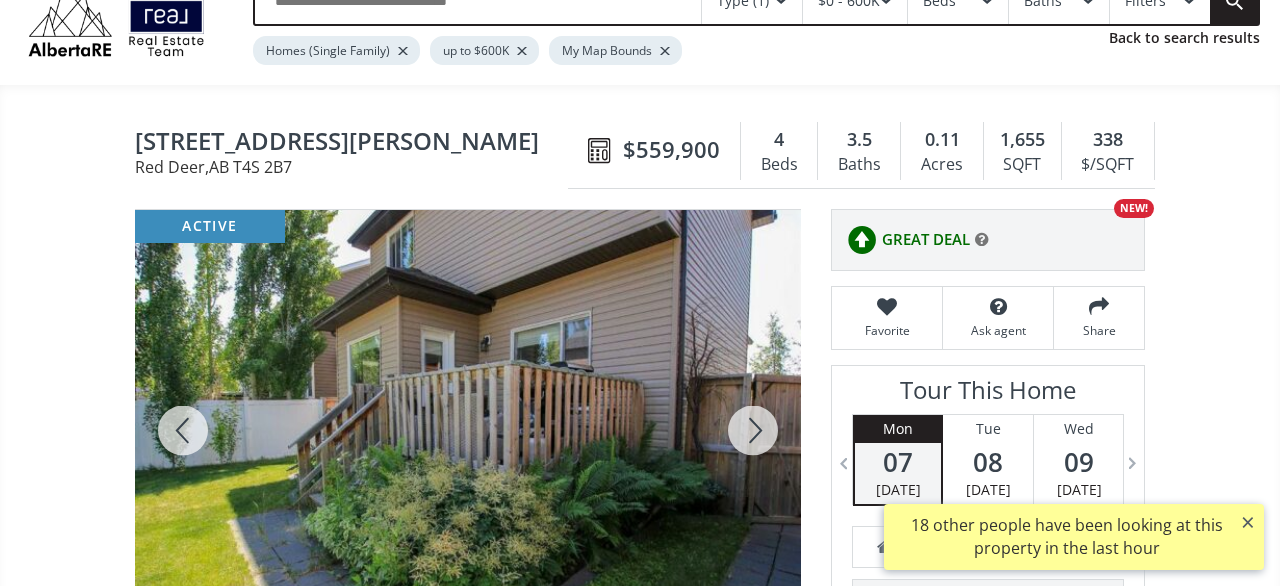 click at bounding box center (183, 430) 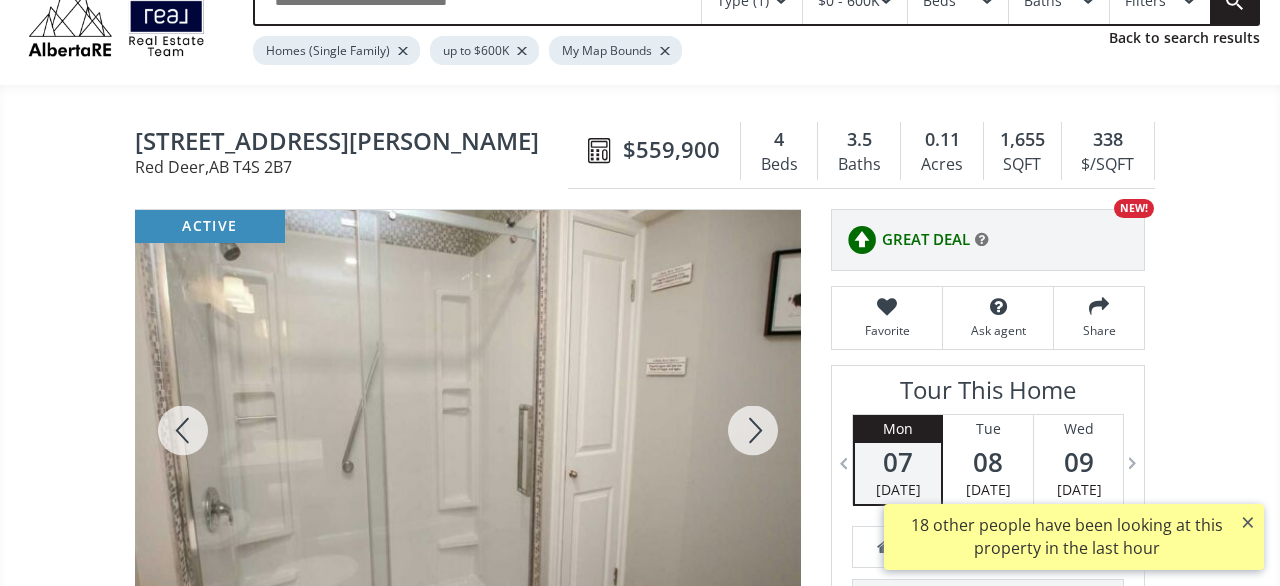 click at bounding box center [183, 430] 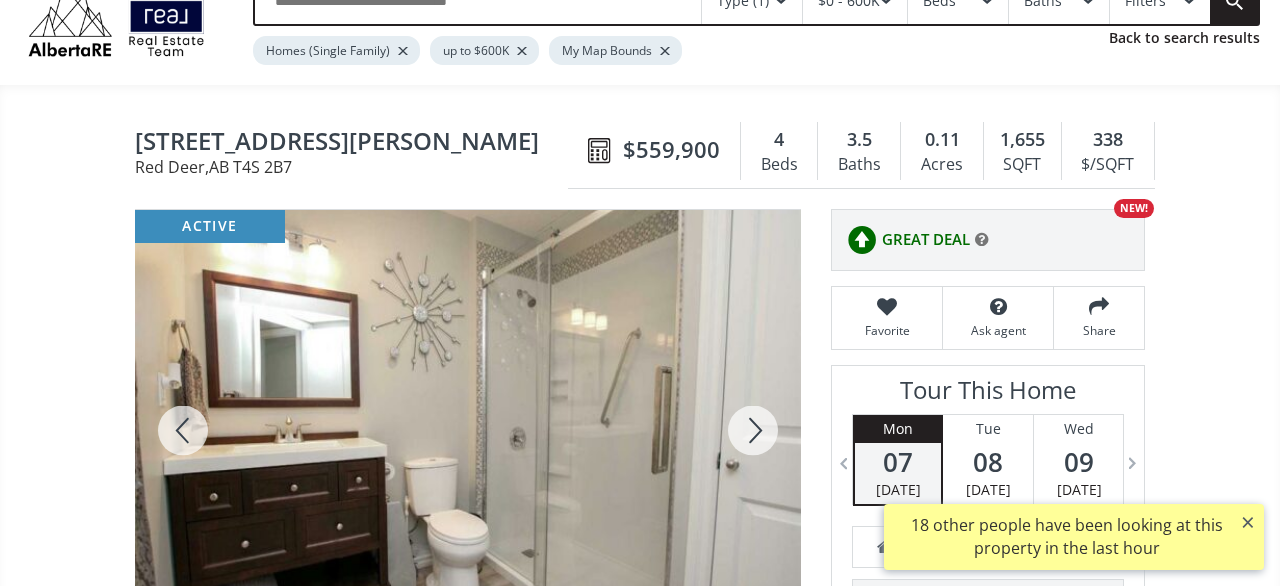 click at bounding box center (183, 430) 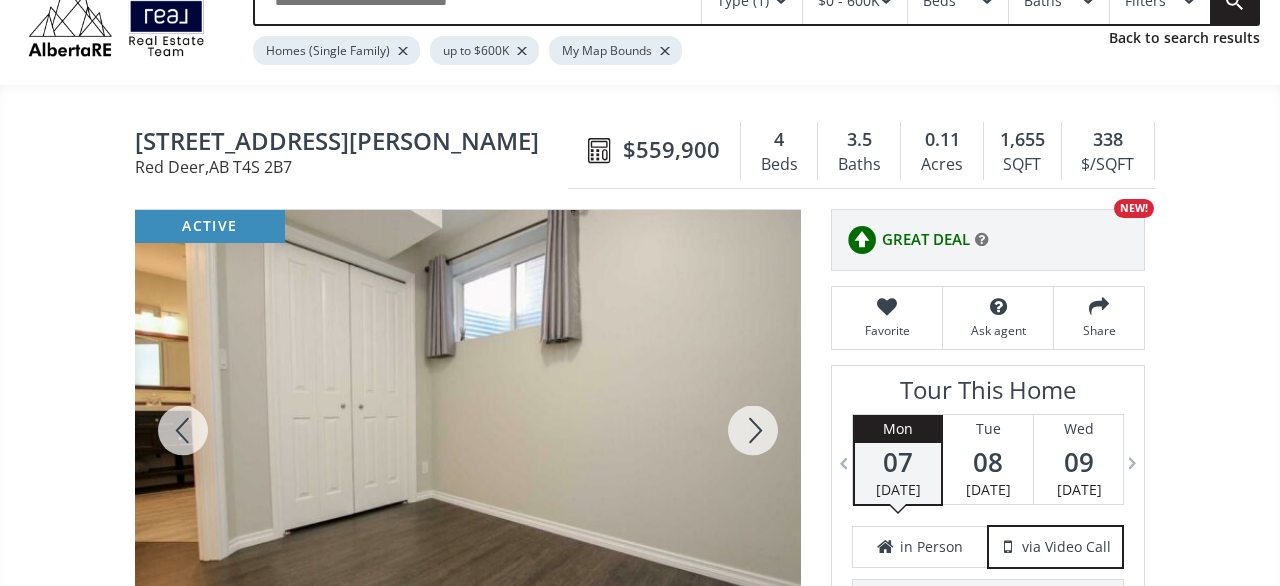 click at bounding box center [183, 430] 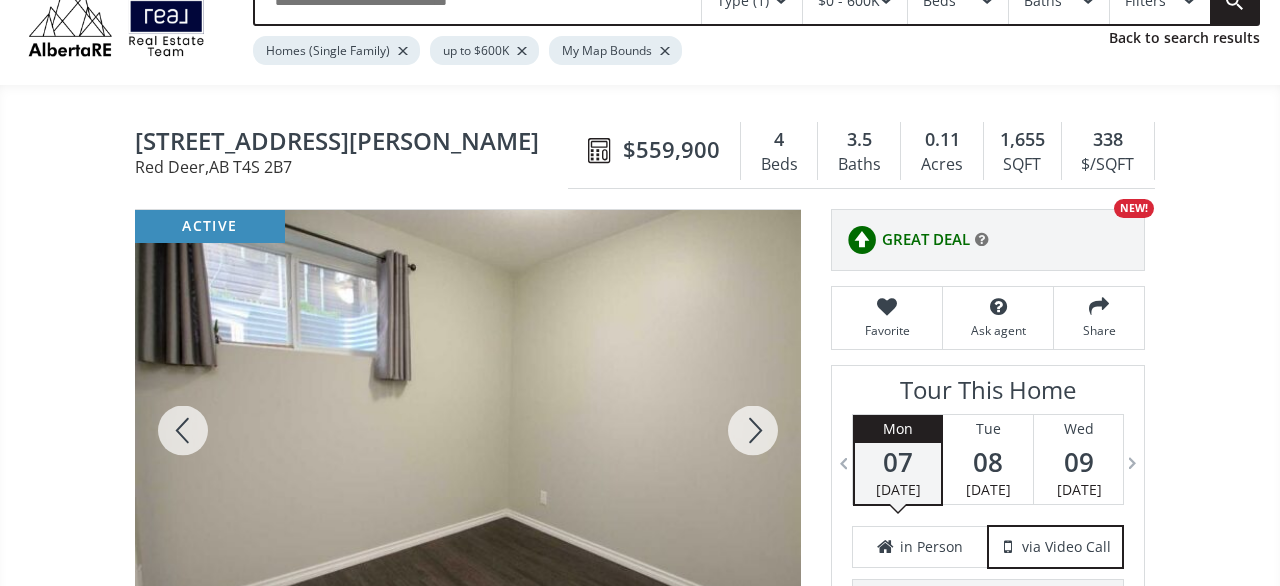 click at bounding box center (183, 430) 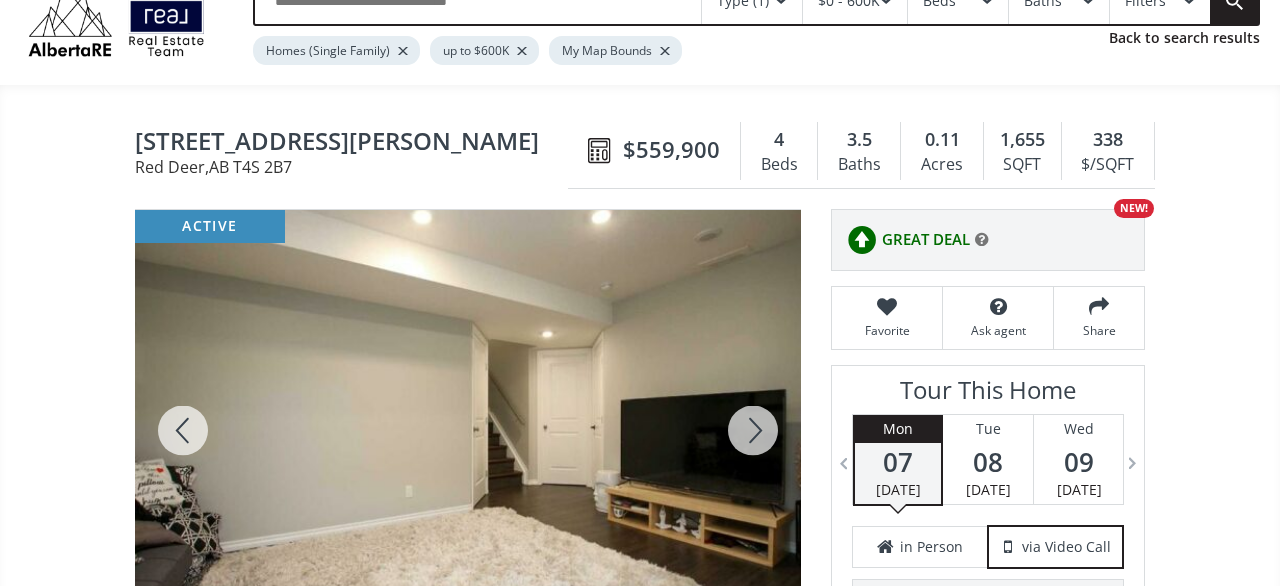 click at bounding box center (183, 430) 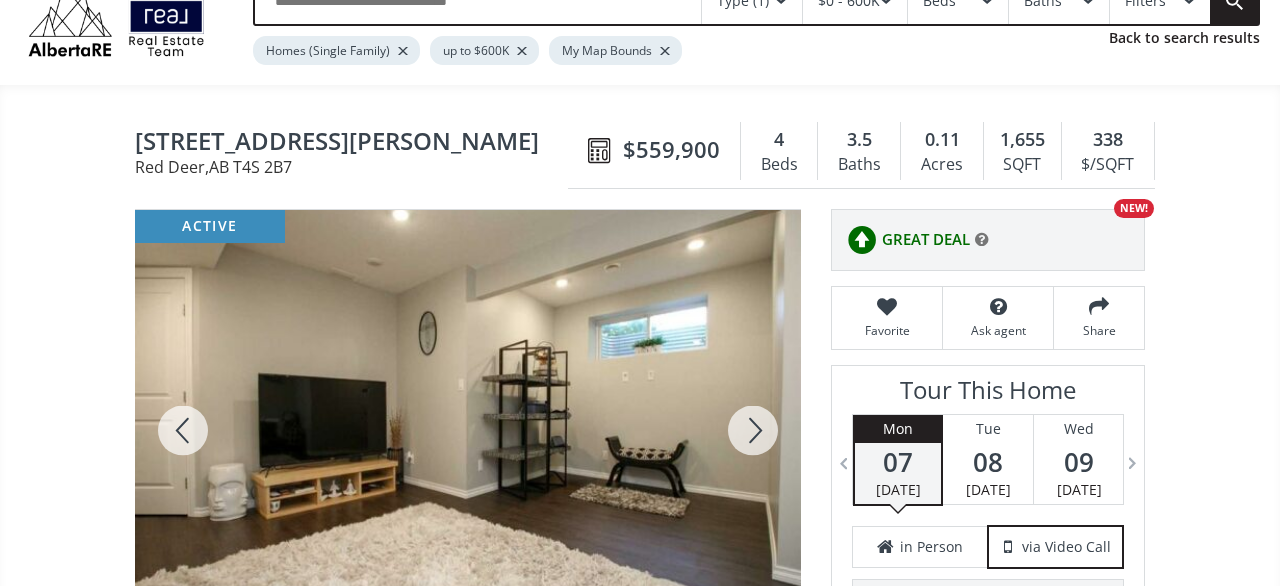 click at bounding box center (183, 430) 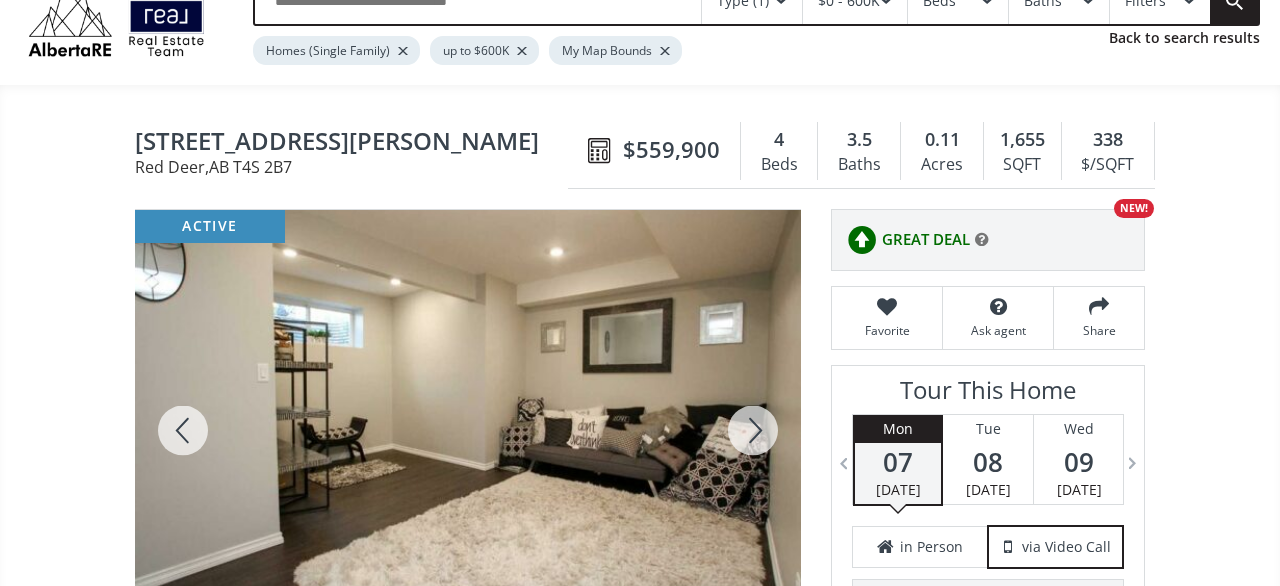 click at bounding box center (183, 430) 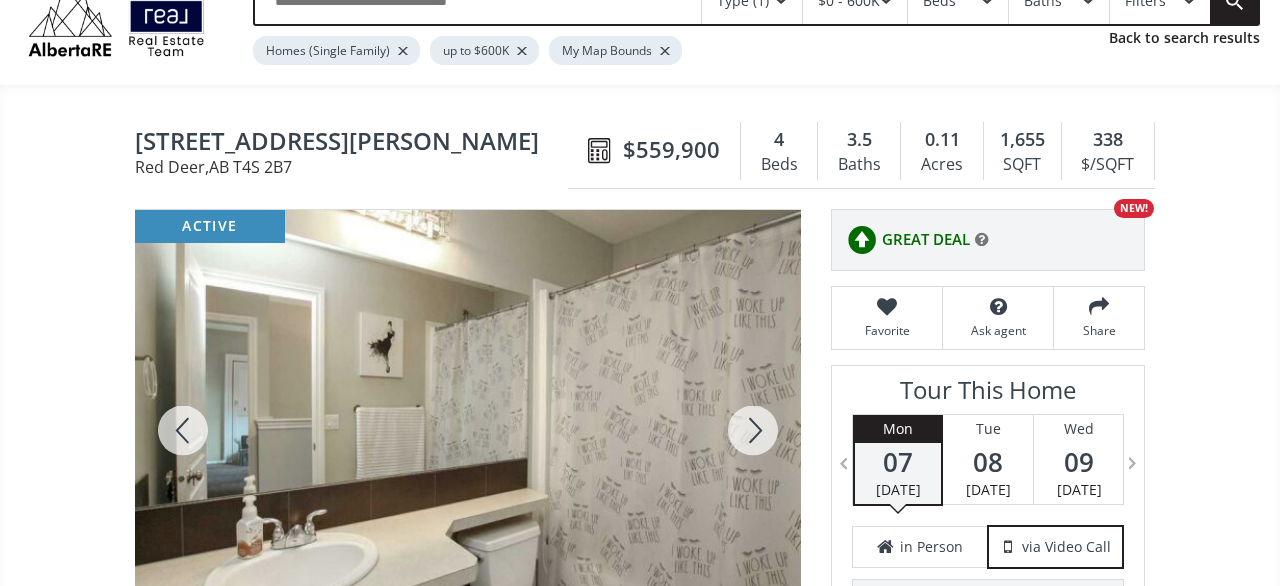 click at bounding box center [183, 430] 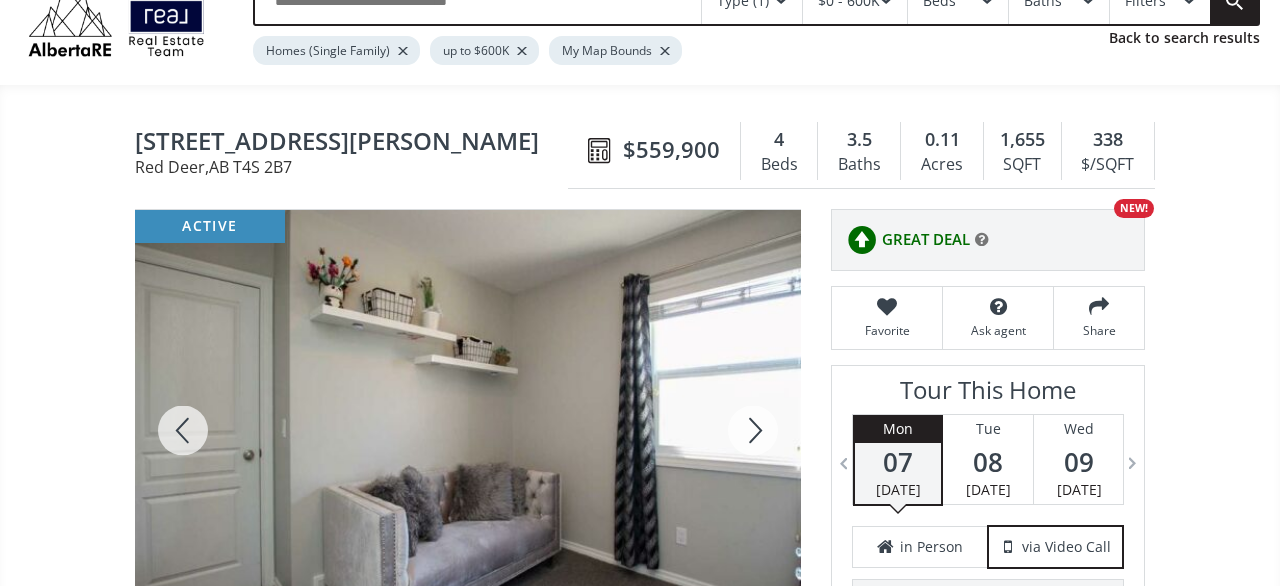 click at bounding box center (183, 430) 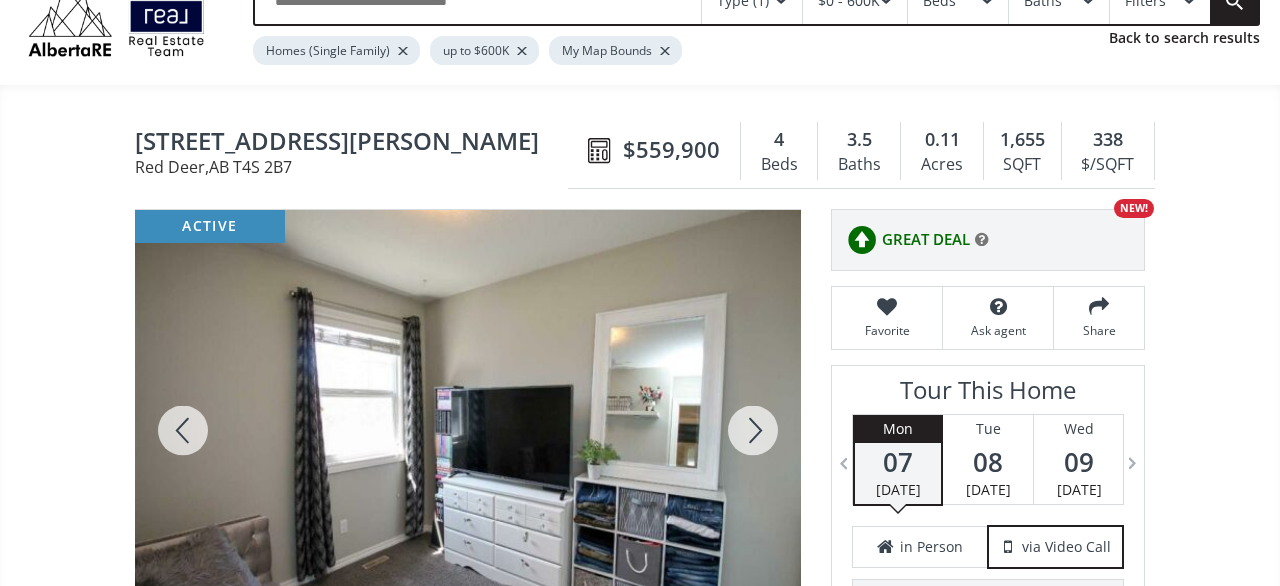 click at bounding box center [183, 430] 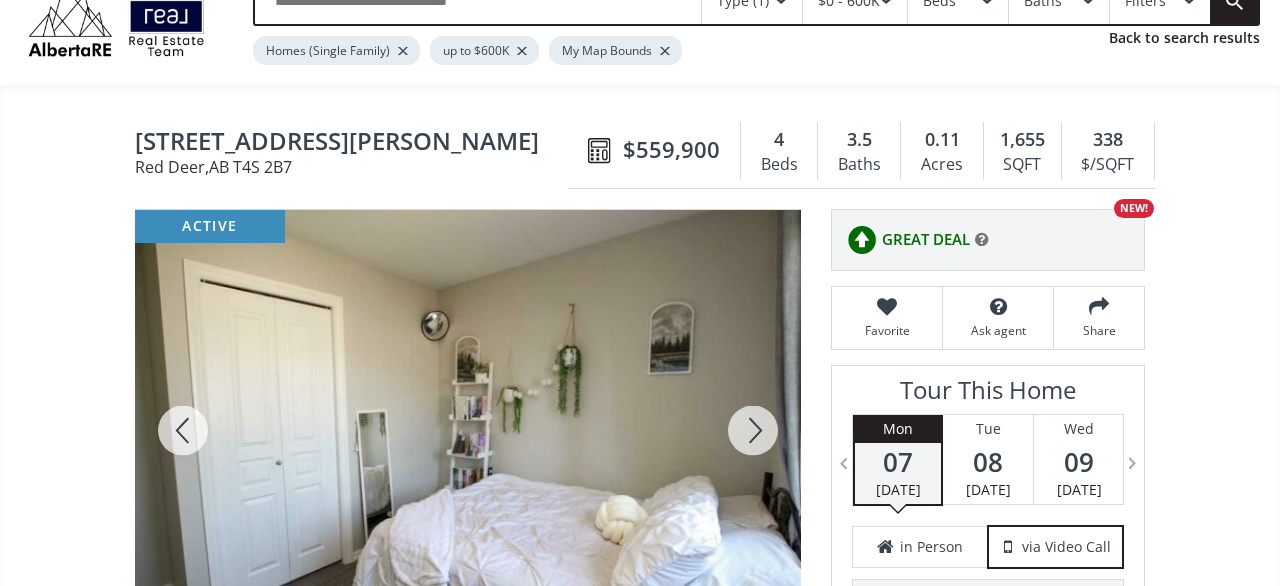 click at bounding box center [183, 430] 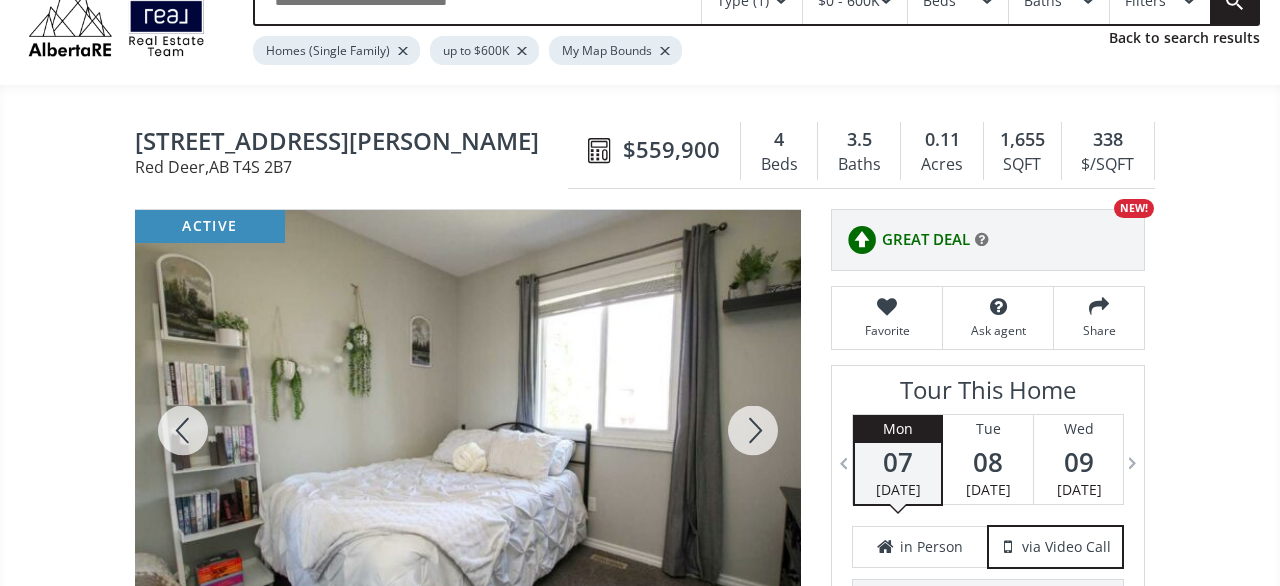 click at bounding box center (183, 430) 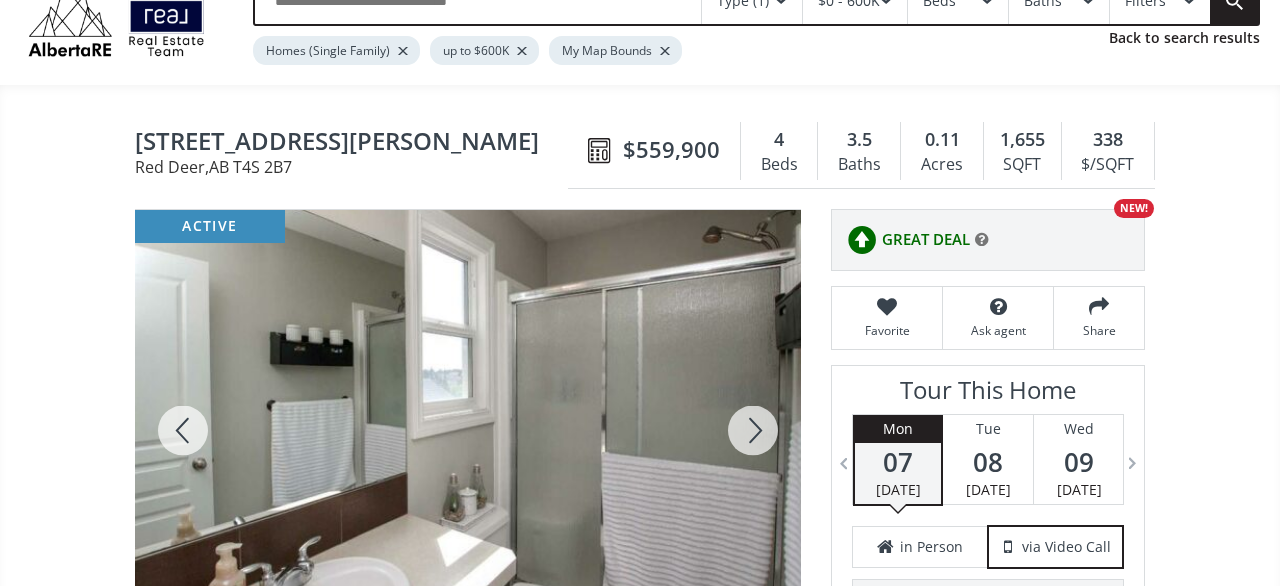 click at bounding box center [183, 430] 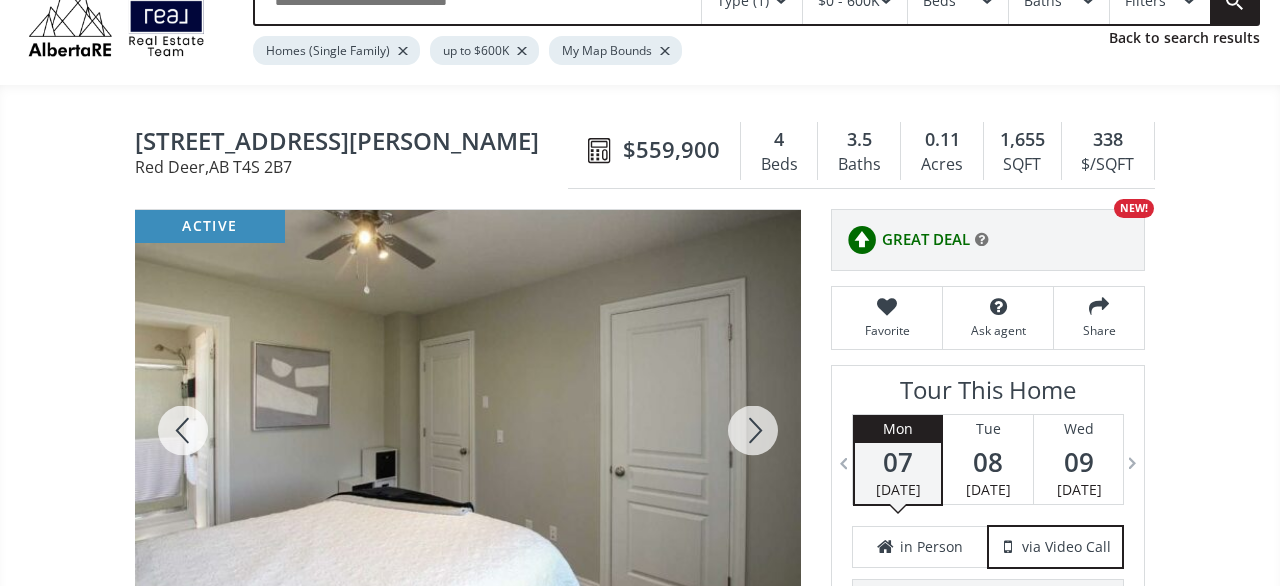 click at bounding box center (183, 430) 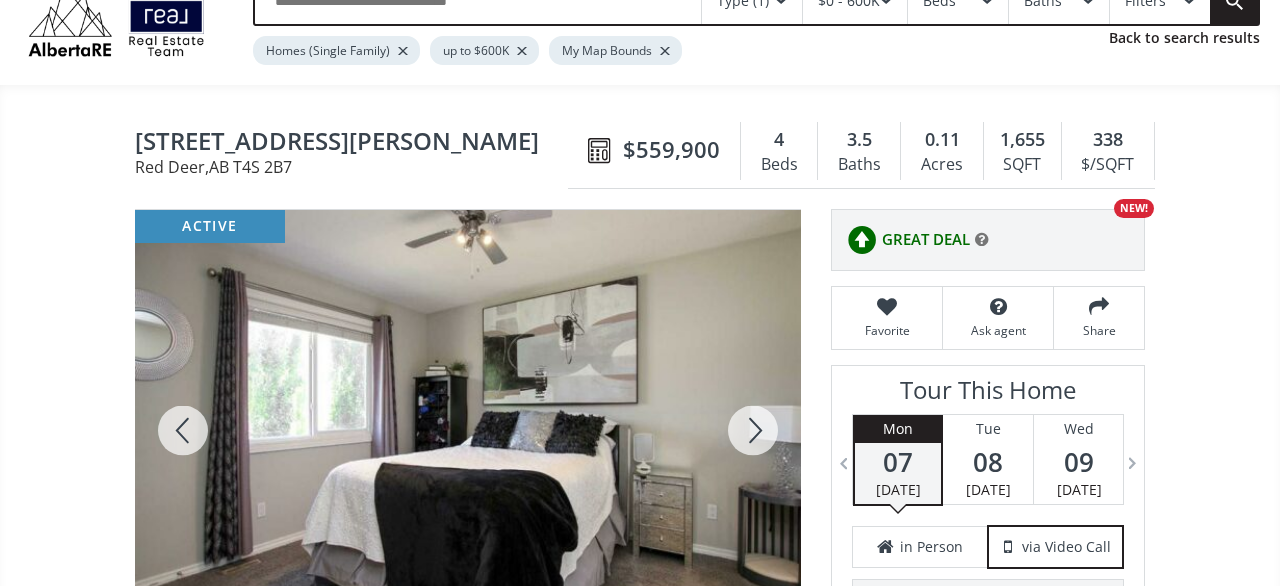 click at bounding box center [183, 430] 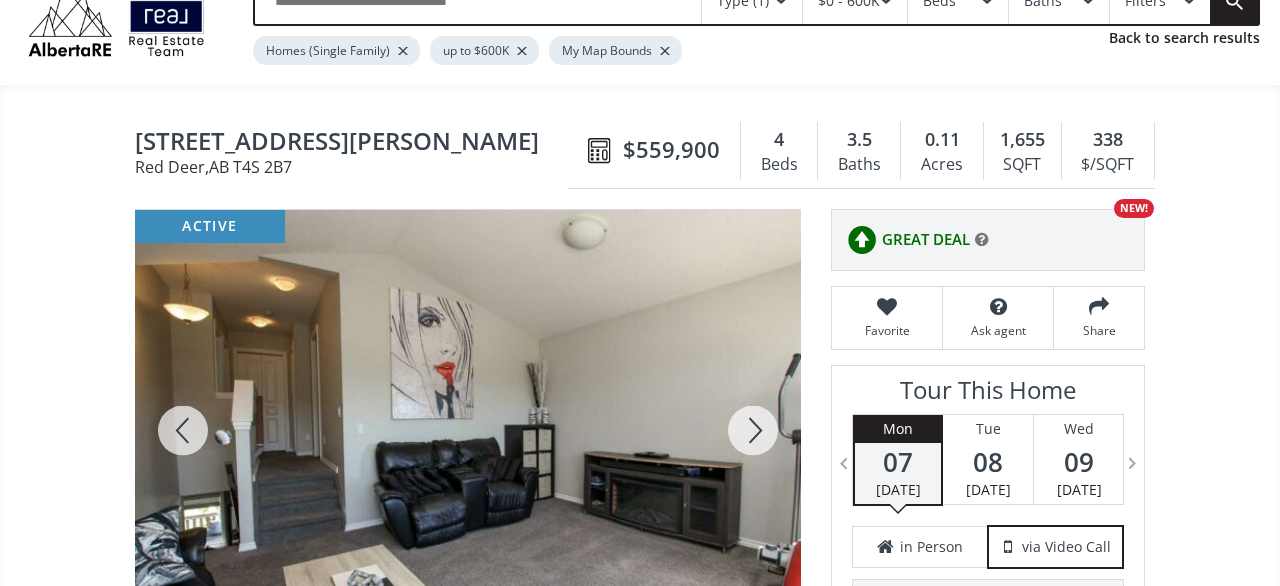 click at bounding box center (183, 430) 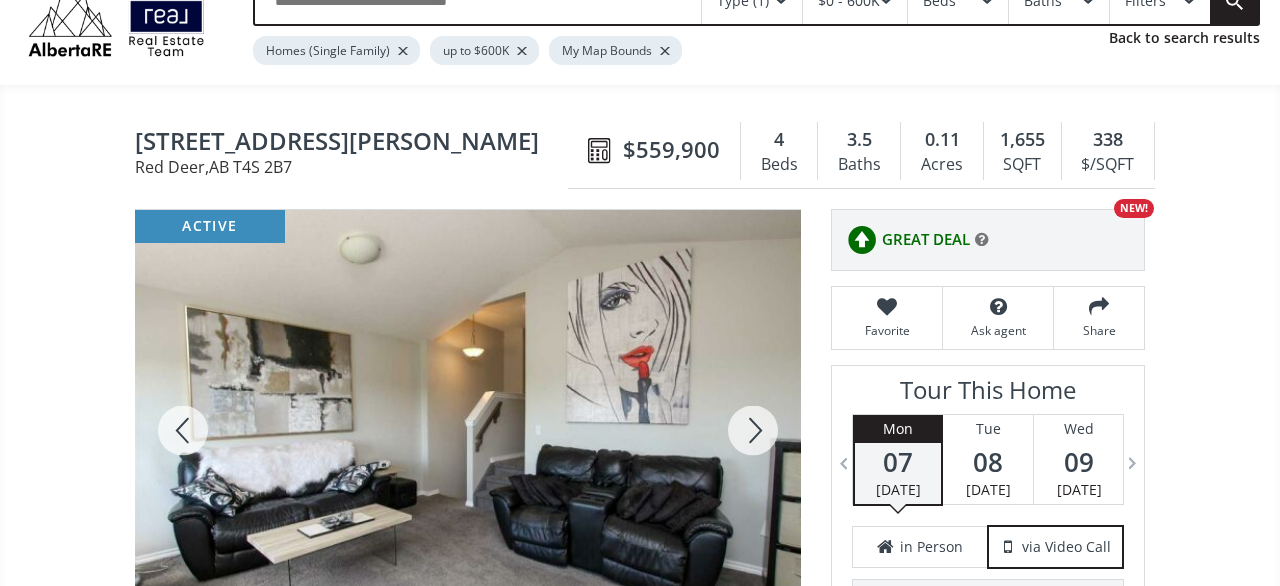 click at bounding box center [183, 430] 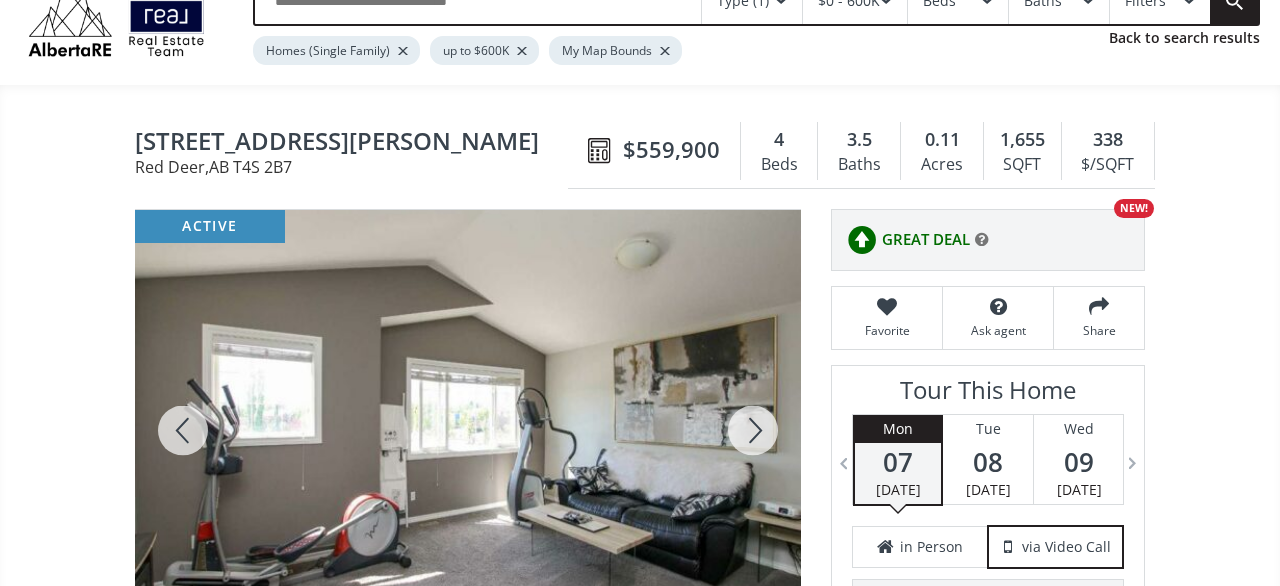 click at bounding box center (183, 430) 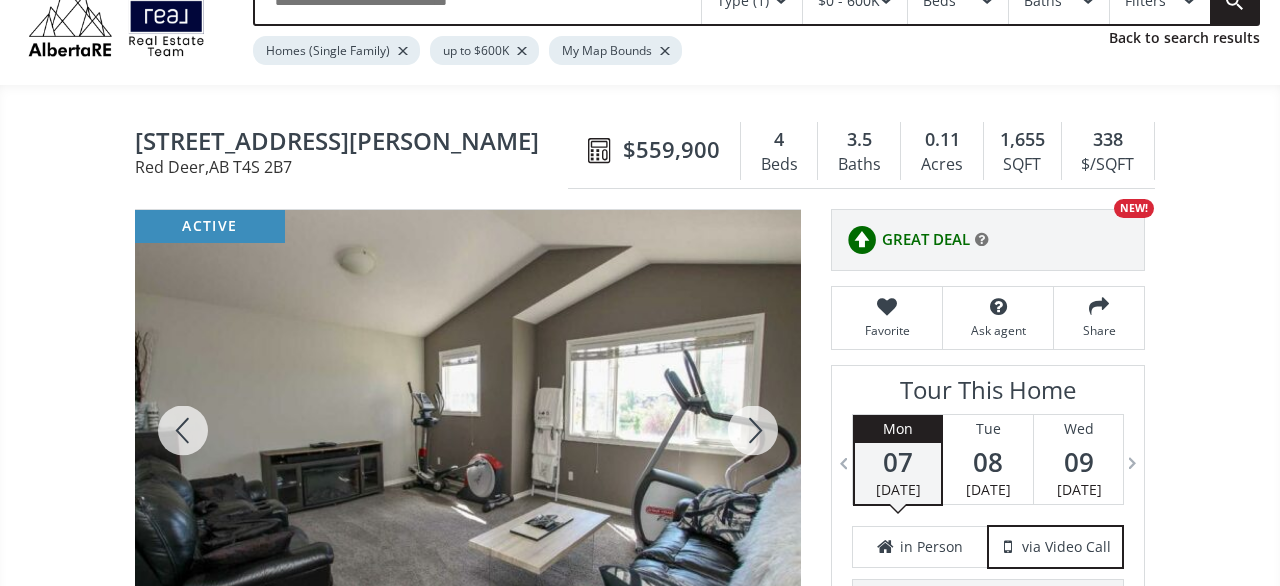 click at bounding box center [183, 430] 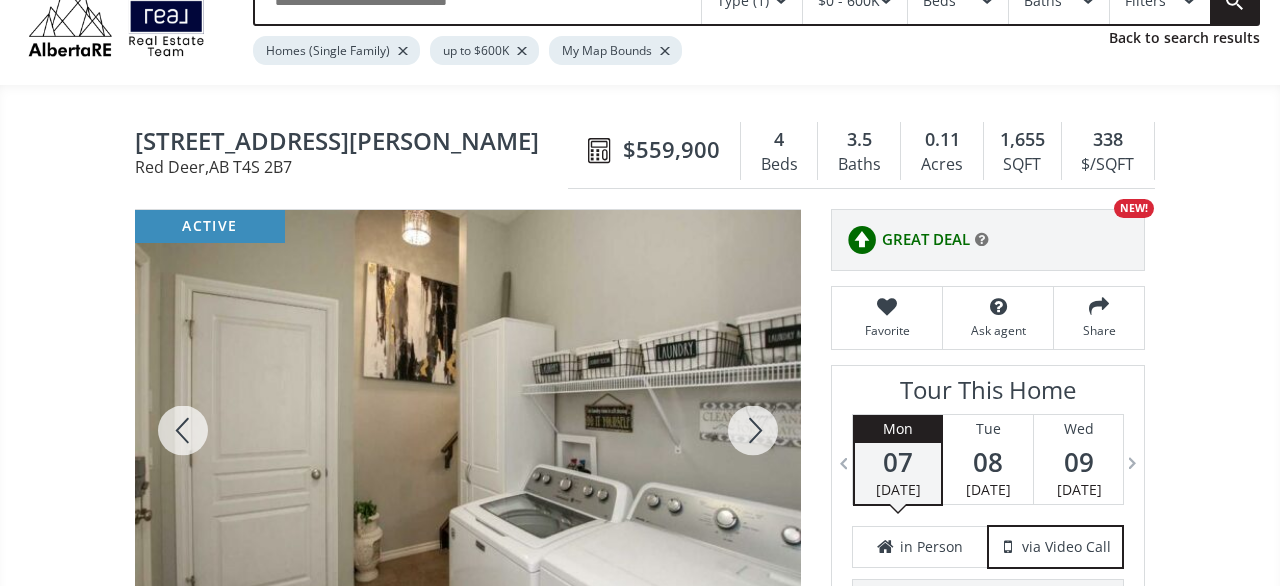 click at bounding box center (183, 430) 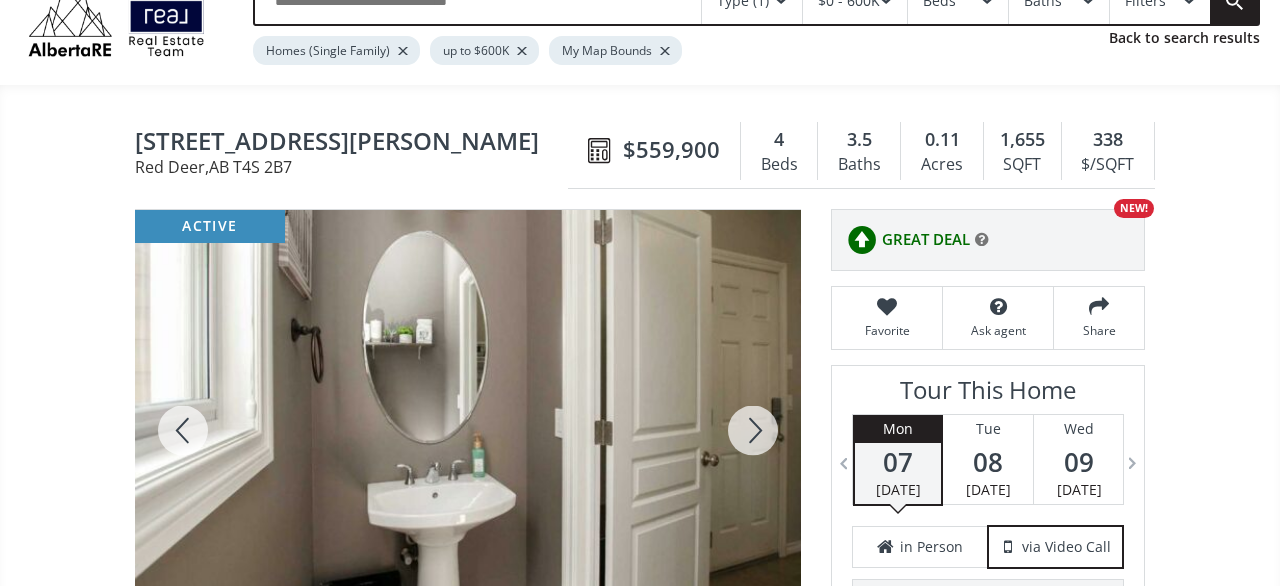 click at bounding box center (183, 430) 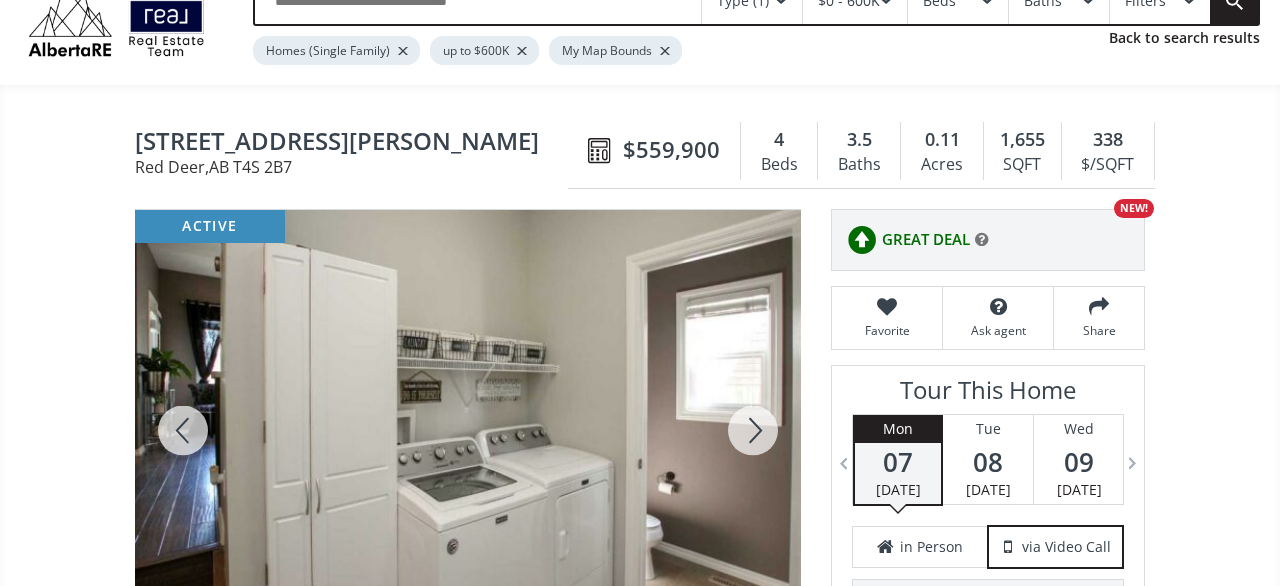 click at bounding box center [183, 430] 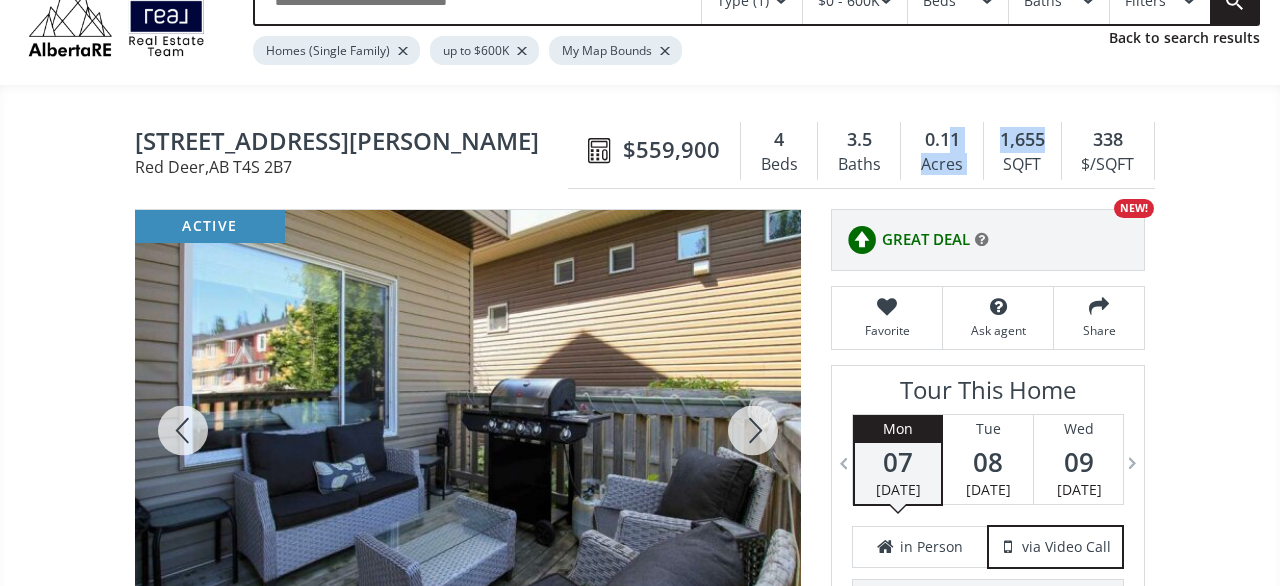 drag, startPoint x: 1059, startPoint y: 123, endPoint x: 946, endPoint y: 121, distance: 113.0177 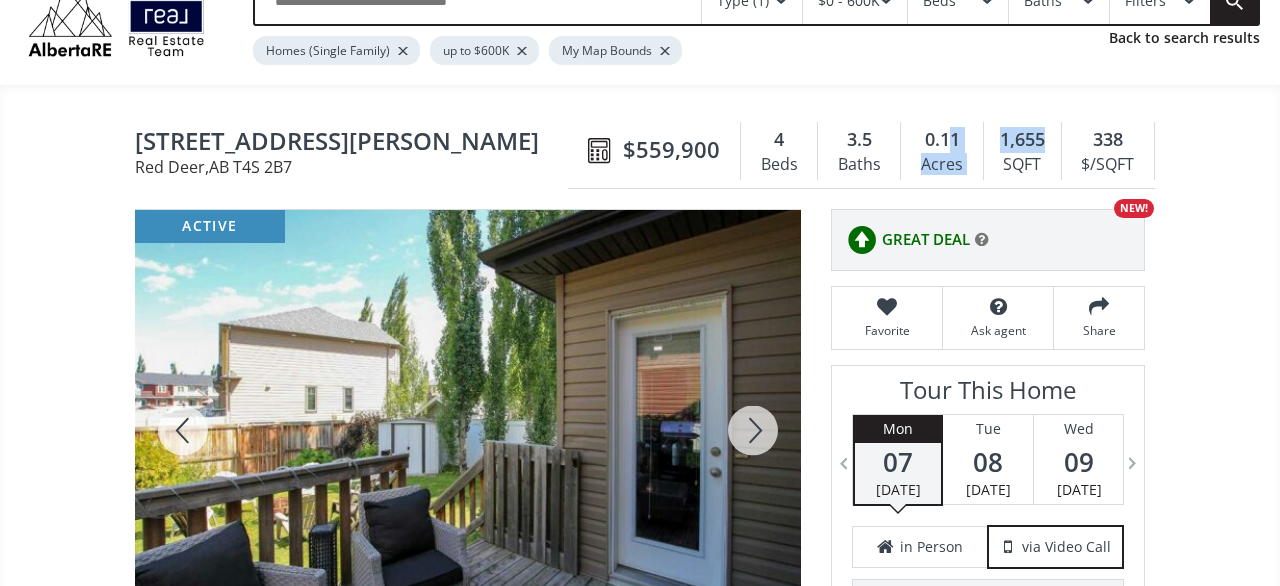 click at bounding box center (183, 430) 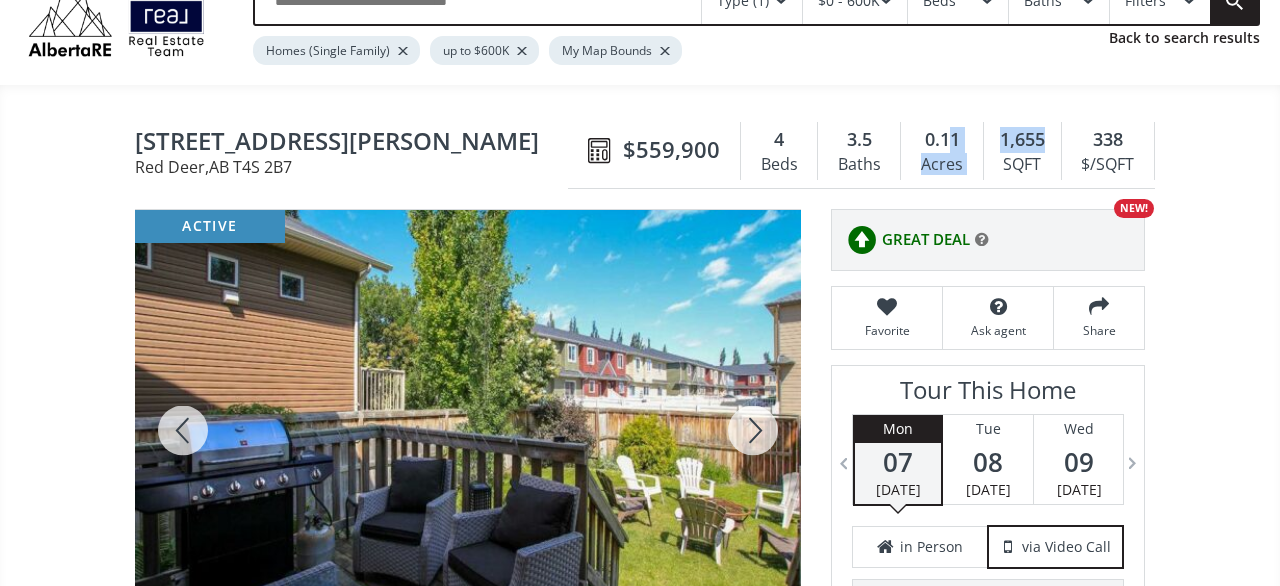 click at bounding box center (183, 430) 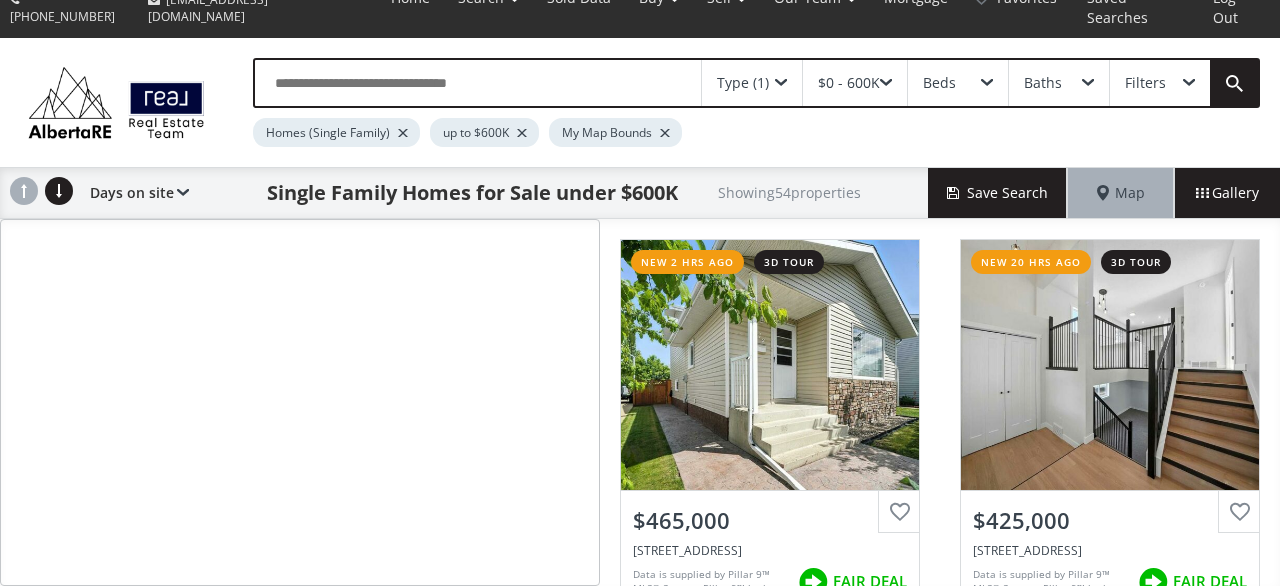 scroll, scrollTop: 0, scrollLeft: 0, axis: both 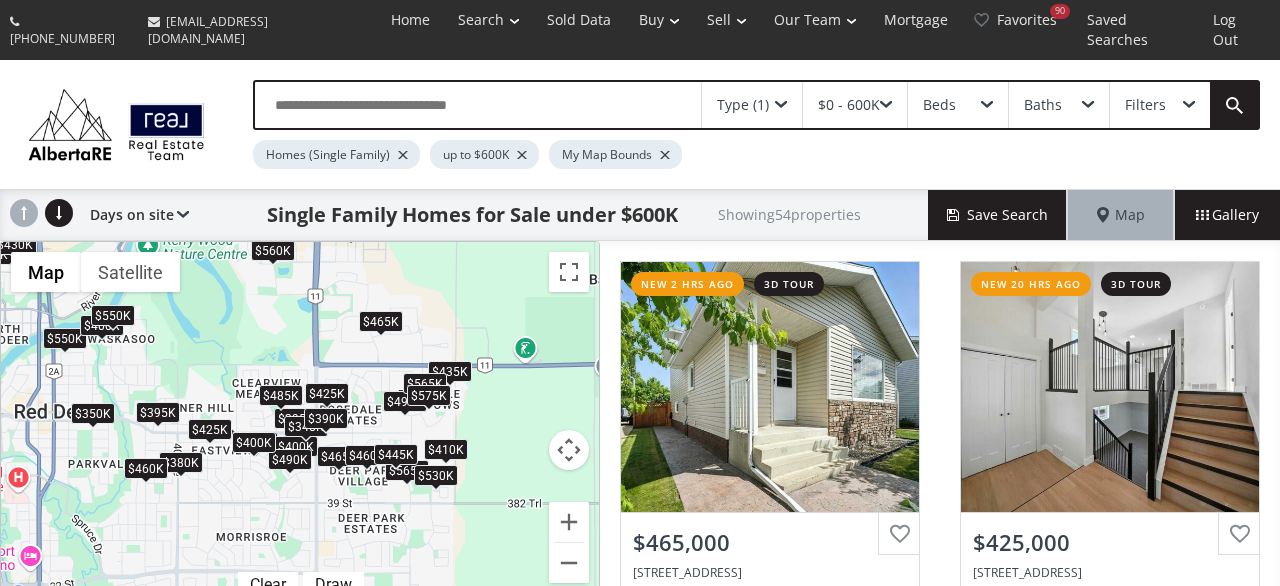 drag, startPoint x: 388, startPoint y: 442, endPoint x: 253, endPoint y: 315, distance: 185.34833 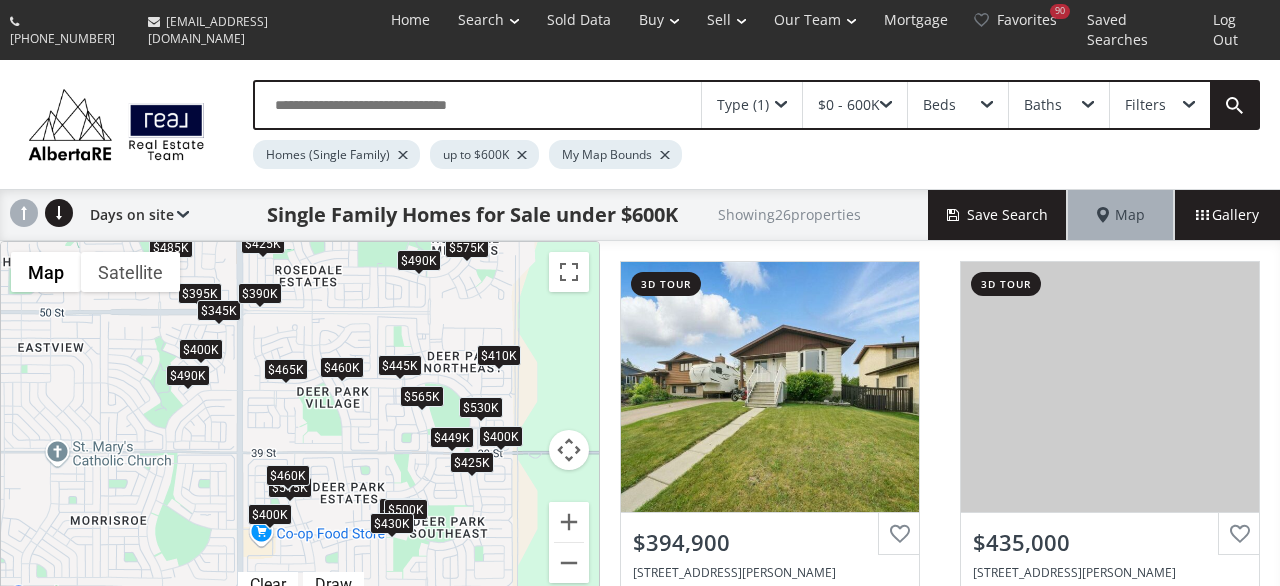 drag, startPoint x: 429, startPoint y: 479, endPoint x: 554, endPoint y: 404, distance: 145.7738 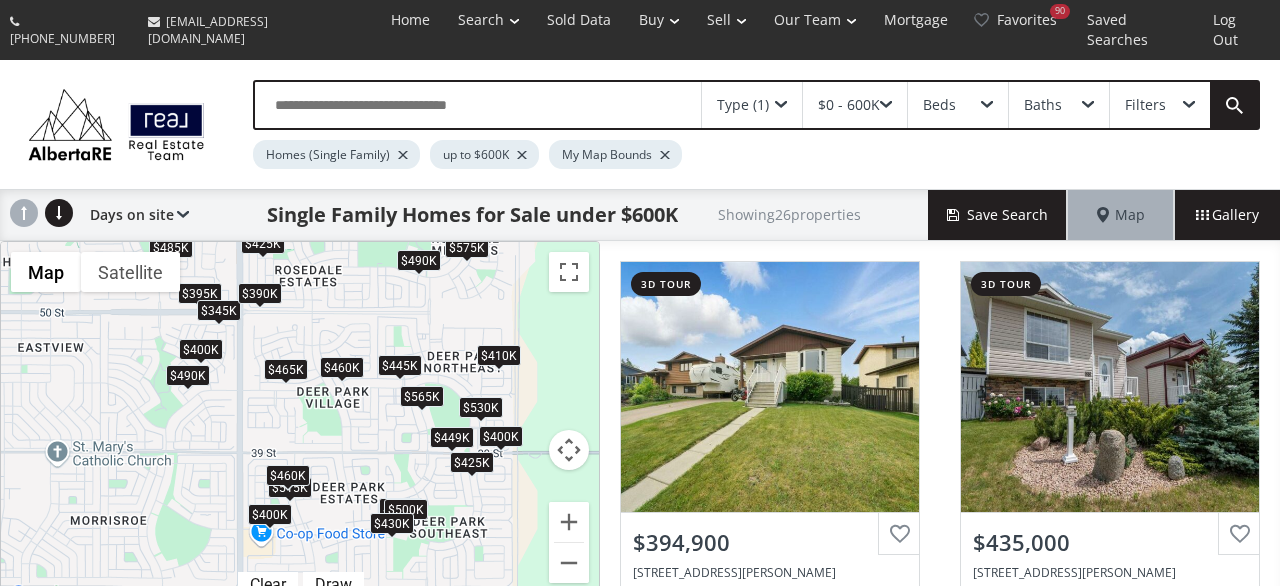 click on "To navigate, press the arrow keys. $395K $435K $465K $400K $345K $460K $400K $565K $515K $449K $390K $490K $400K $425K $490K $565K $575K $580K $500K $410K $530K $485K $445K $430K $460K $425K" at bounding box center [300, 424] 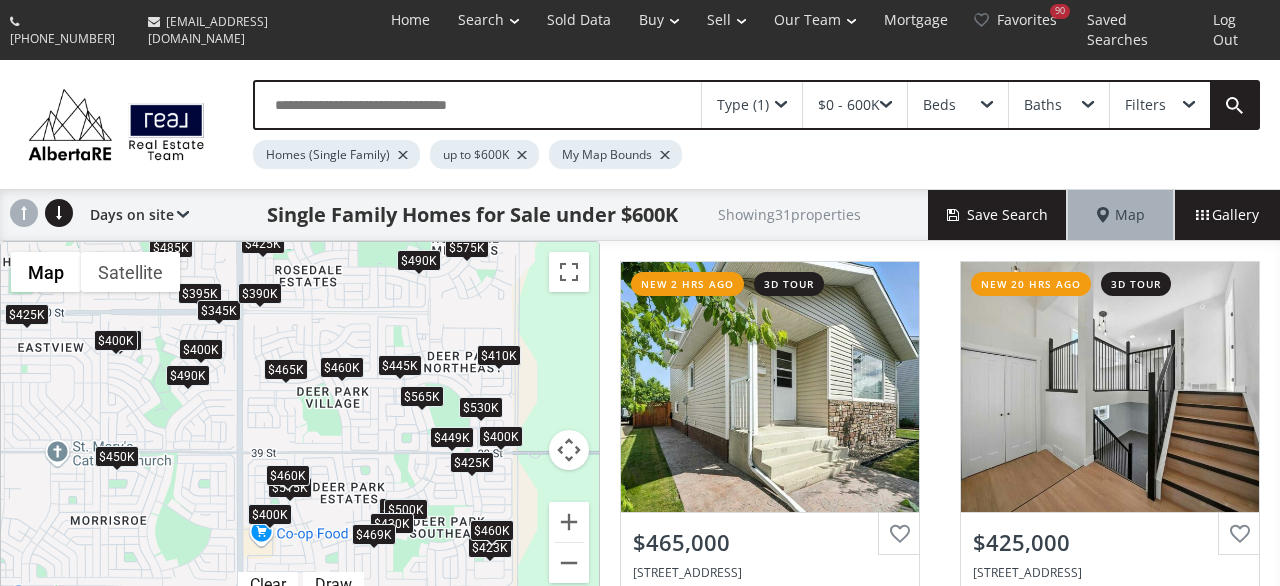 click on "$460K" at bounding box center (342, 367) 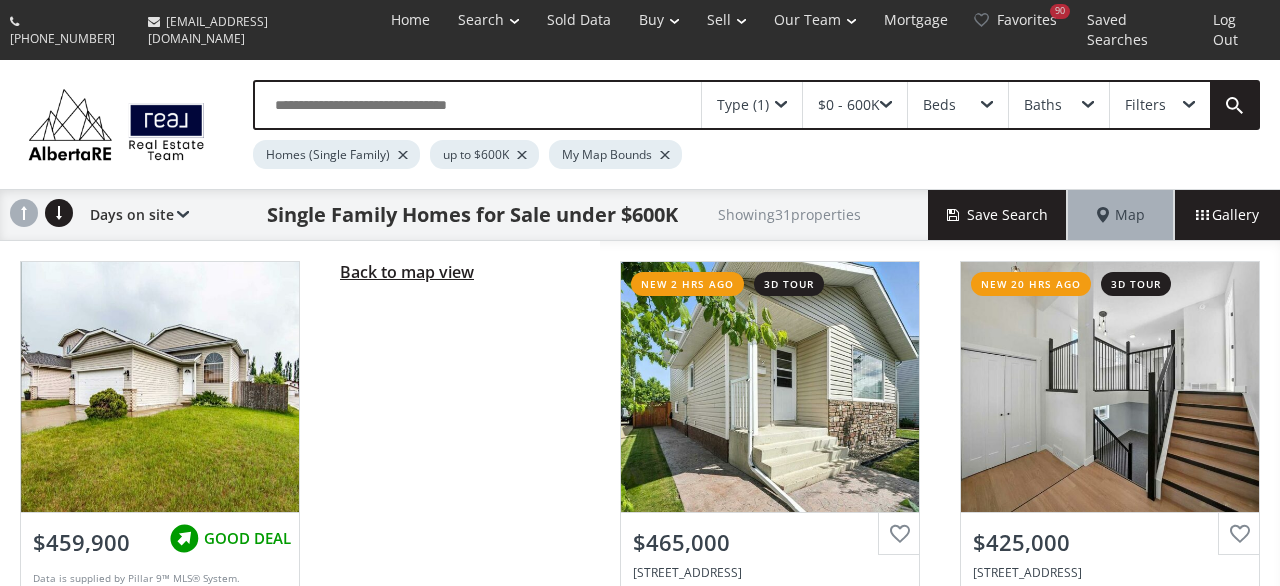 click on "Back to map view" at bounding box center [407, 272] 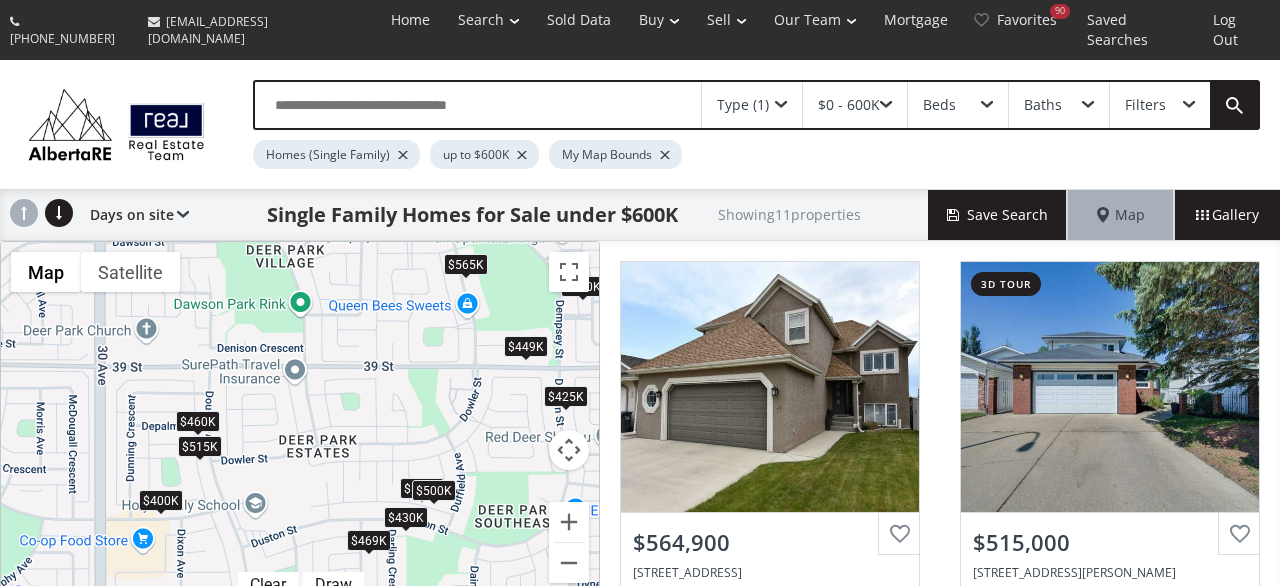 click on "$469K" at bounding box center [369, 540] 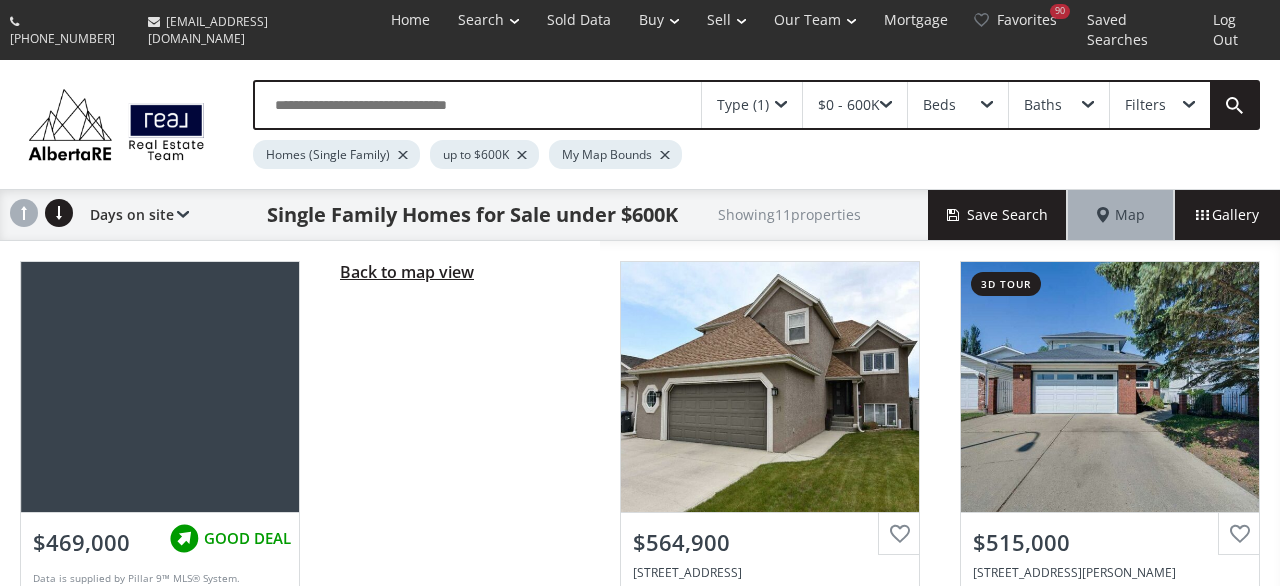 click on "Back to map view" at bounding box center (407, 272) 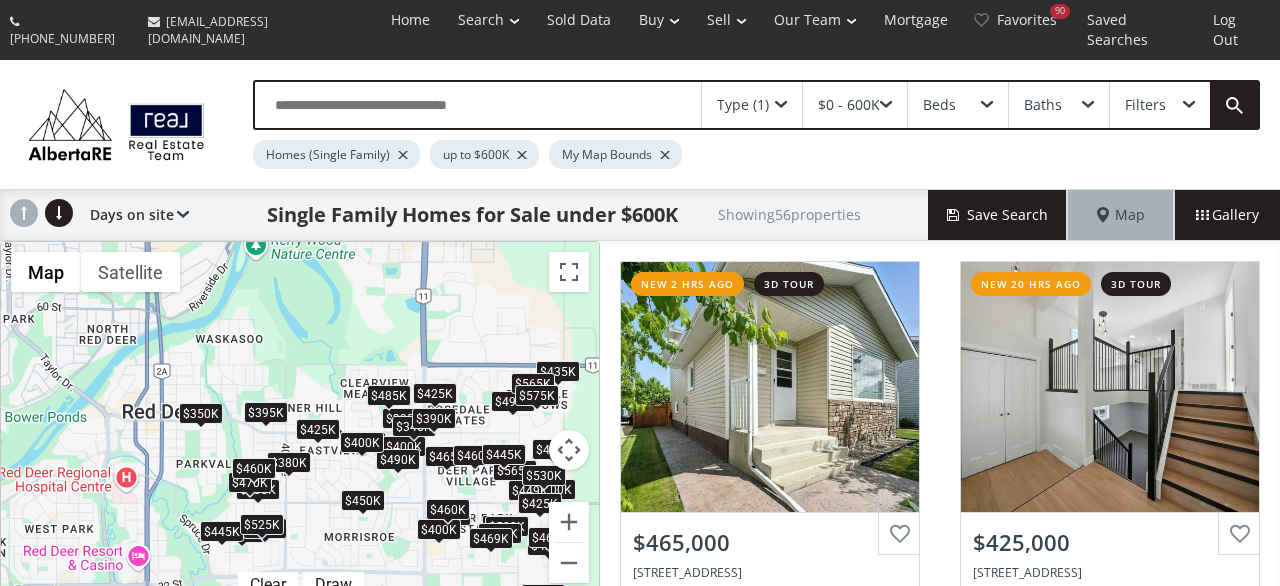 drag, startPoint x: 157, startPoint y: 434, endPoint x: 355, endPoint y: 543, distance: 226.01991 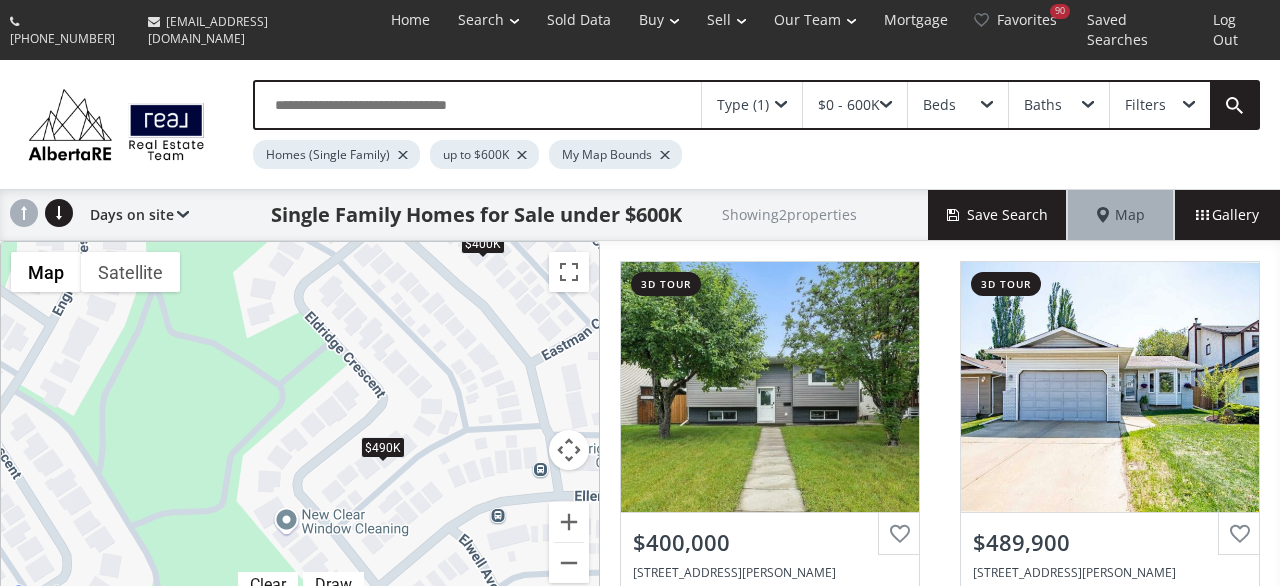 click on "$490K" at bounding box center (383, 447) 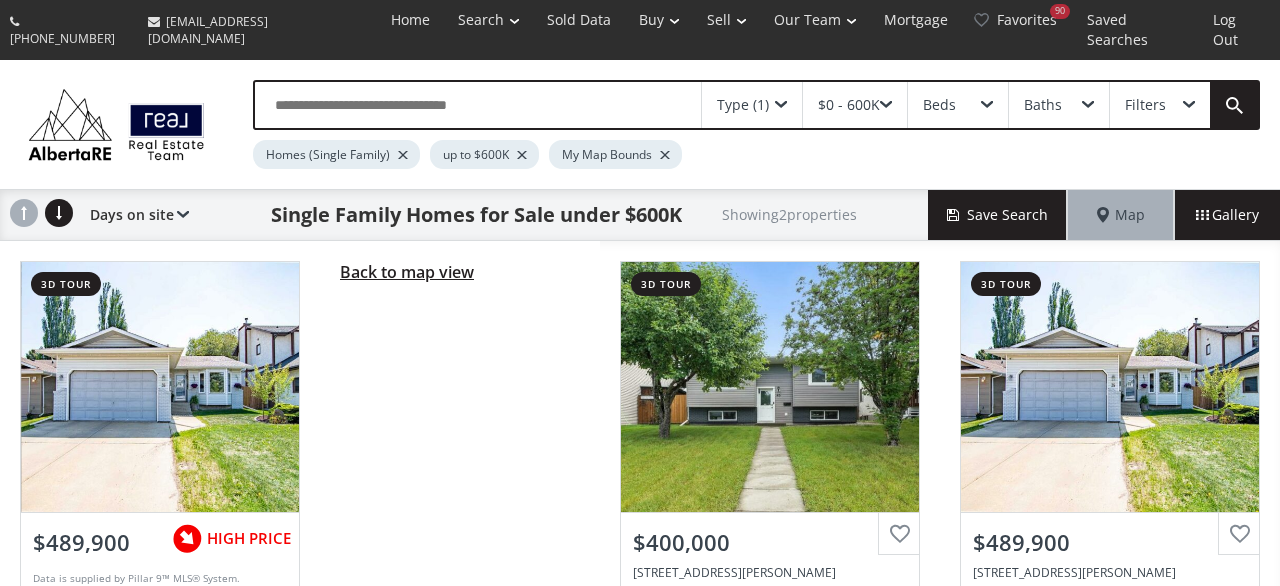 click on "Back to map view" at bounding box center (407, 272) 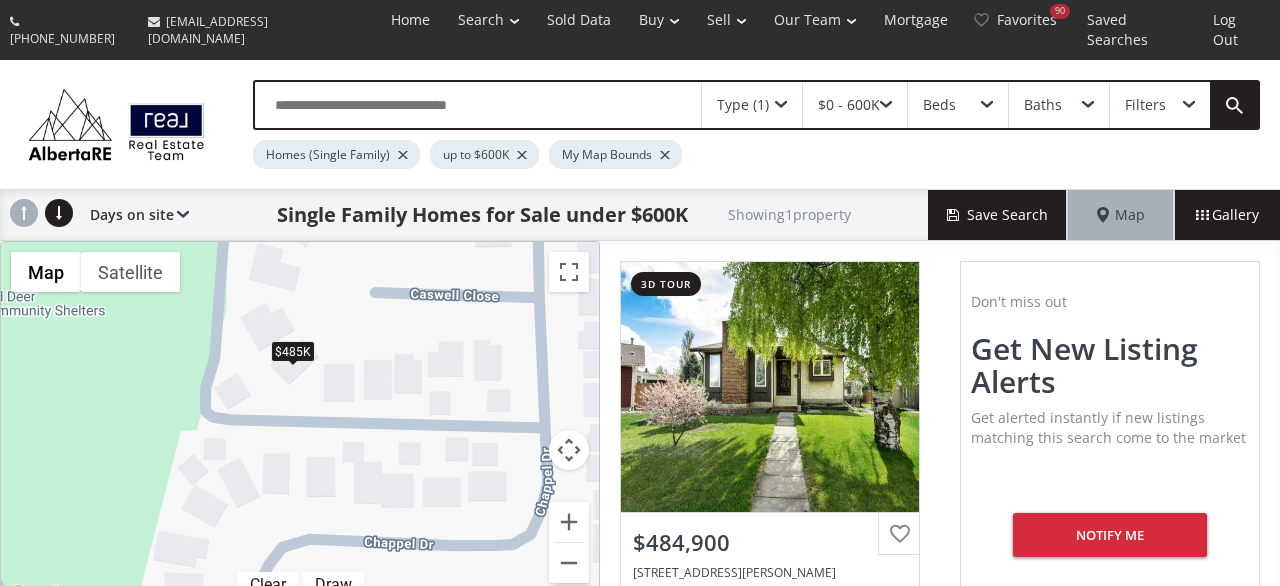click on "$485K" at bounding box center (293, 351) 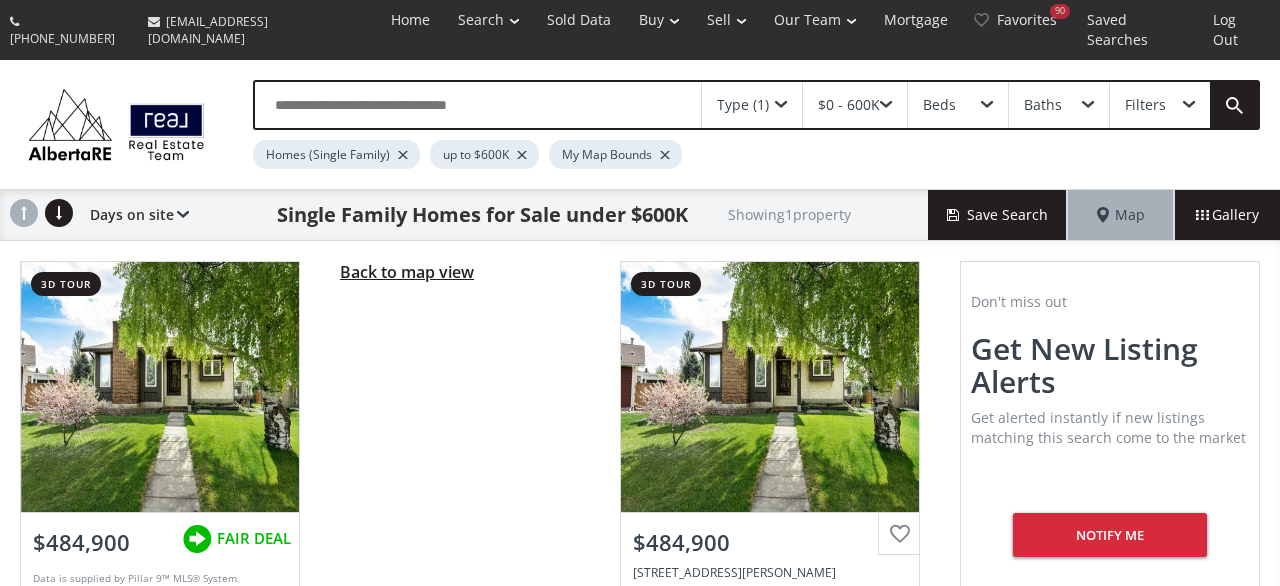click on "Back to map view" at bounding box center (407, 272) 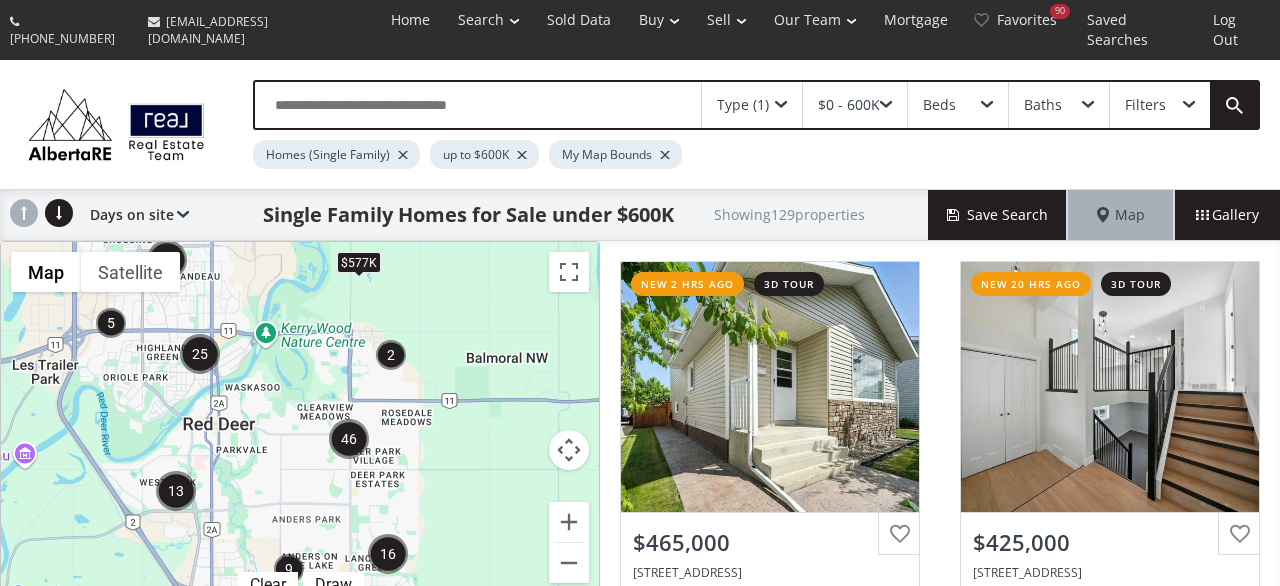 click on "Type   (1)" at bounding box center [752, 105] 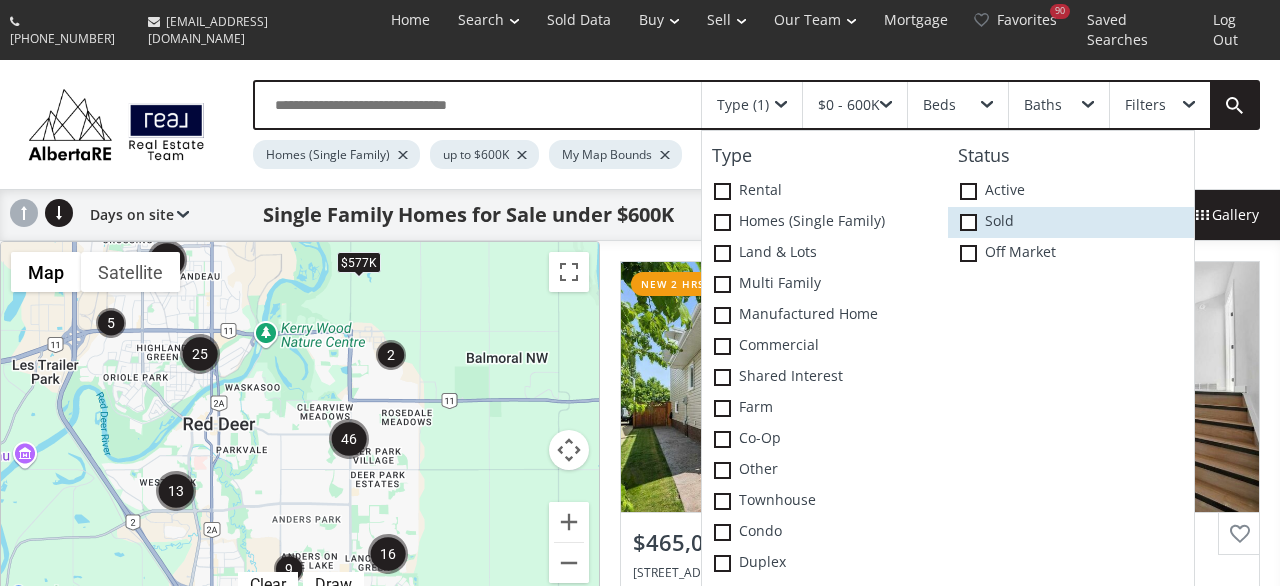 click at bounding box center [968, 222] 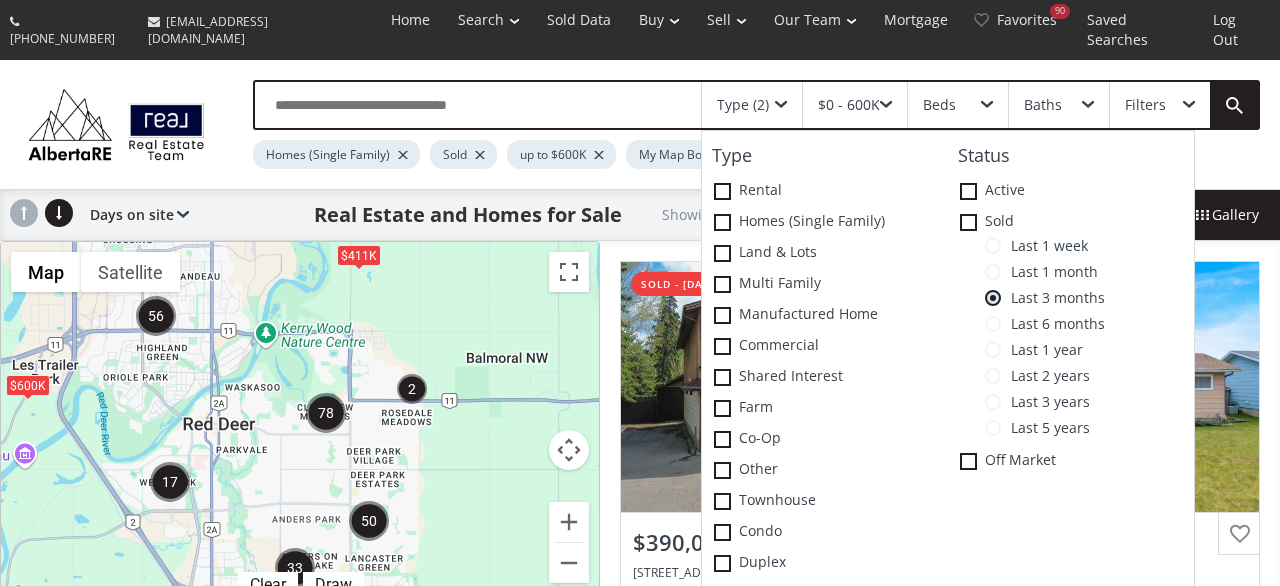 click on "Last 1 month" at bounding box center [1049, 272] 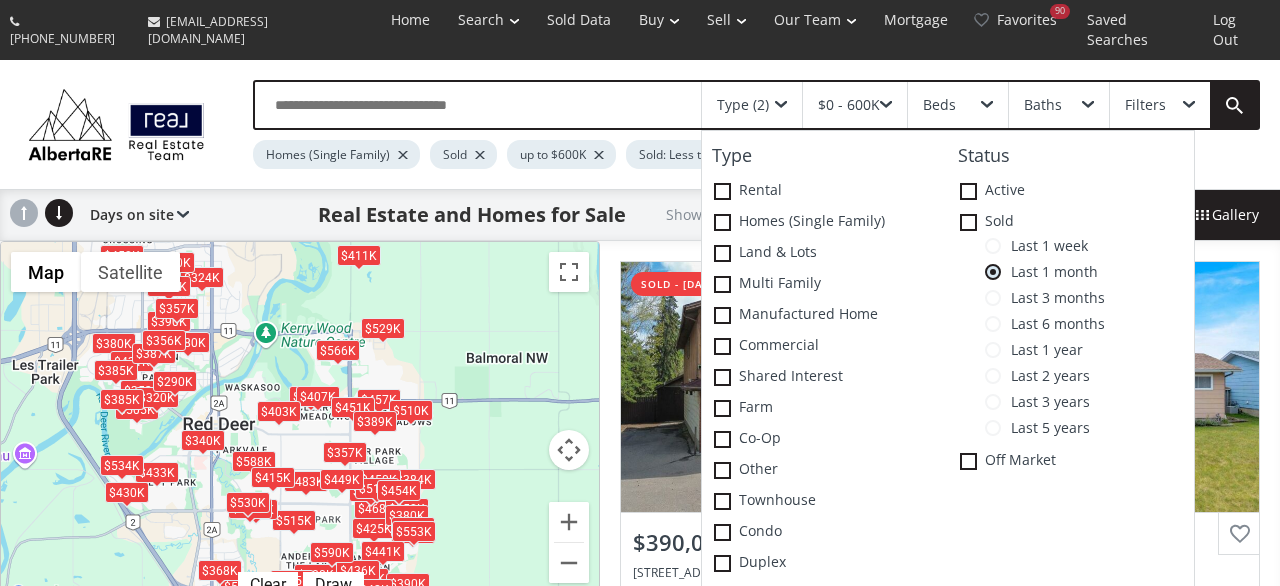click on "To navigate, press the arrow keys. $390K $324K $531K $588K $433K $380K $357K $420K $457K $510K $350K $468K $515K $335K $534K $530K $425K $483K $353K $426K $388K $407K $600K $505K $431K $525K $588K $385K $425K $280K $350K $320K $441K $385K $350K $340K $385K $411K $436K $403K $380K $451K $384K $450K $599K $510K $390K $389K $454K $590K $290K $387K $529K $348K $566K $449K $553K $451K $450K $380K $357K $415K $356K $530K $430K $368K" at bounding box center (300, 424) 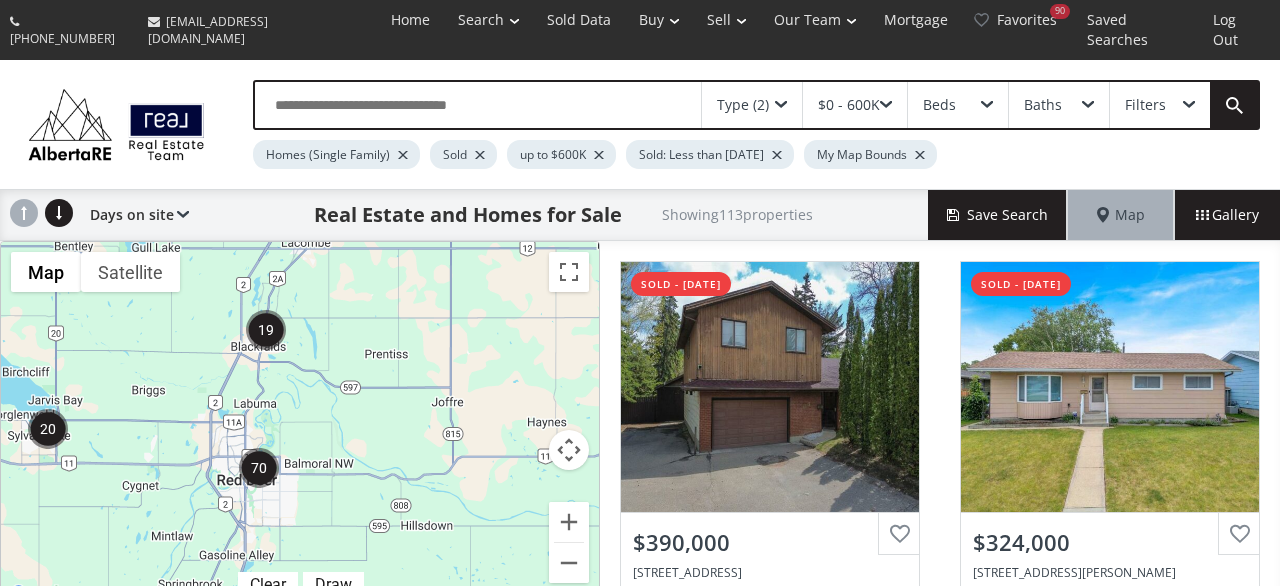 drag, startPoint x: 270, startPoint y: 475, endPoint x: 201, endPoint y: 513, distance: 78.77182 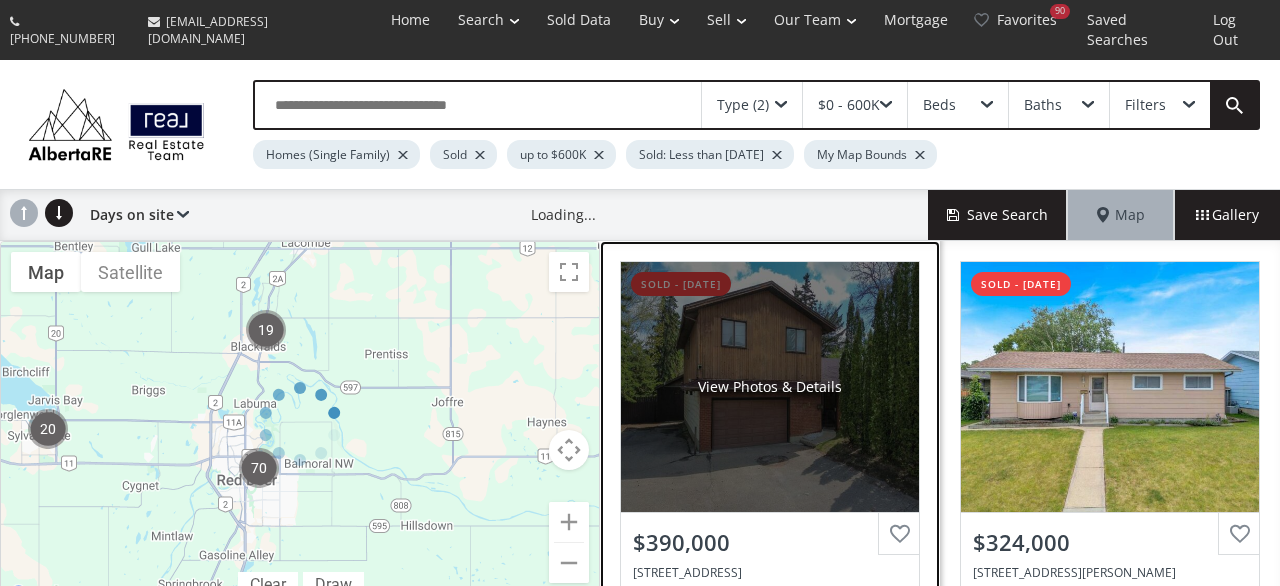click on "View Photos & Details" at bounding box center (770, 387) 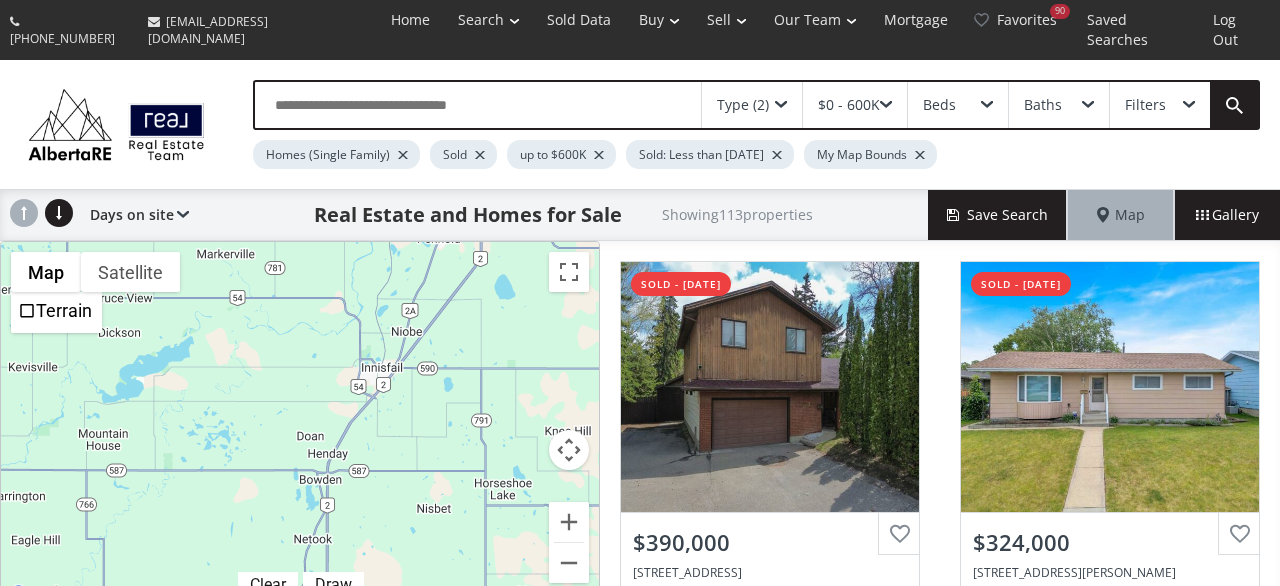 drag, startPoint x: 98, startPoint y: 468, endPoint x: 380, endPoint y: -94, distance: 628.78296 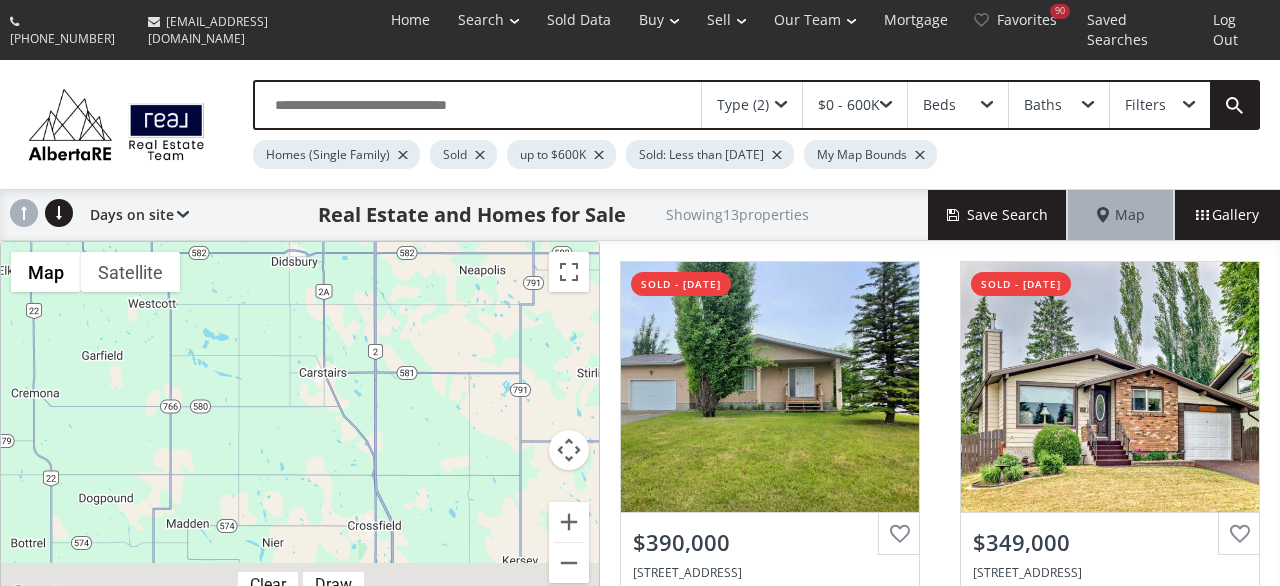 drag, startPoint x: 303, startPoint y: 530, endPoint x: 341, endPoint y: 81, distance: 450.60516 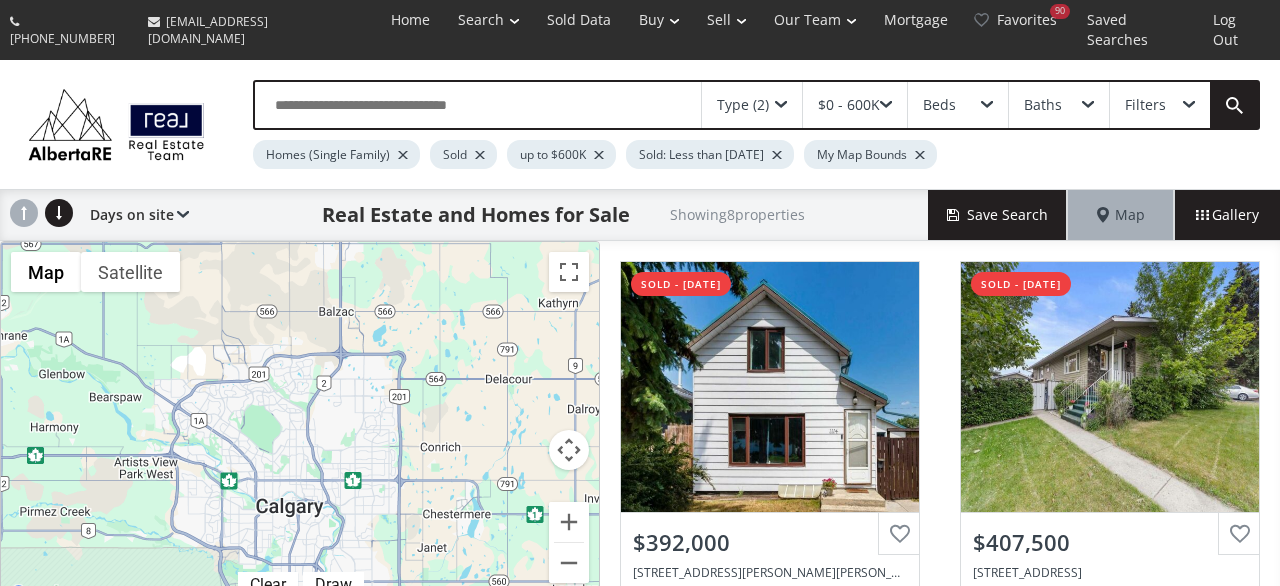 drag, startPoint x: 387, startPoint y: 509, endPoint x: 338, endPoint y: 52, distance: 459.61942 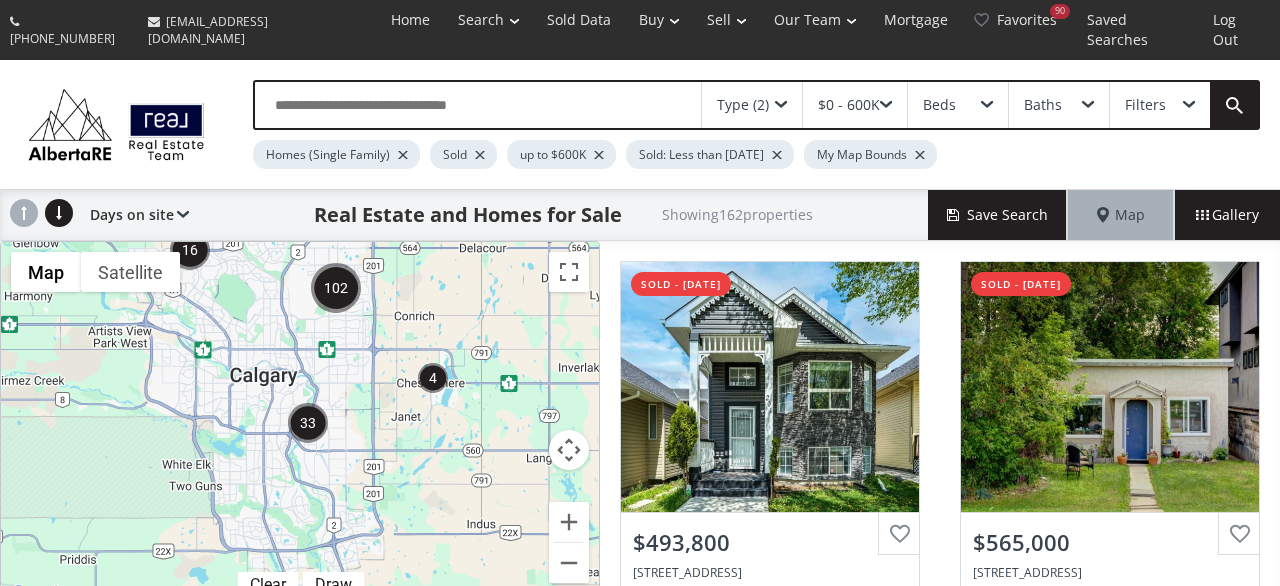 drag, startPoint x: 309, startPoint y: 498, endPoint x: 285, endPoint y: 353, distance: 146.9728 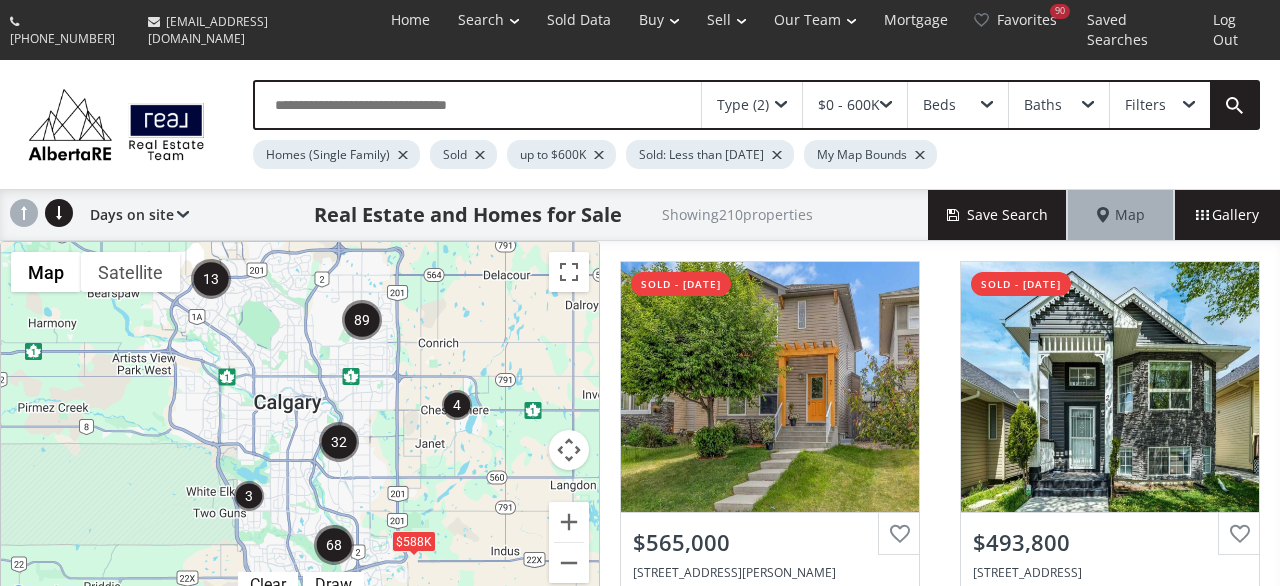 drag, startPoint x: 267, startPoint y: 315, endPoint x: 291, endPoint y: 344, distance: 37.64306 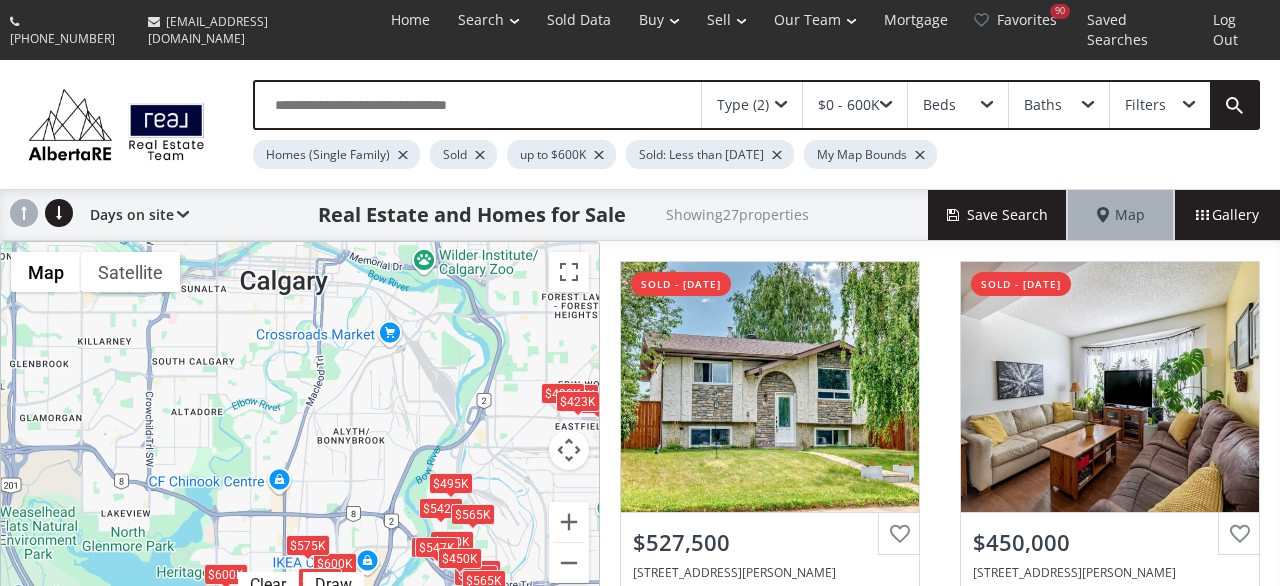 drag, startPoint x: 311, startPoint y: 279, endPoint x: 315, endPoint y: 449, distance: 170.04706 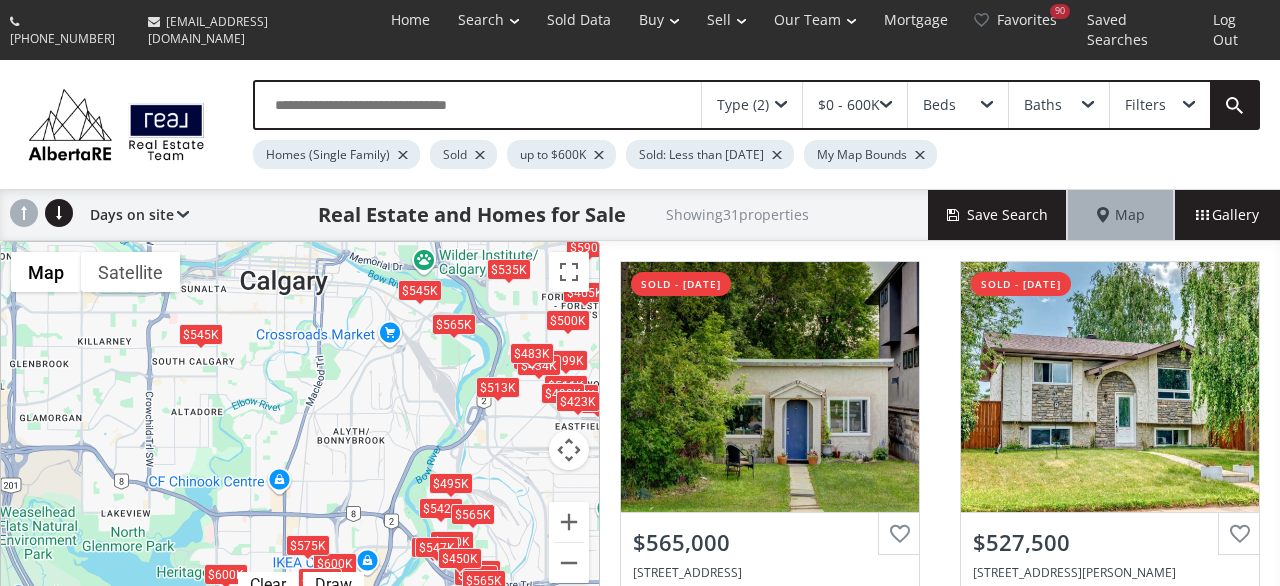 click at bounding box center [599, 155] 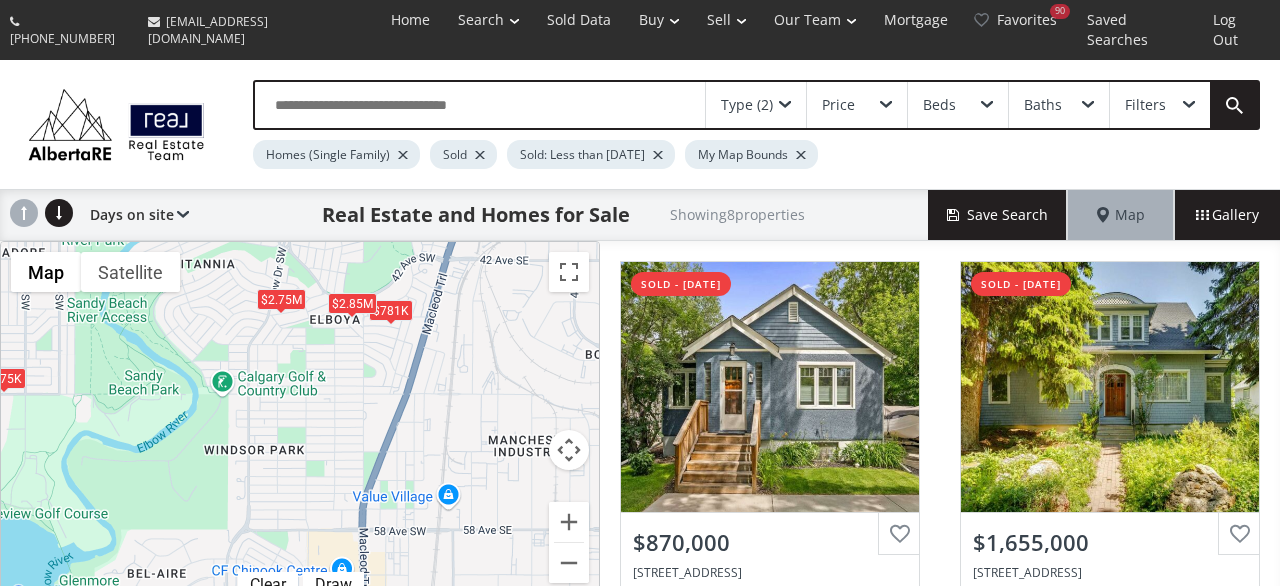 drag, startPoint x: 335, startPoint y: 525, endPoint x: 333, endPoint y: 387, distance: 138.0145 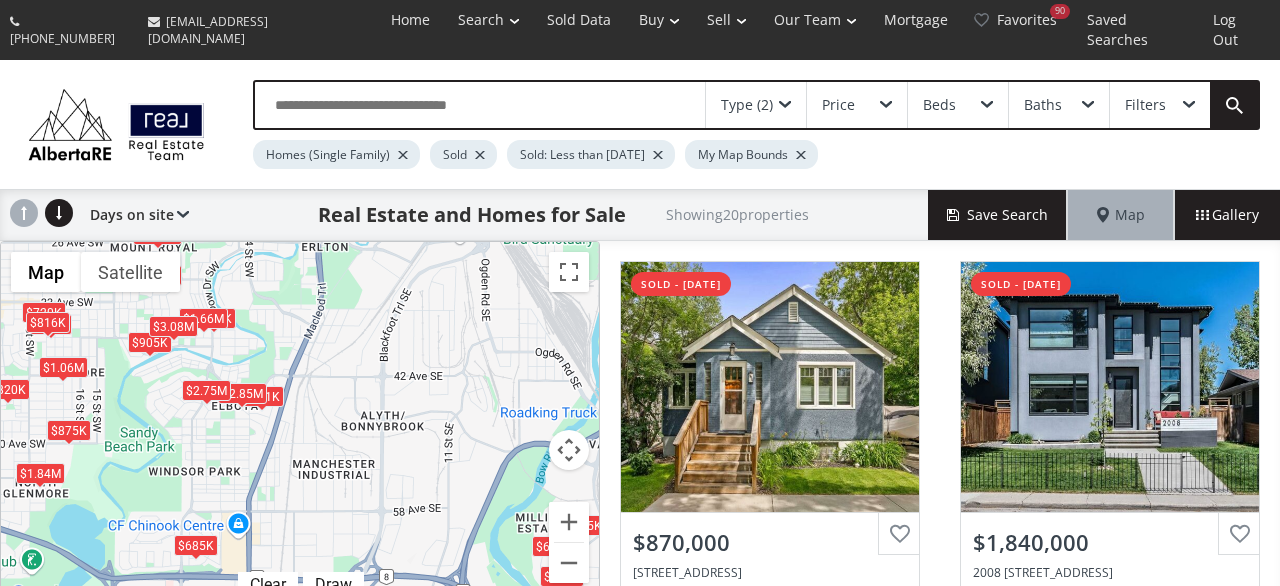 click on "$875K" at bounding box center [69, 430] 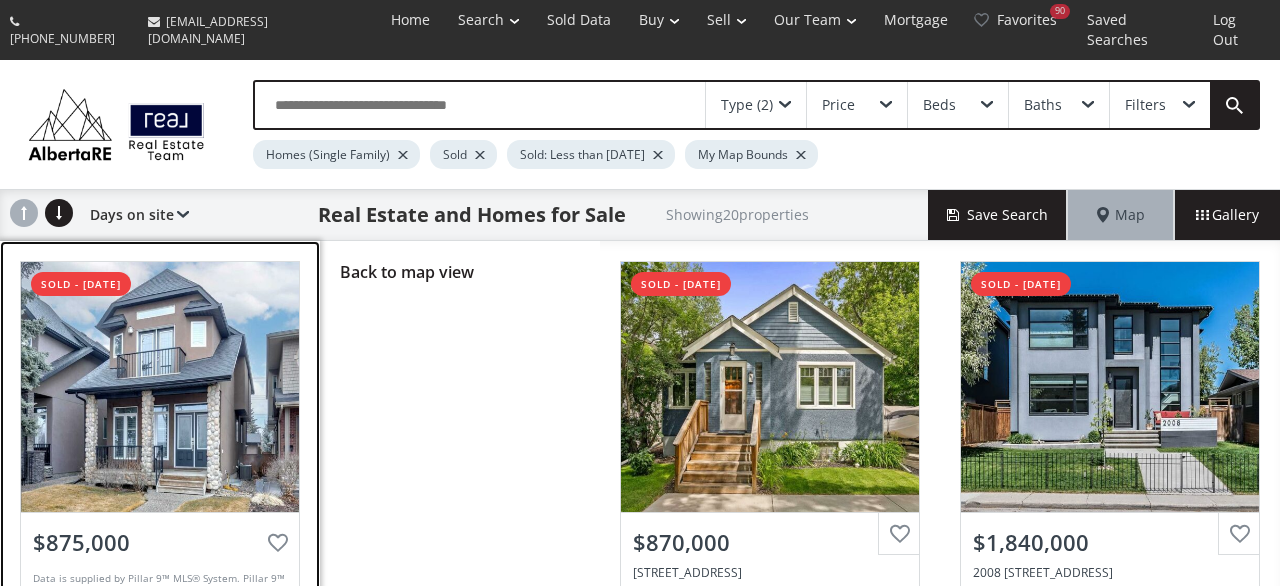 click at bounding box center (160, 387) 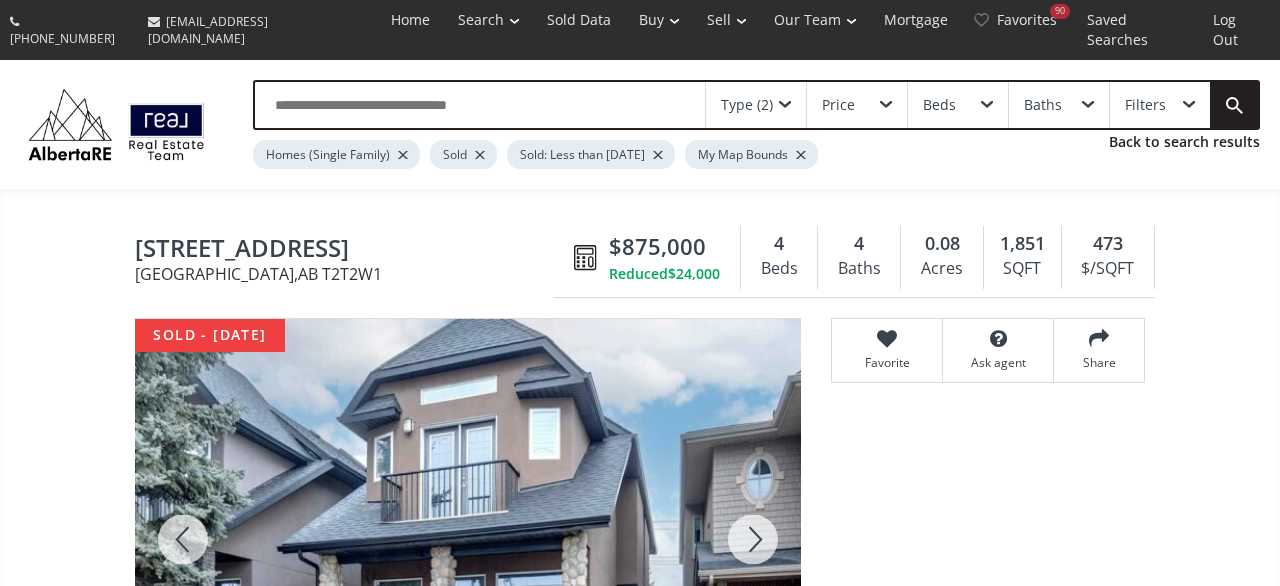 click at bounding box center [183, 539] 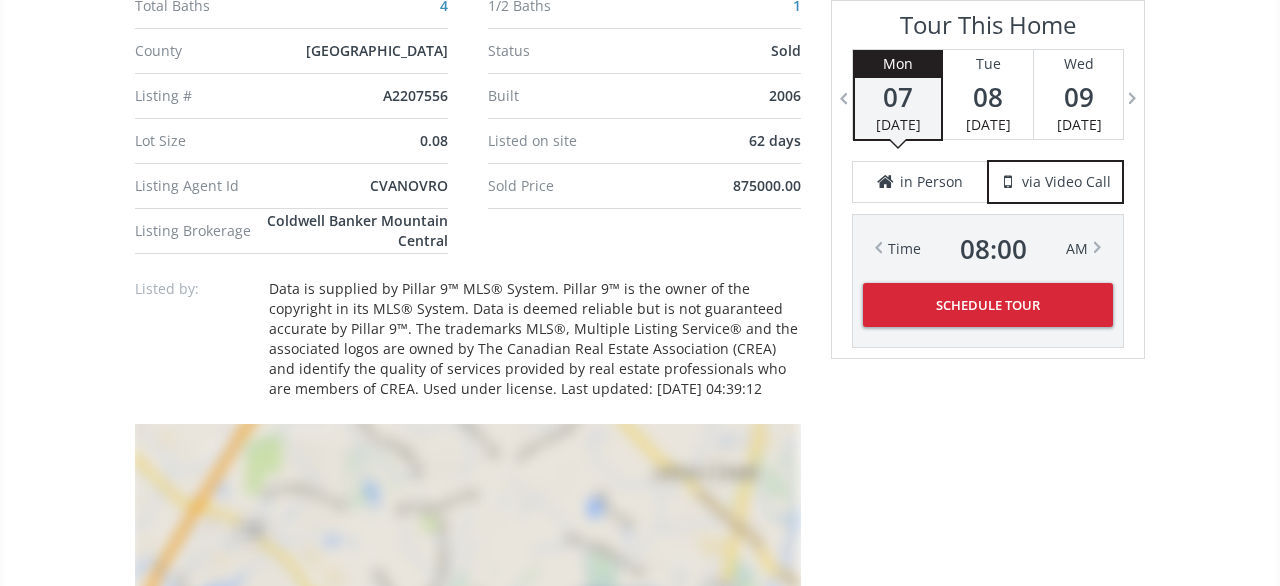 scroll, scrollTop: 1976, scrollLeft: 0, axis: vertical 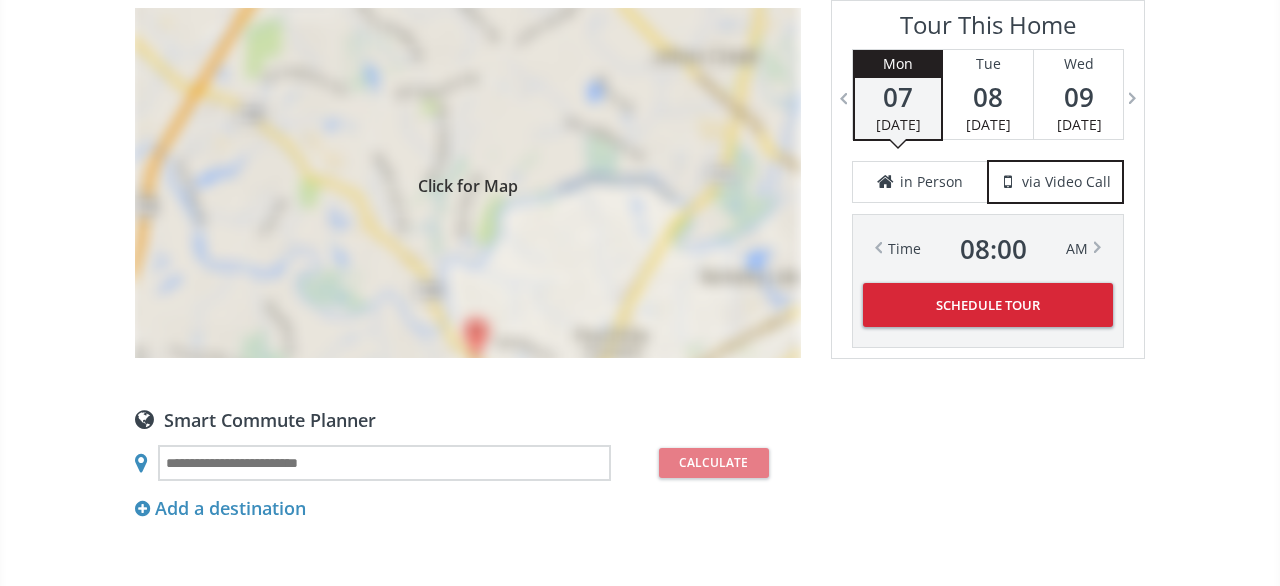 click on "Click for Map" at bounding box center [468, 183] 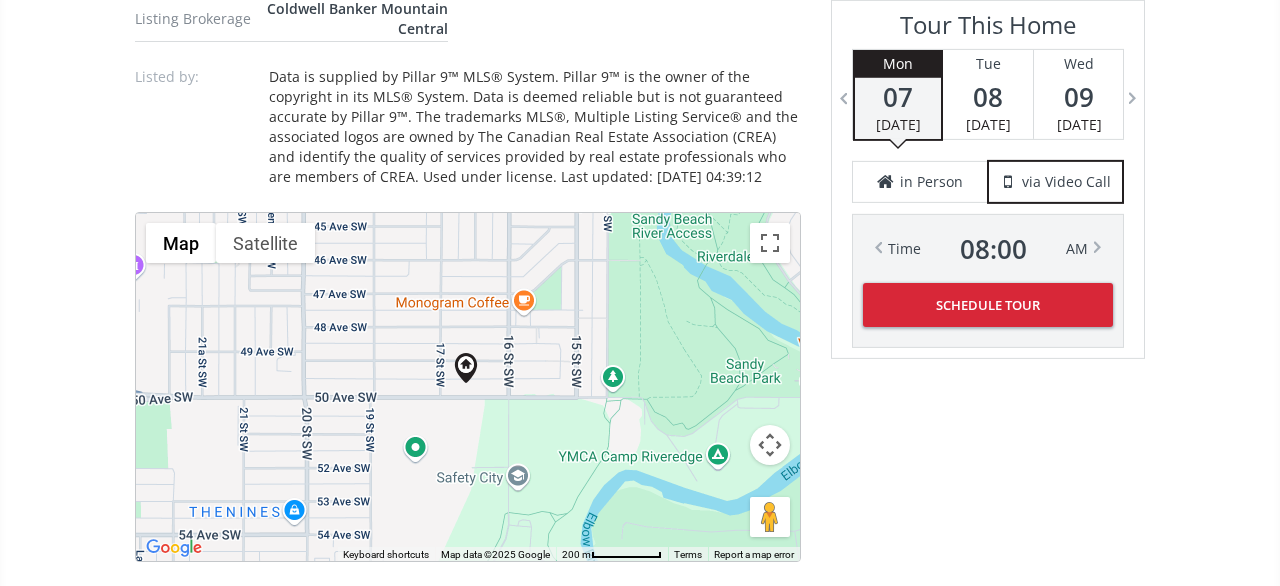 scroll, scrollTop: 1768, scrollLeft: 0, axis: vertical 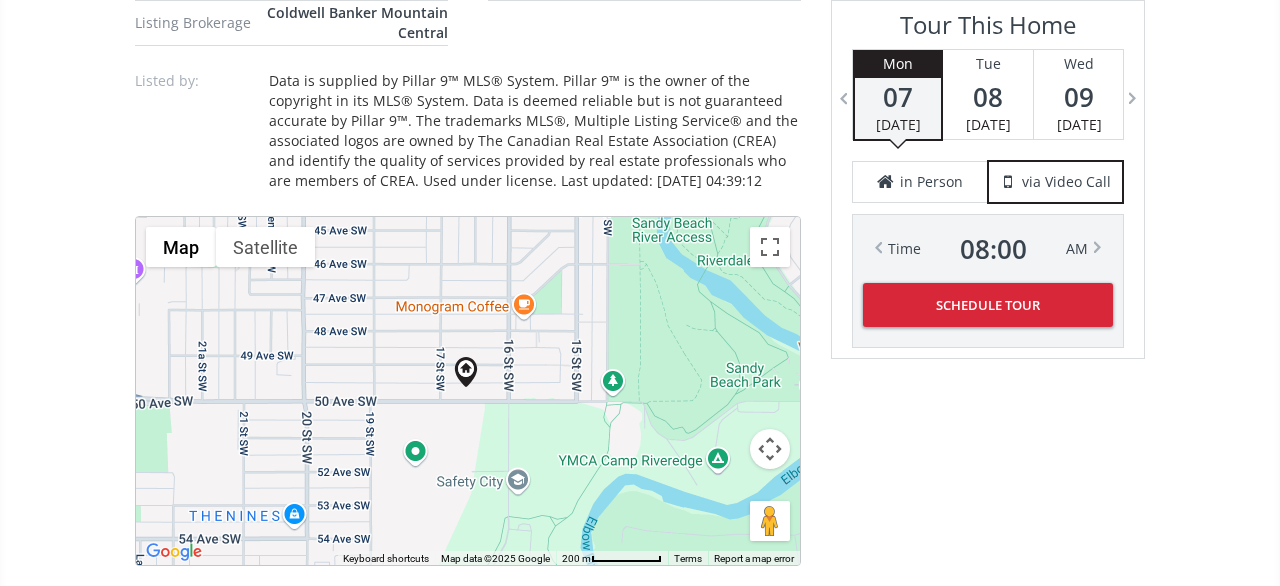 click at bounding box center (770, 449) 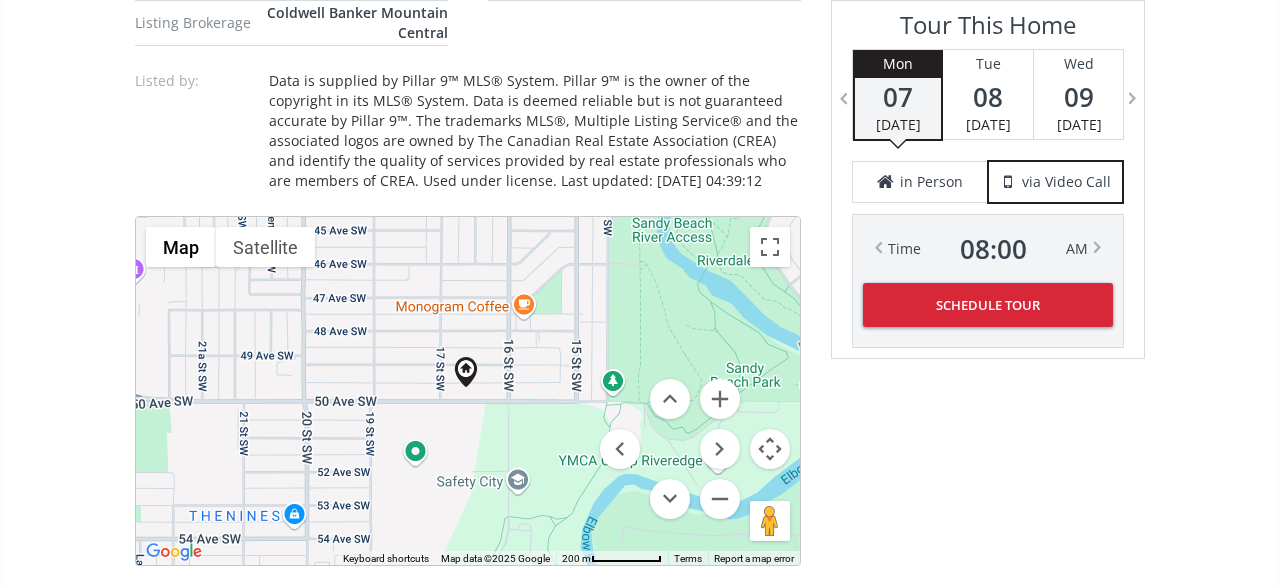 click at bounding box center [670, 449] 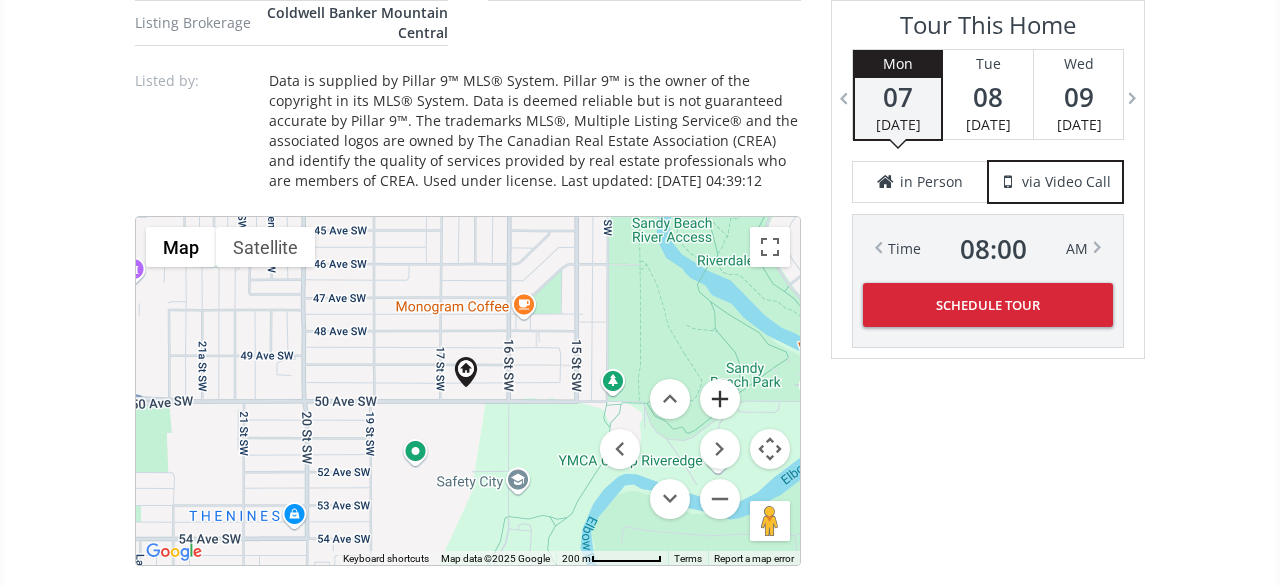 click at bounding box center (720, 399) 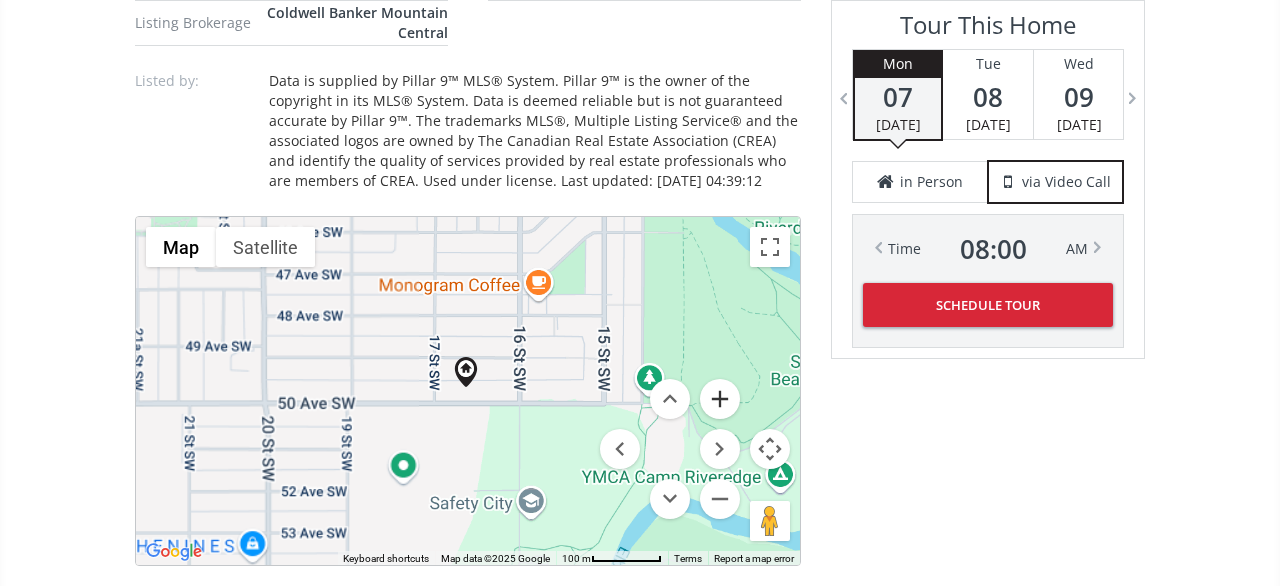 click at bounding box center [720, 399] 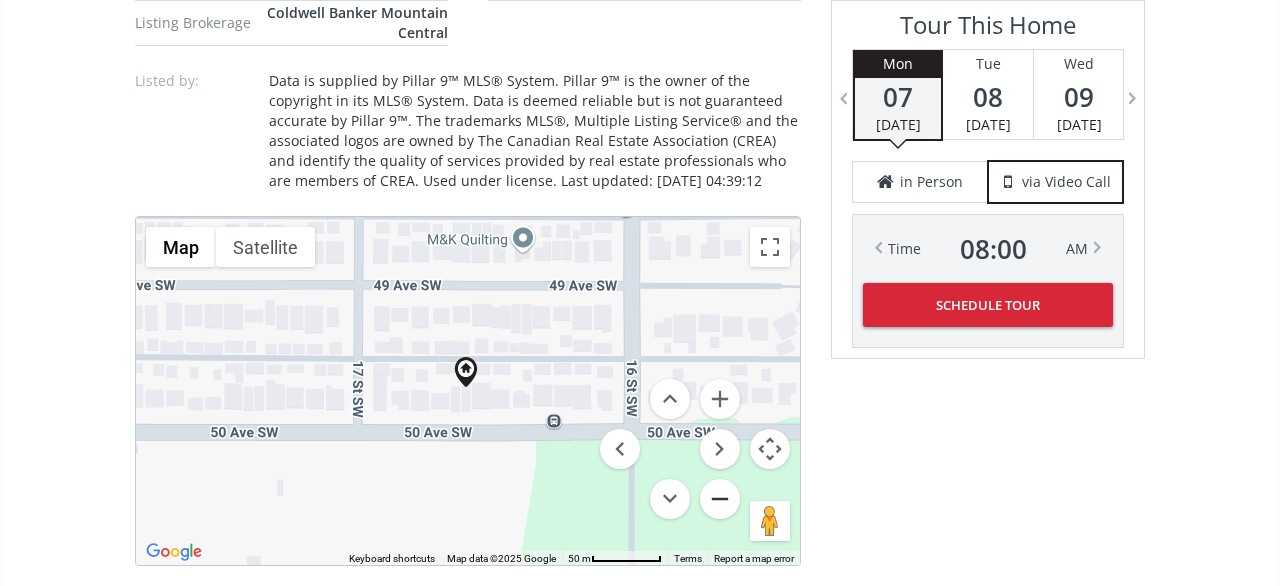 click at bounding box center [720, 499] 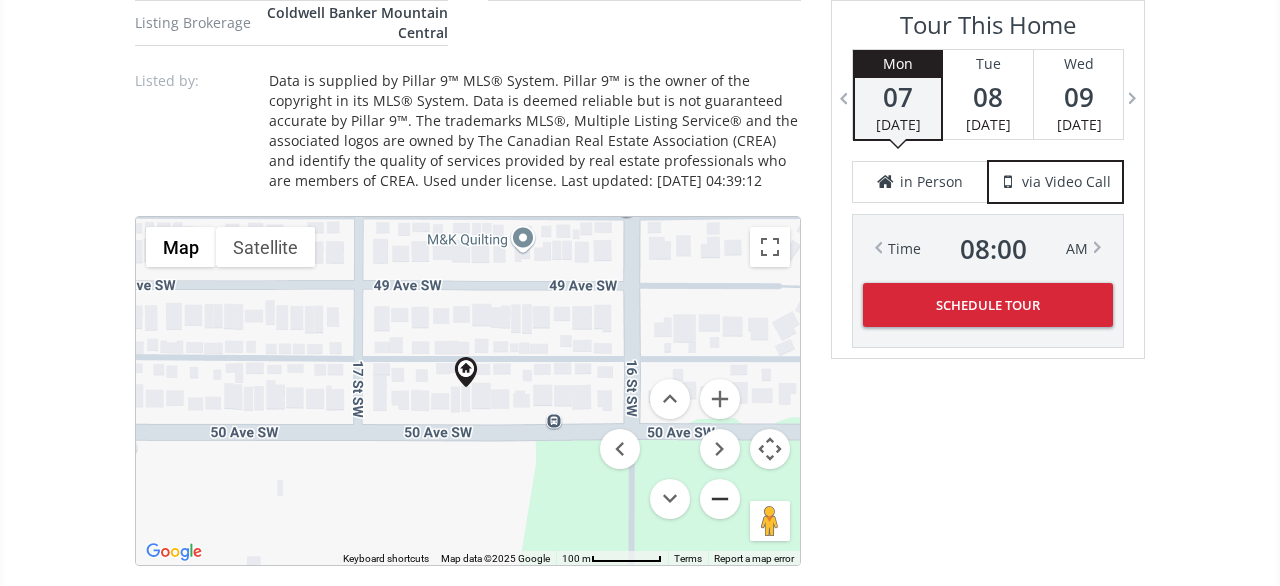 click at bounding box center (720, 499) 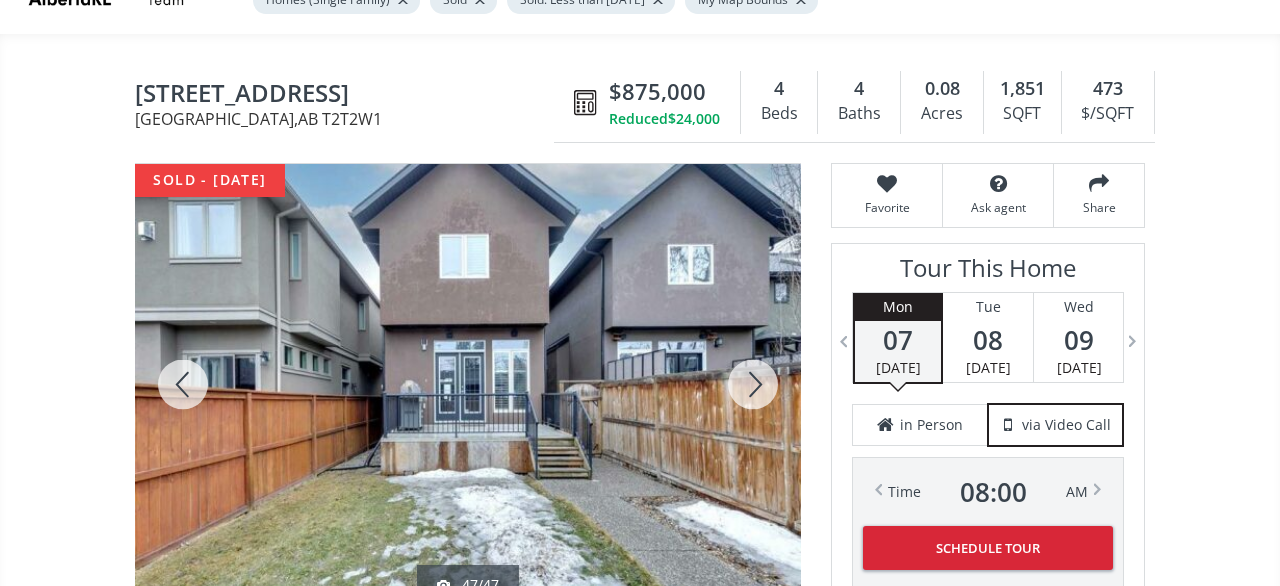 scroll, scrollTop: 312, scrollLeft: 0, axis: vertical 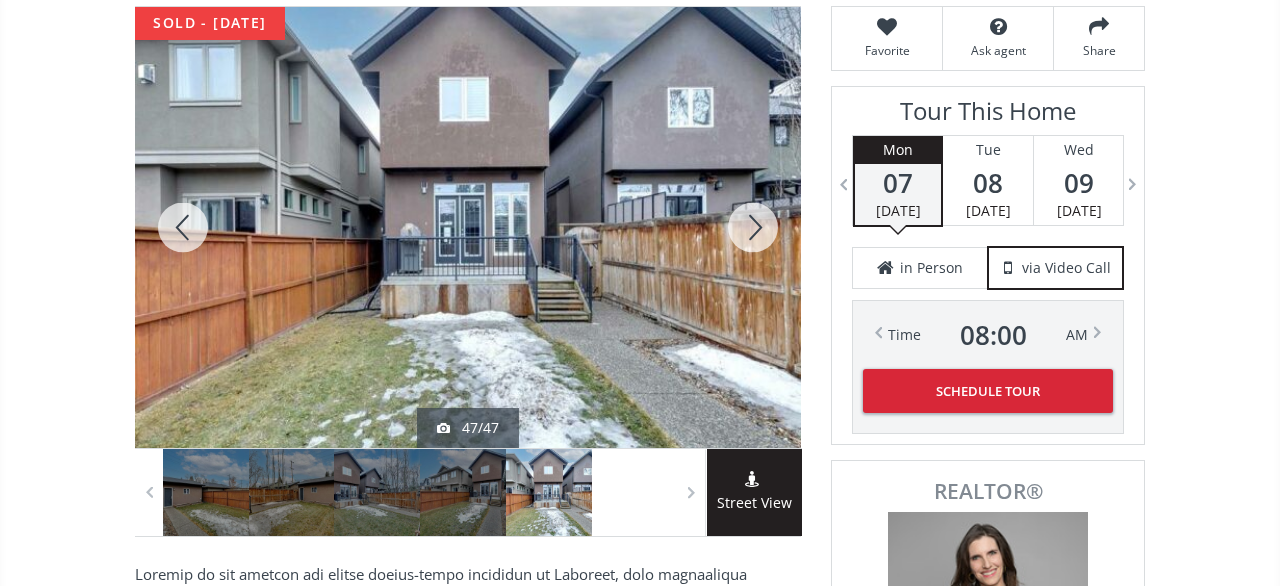 click at bounding box center (753, 227) 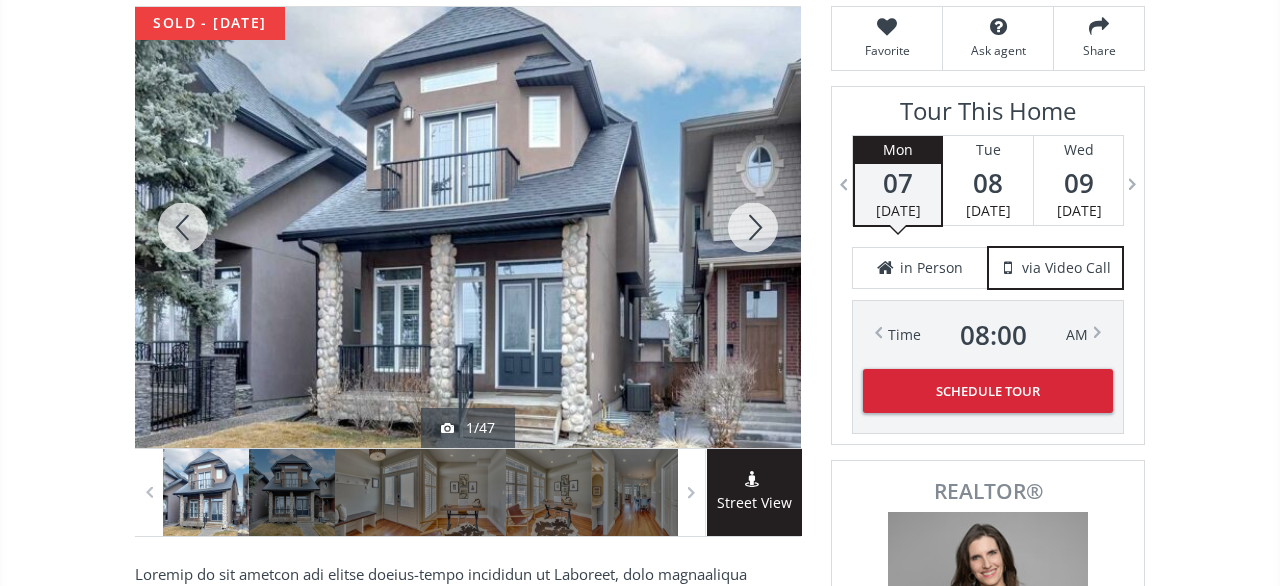 click at bounding box center [753, 227] 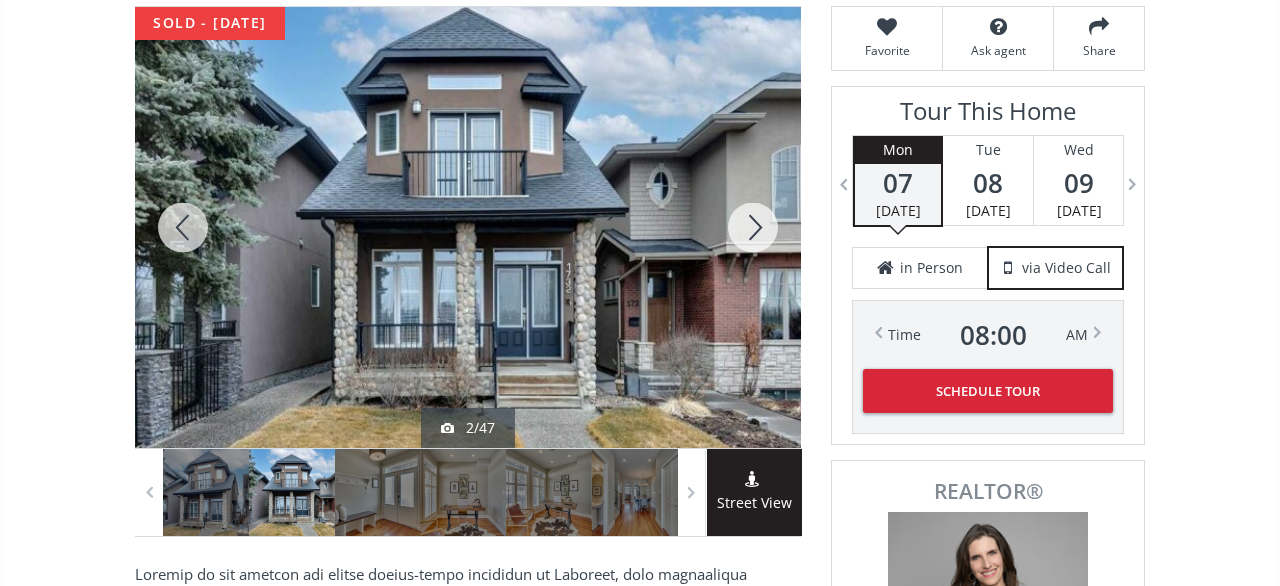 click at bounding box center [753, 227] 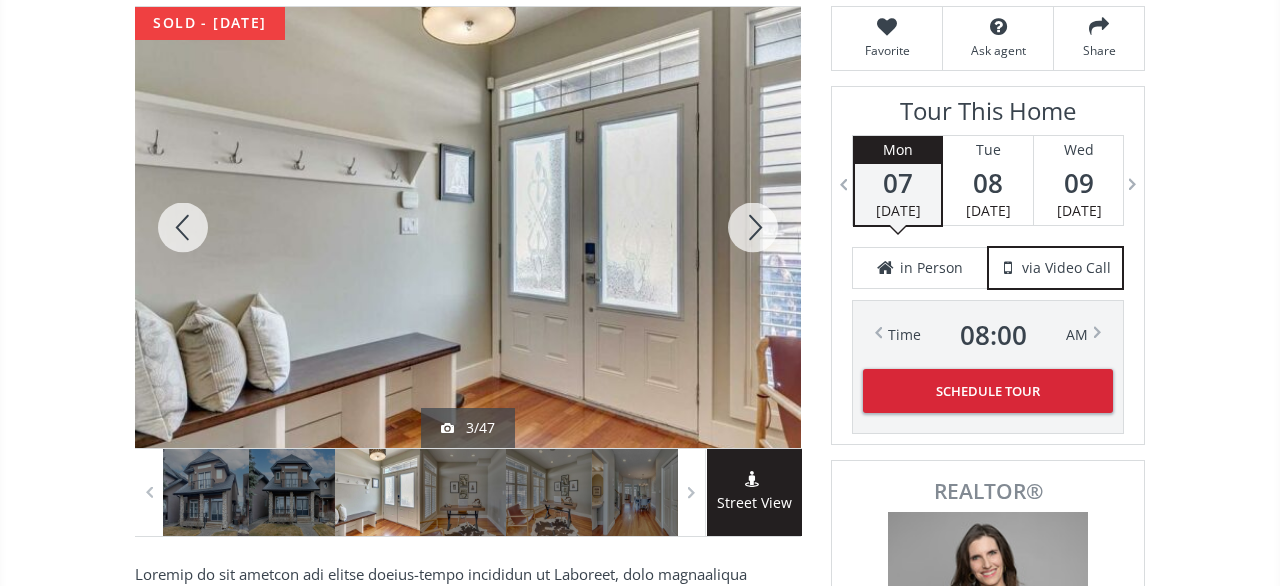 click at bounding box center [753, 227] 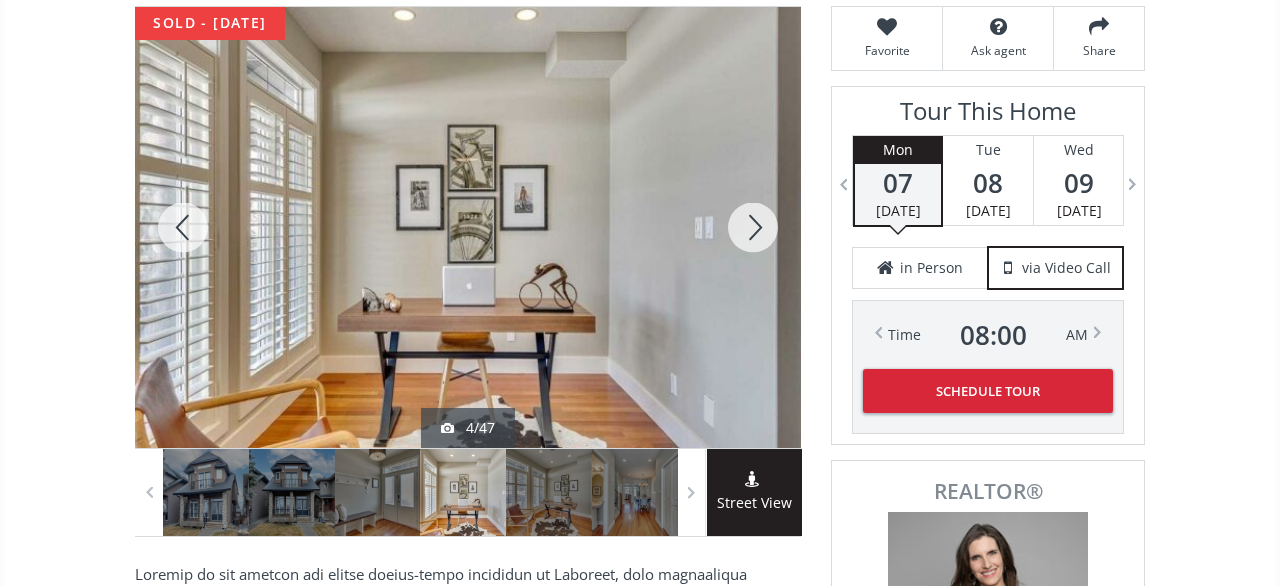 click at bounding box center (753, 227) 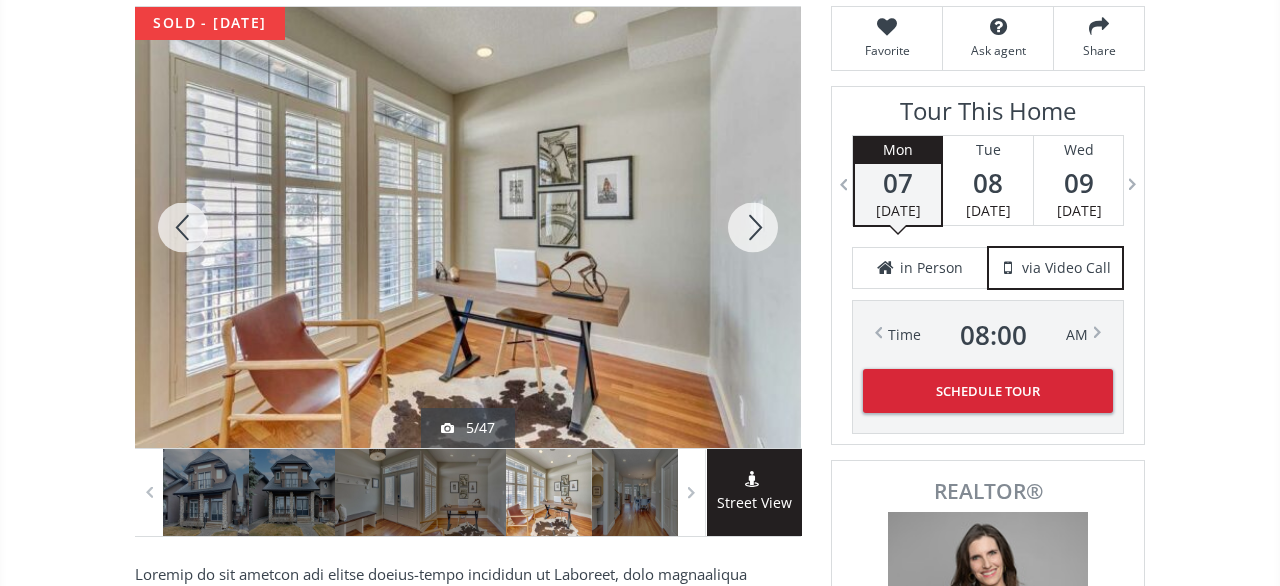 click at bounding box center (753, 227) 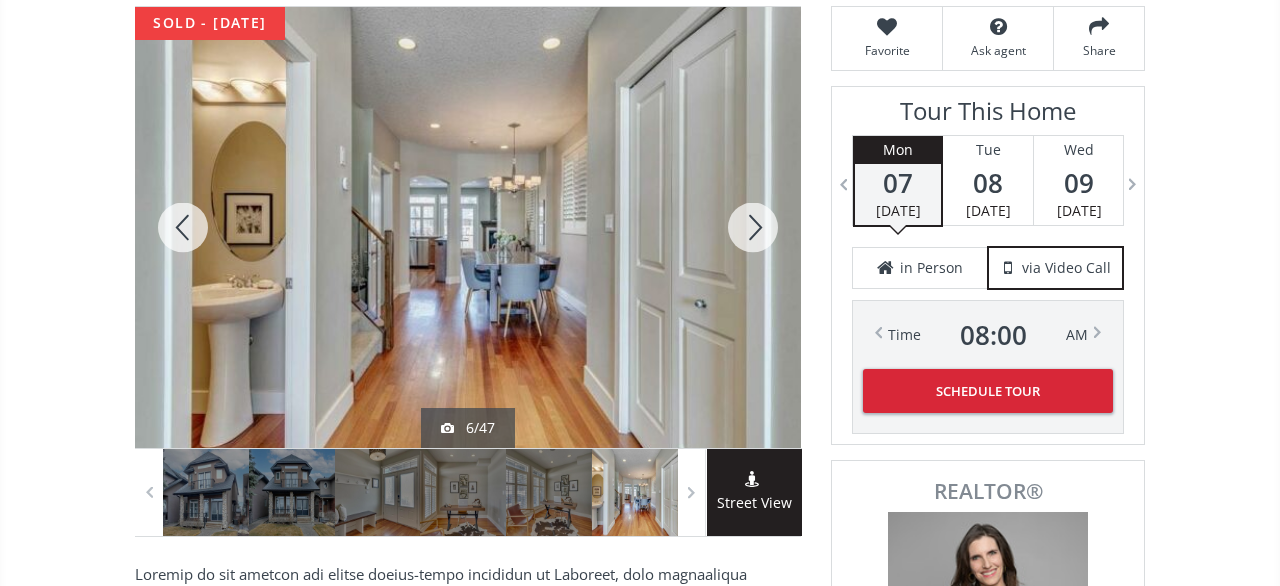 click at bounding box center (753, 227) 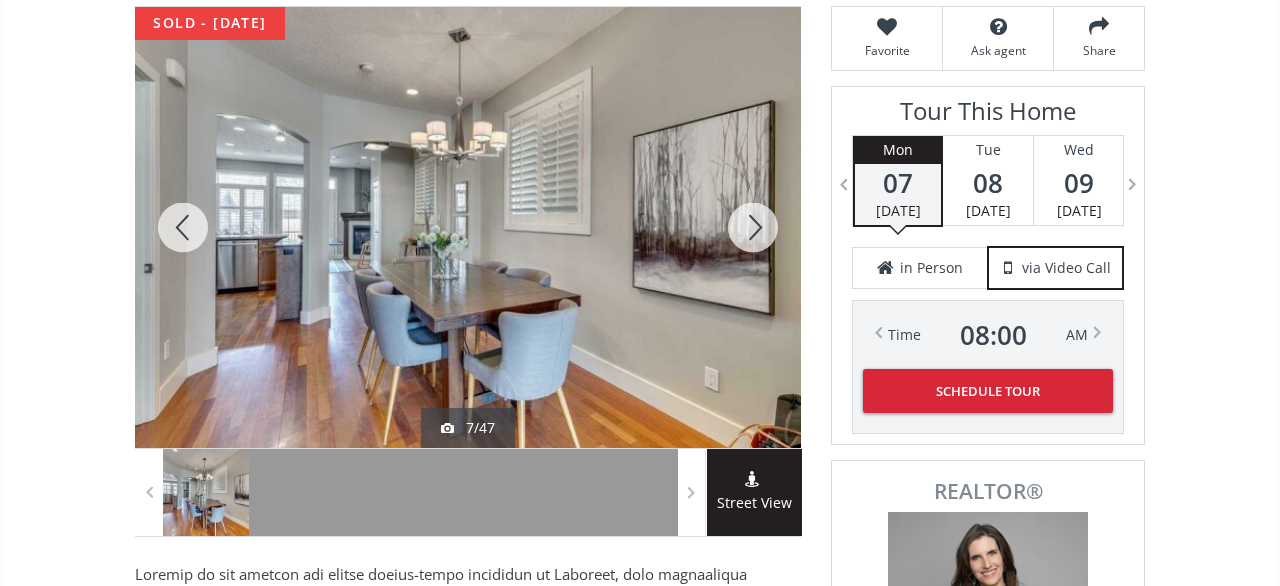 click at bounding box center (753, 227) 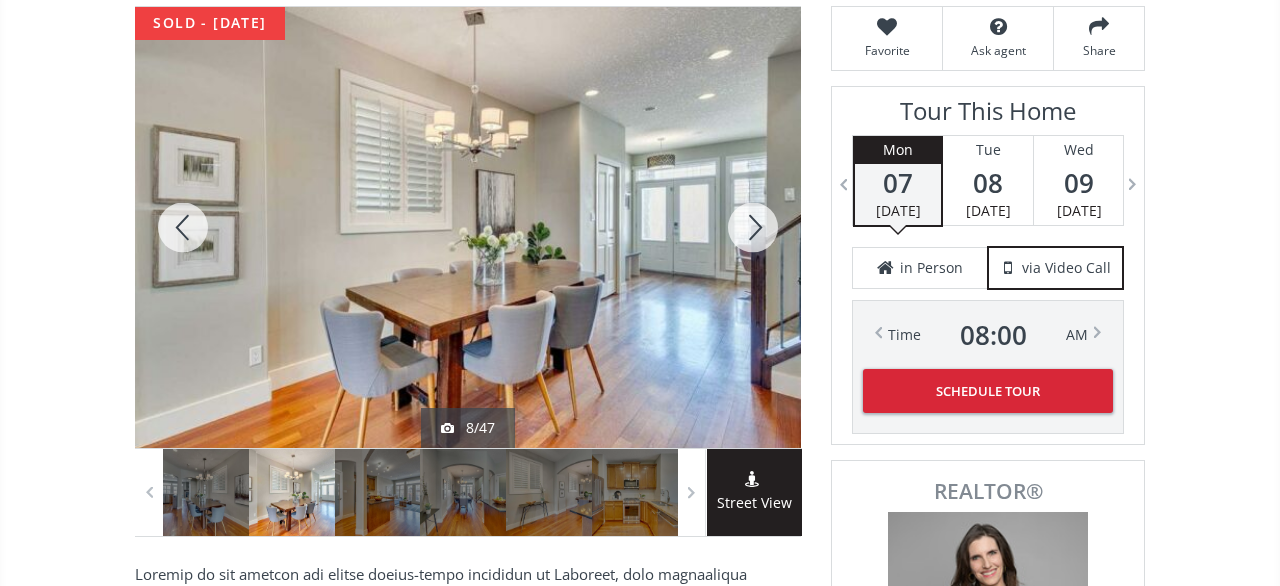 click at bounding box center [753, 227] 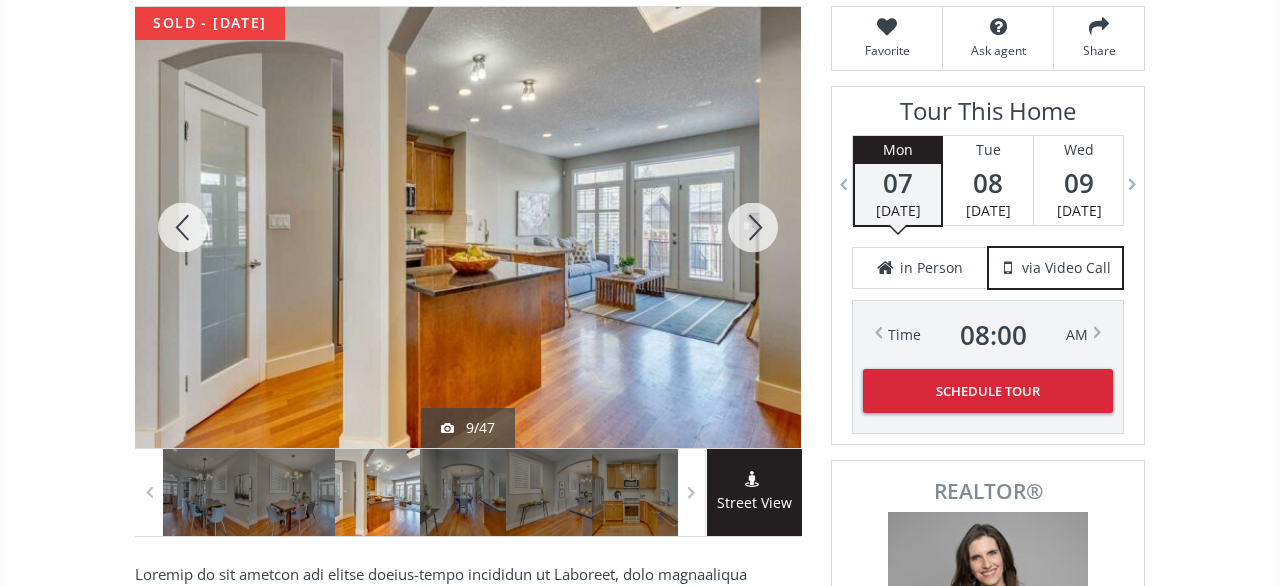 click at bounding box center (753, 227) 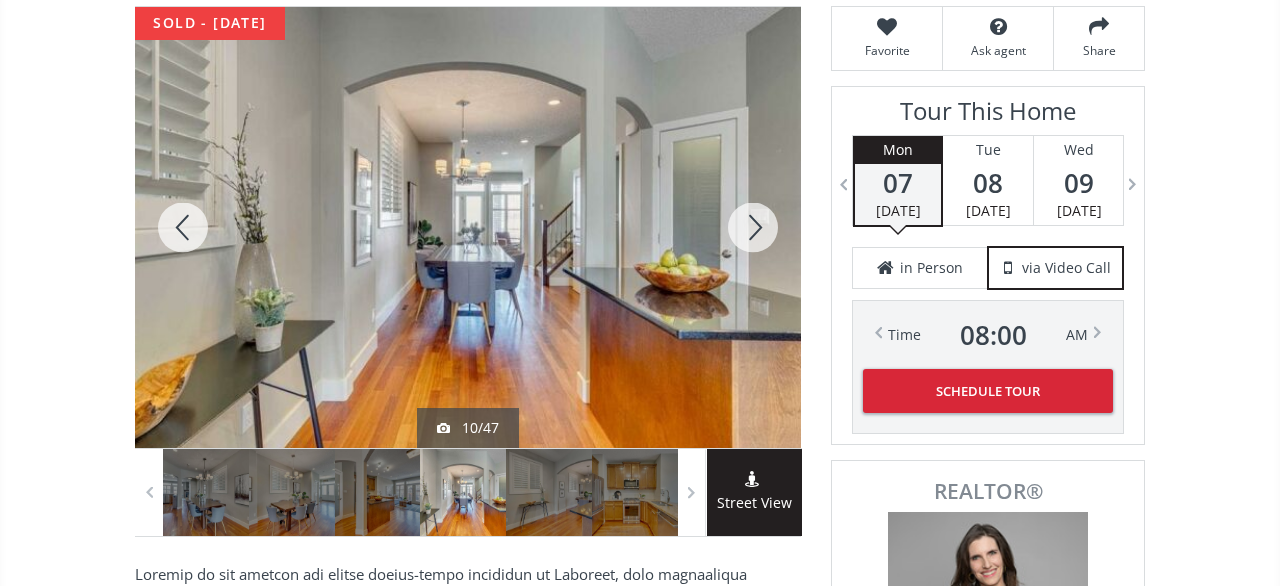 click at bounding box center [753, 227] 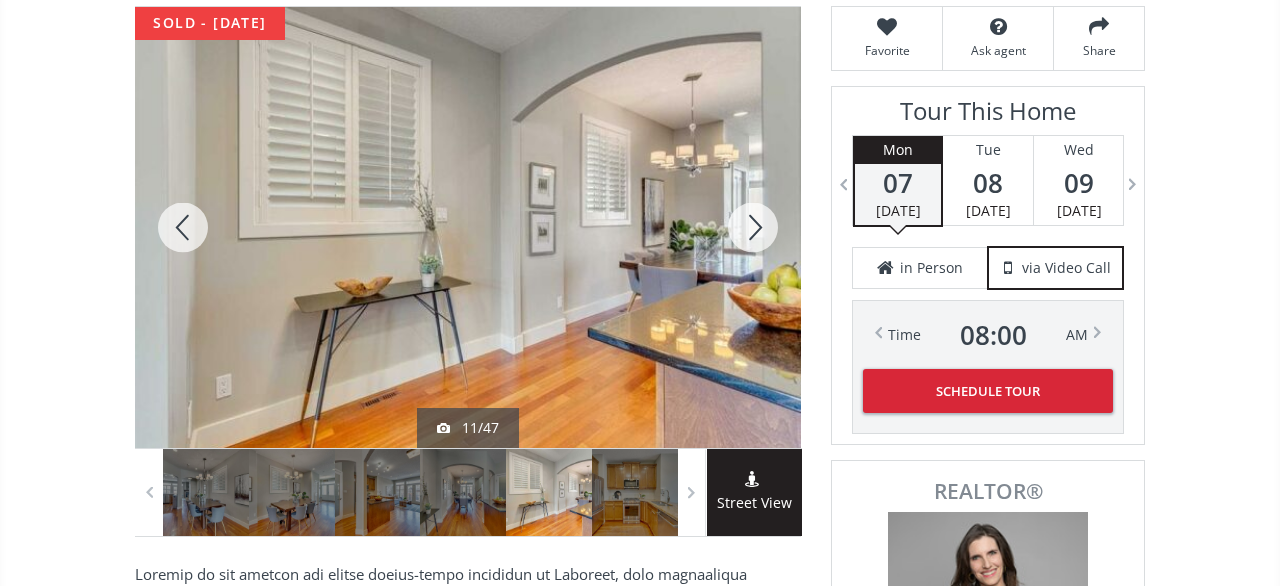 click at bounding box center [753, 227] 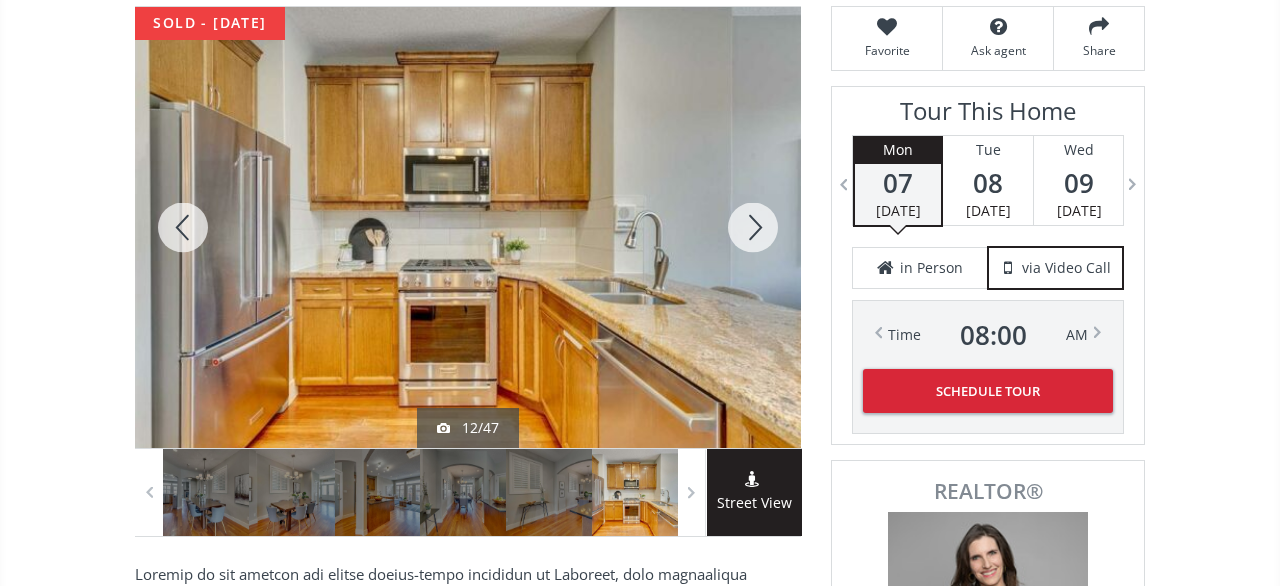 click at bounding box center (753, 227) 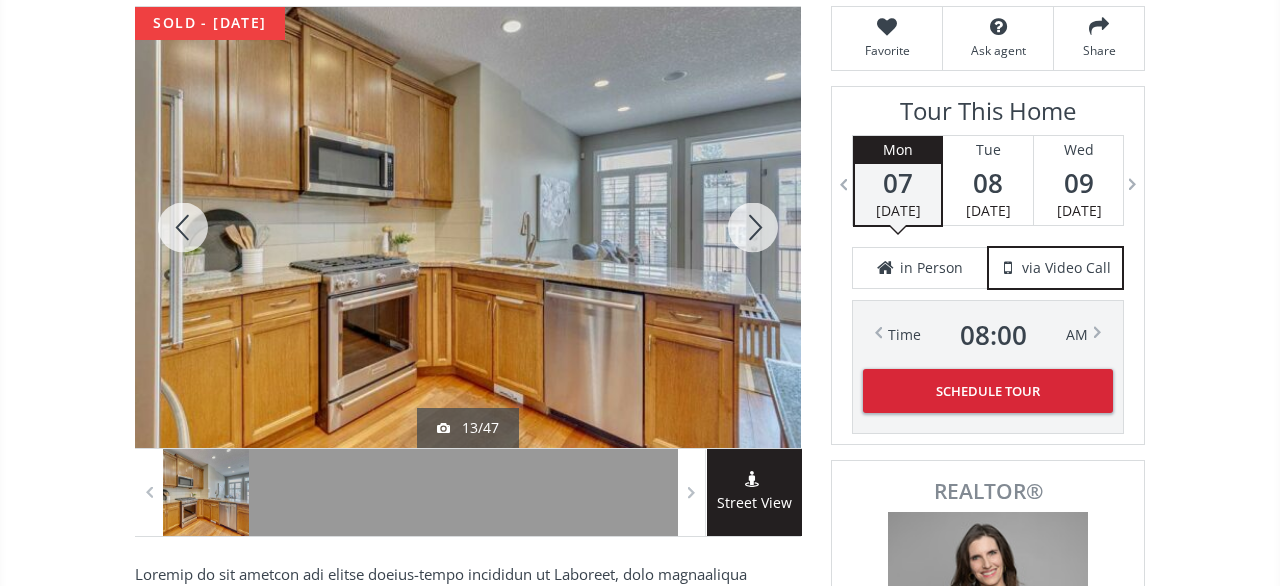 click at bounding box center [753, 227] 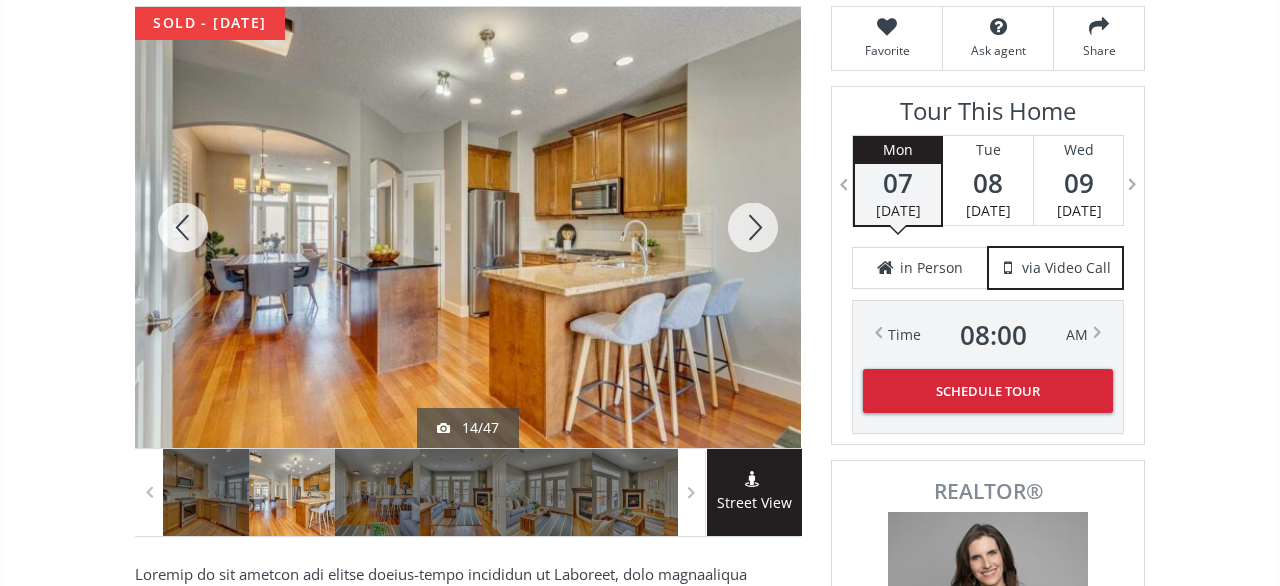 click at bounding box center [753, 227] 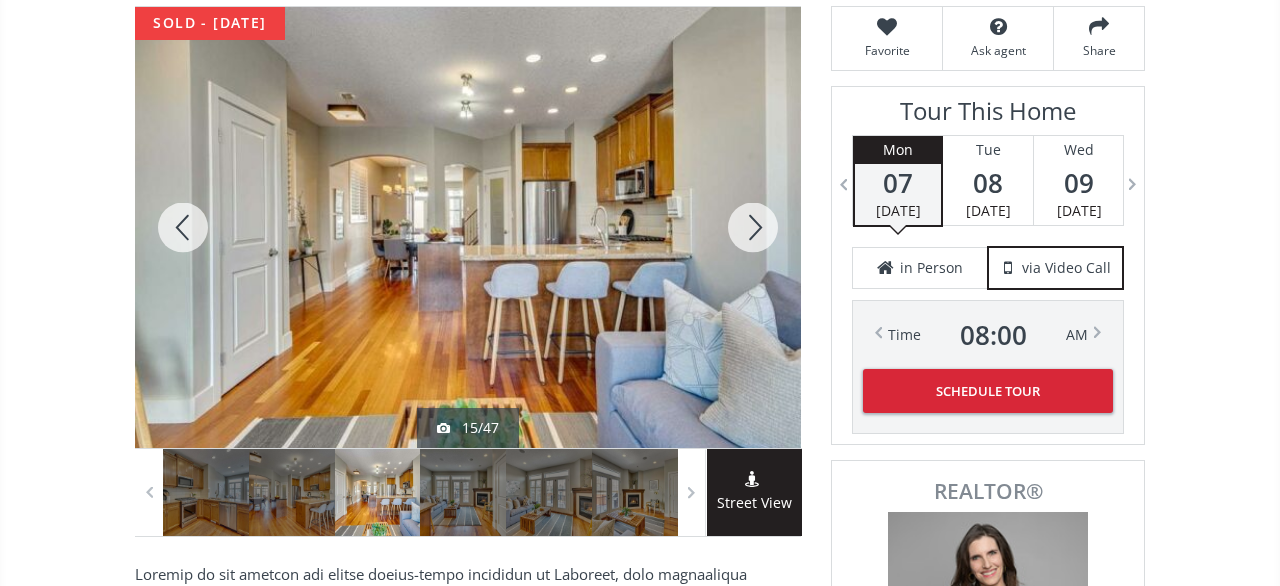 click at bounding box center [753, 227] 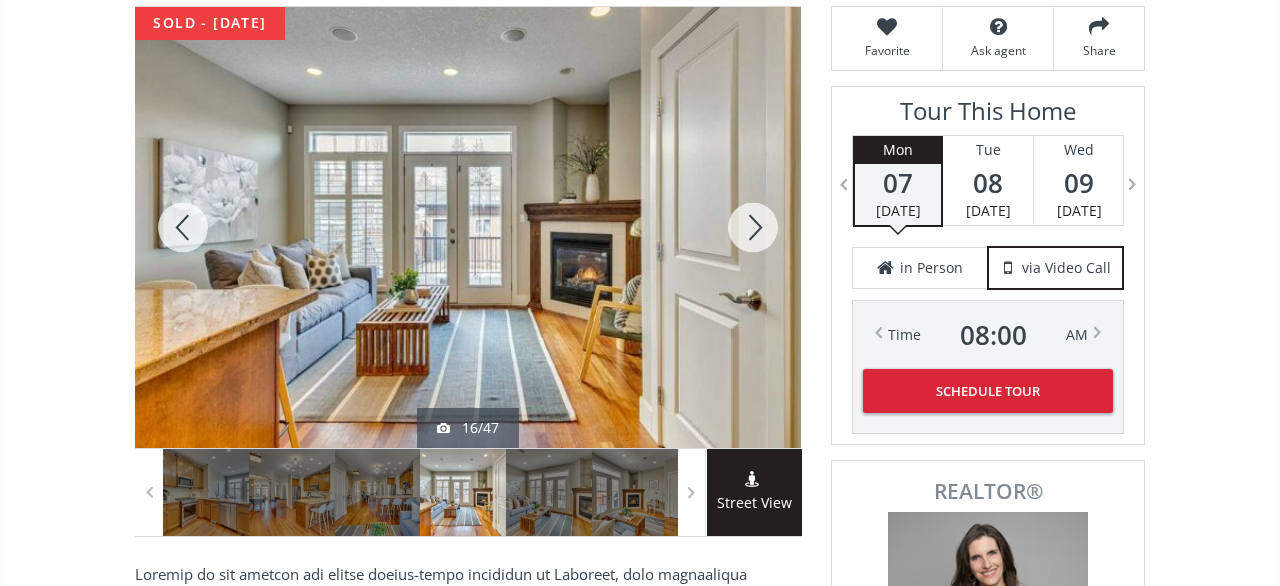 click at bounding box center (753, 227) 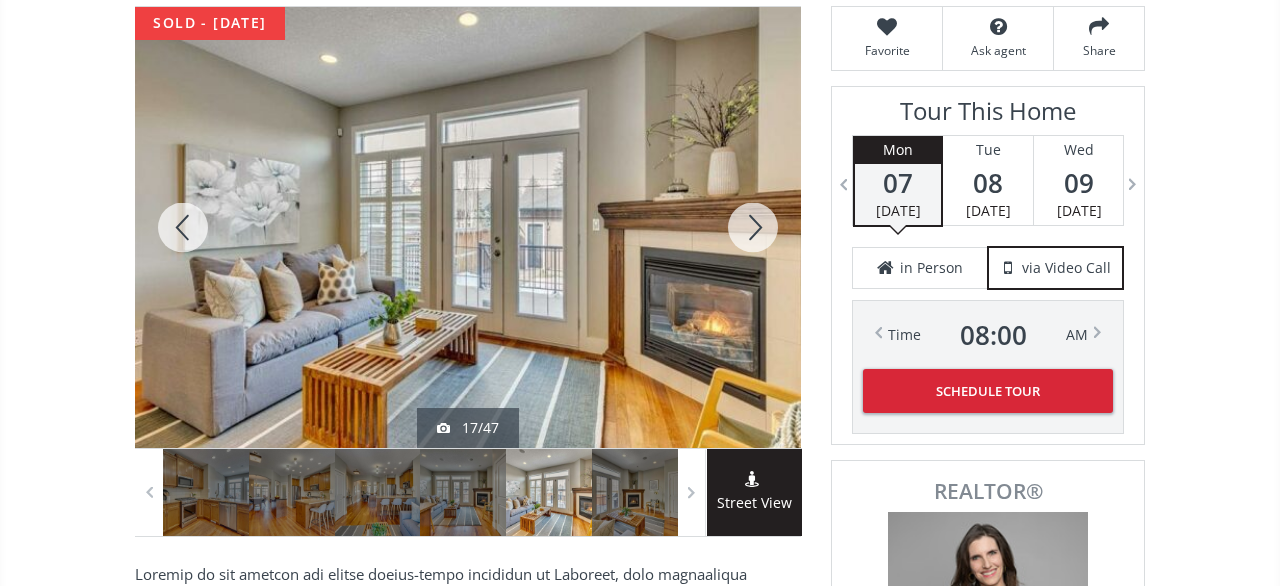 click at bounding box center (753, 227) 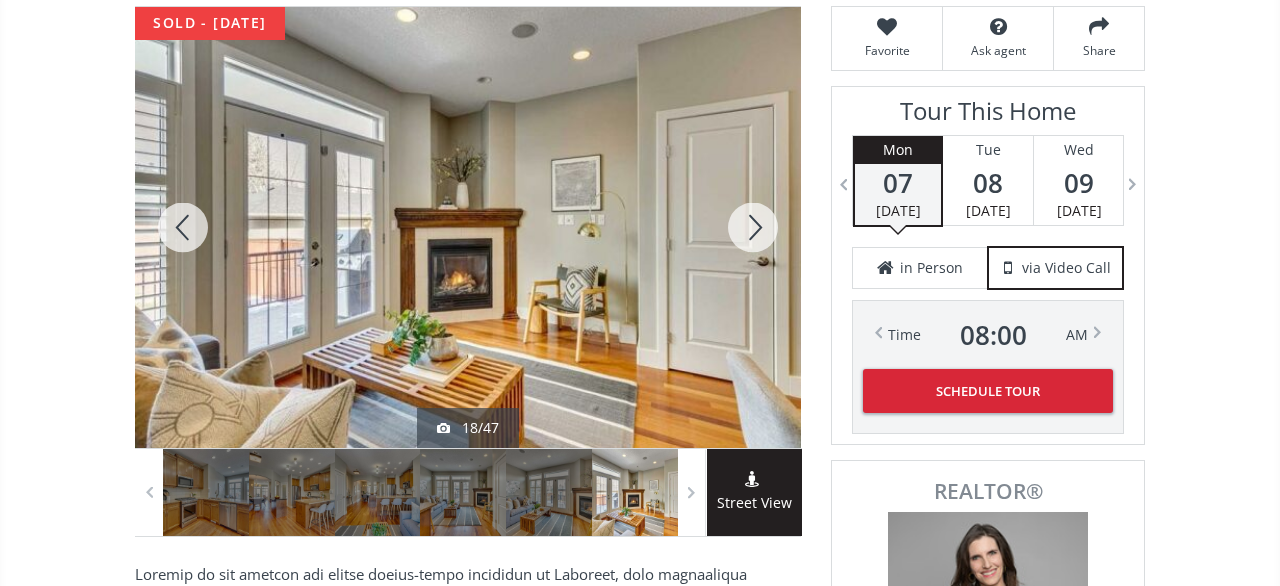 click at bounding box center [753, 227] 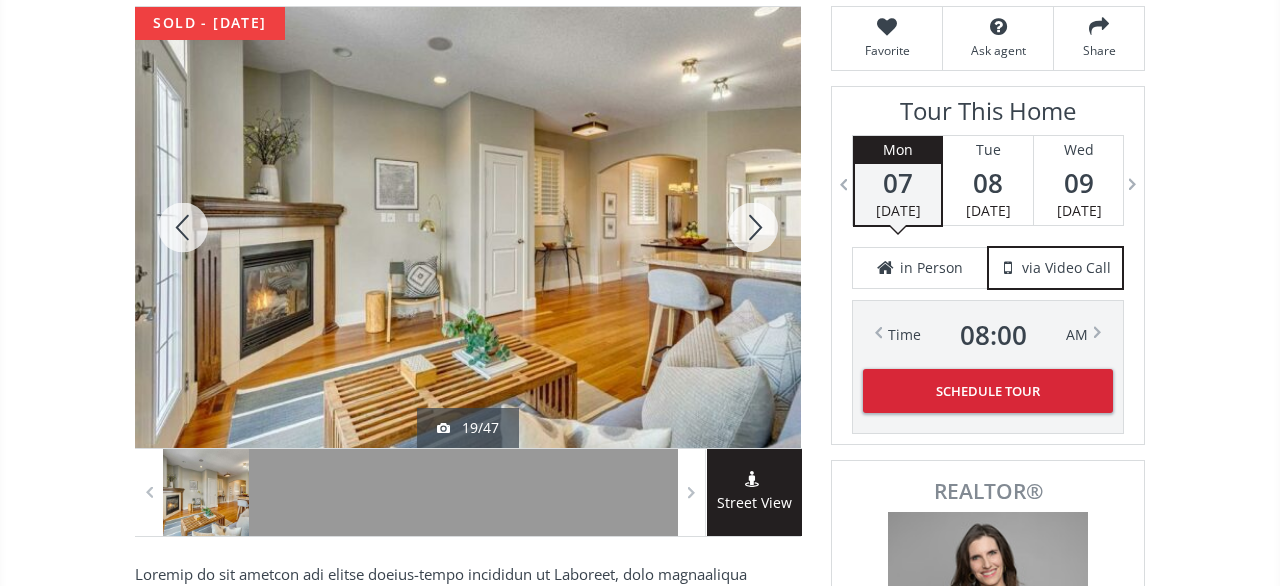 click at bounding box center [753, 227] 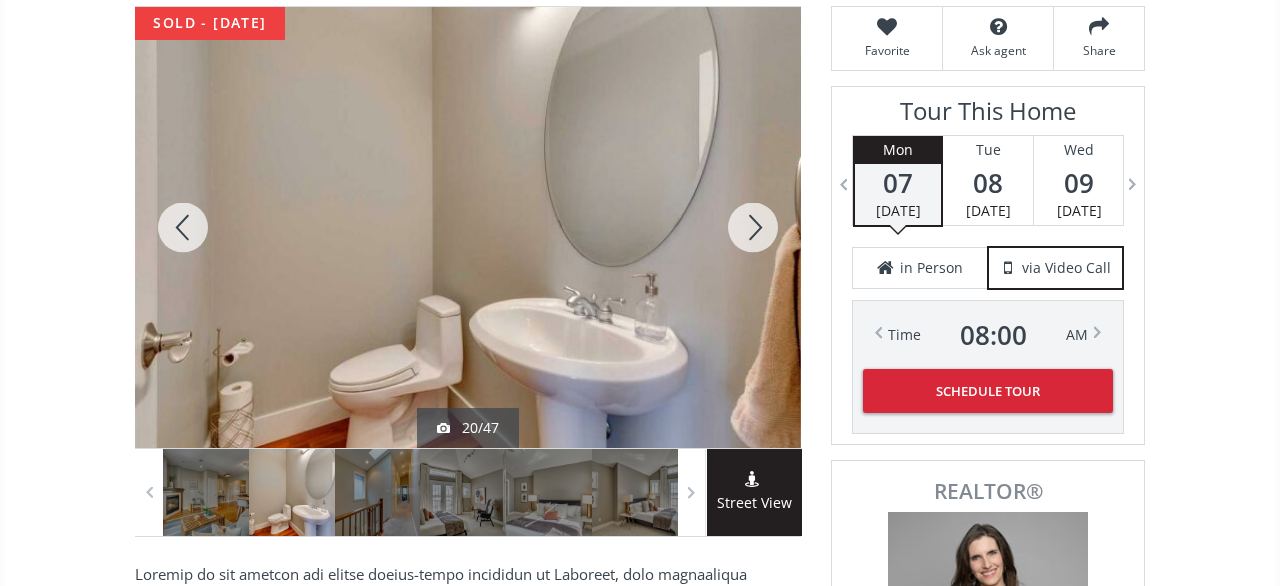 click at bounding box center (753, 227) 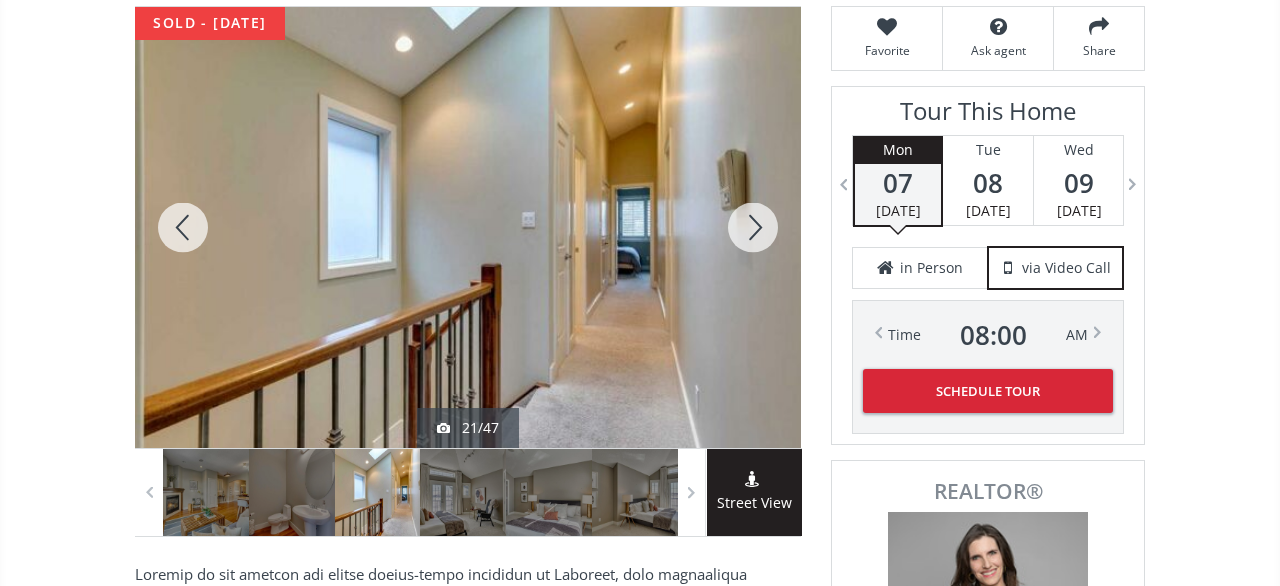 click at bounding box center [753, 227] 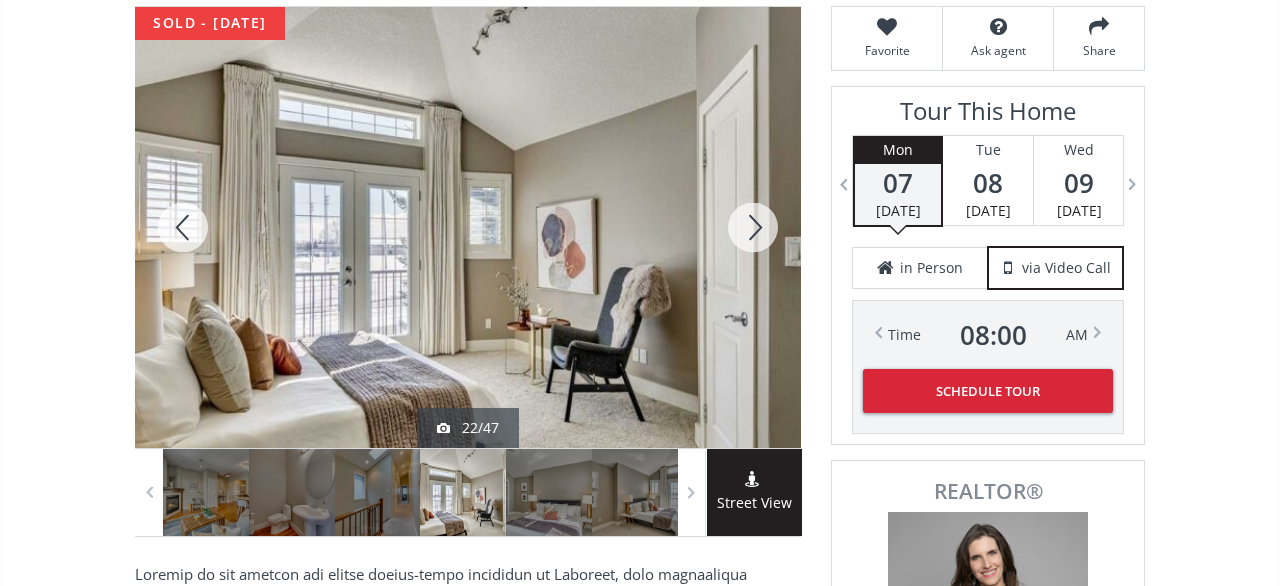 click at bounding box center [753, 227] 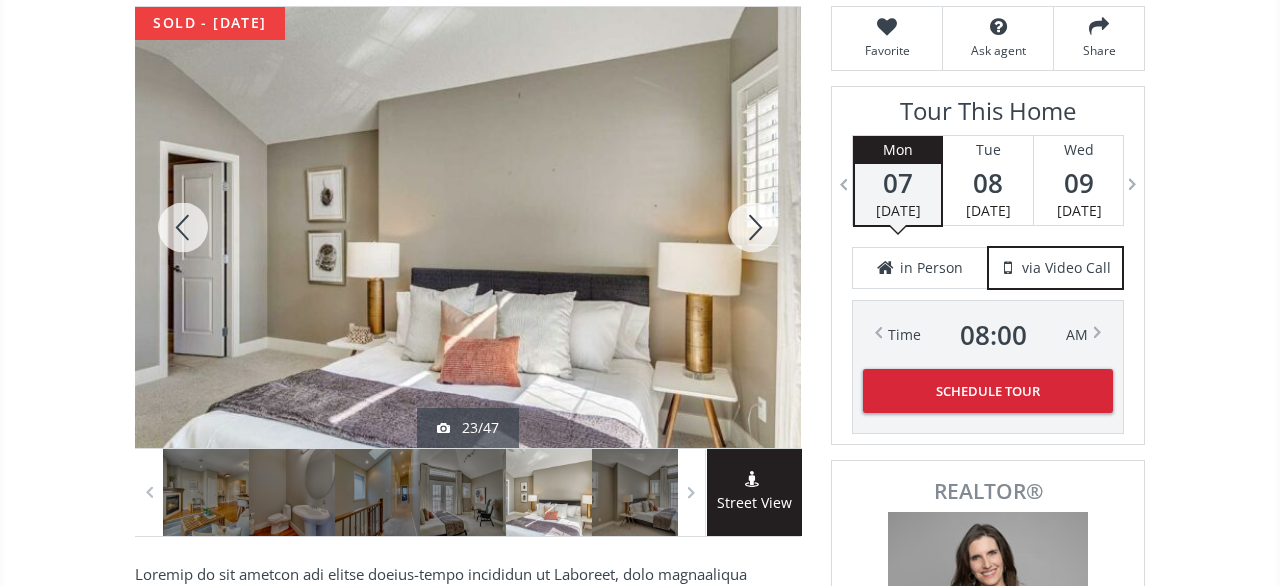 click at bounding box center [753, 227] 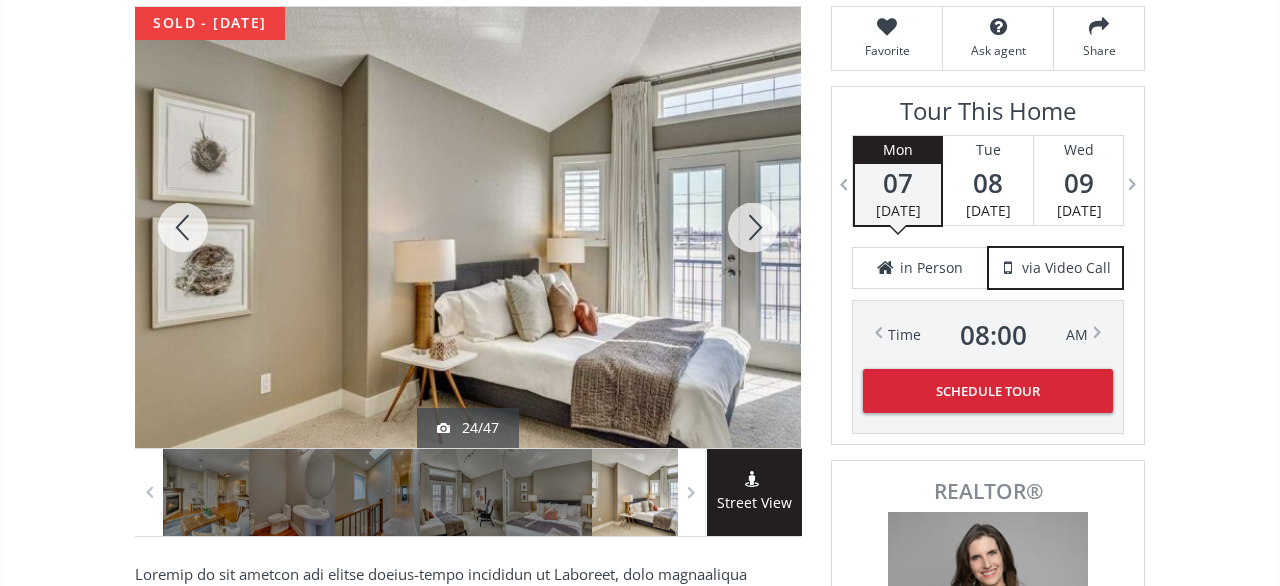 click at bounding box center (753, 227) 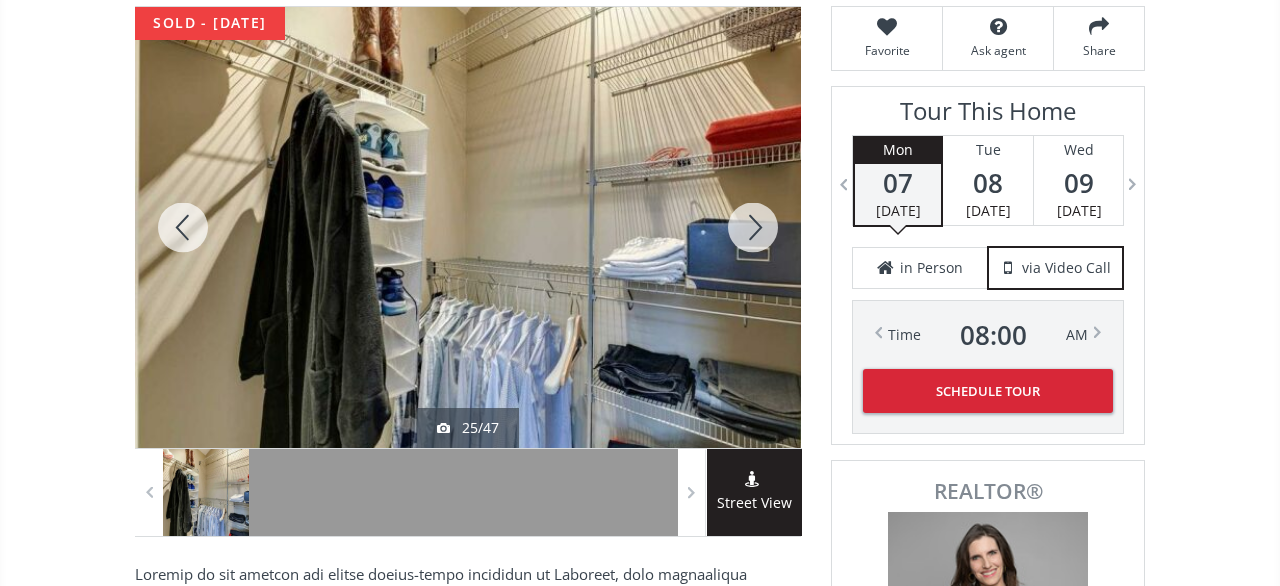 click at bounding box center (753, 227) 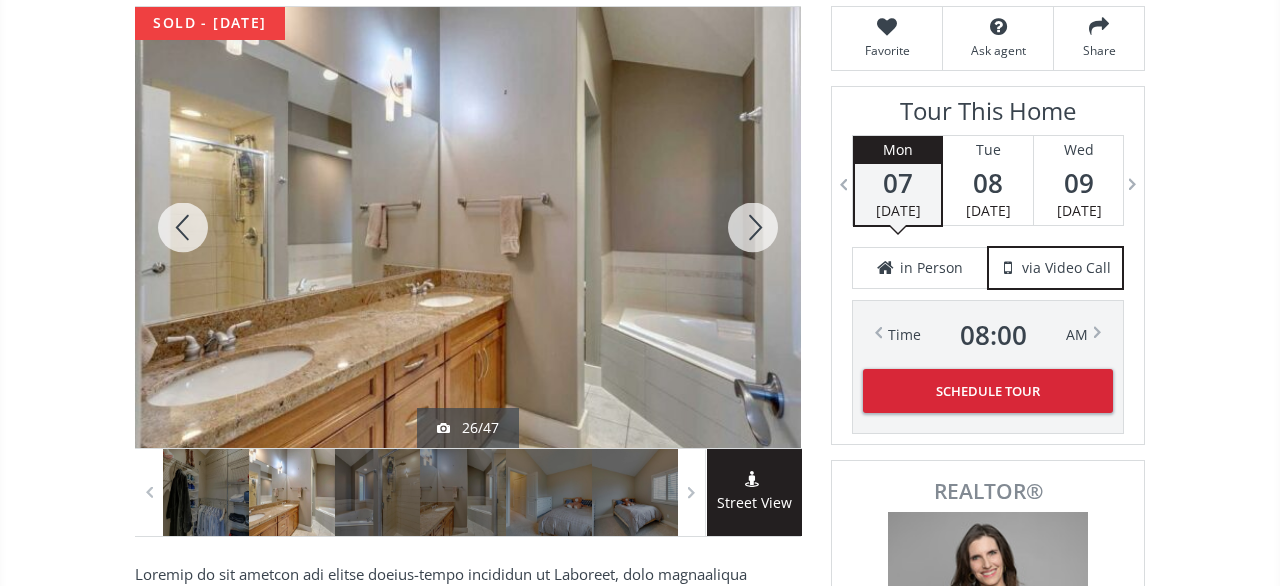 click at bounding box center (753, 227) 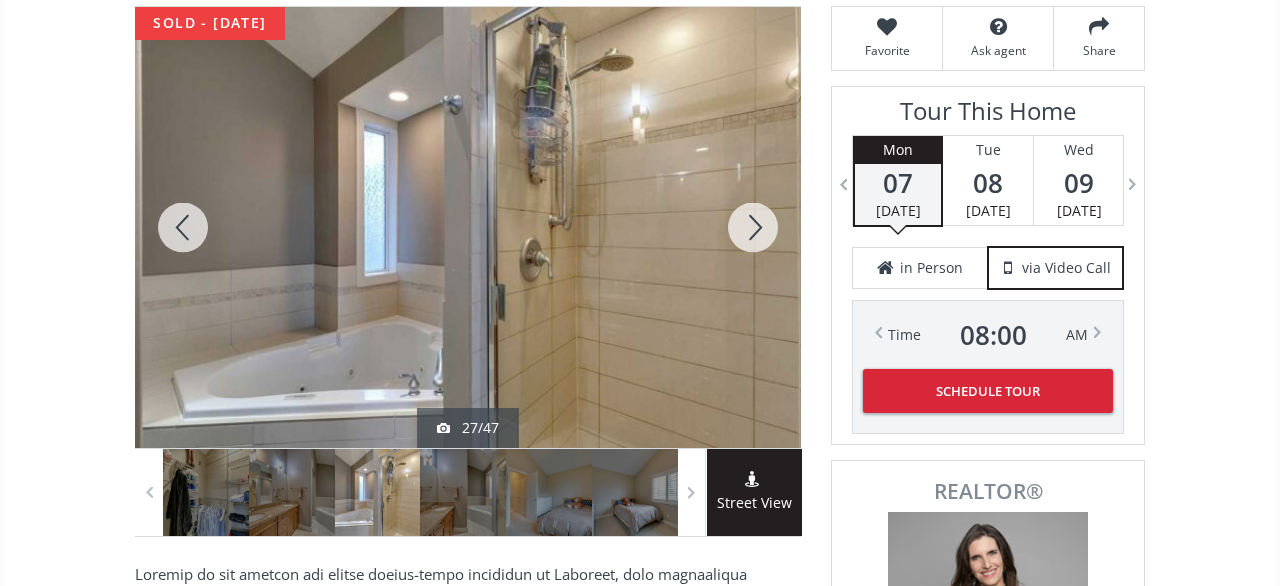 click at bounding box center [753, 227] 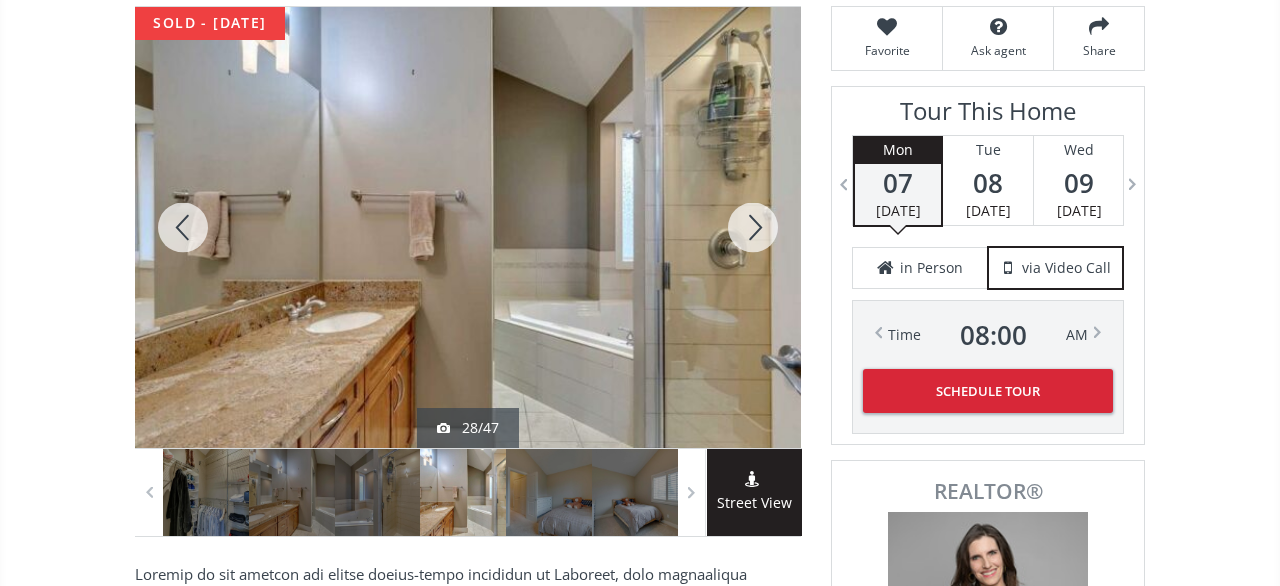 click at bounding box center (753, 227) 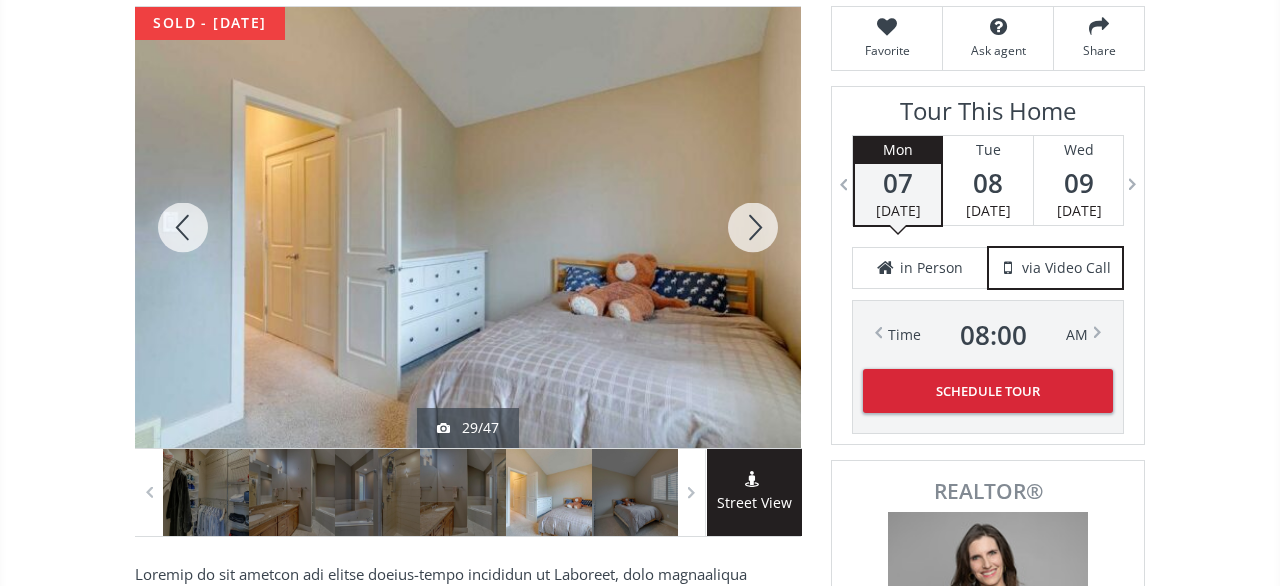 click at bounding box center (753, 227) 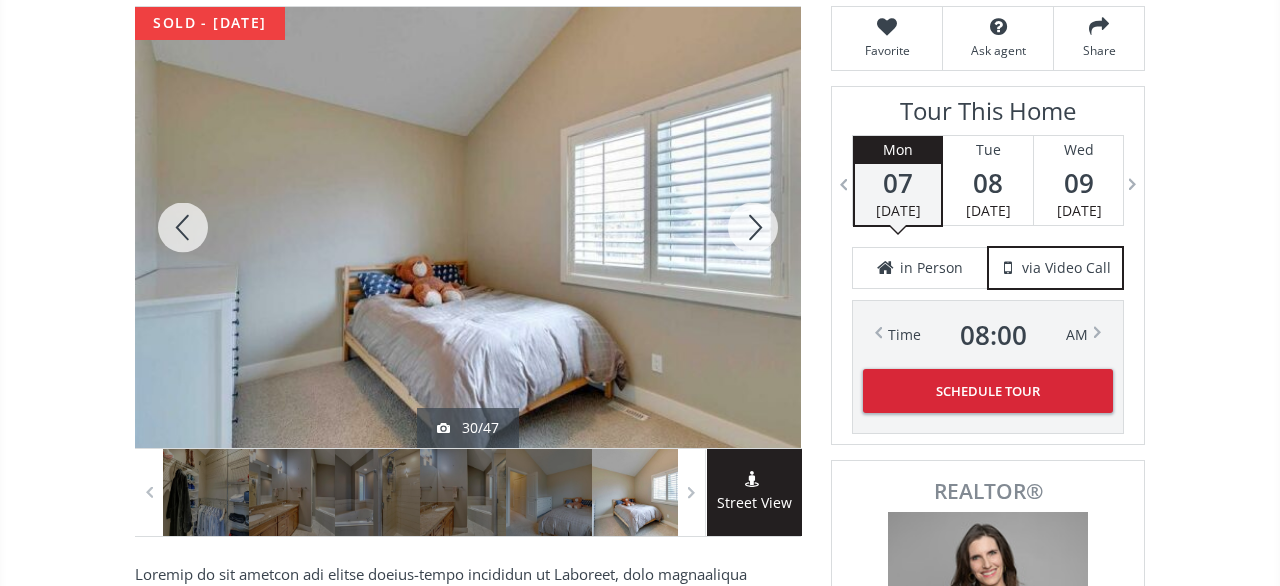 click at bounding box center (753, 227) 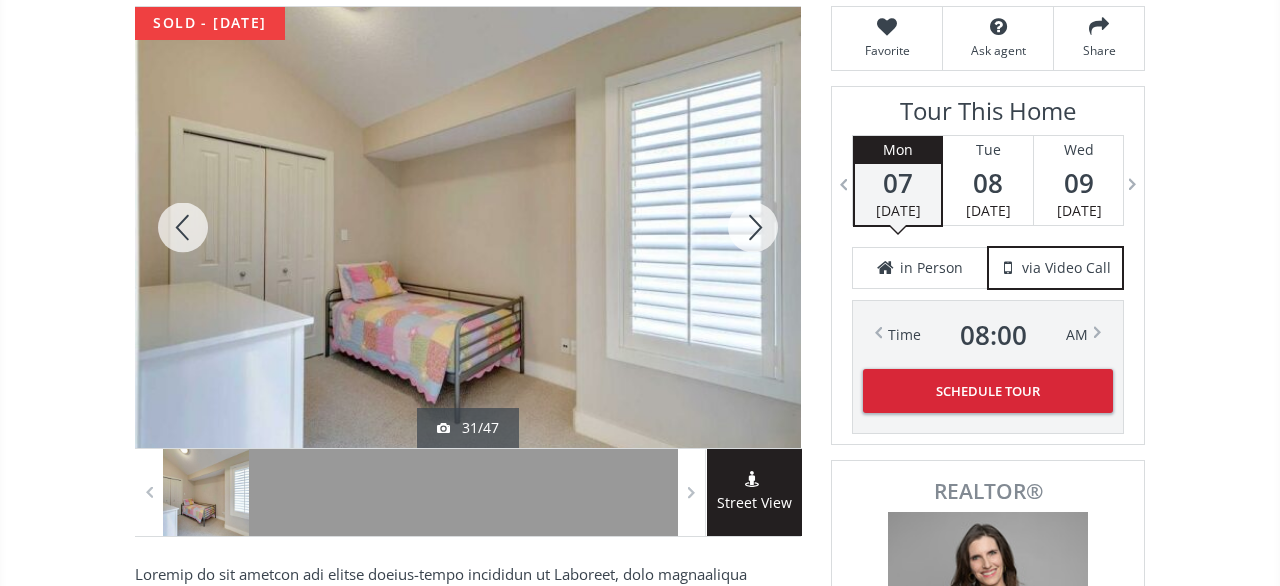 click at bounding box center [753, 227] 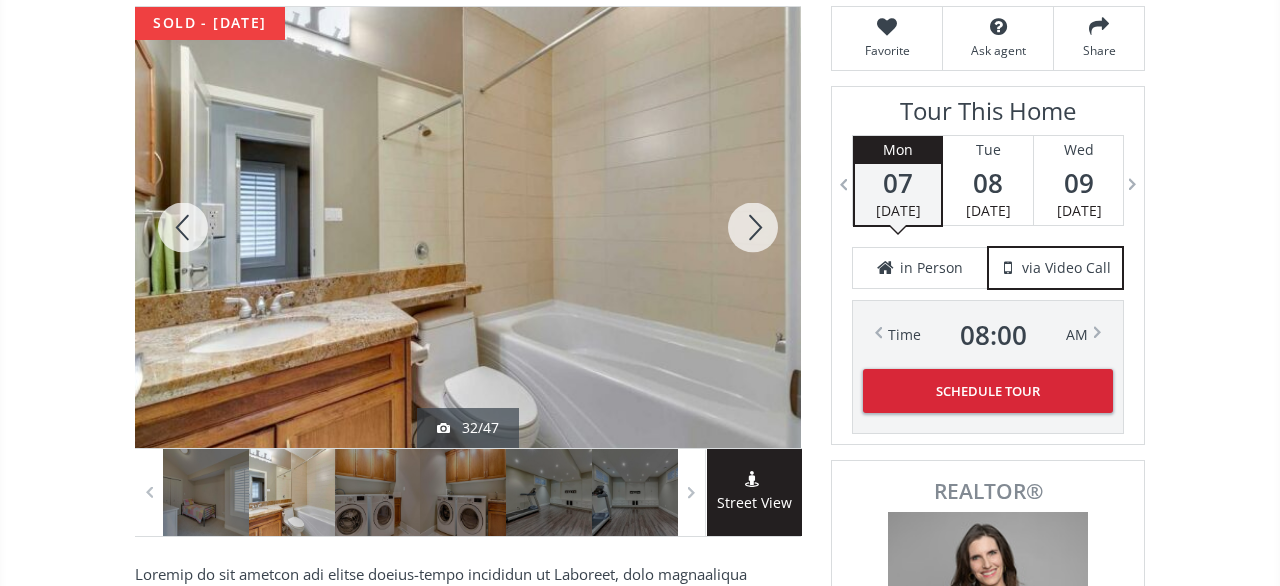 click at bounding box center (753, 227) 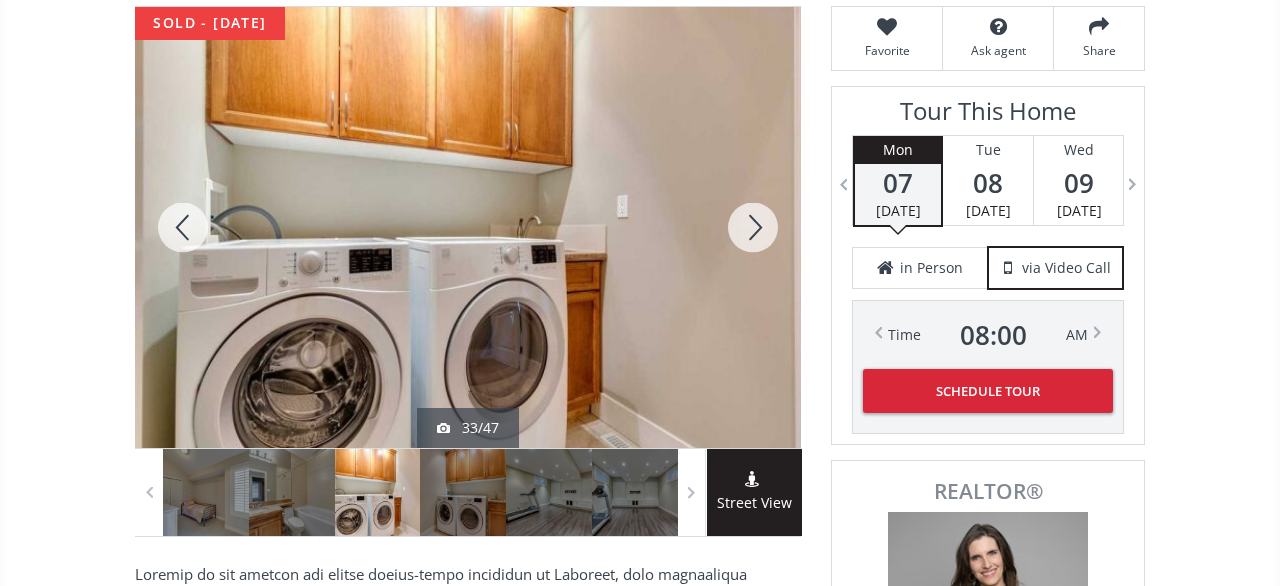 click at bounding box center [753, 227] 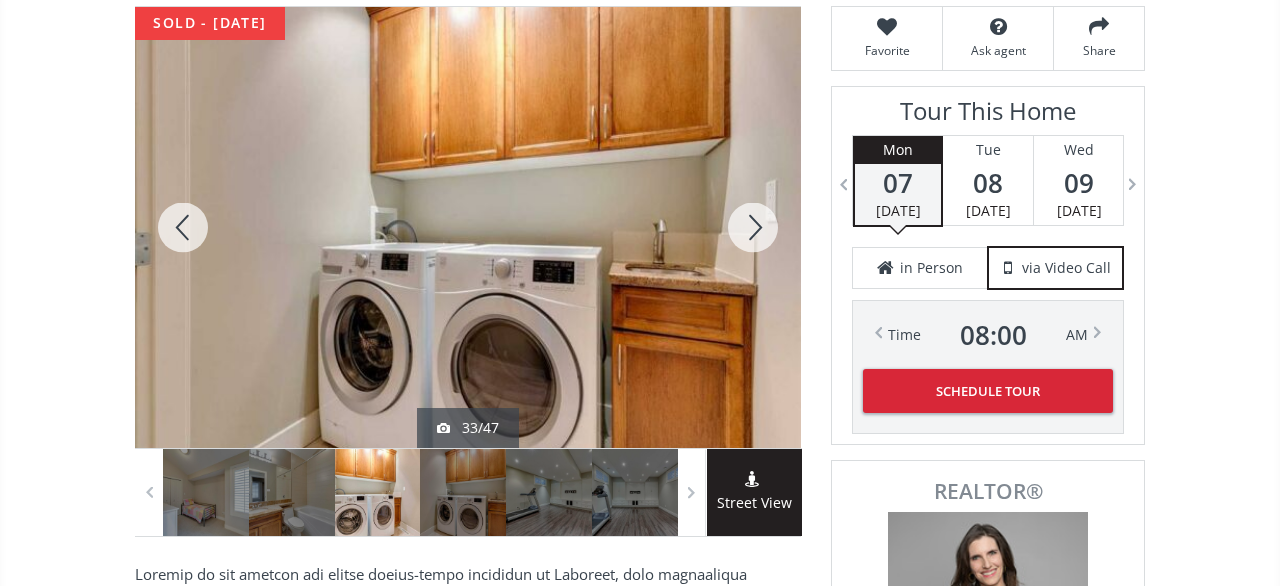 click at bounding box center [753, 227] 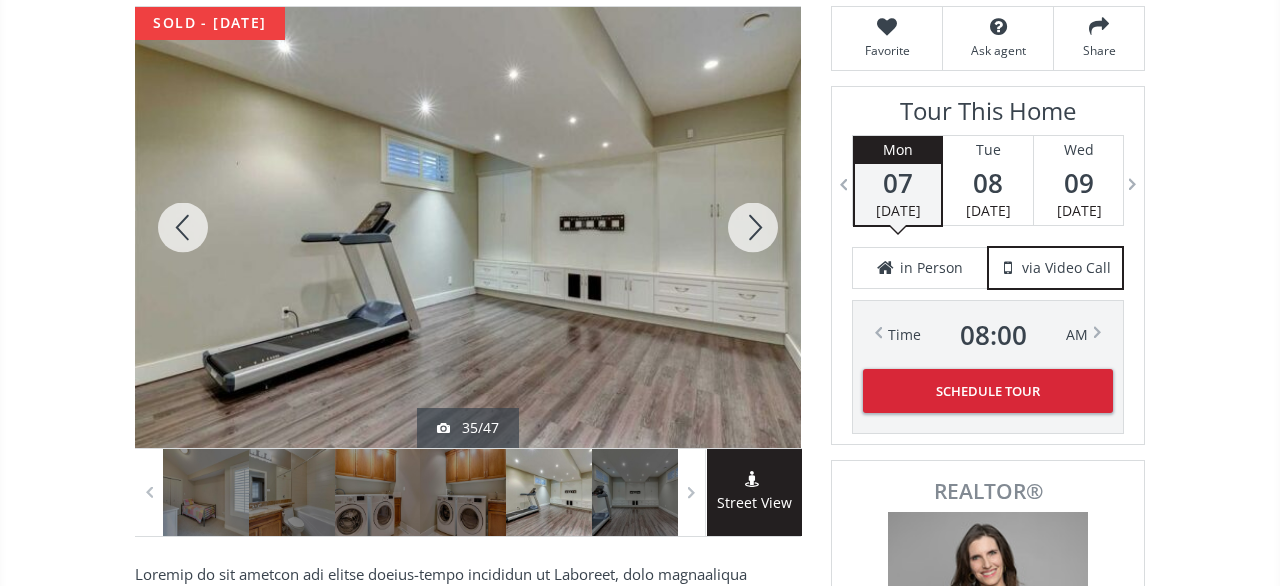 click at bounding box center [753, 227] 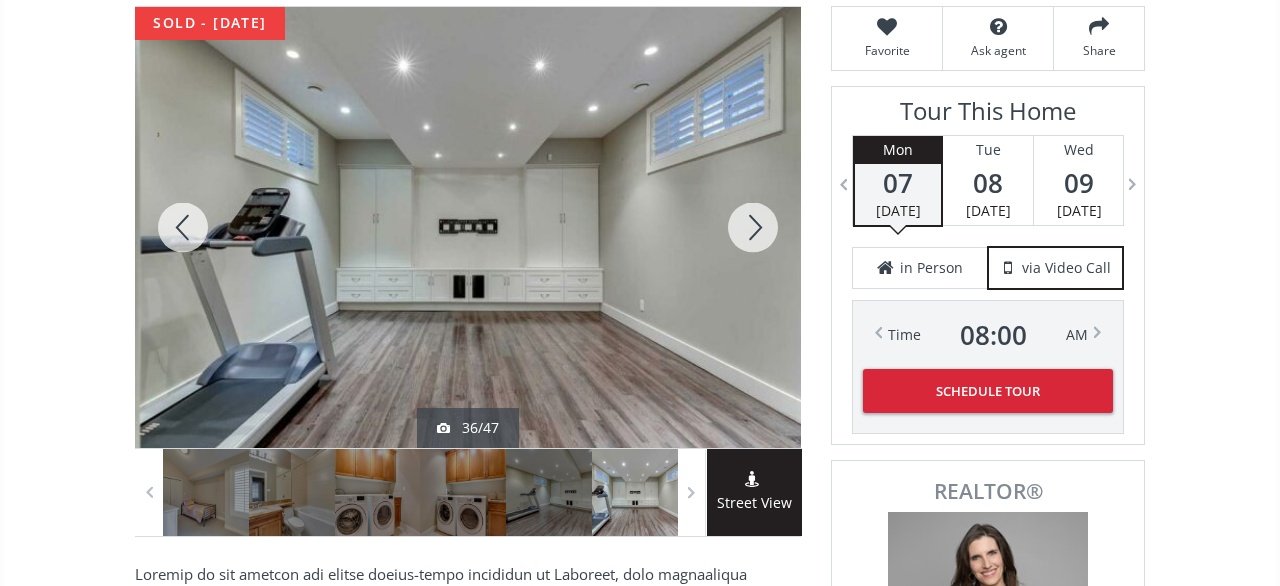 click at bounding box center (753, 227) 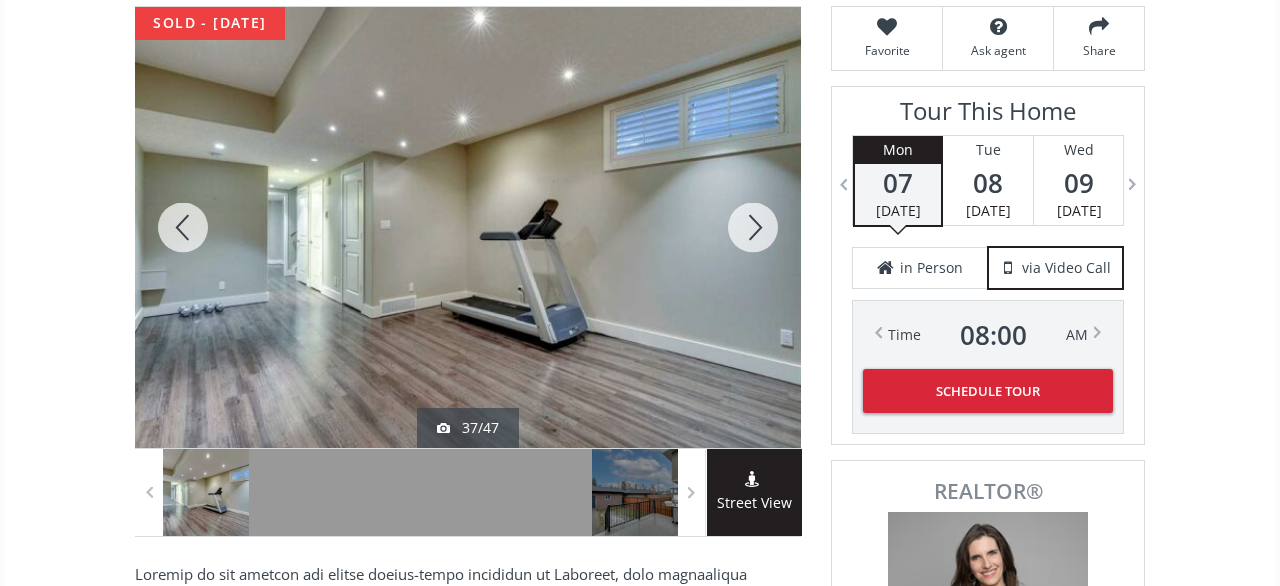 click at bounding box center [753, 227] 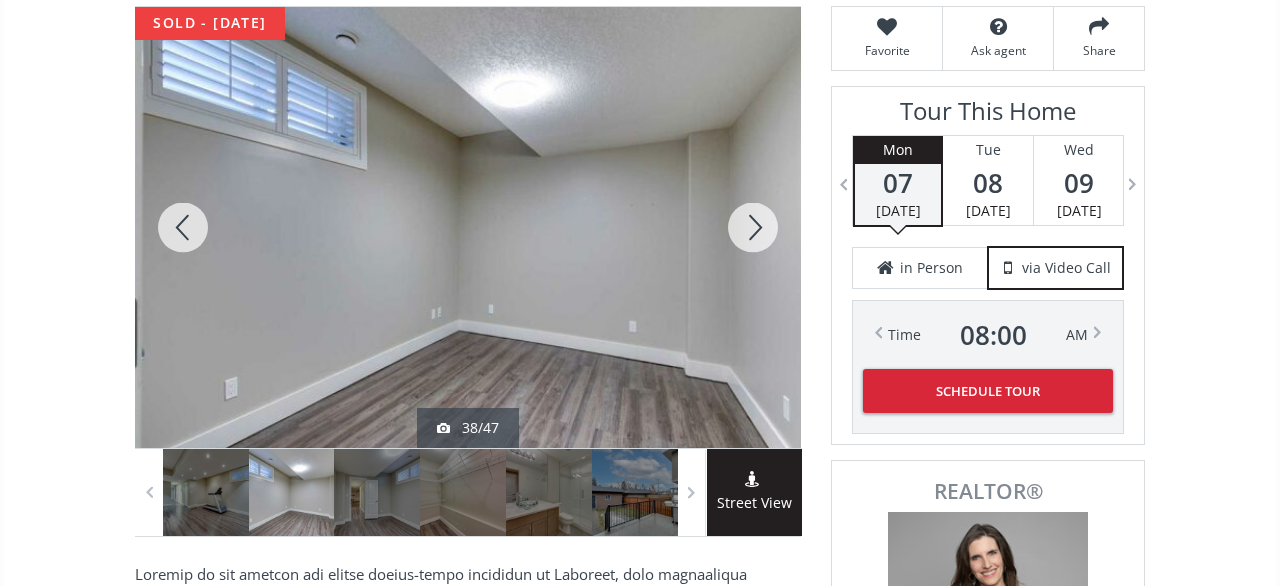 click at bounding box center (753, 227) 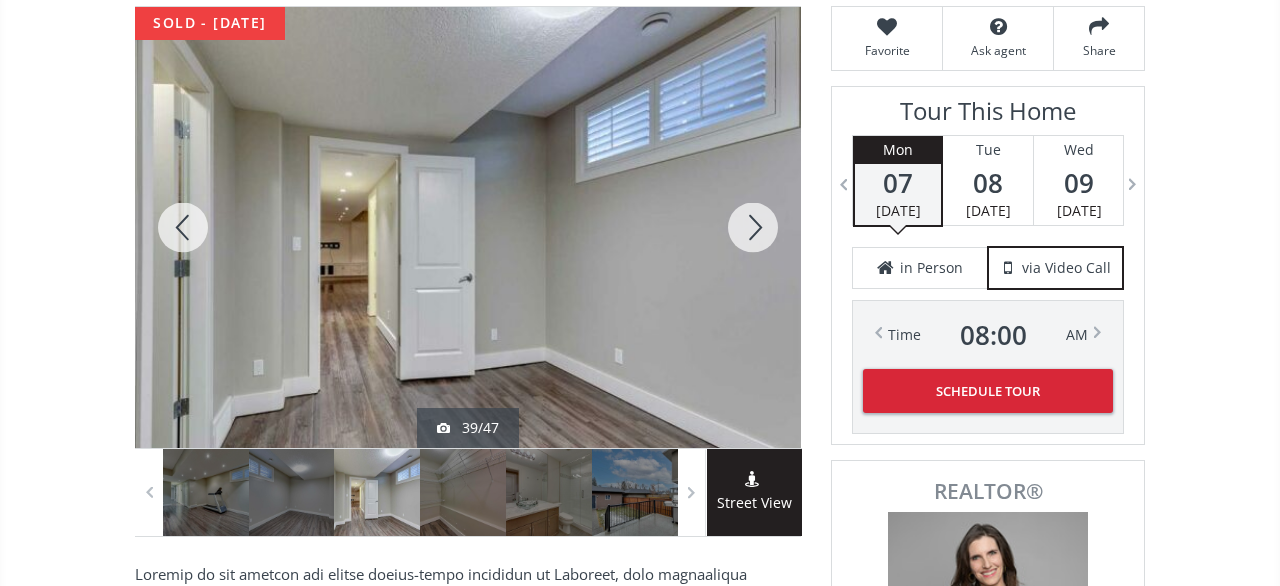 click at bounding box center (753, 227) 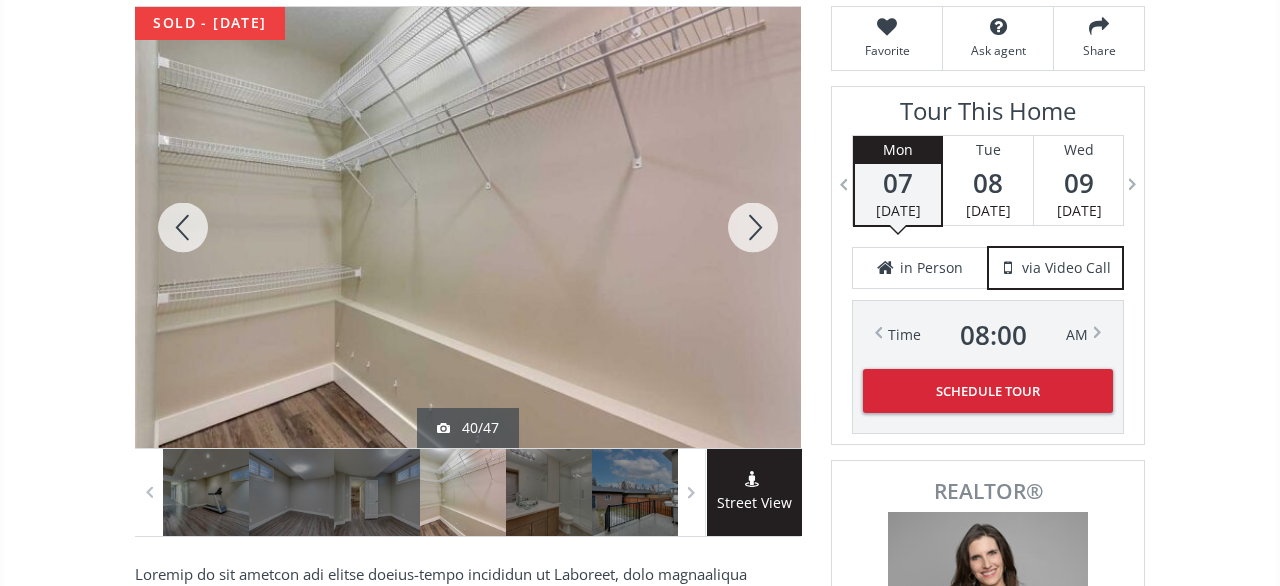 click at bounding box center [753, 227] 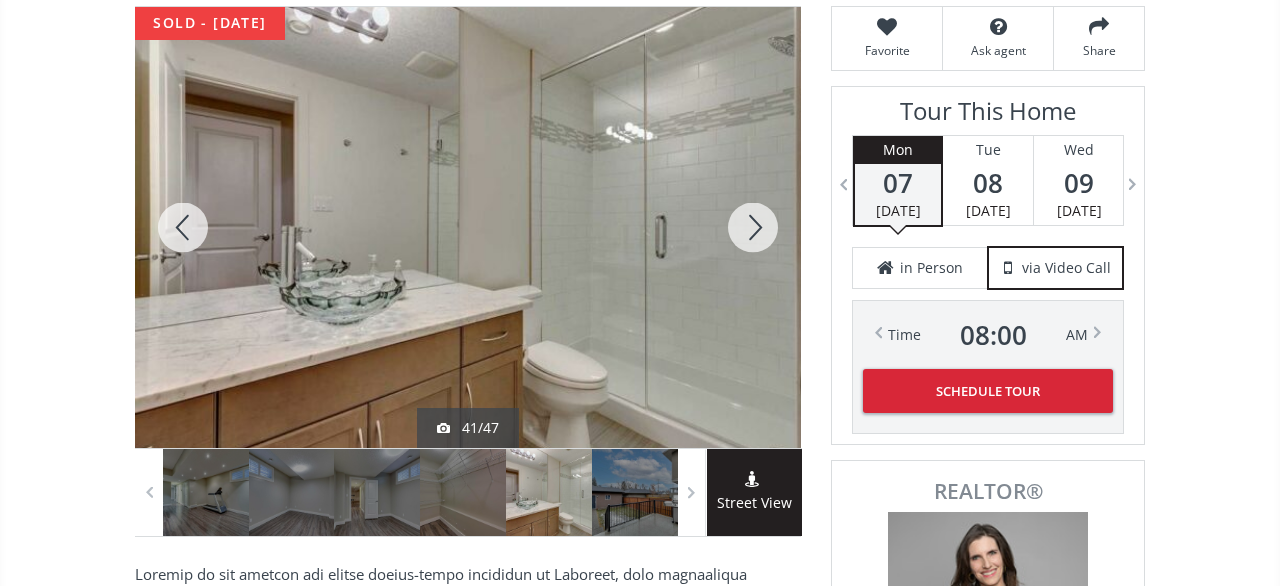 click at bounding box center (753, 227) 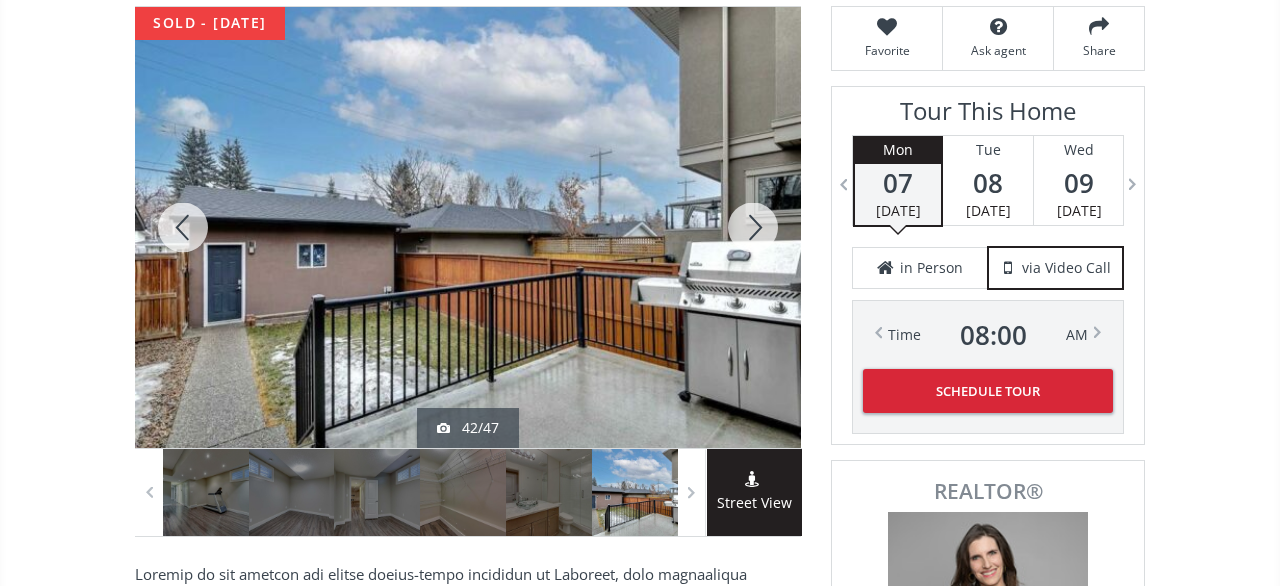 click at bounding box center (753, 227) 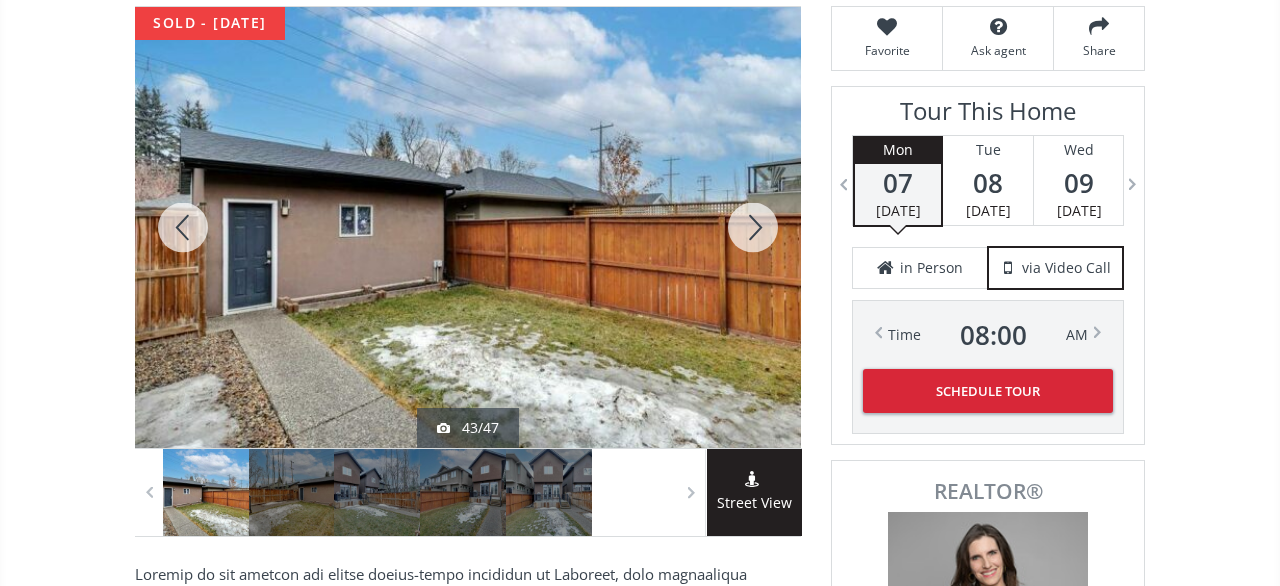 click at bounding box center (753, 227) 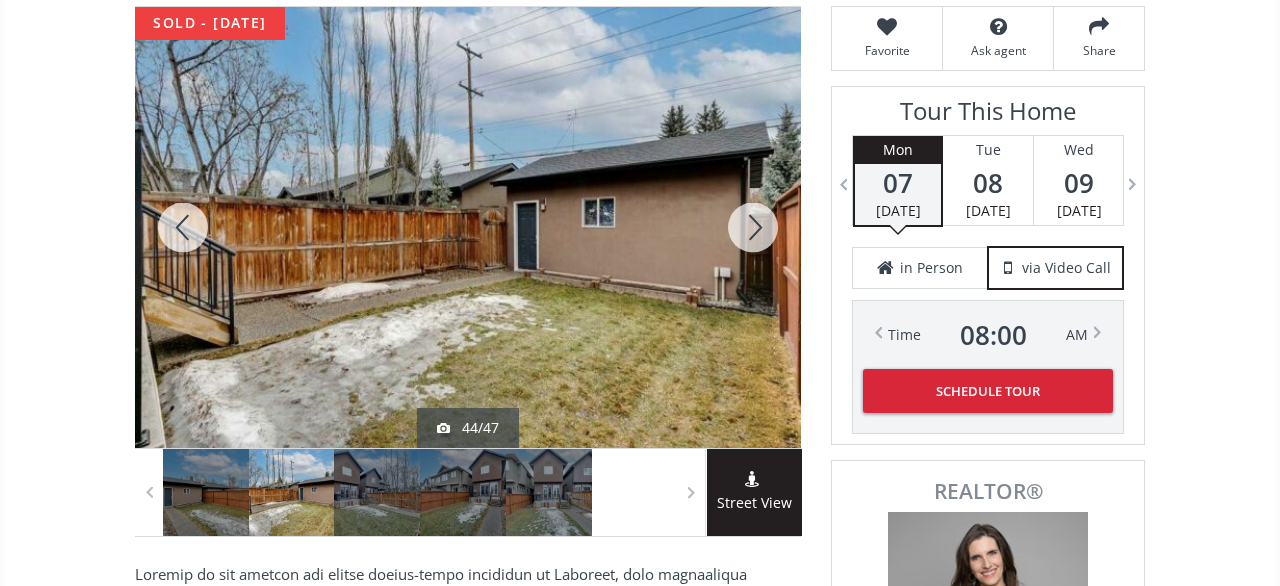 click at bounding box center [753, 227] 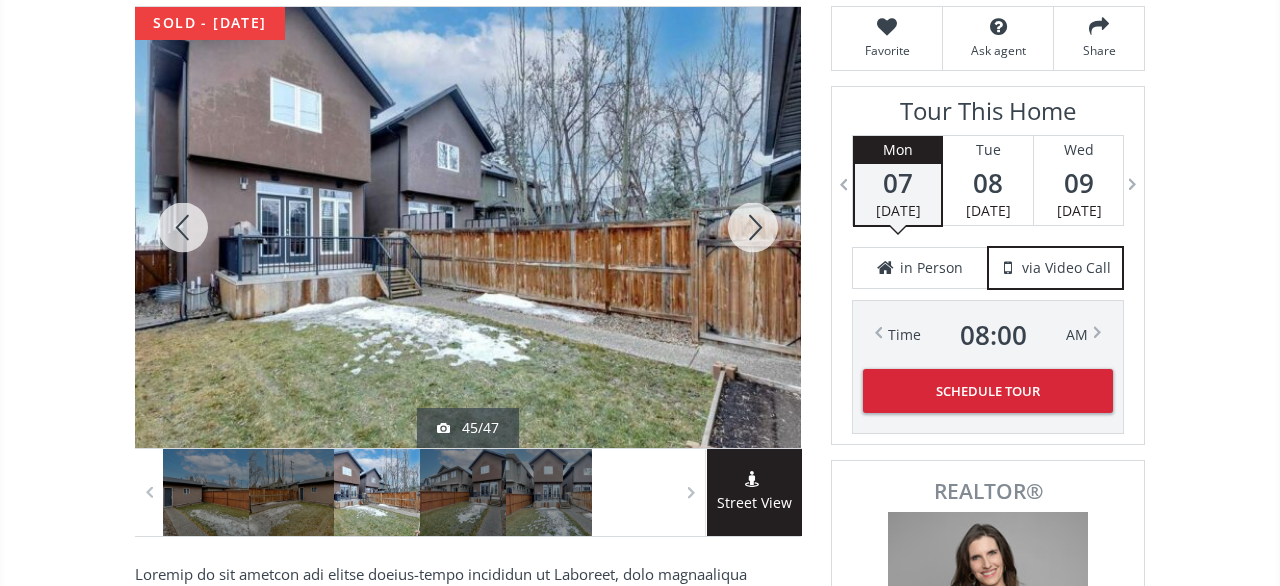 click at bounding box center (753, 227) 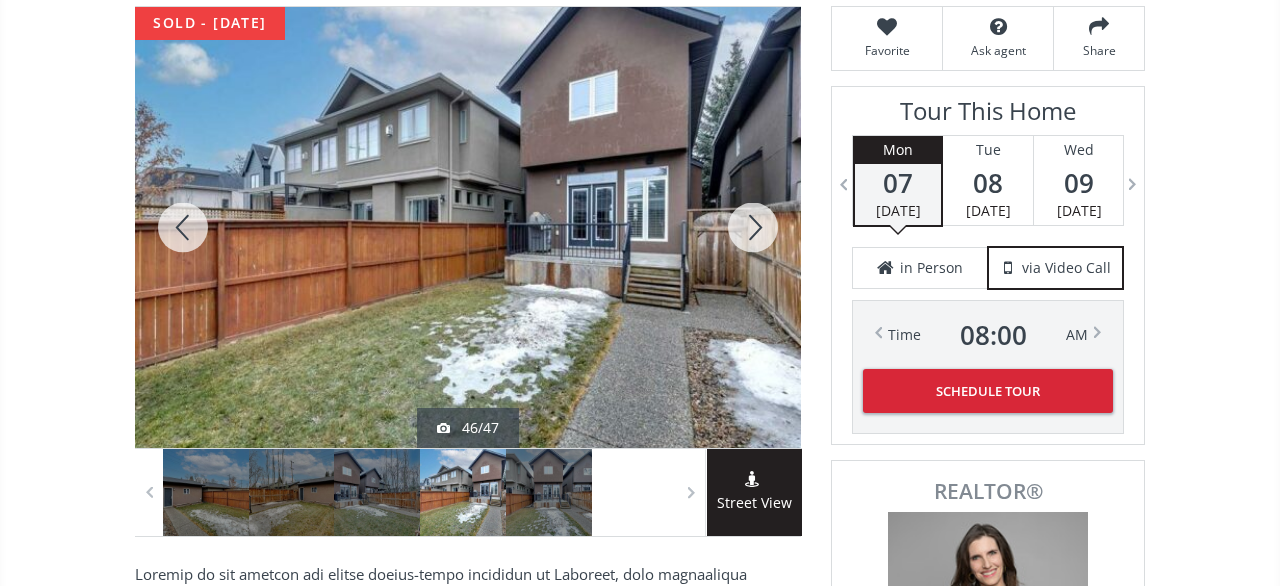 click at bounding box center (753, 227) 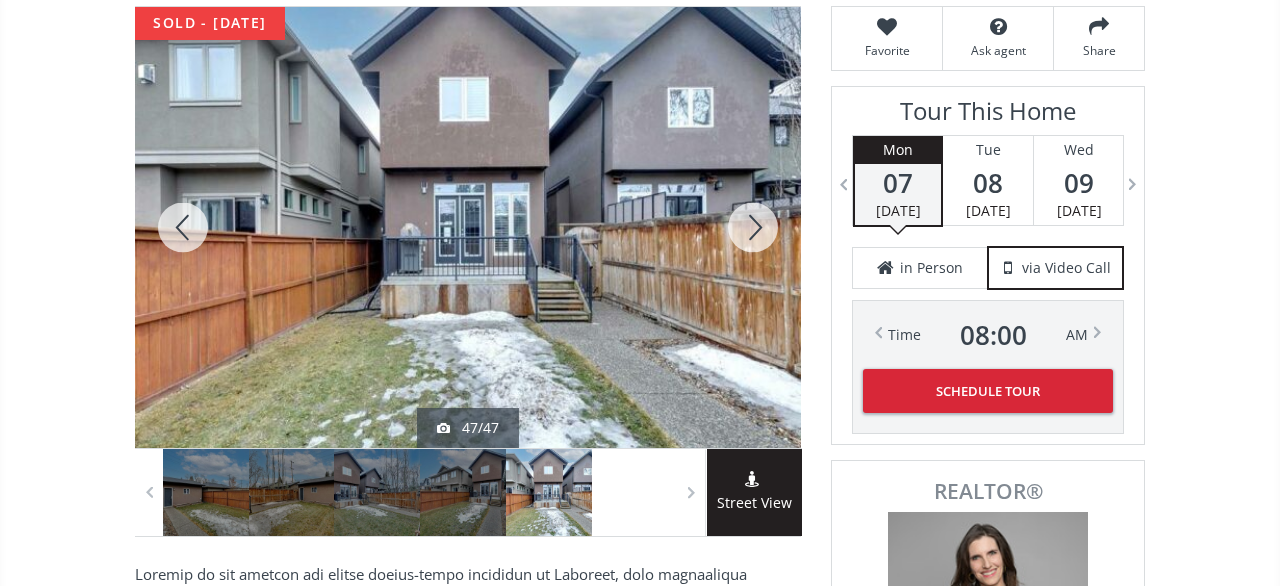 click at bounding box center (753, 227) 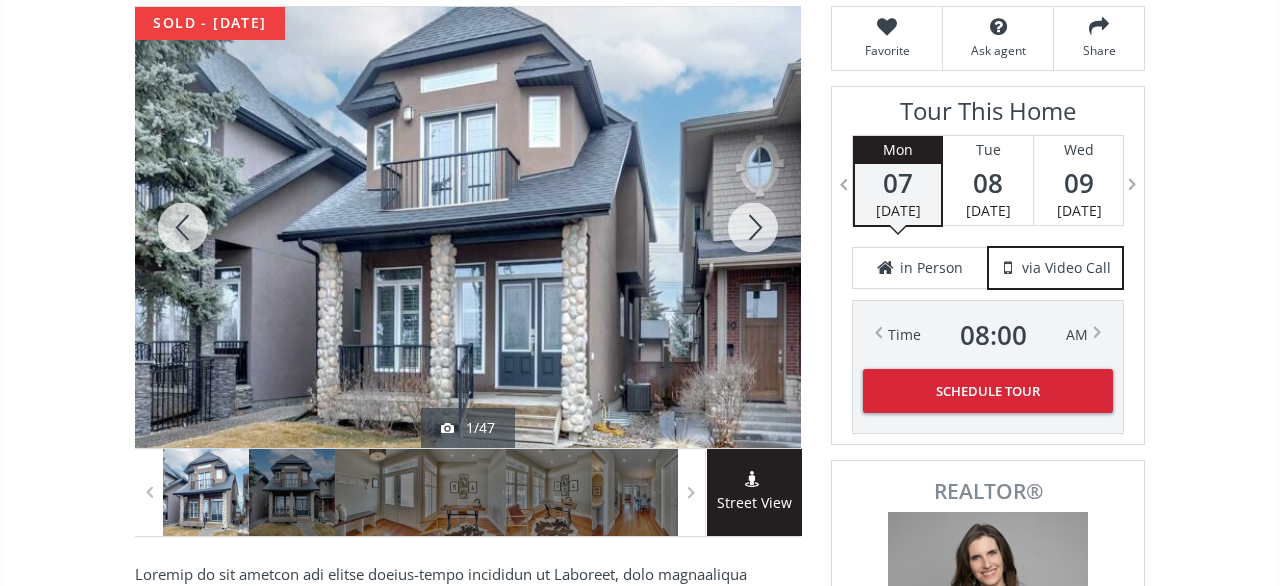 click at bounding box center [753, 227] 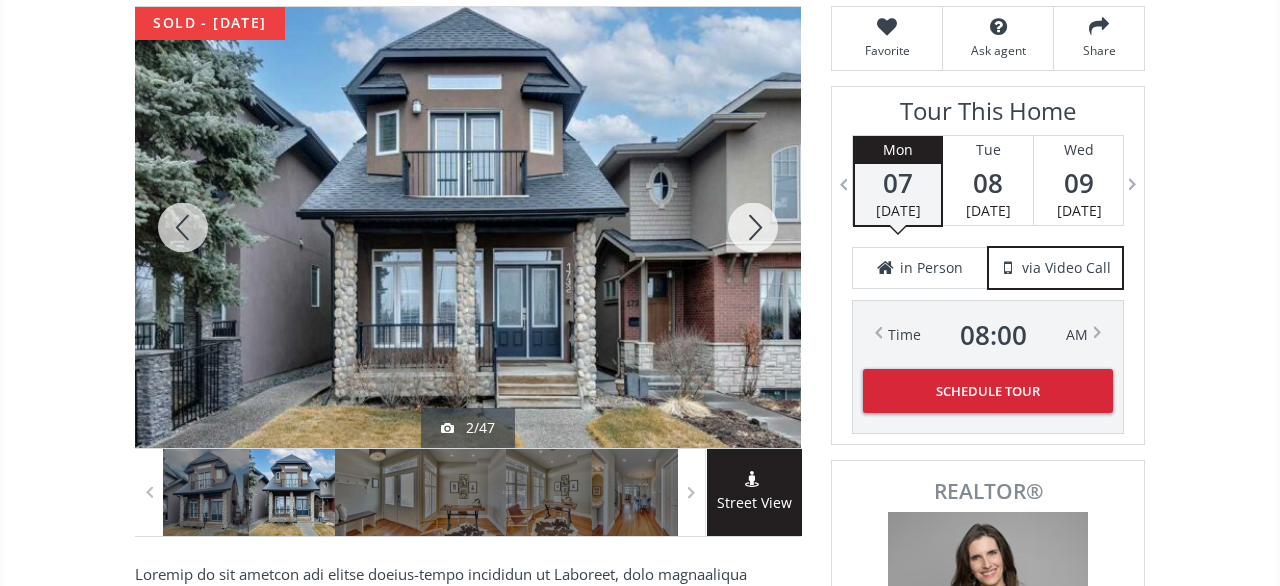 scroll, scrollTop: 0, scrollLeft: 0, axis: both 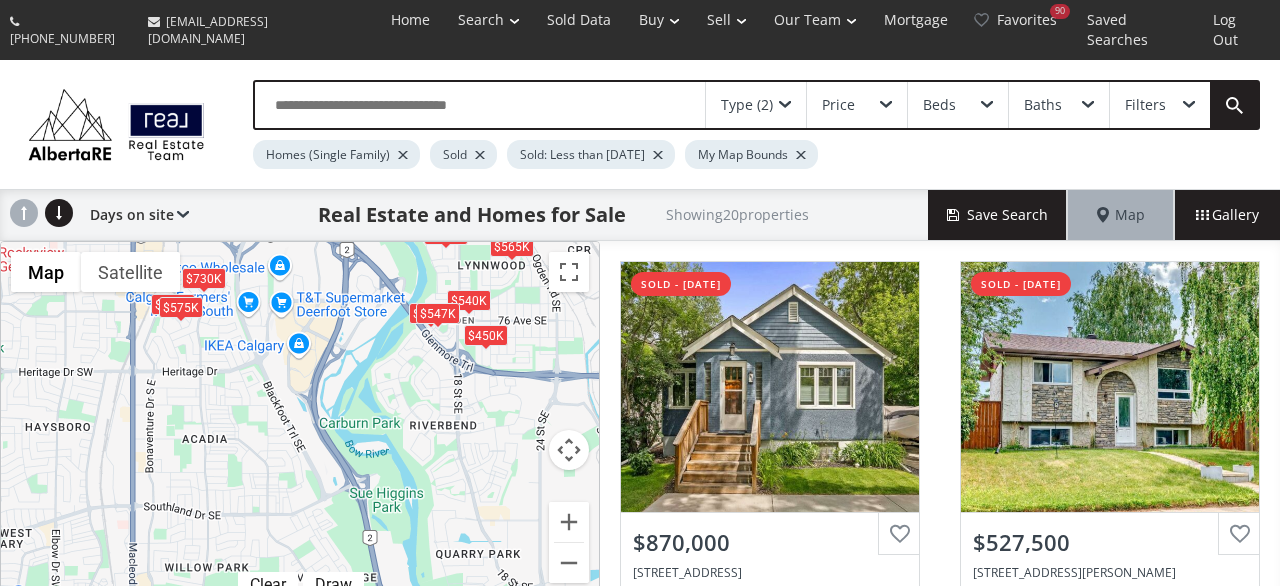 drag, startPoint x: 417, startPoint y: 517, endPoint x: 424, endPoint y: 248, distance: 269.09106 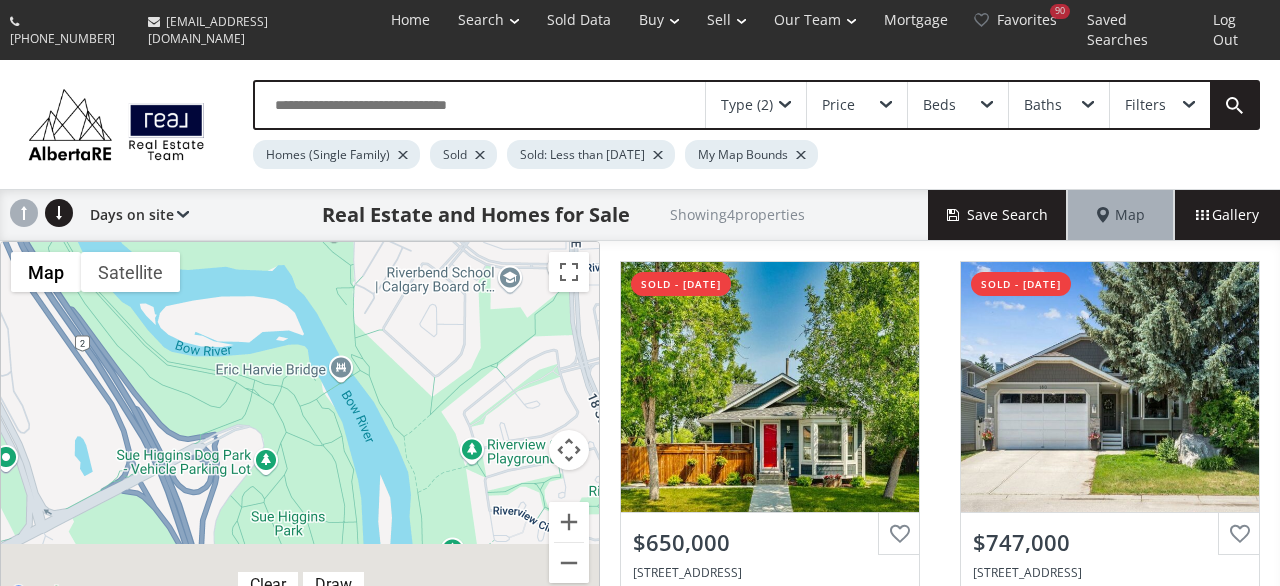 drag, startPoint x: 367, startPoint y: 449, endPoint x: 372, endPoint y: -43, distance: 492.0254 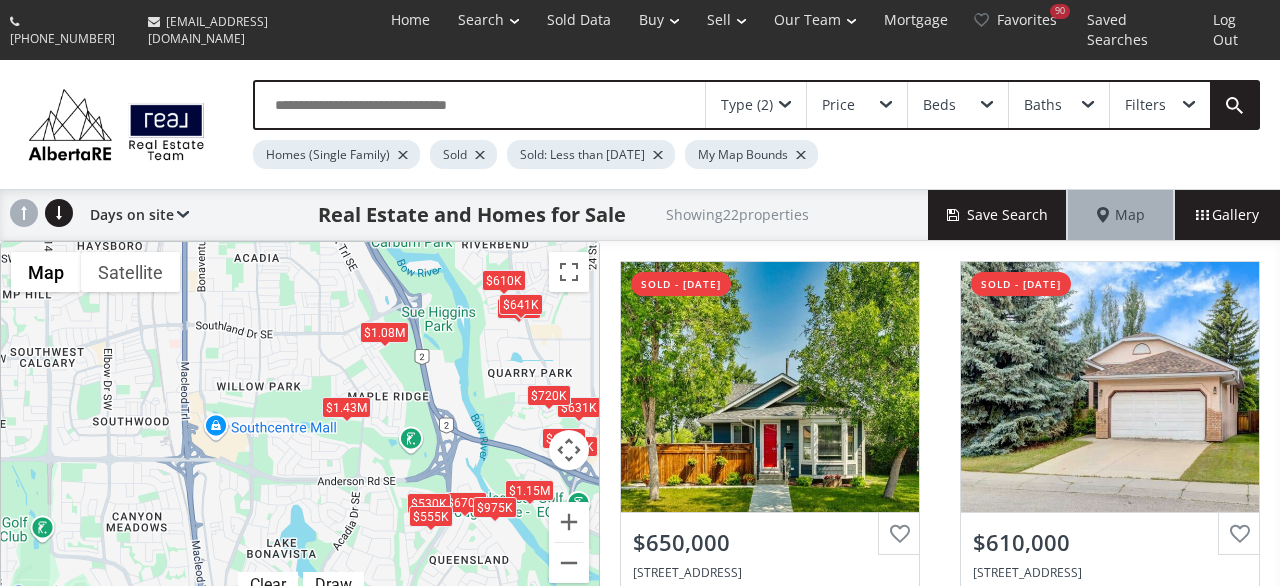 drag, startPoint x: 96, startPoint y: 389, endPoint x: 443, endPoint y: 339, distance: 350.5838 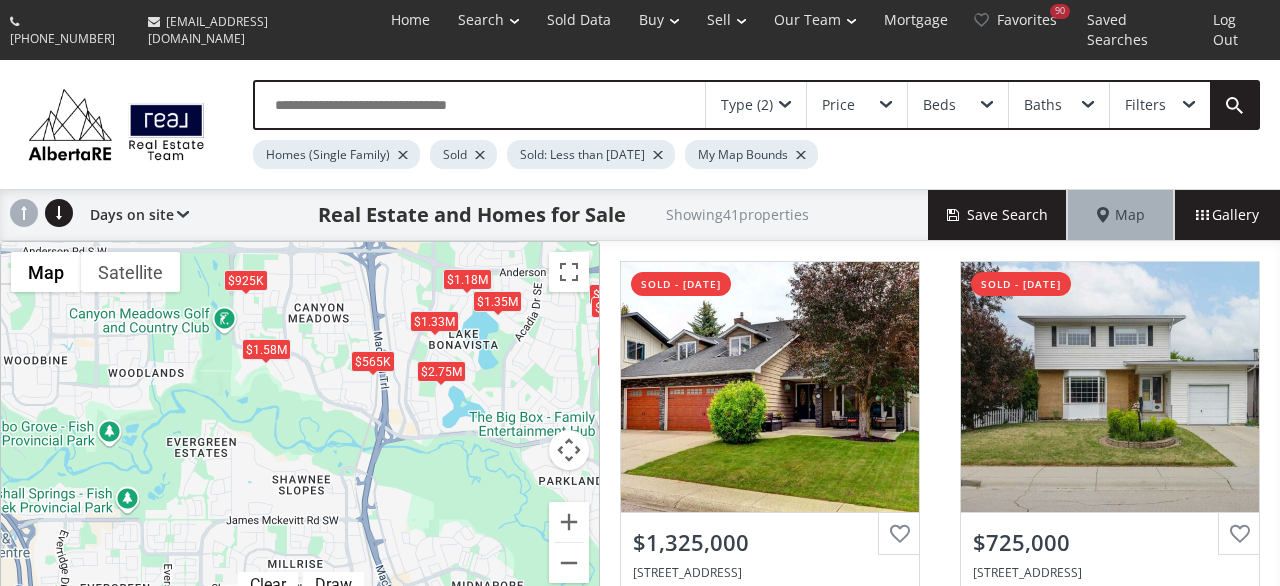 drag, startPoint x: 259, startPoint y: 459, endPoint x: 447, endPoint y: 241, distance: 287.868 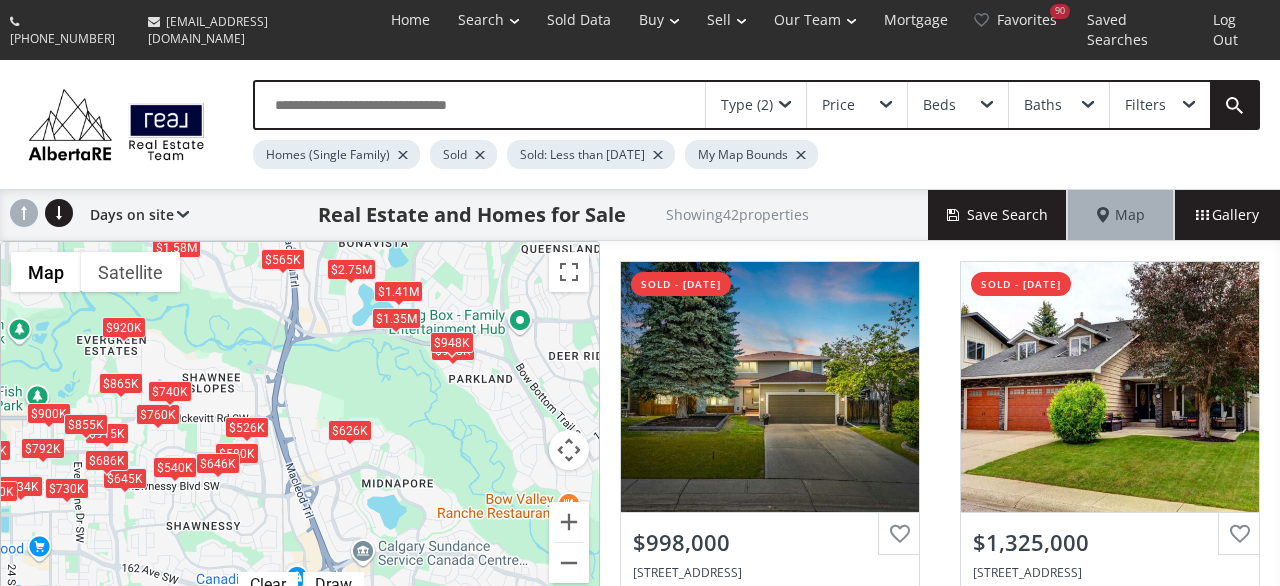 drag, startPoint x: 320, startPoint y: 459, endPoint x: 226, endPoint y: 348, distance: 145.45447 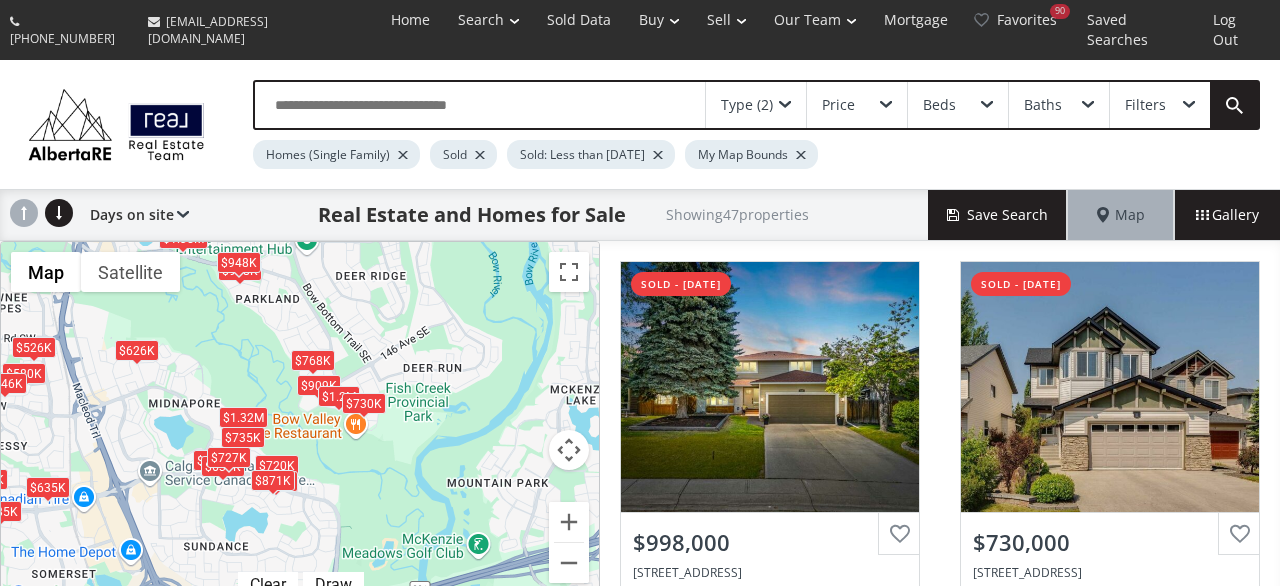 drag, startPoint x: 444, startPoint y: 398, endPoint x: 209, endPoint y: 300, distance: 254.6154 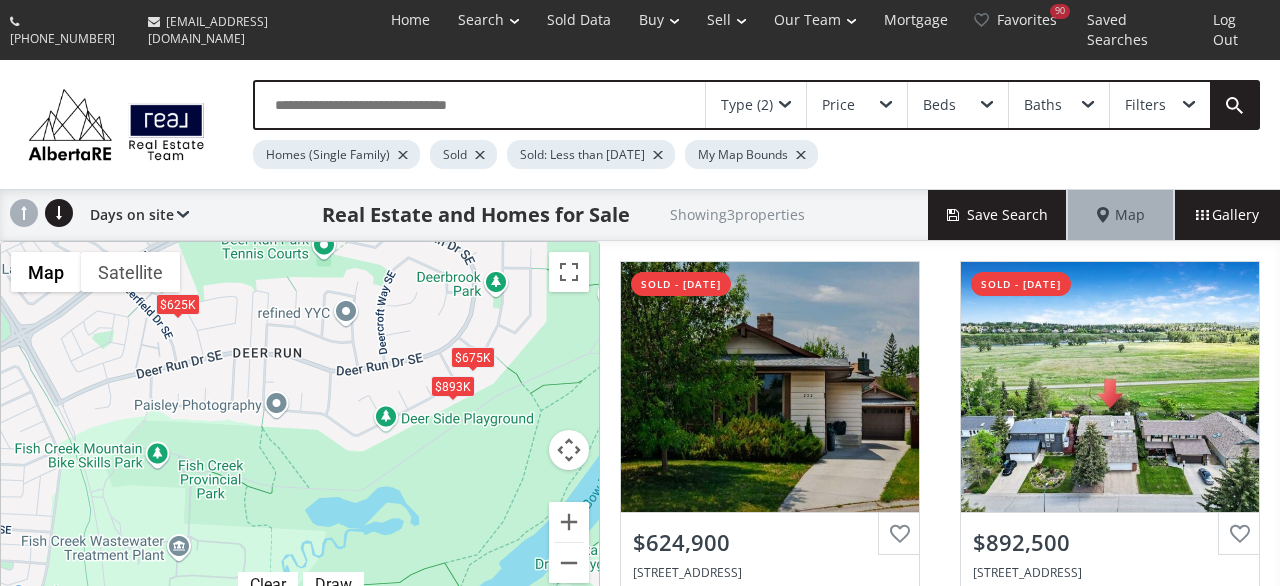 click on "$893K" at bounding box center [453, 386] 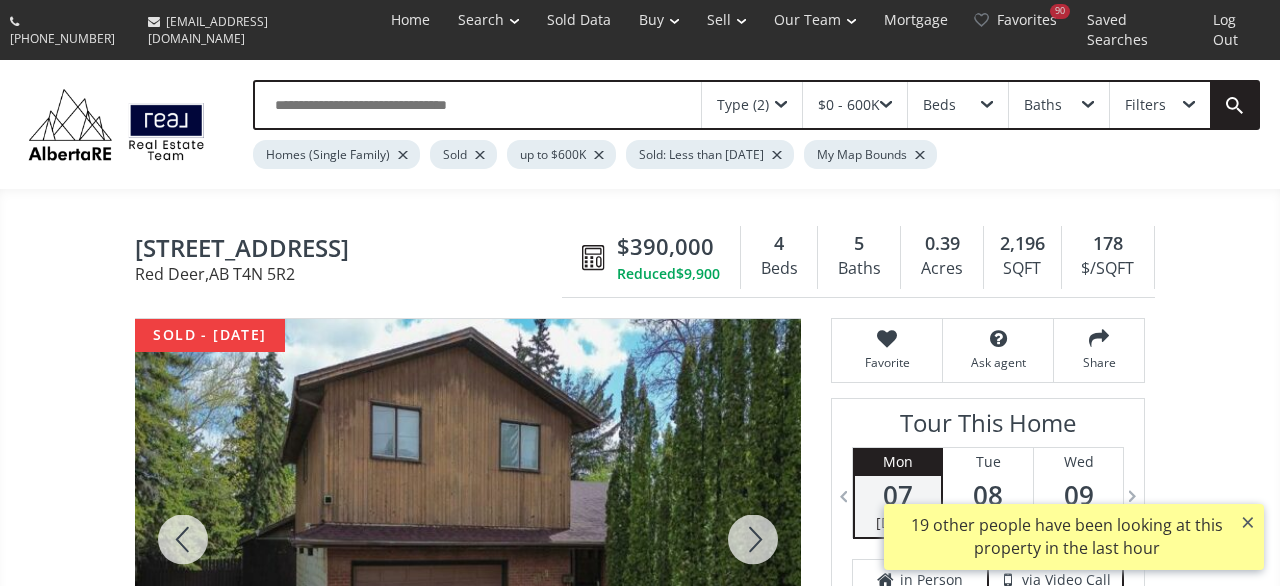 scroll, scrollTop: 0, scrollLeft: 0, axis: both 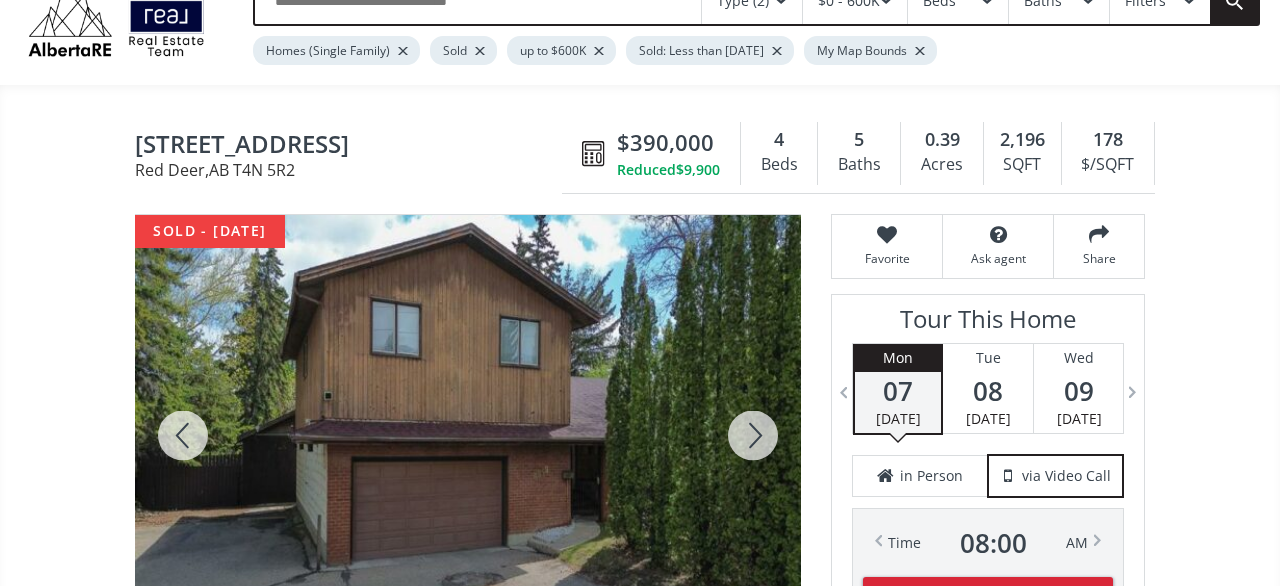 click at bounding box center (753, 435) 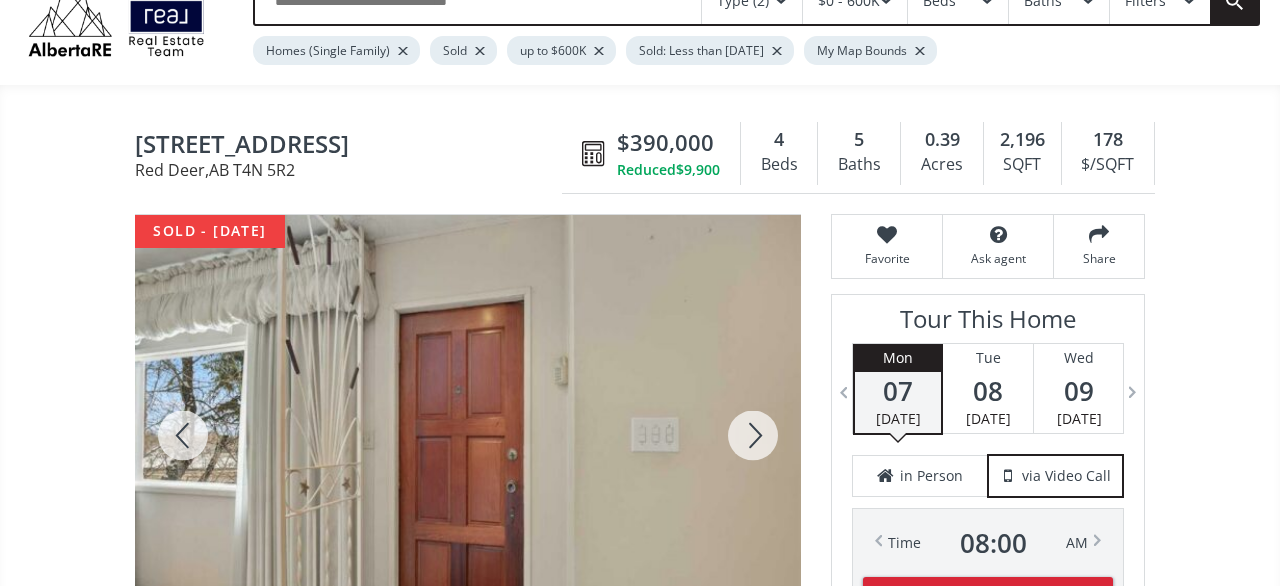 click at bounding box center (753, 435) 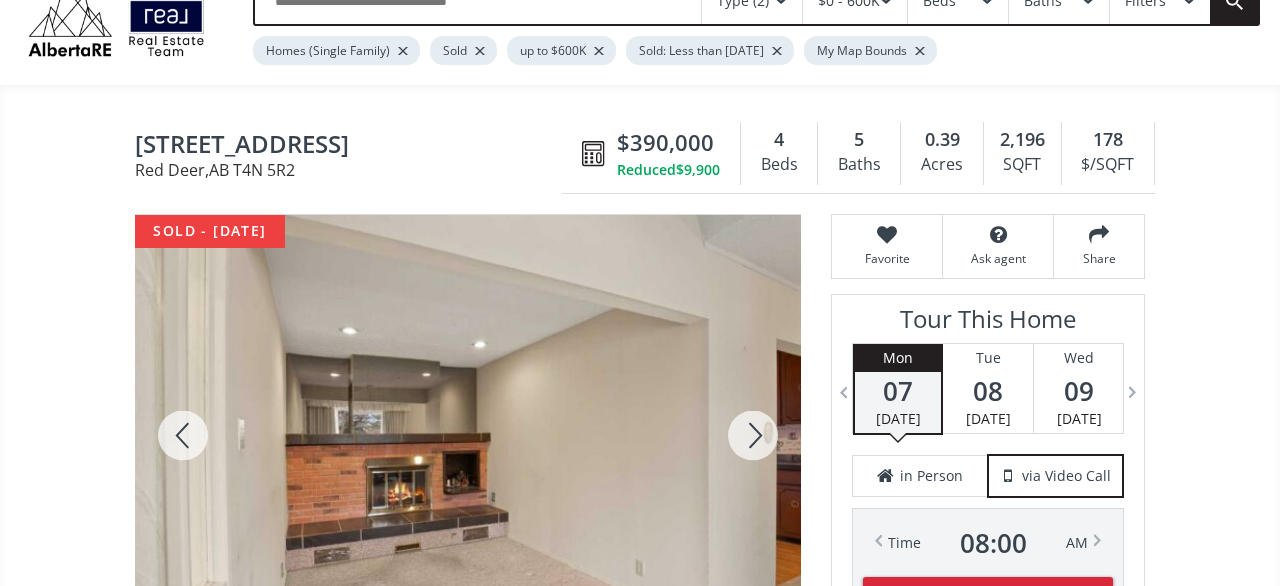 click at bounding box center [753, 435] 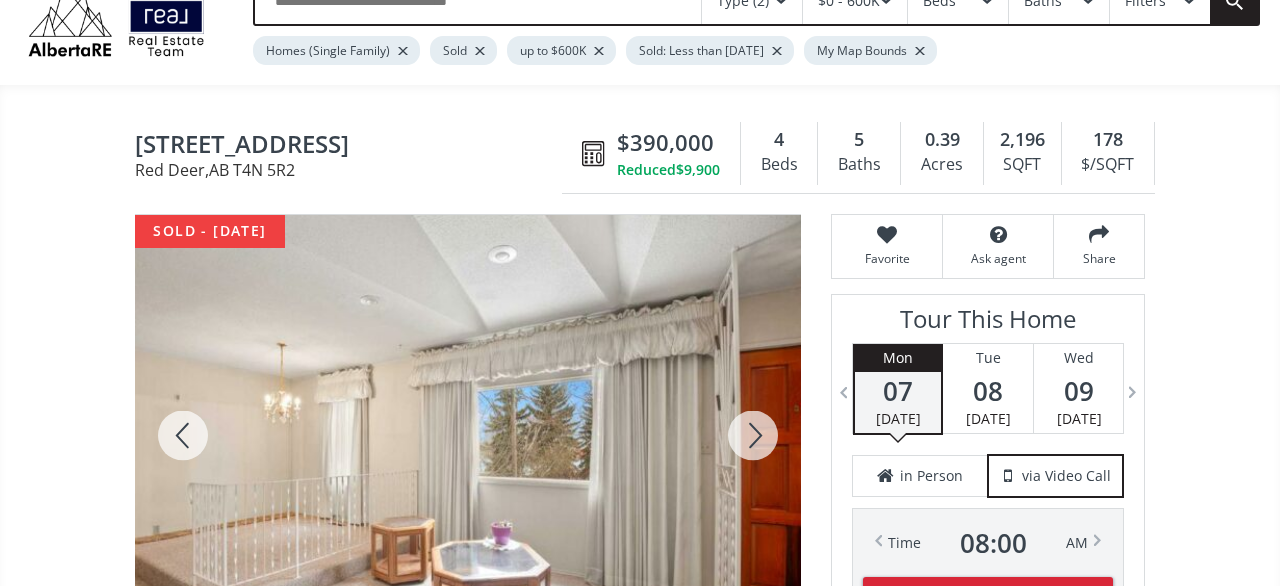 click at bounding box center [753, 435] 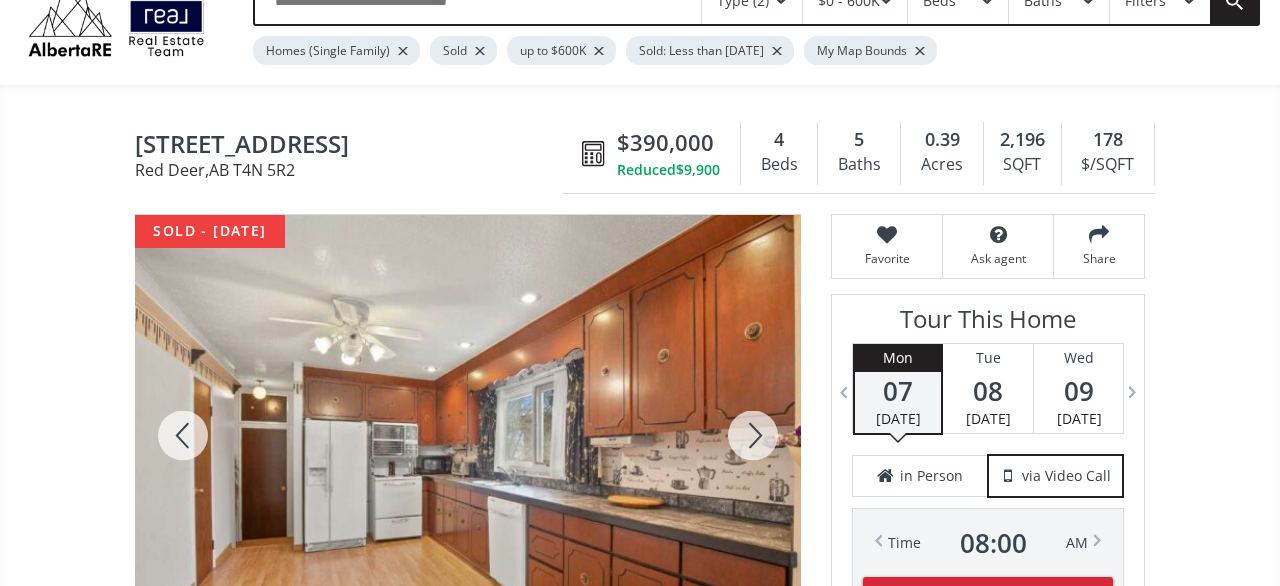 click at bounding box center [753, 435] 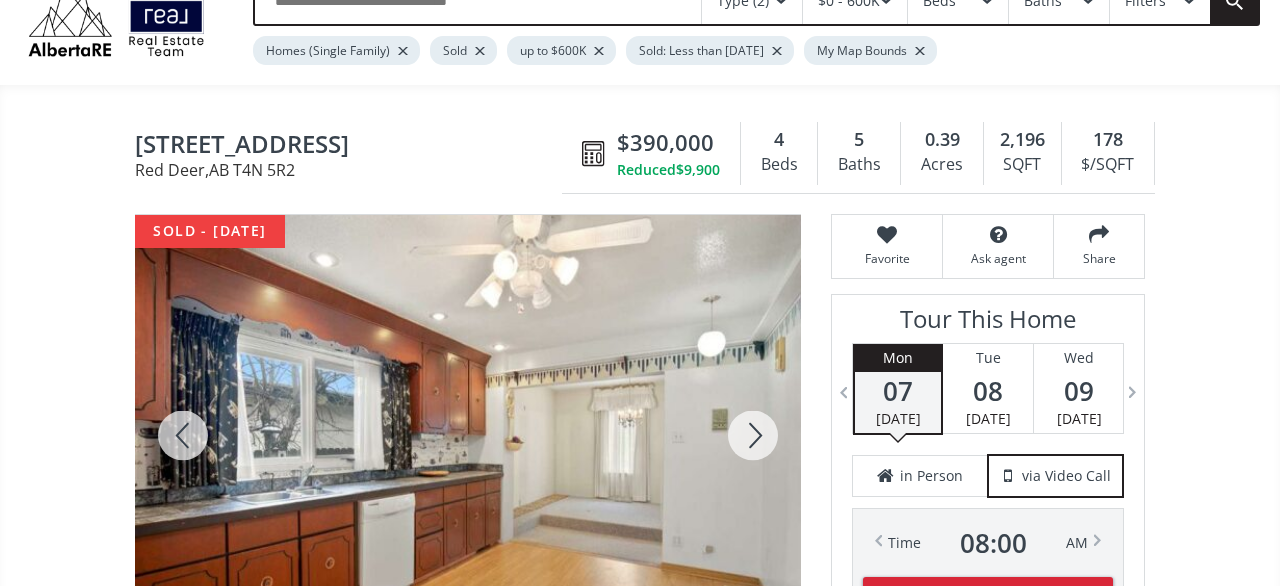 click at bounding box center (753, 435) 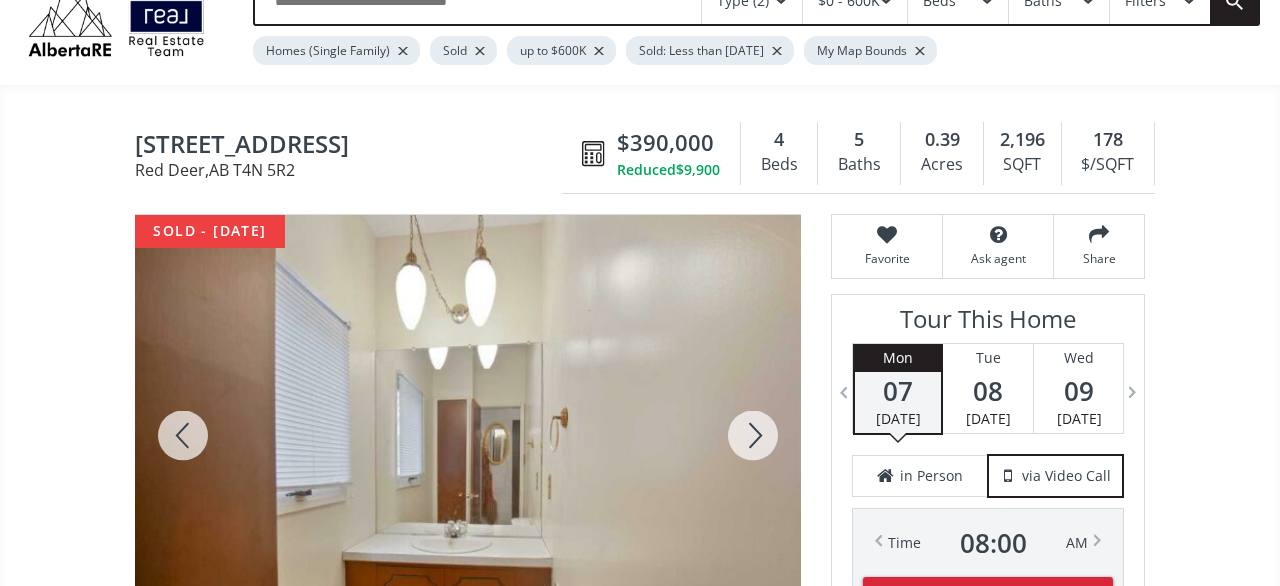 click at bounding box center [753, 435] 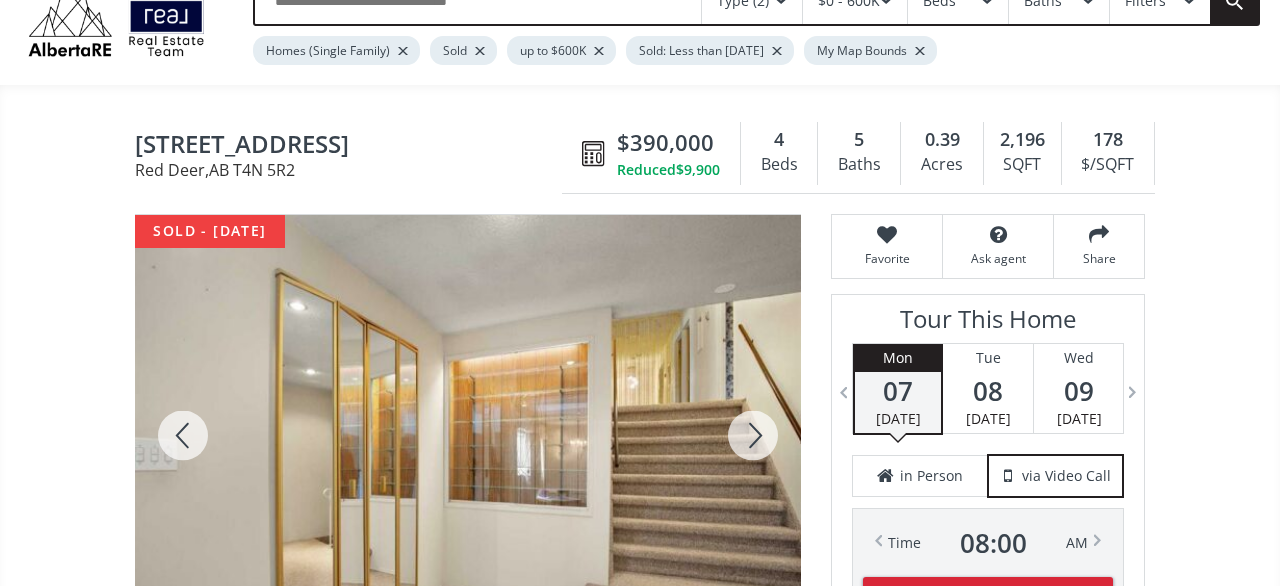 click at bounding box center (753, 435) 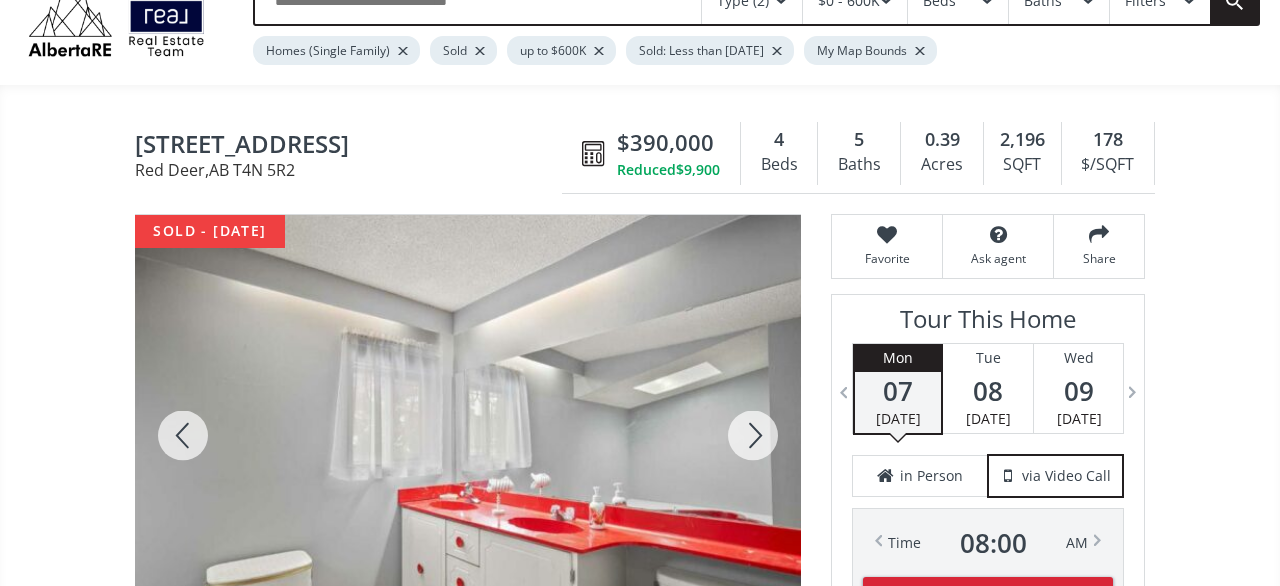click at bounding box center (753, 435) 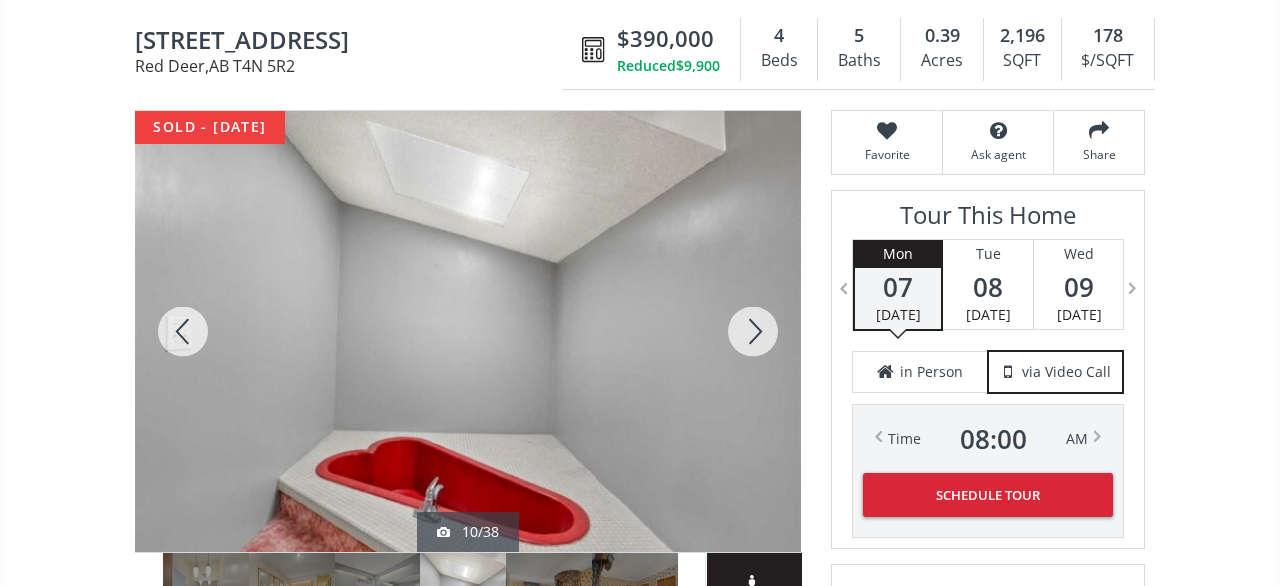 scroll, scrollTop: 312, scrollLeft: 0, axis: vertical 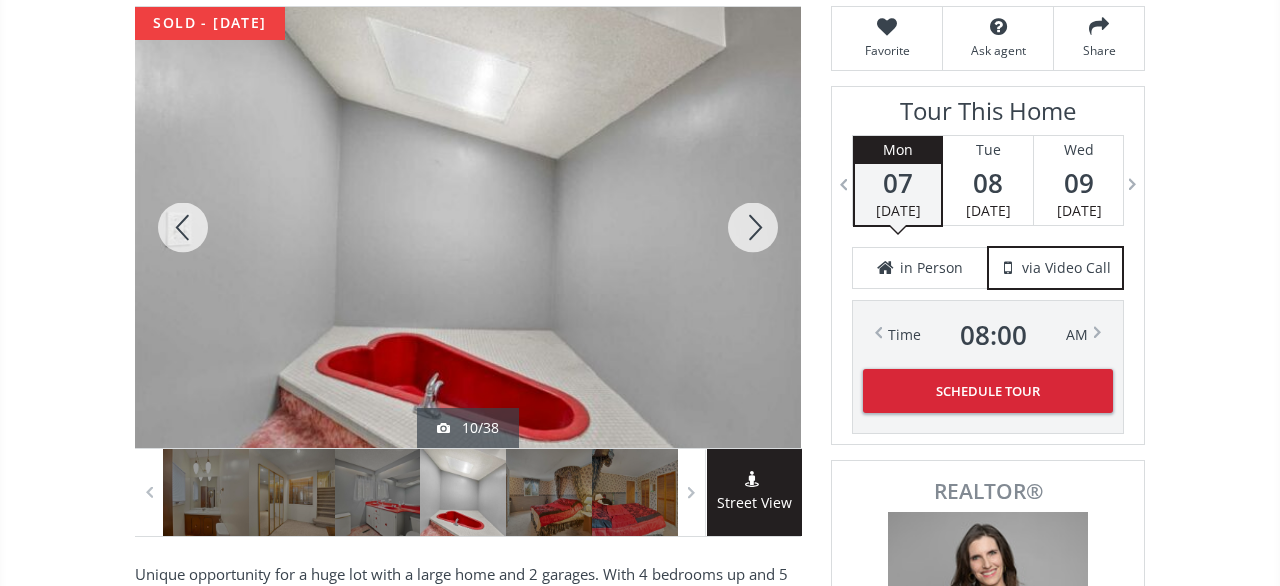 click at bounding box center (753, 227) 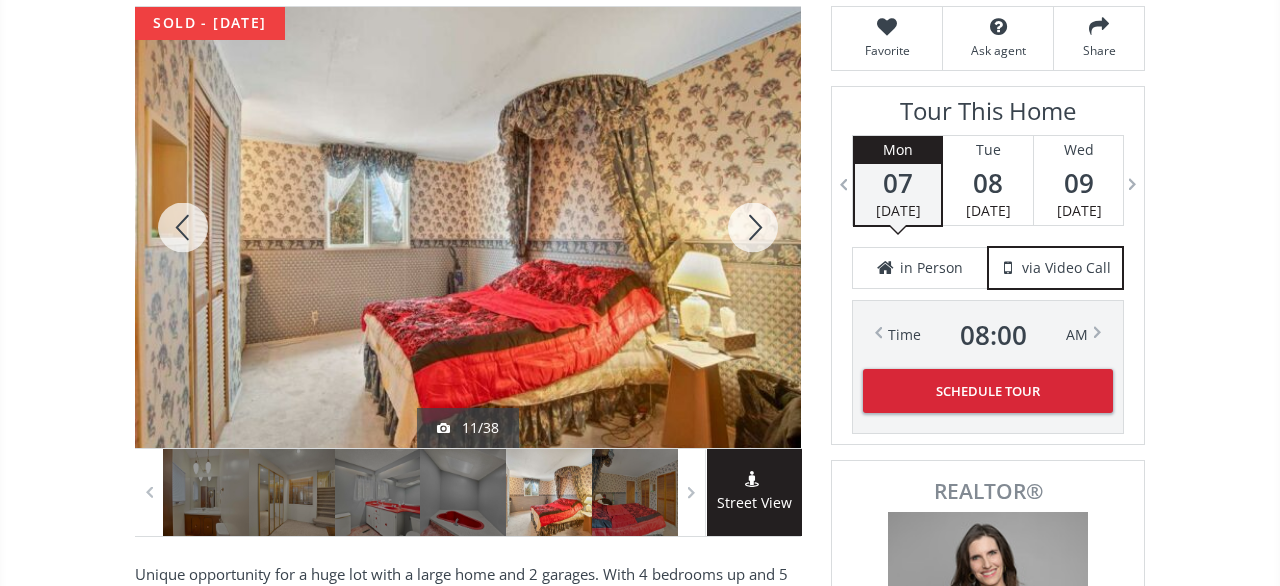 click at bounding box center (753, 227) 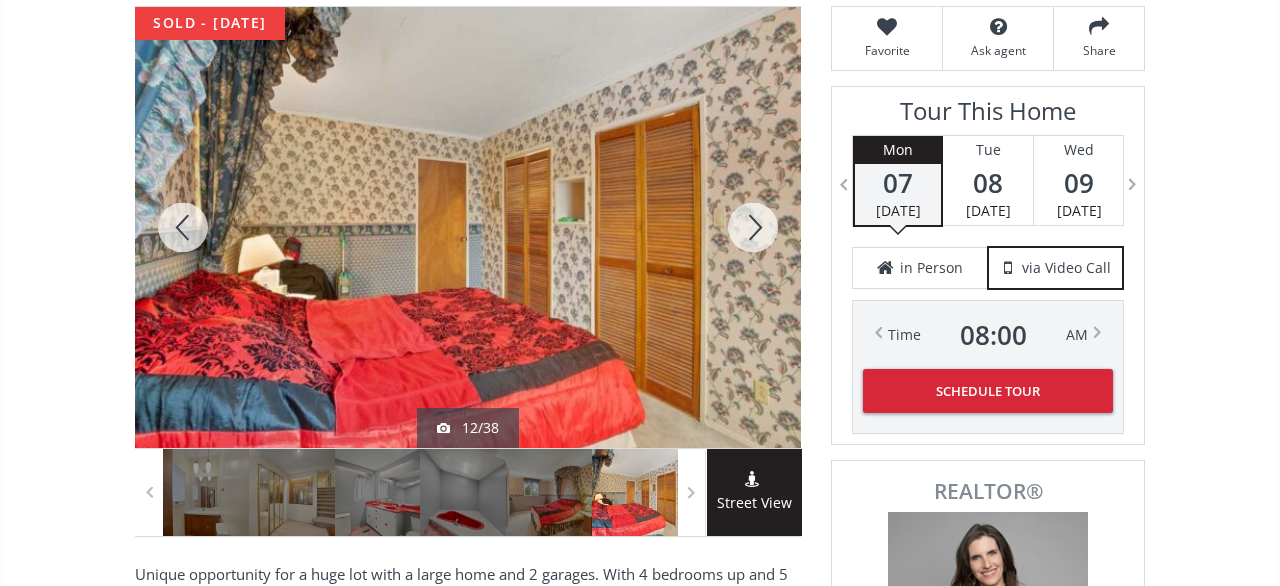 click at bounding box center [753, 227] 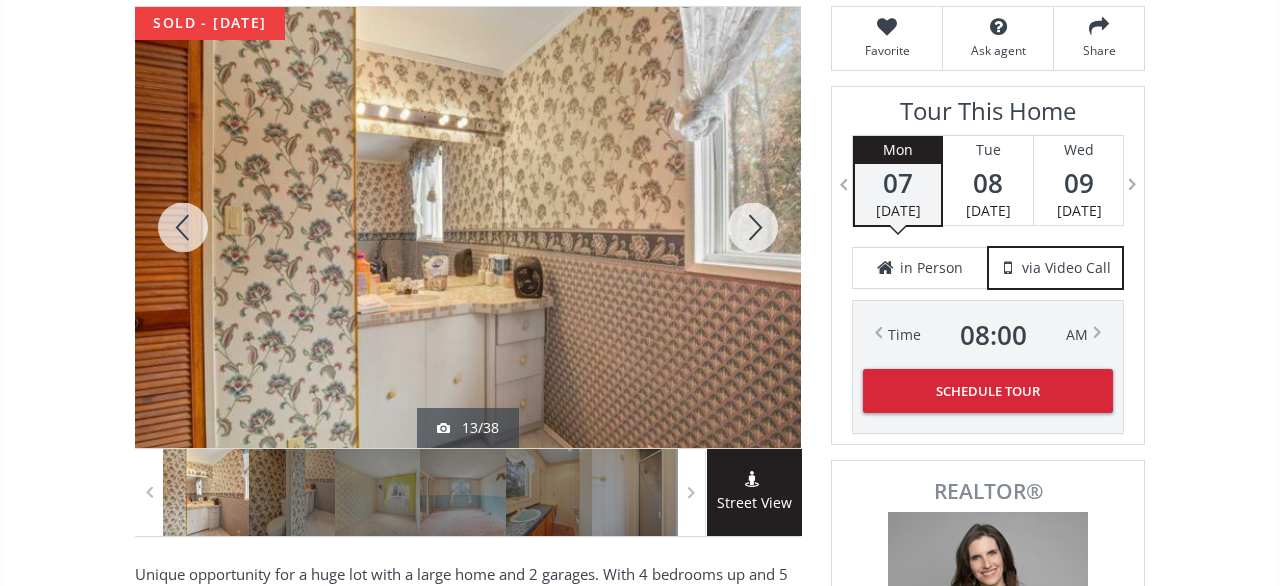 click at bounding box center [753, 227] 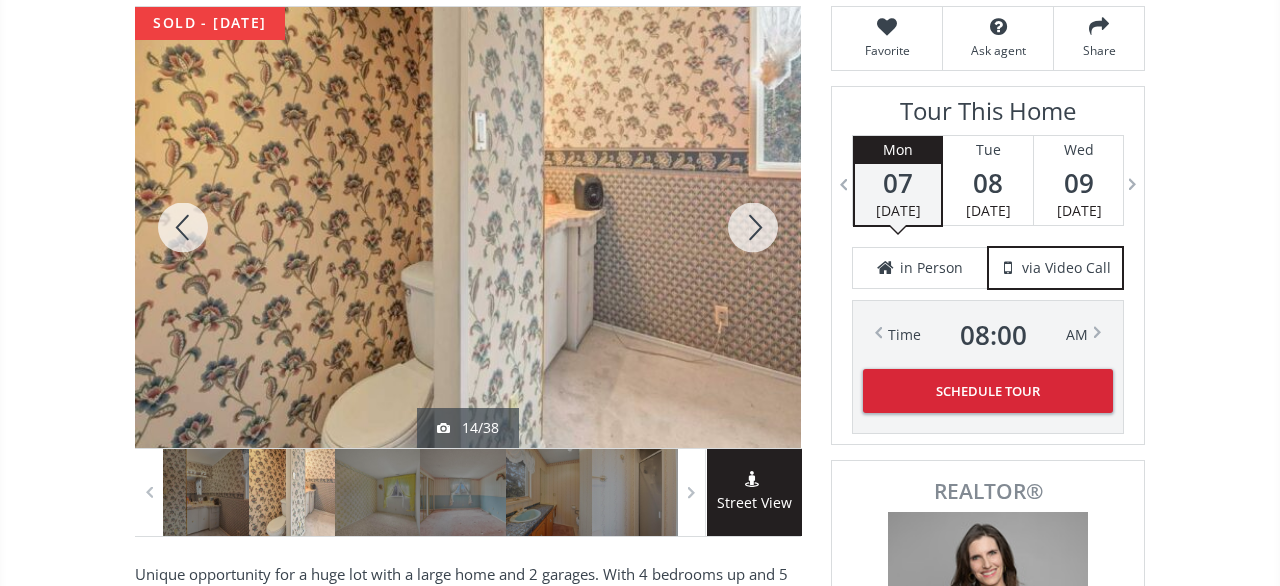 click at bounding box center [753, 227] 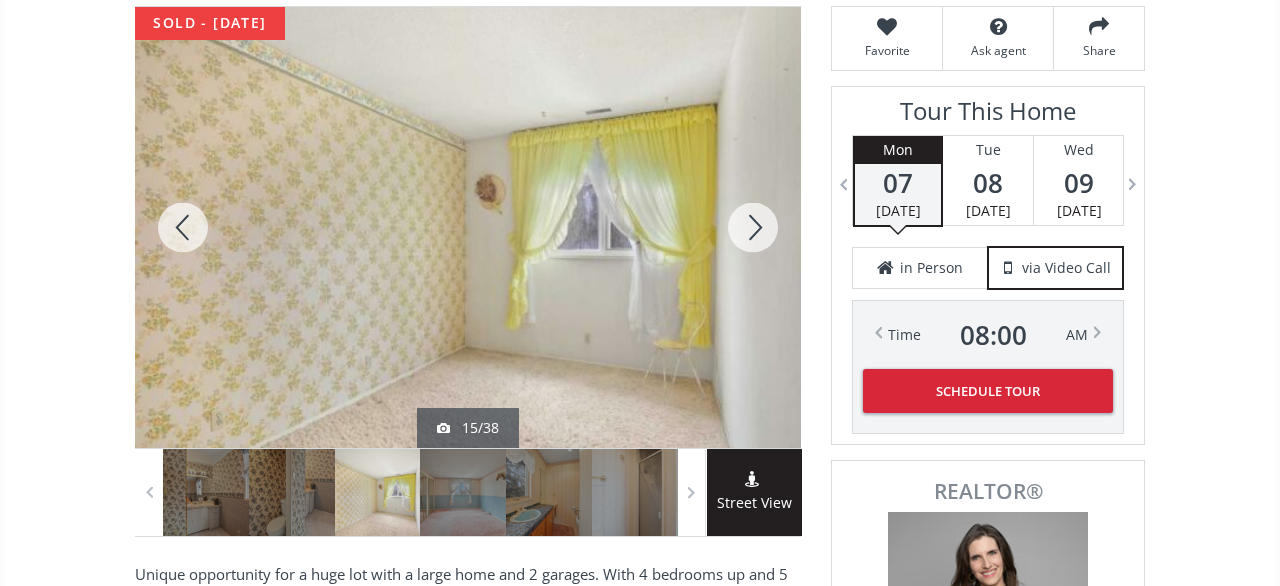 click at bounding box center [753, 227] 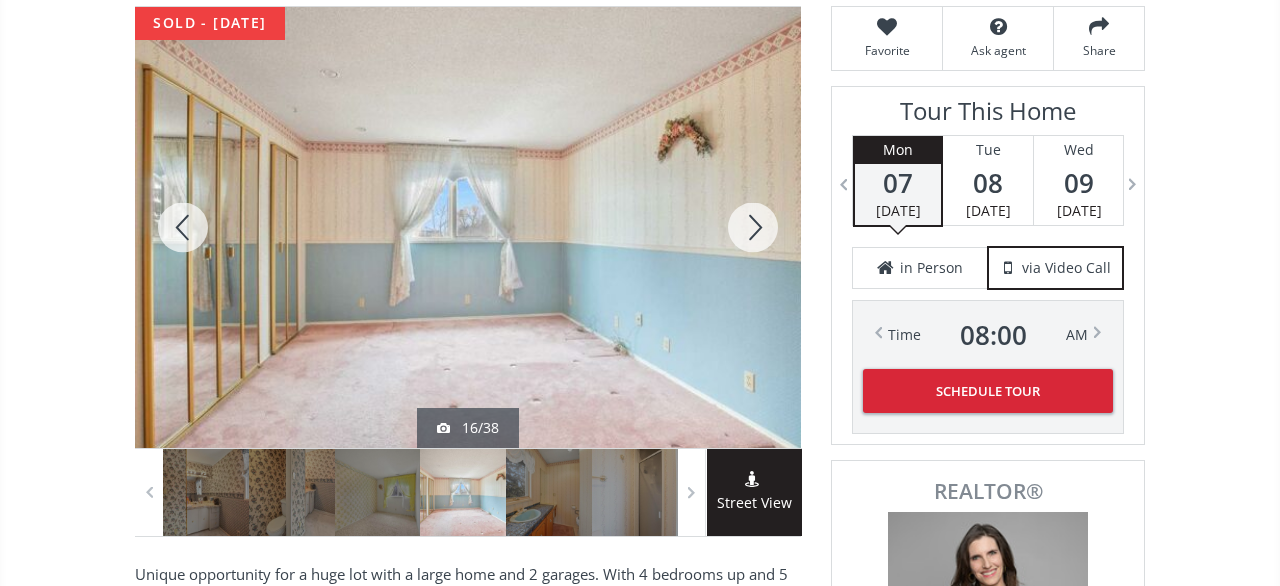 click at bounding box center [753, 227] 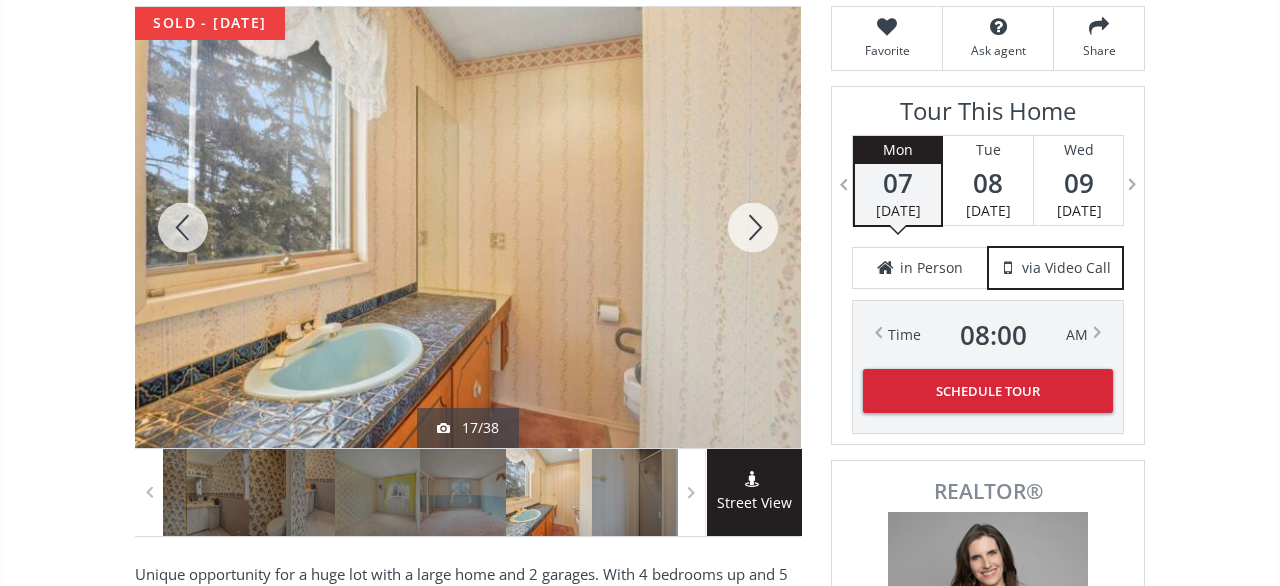 click at bounding box center [753, 227] 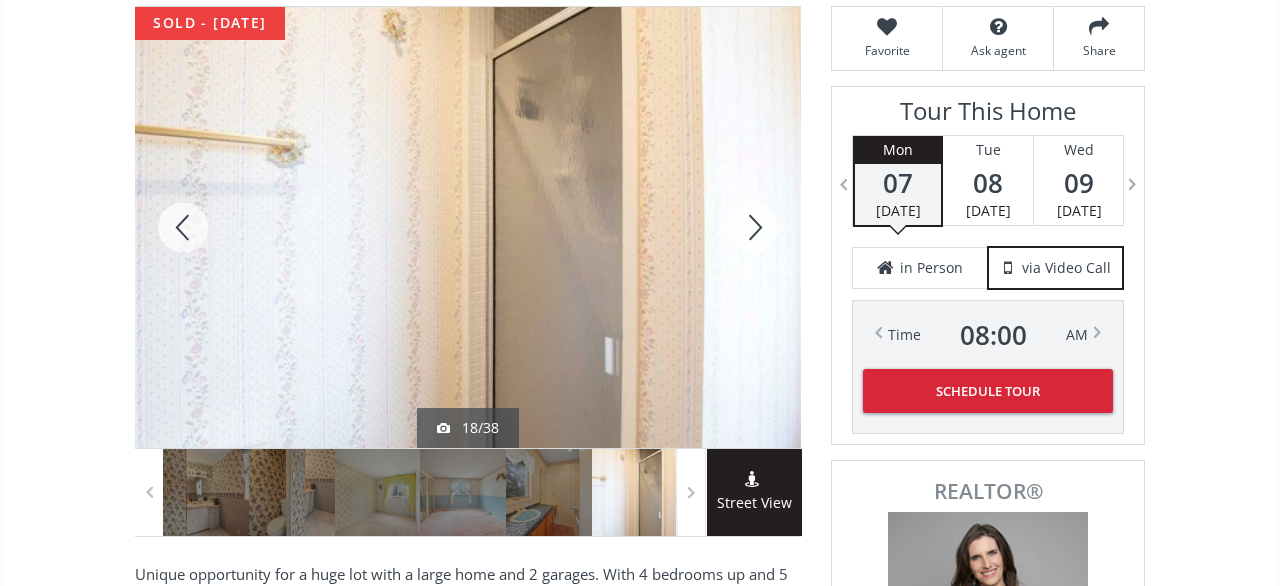 click at bounding box center [753, 227] 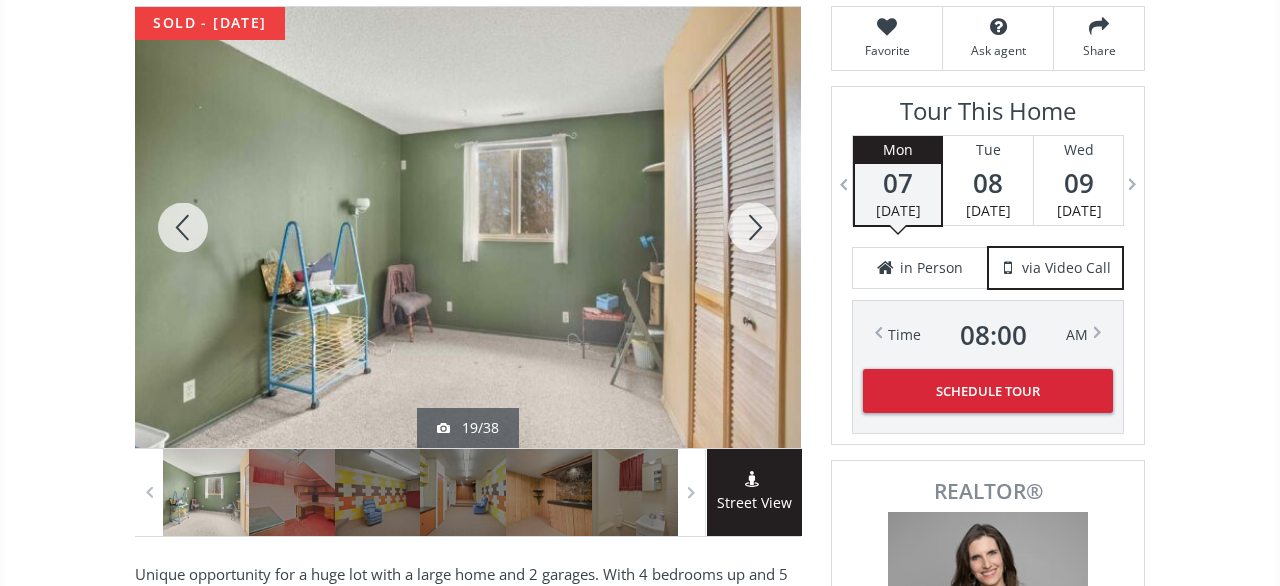click at bounding box center (753, 227) 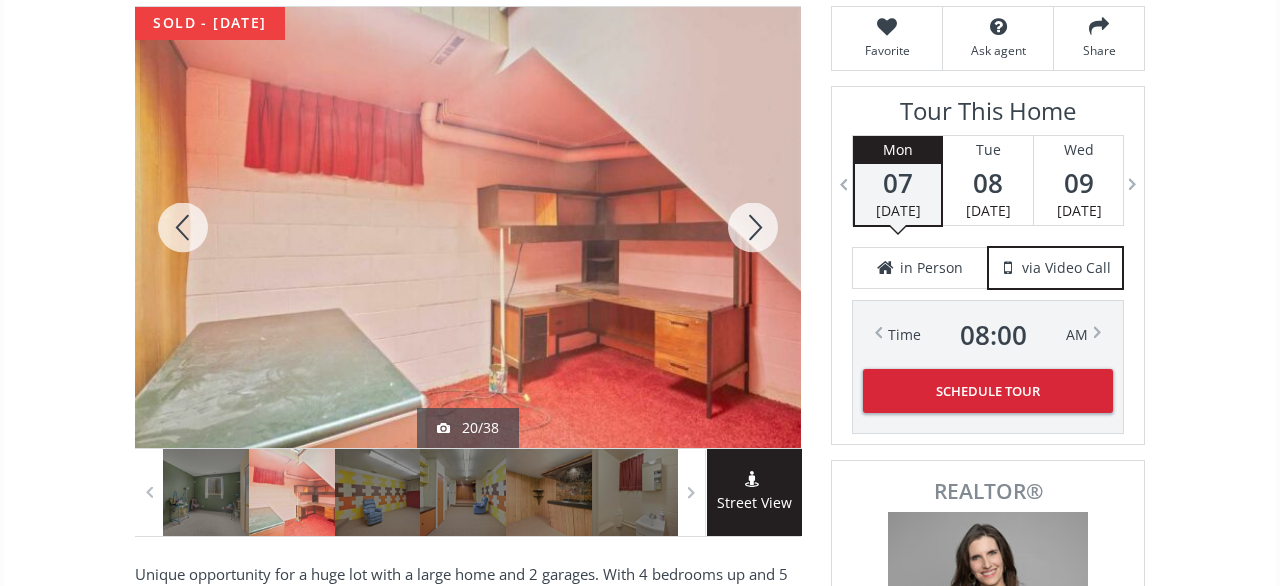 click at bounding box center [753, 227] 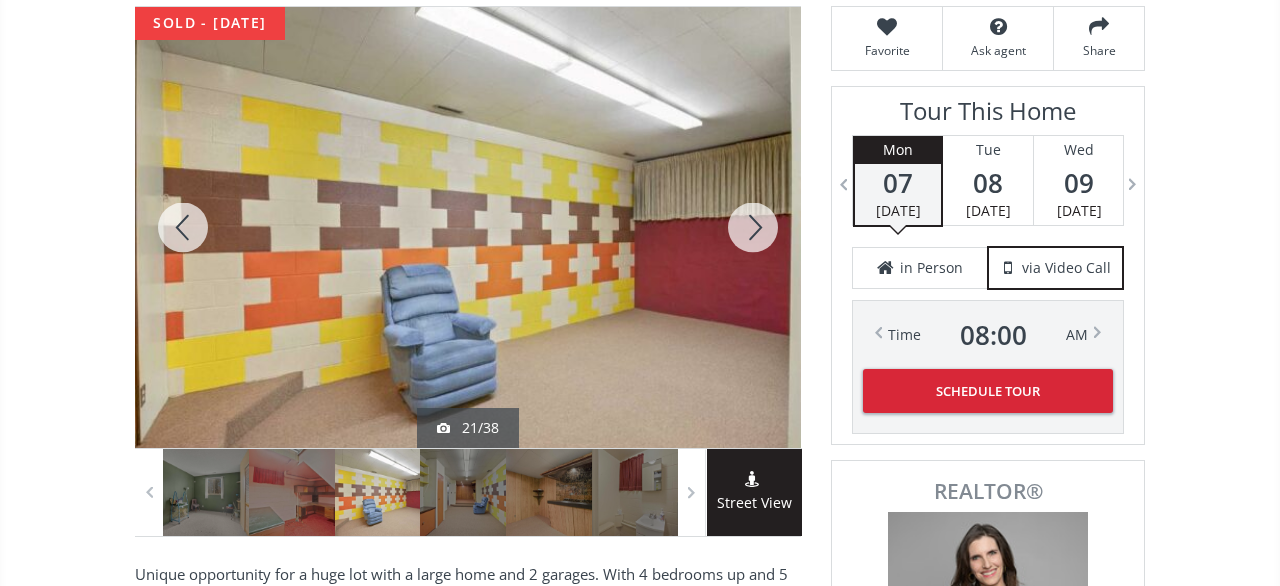 click at bounding box center [753, 227] 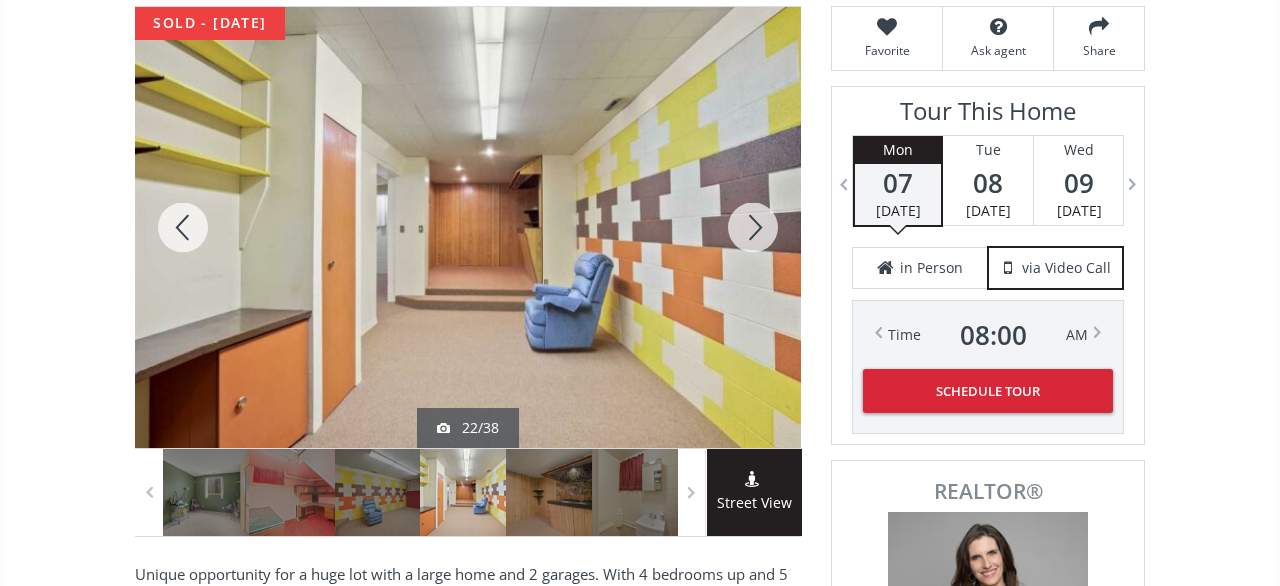 click at bounding box center (753, 227) 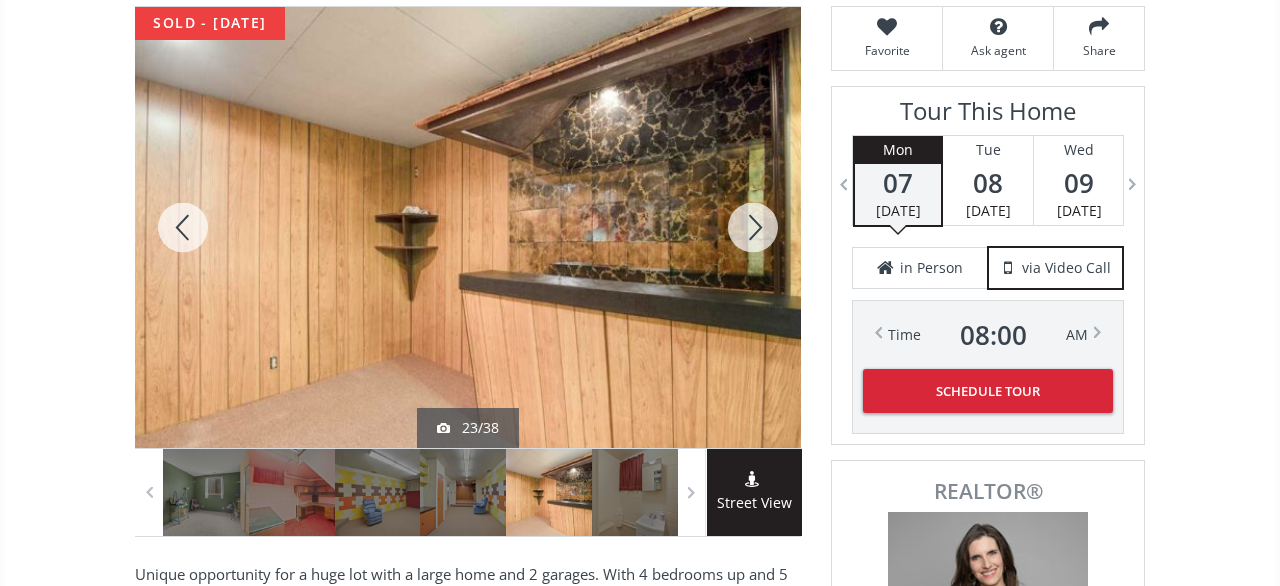 click at bounding box center (753, 227) 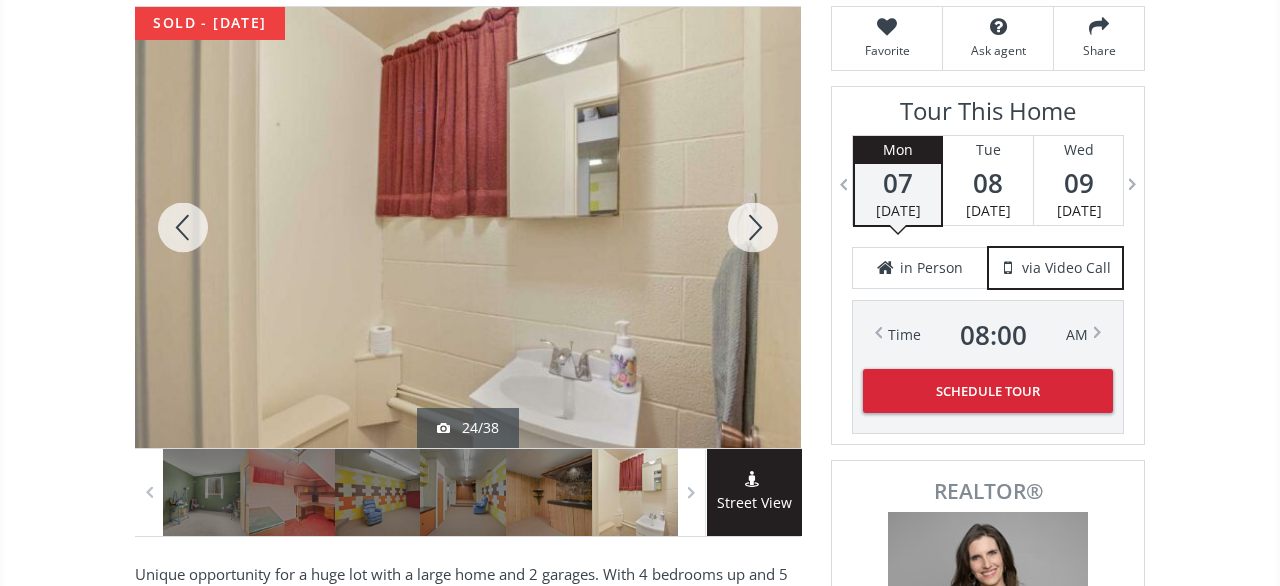 click at bounding box center (753, 227) 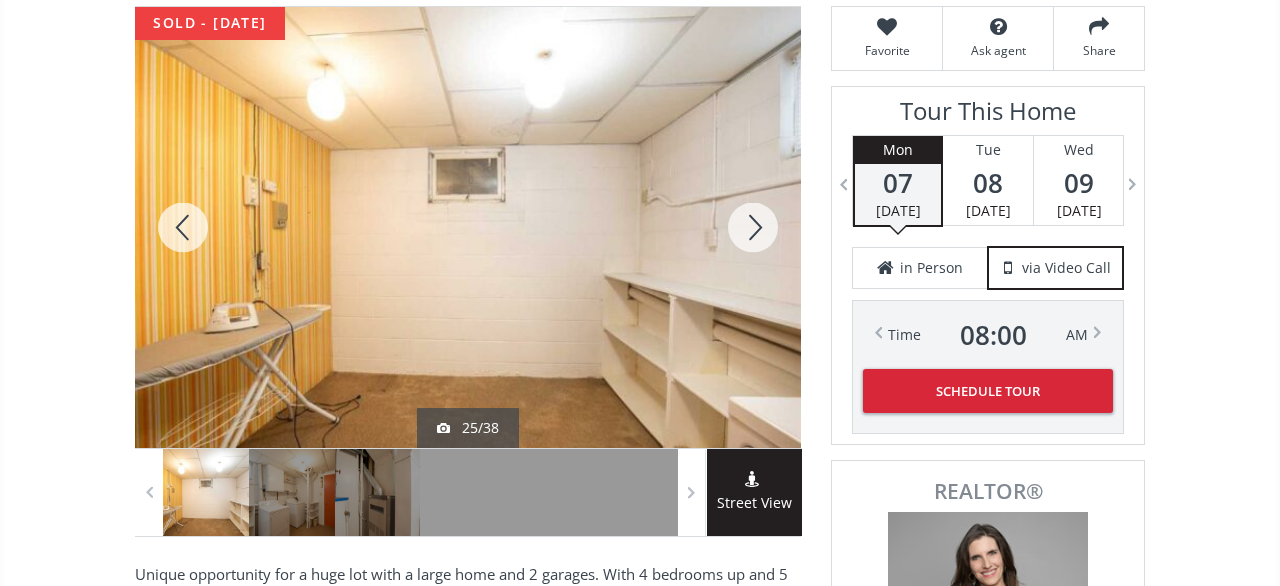 click at bounding box center (753, 227) 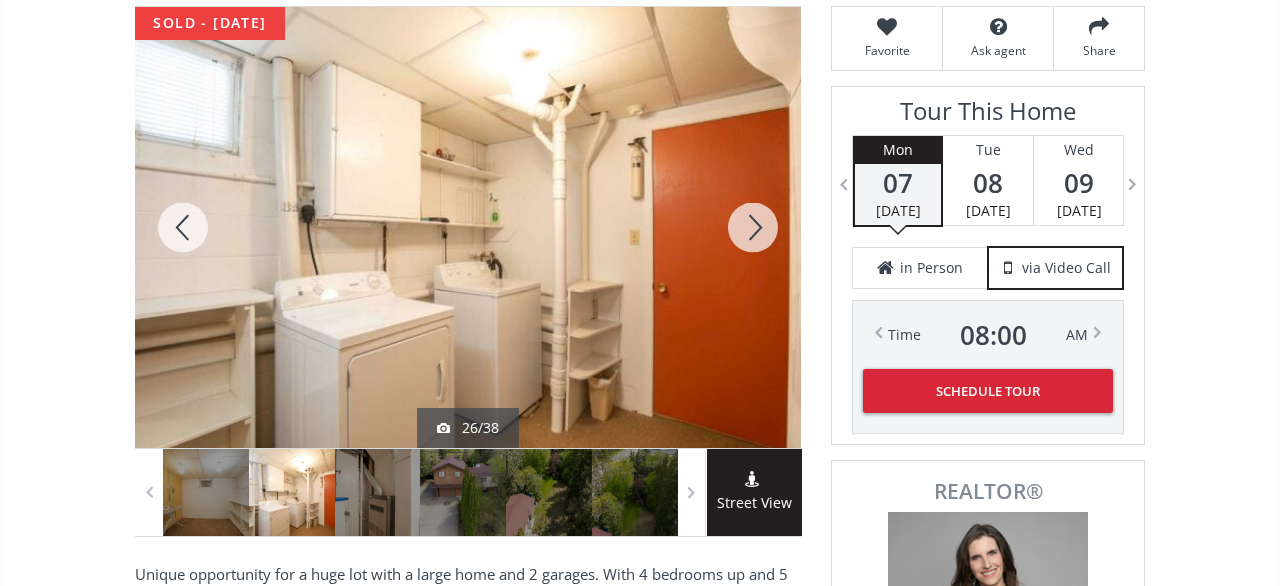 click at bounding box center (753, 227) 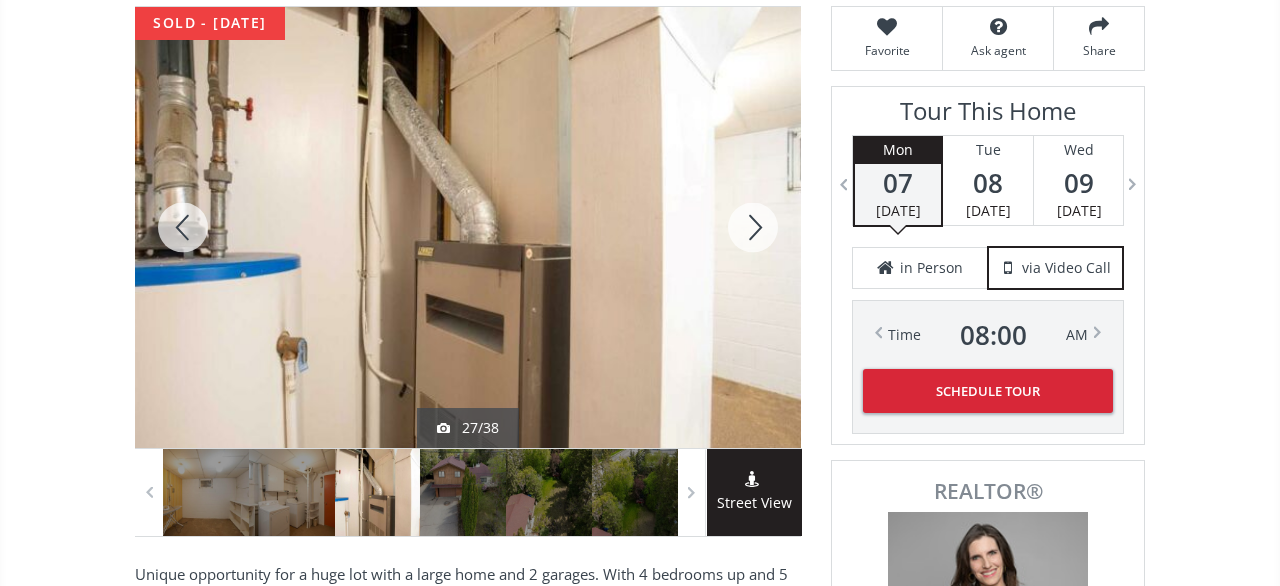 click at bounding box center [753, 227] 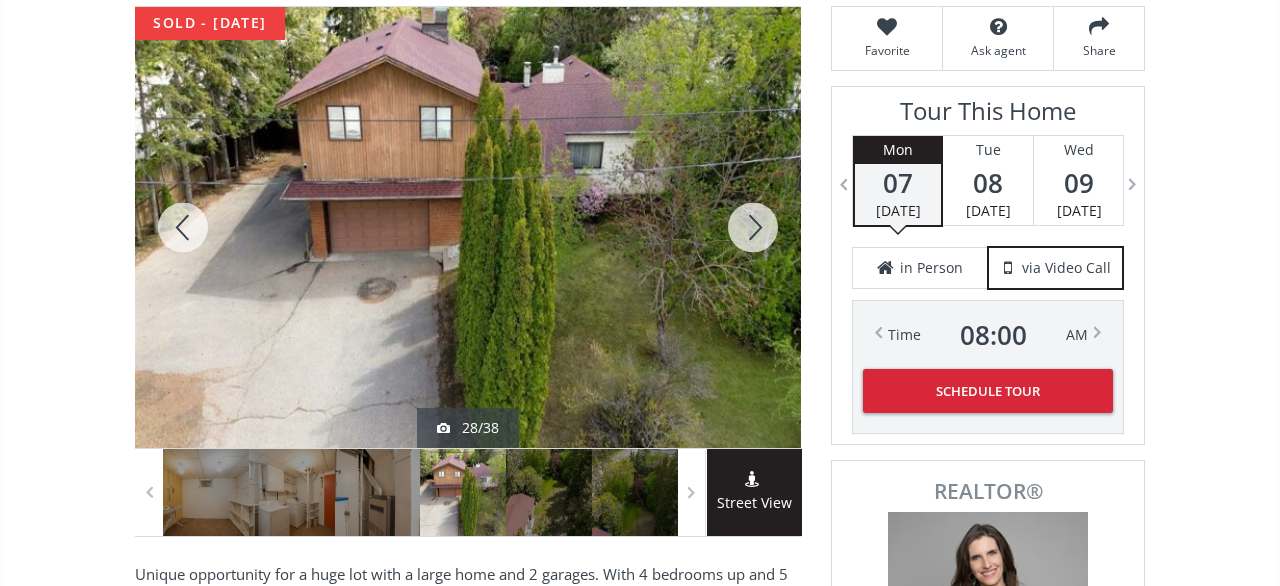 click at bounding box center (753, 227) 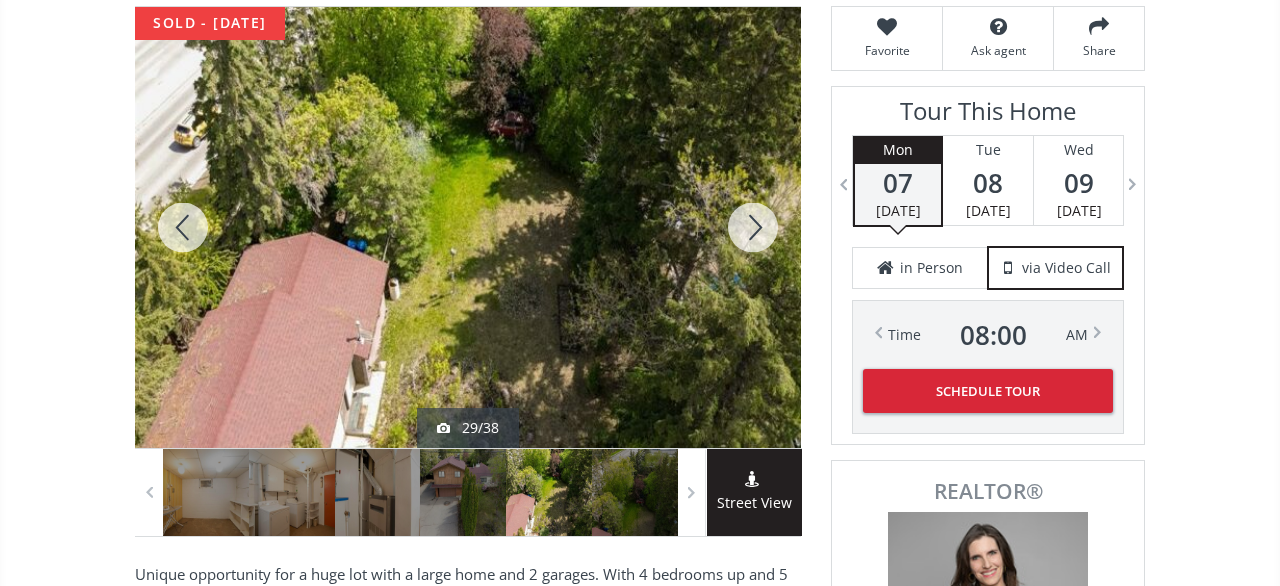 click at bounding box center [753, 227] 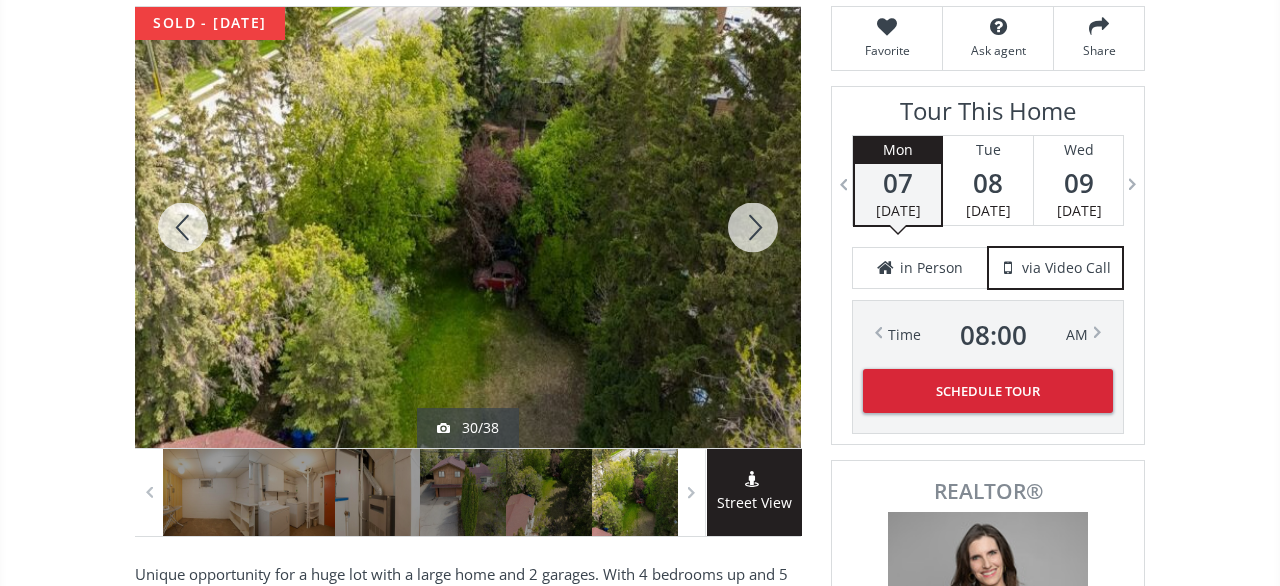 click at bounding box center [753, 227] 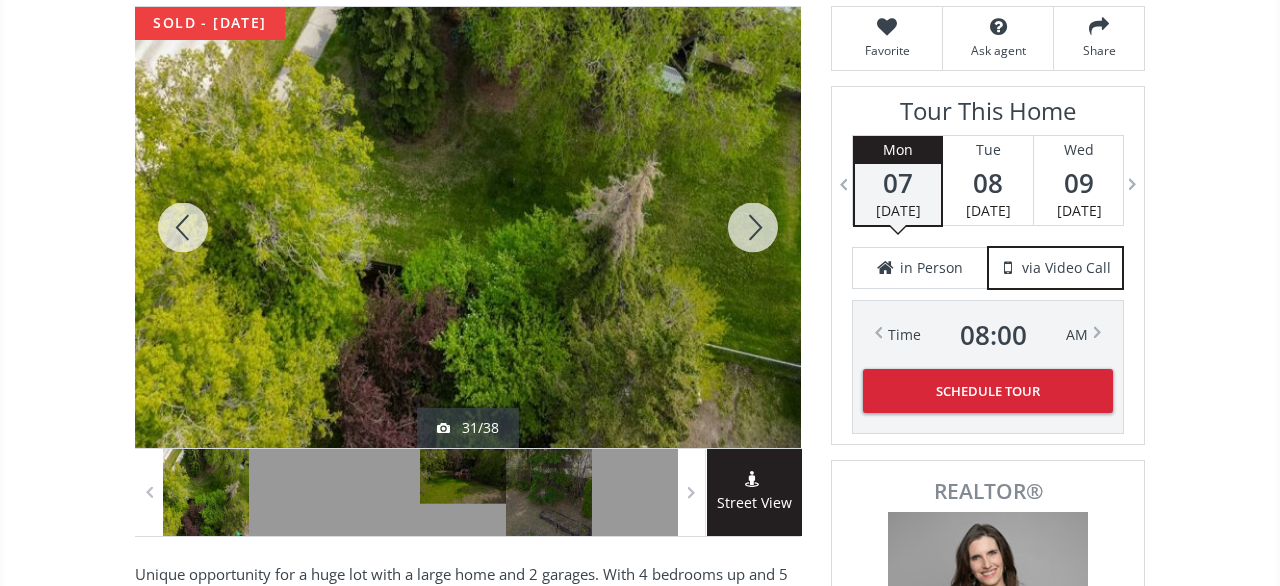 click at bounding box center [753, 227] 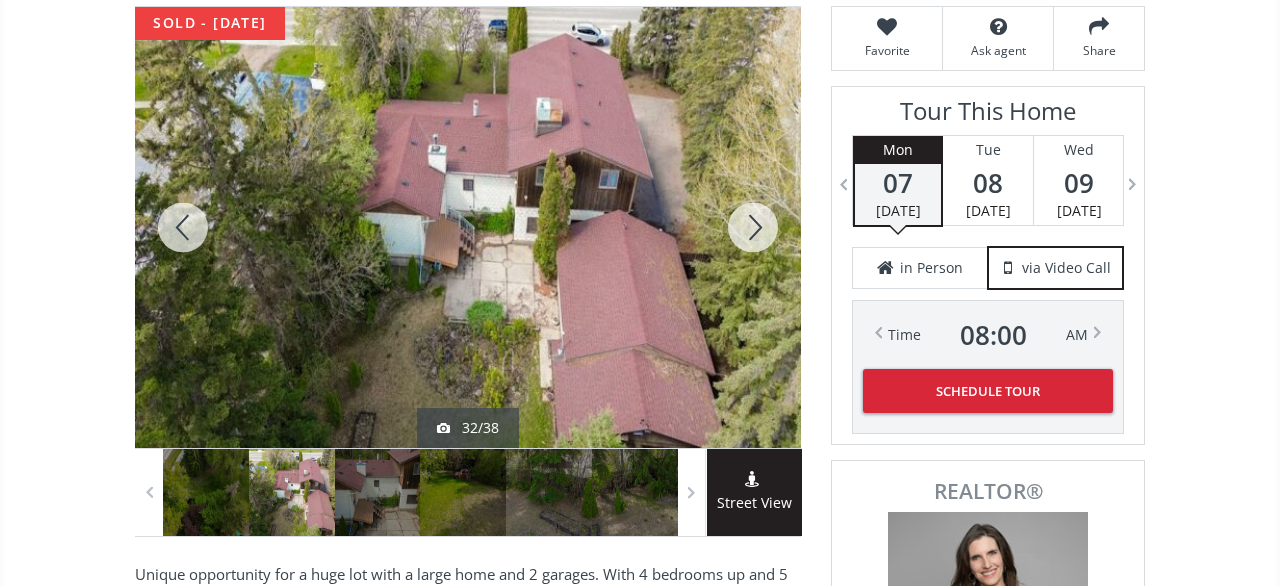 click at bounding box center [753, 227] 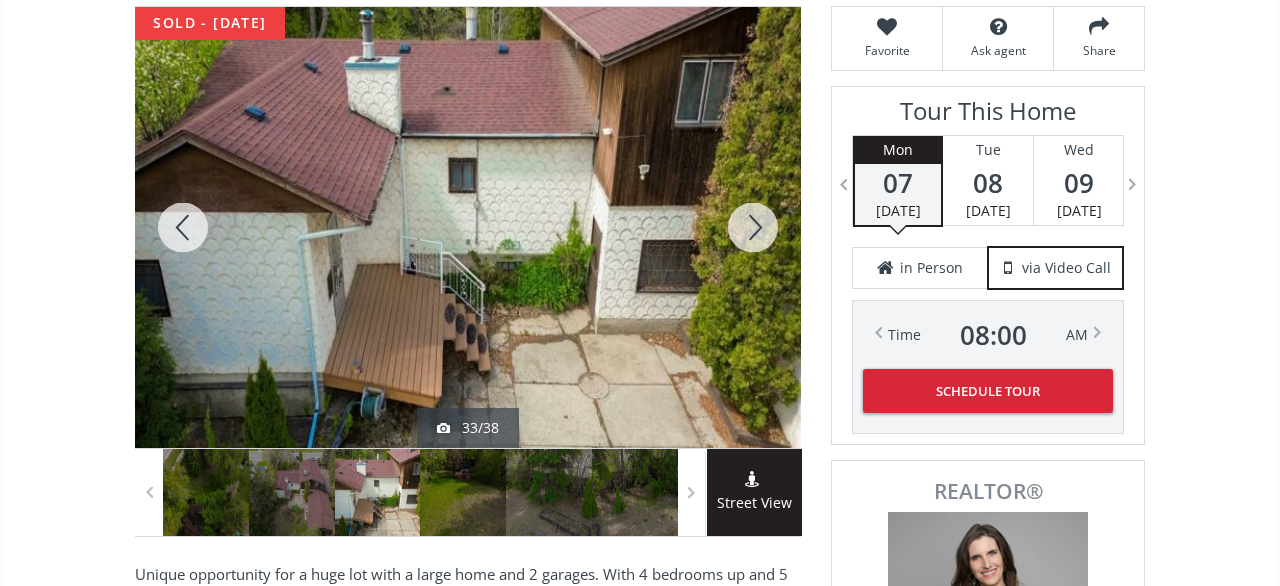click at bounding box center [753, 227] 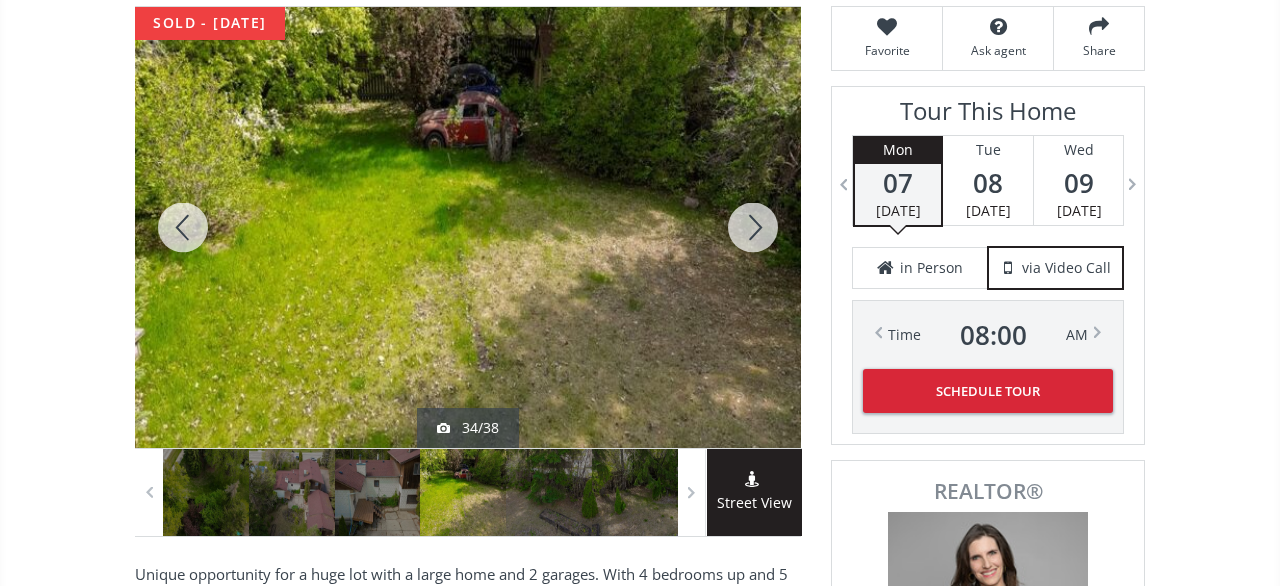 click at bounding box center (753, 227) 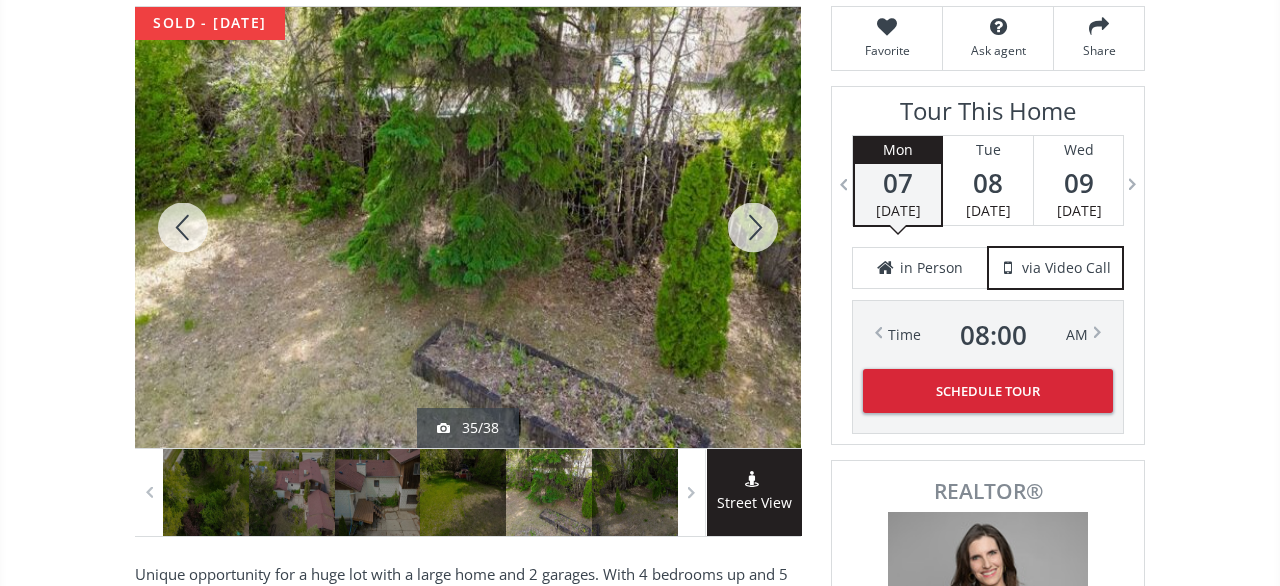 click at bounding box center (753, 227) 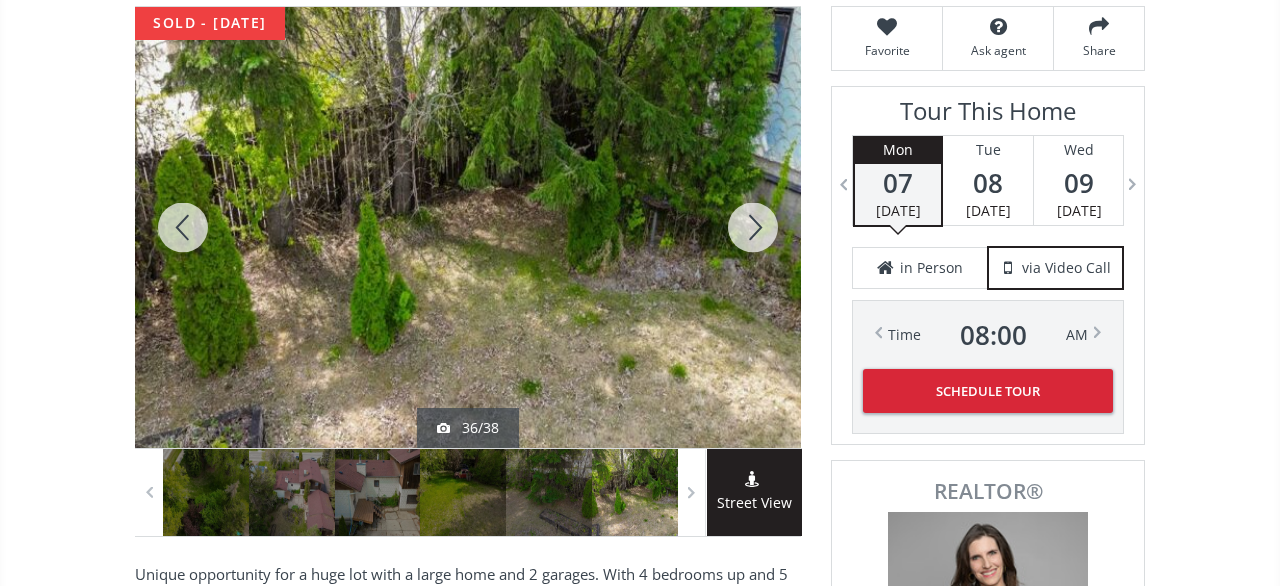 click at bounding box center (753, 227) 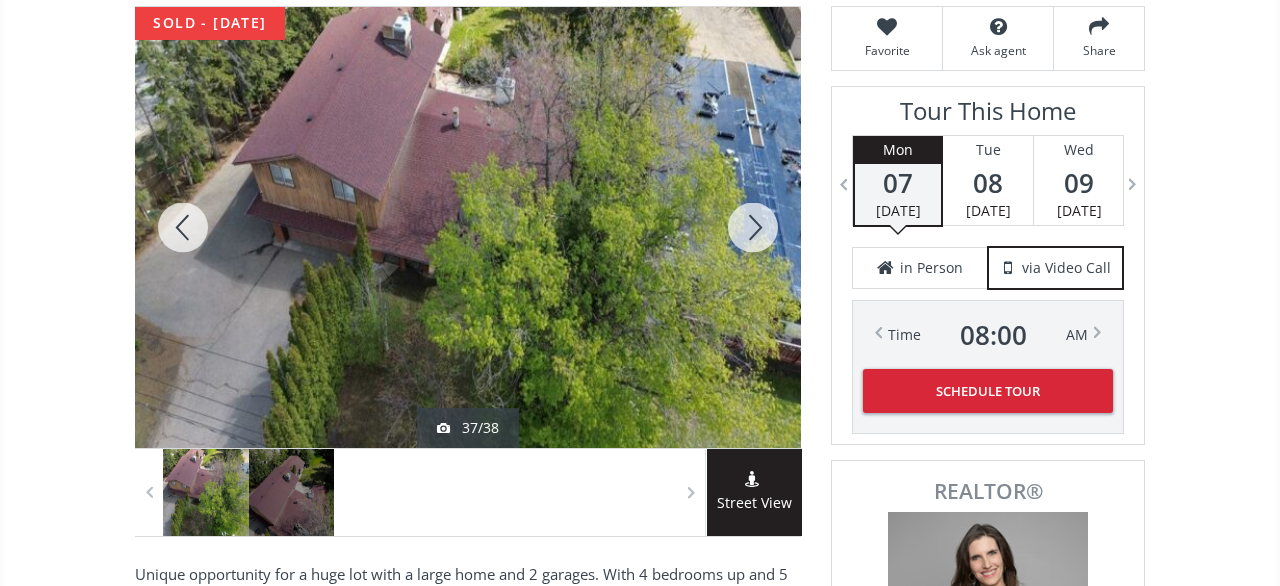click at bounding box center (753, 227) 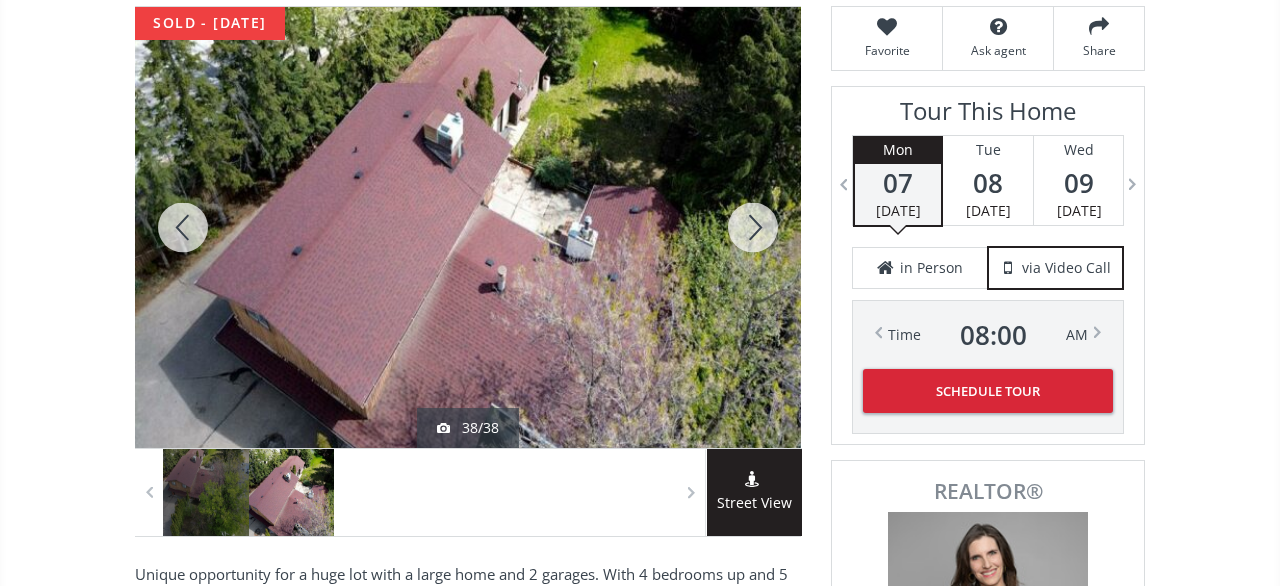 click at bounding box center (753, 227) 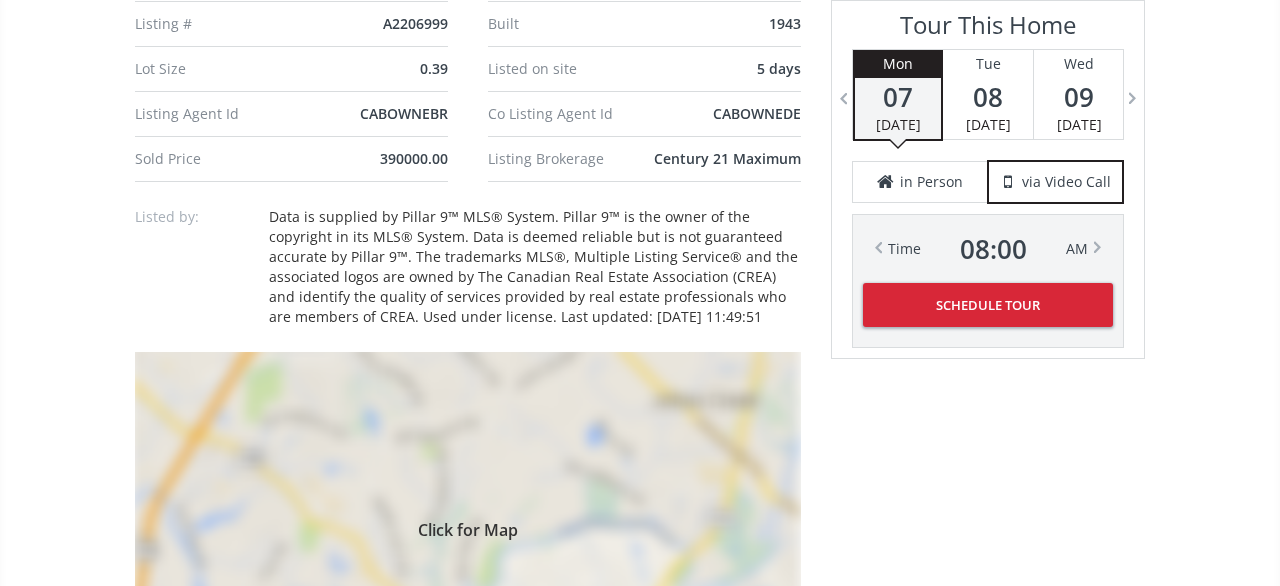scroll, scrollTop: 1560, scrollLeft: 0, axis: vertical 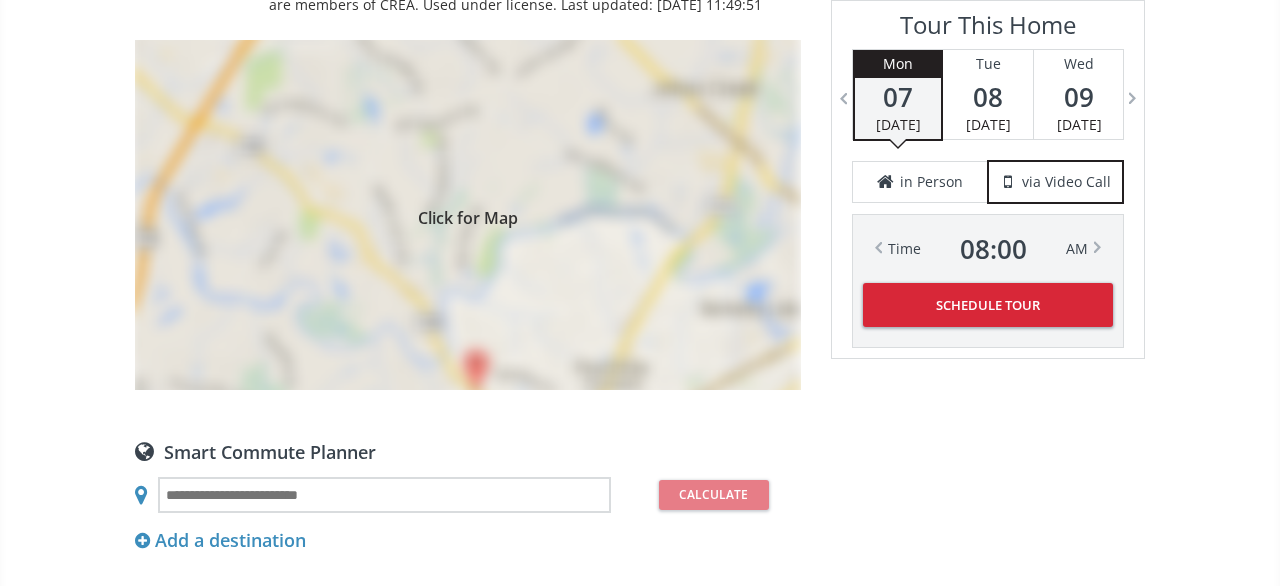 click on "Click for Map" at bounding box center [468, 215] 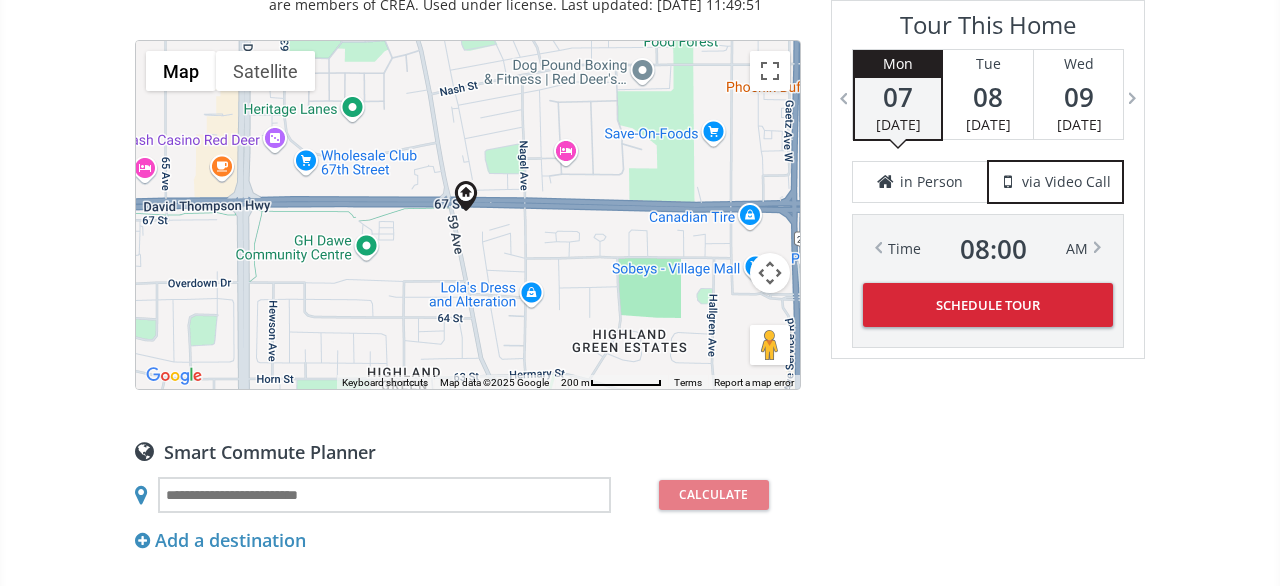 click at bounding box center [770, 273] 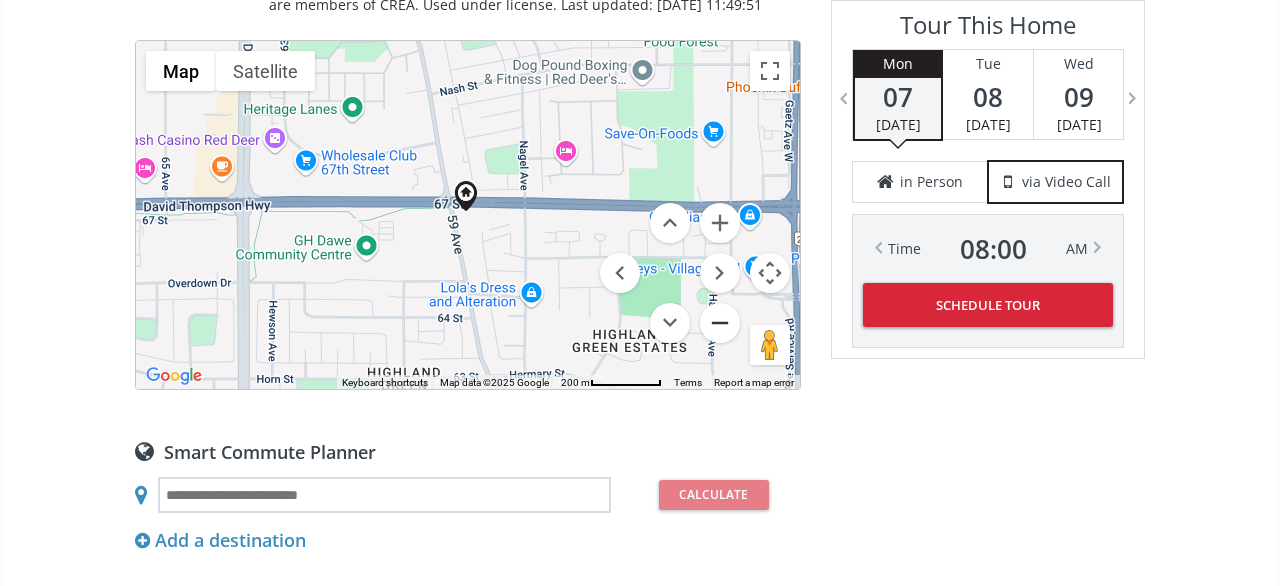 click at bounding box center [720, 323] 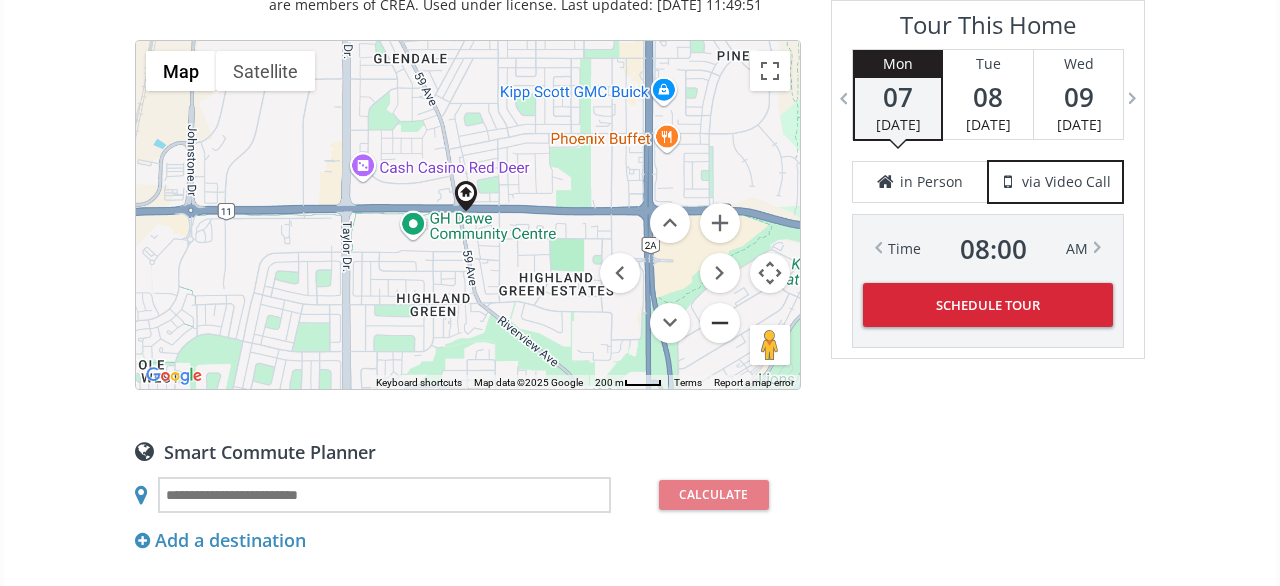 click at bounding box center [720, 323] 